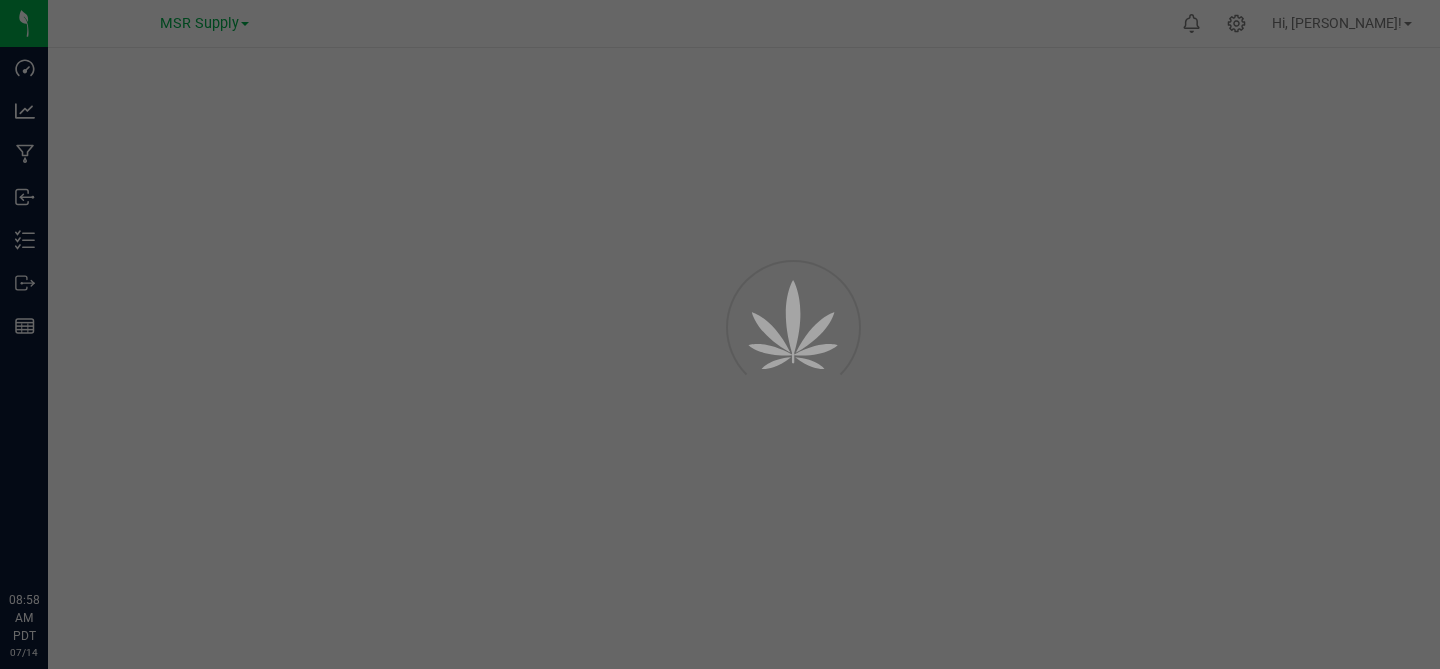 scroll, scrollTop: 0, scrollLeft: 0, axis: both 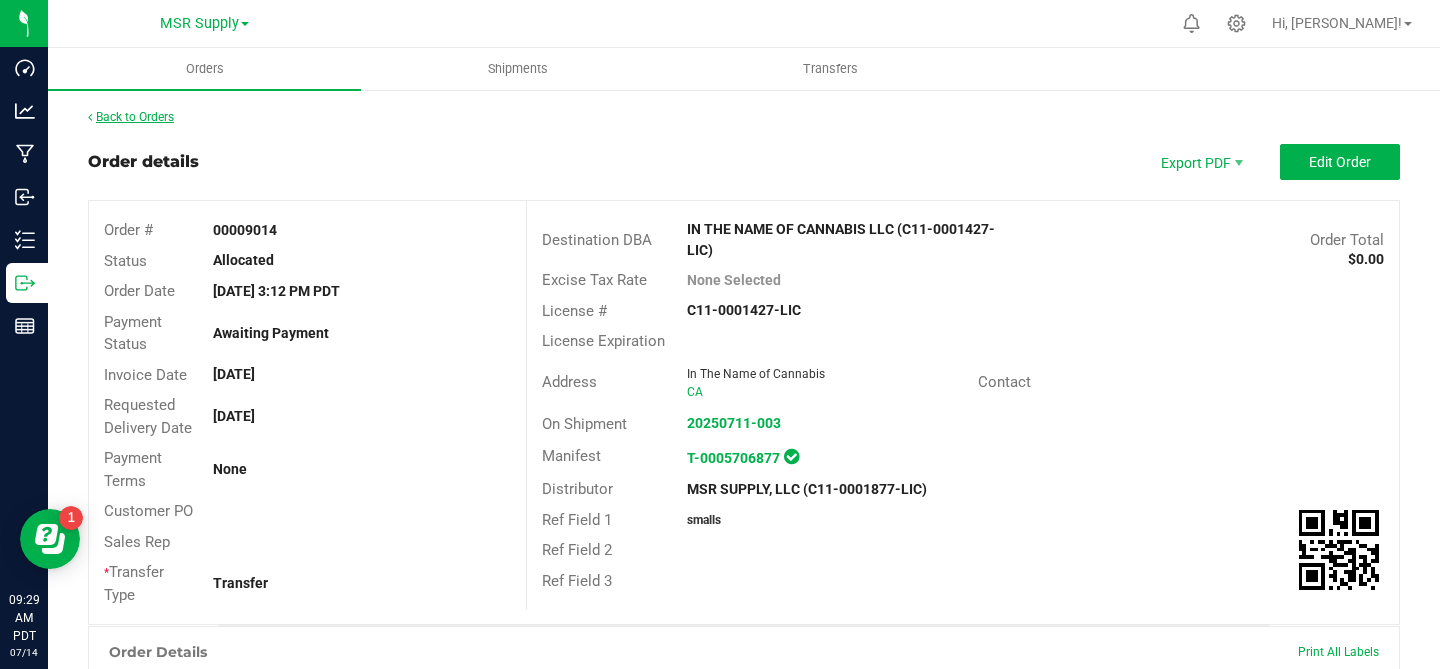 click on "Back to Orders" at bounding box center (131, 117) 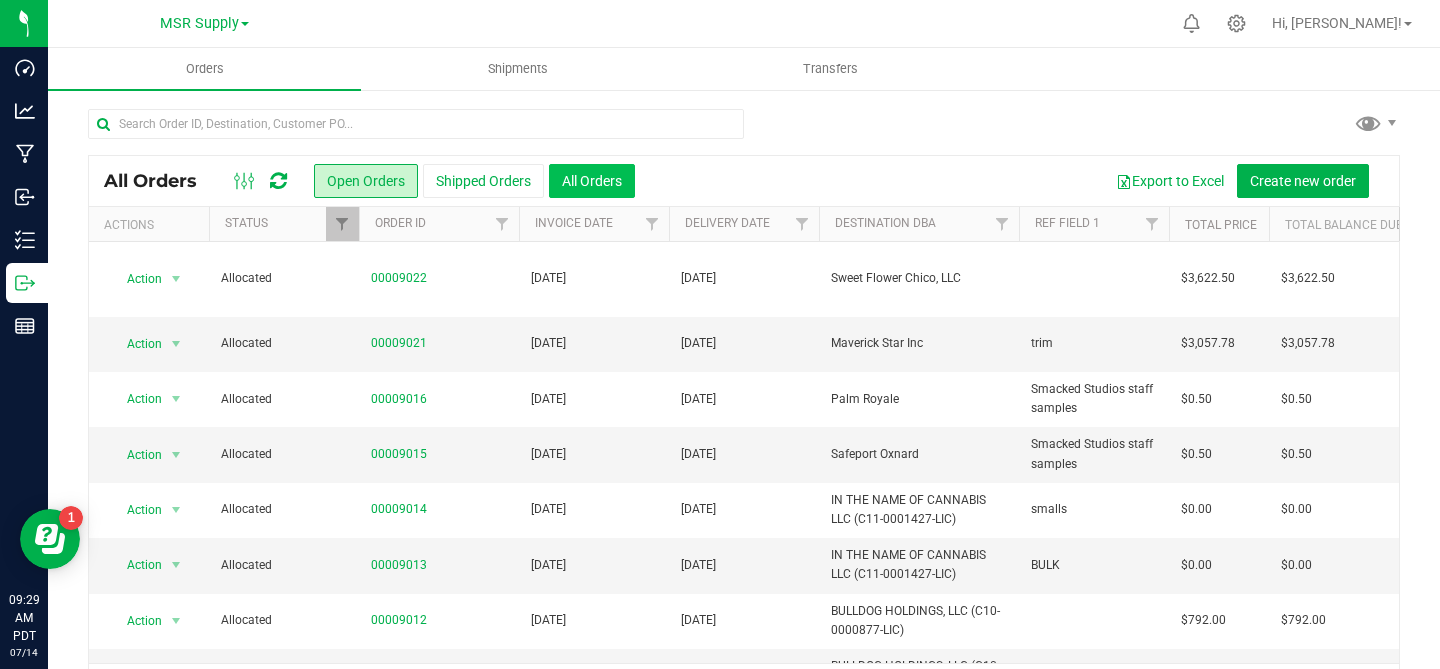 click on "All Orders" at bounding box center [592, 181] 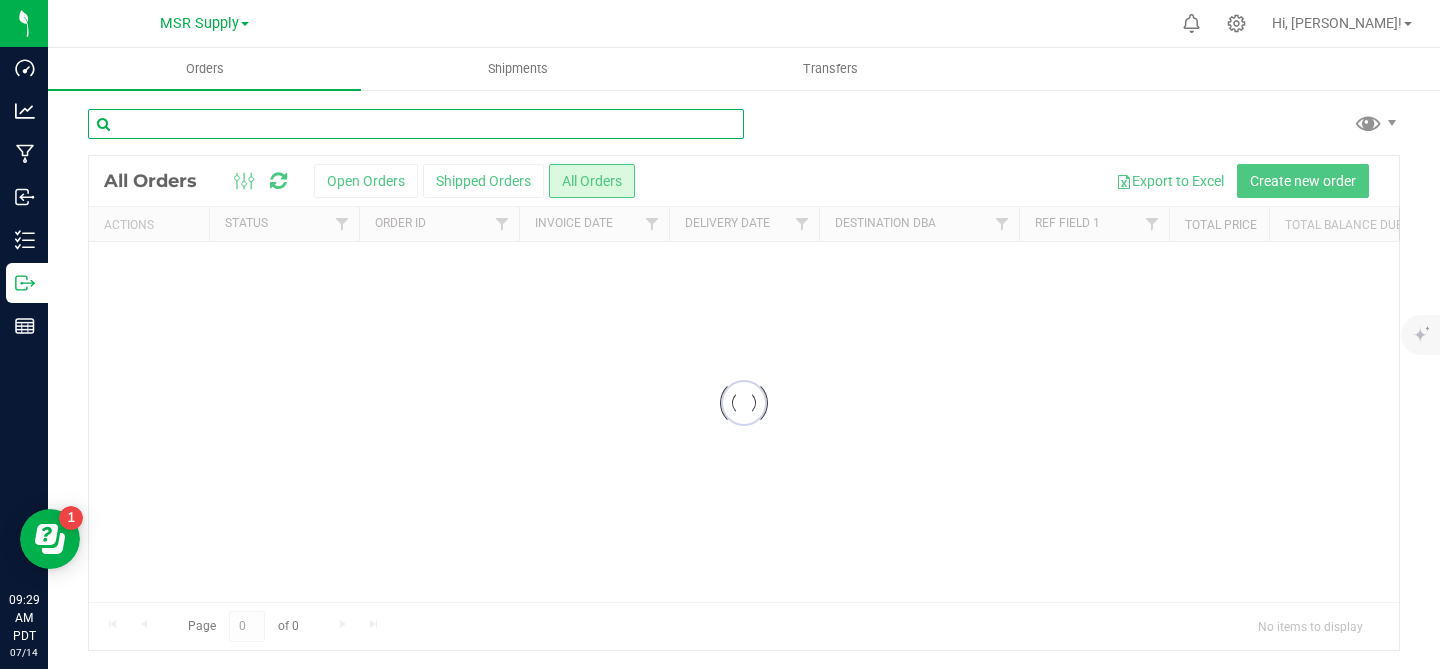 click at bounding box center [416, 124] 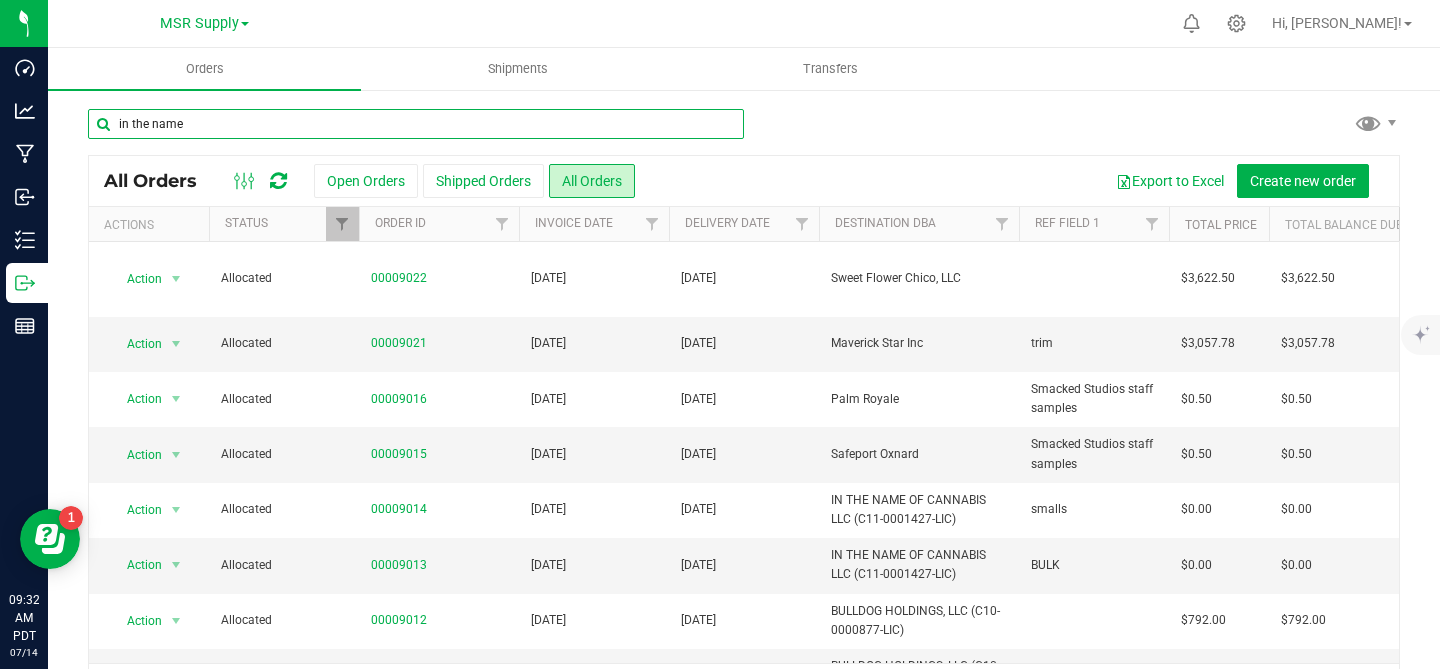 type on "in the name" 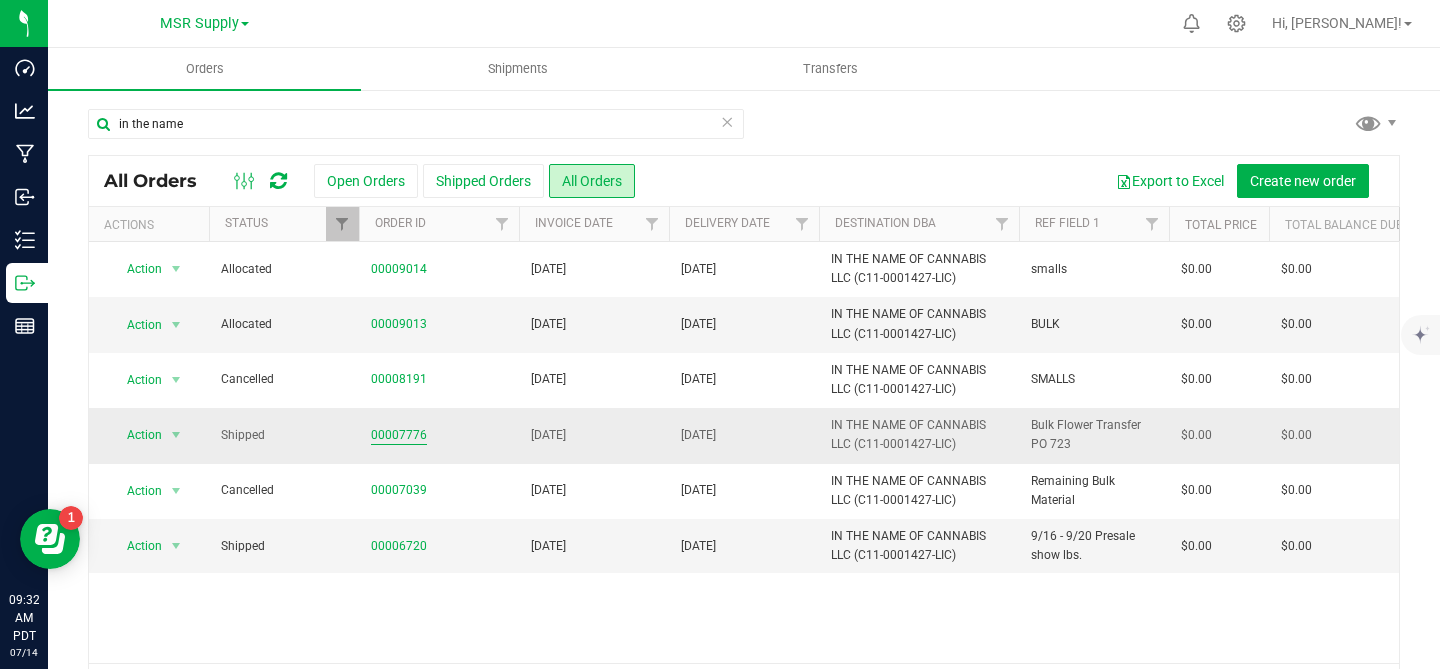 click on "00007776" at bounding box center [399, 435] 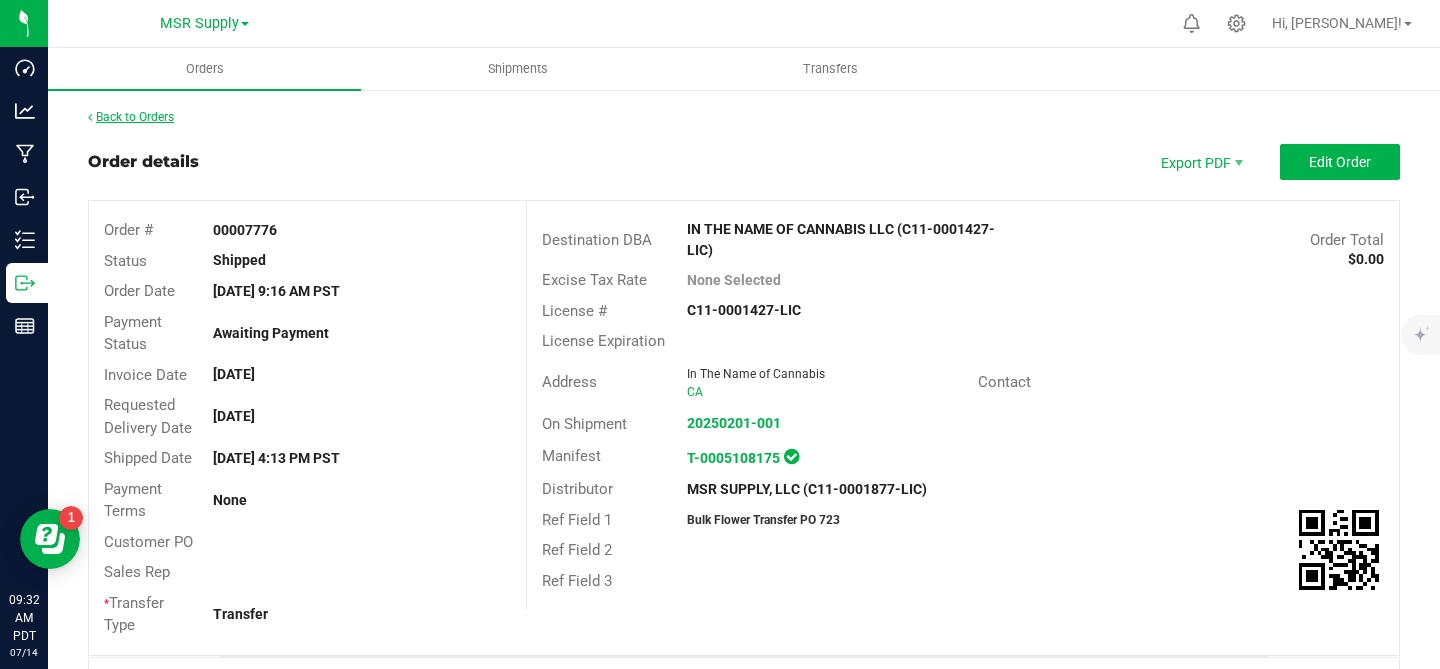 click on "Back to Orders" at bounding box center [131, 117] 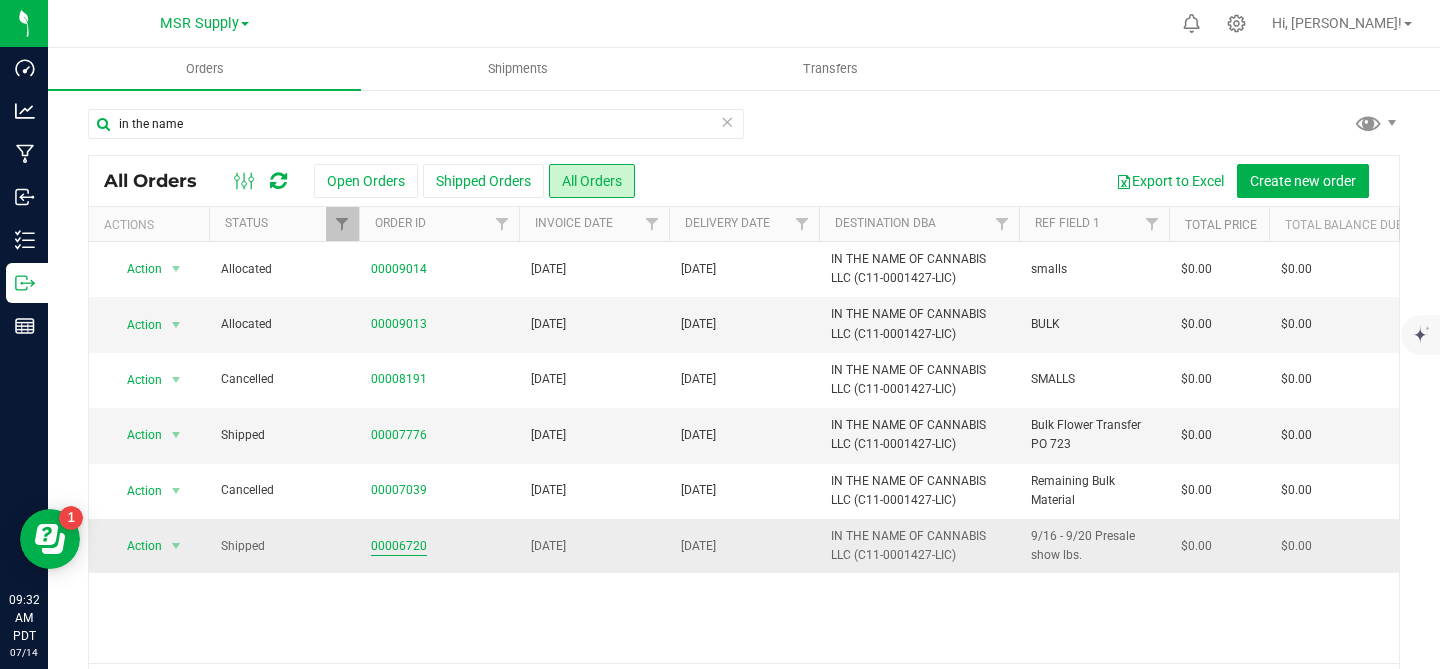 click on "00006720" at bounding box center (399, 546) 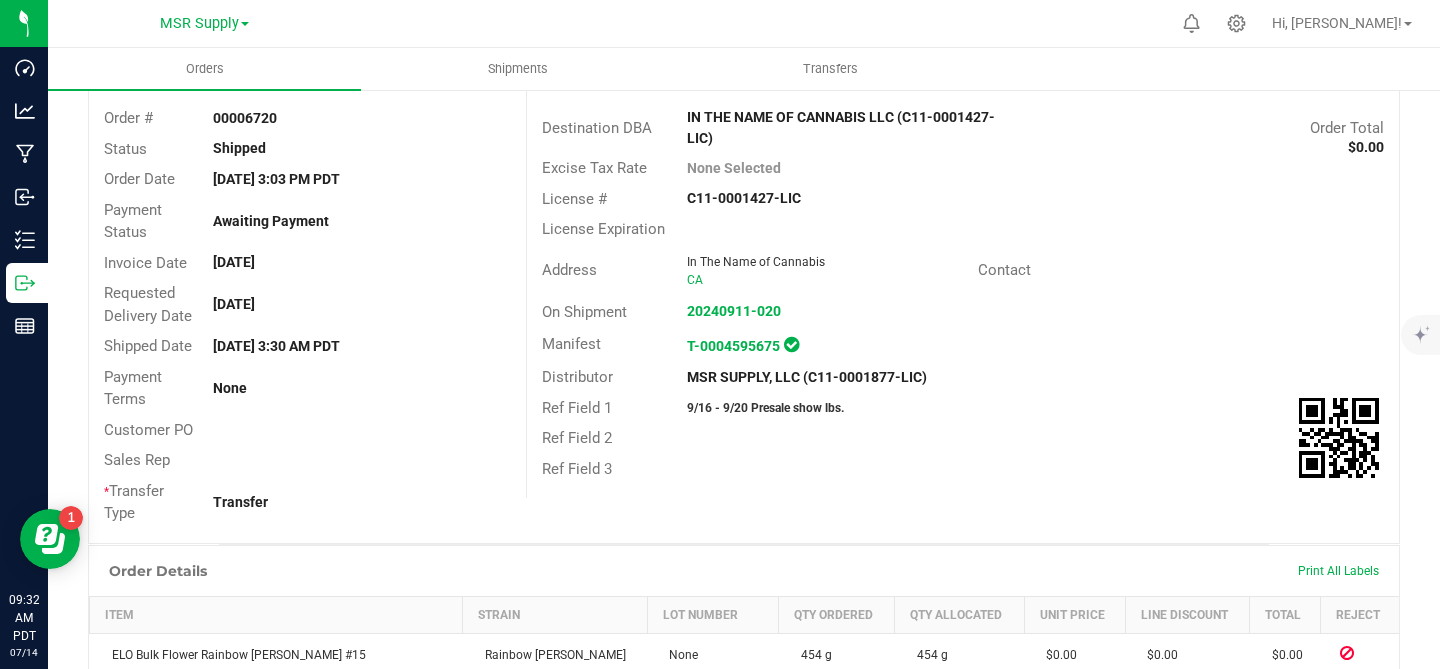 scroll, scrollTop: 0, scrollLeft: 0, axis: both 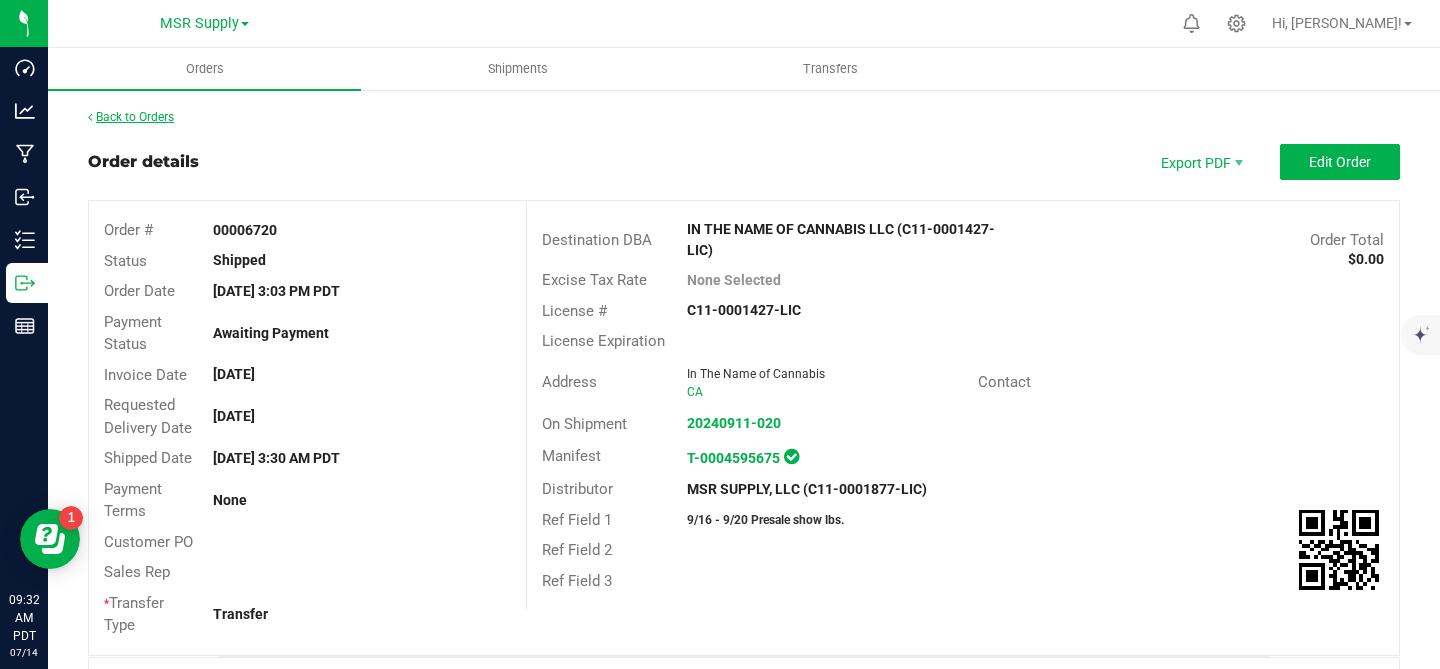 click on "Back to Orders" at bounding box center [131, 117] 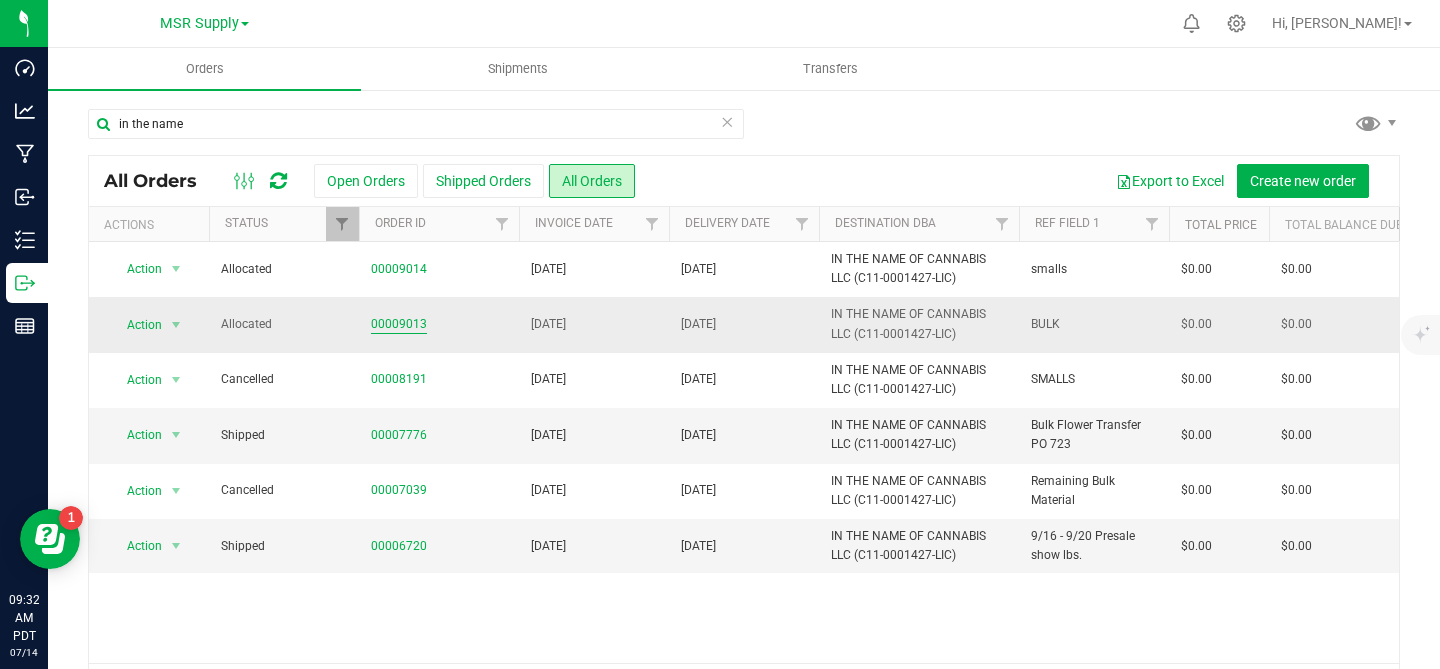 click on "00009013" at bounding box center (399, 324) 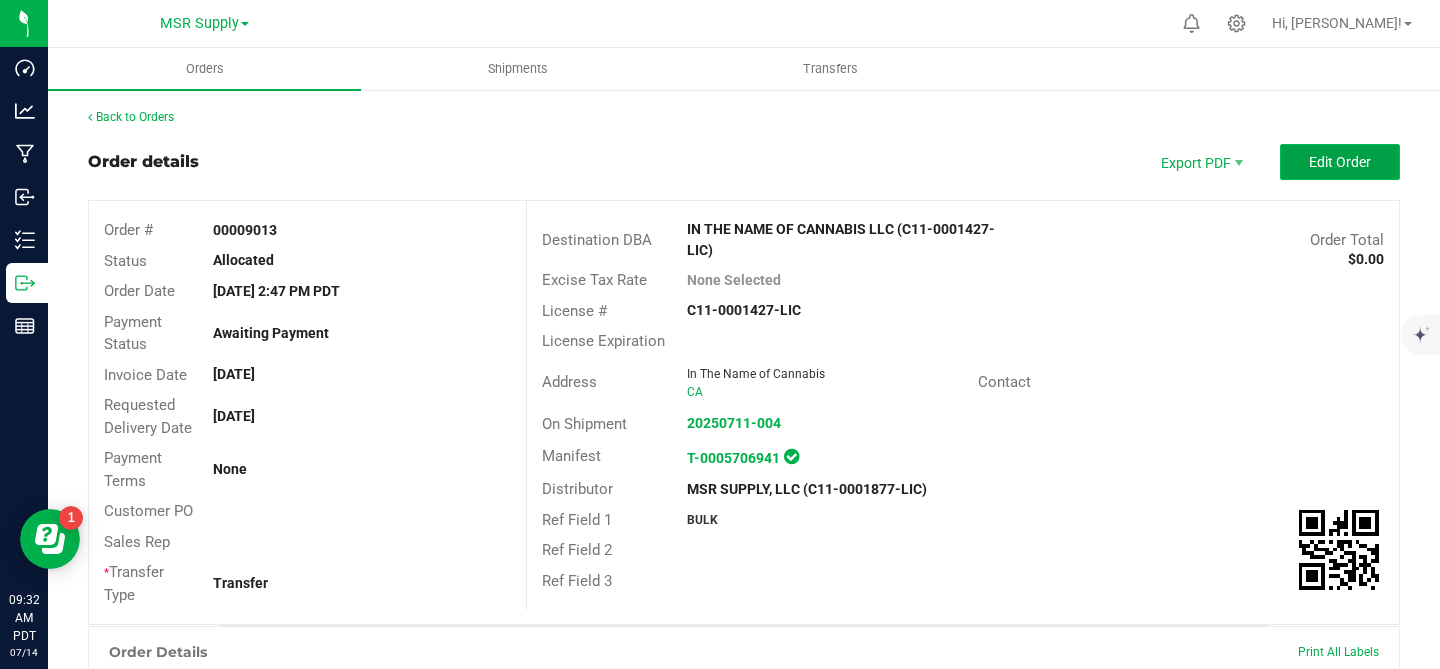 click on "Edit Order" at bounding box center (1340, 162) 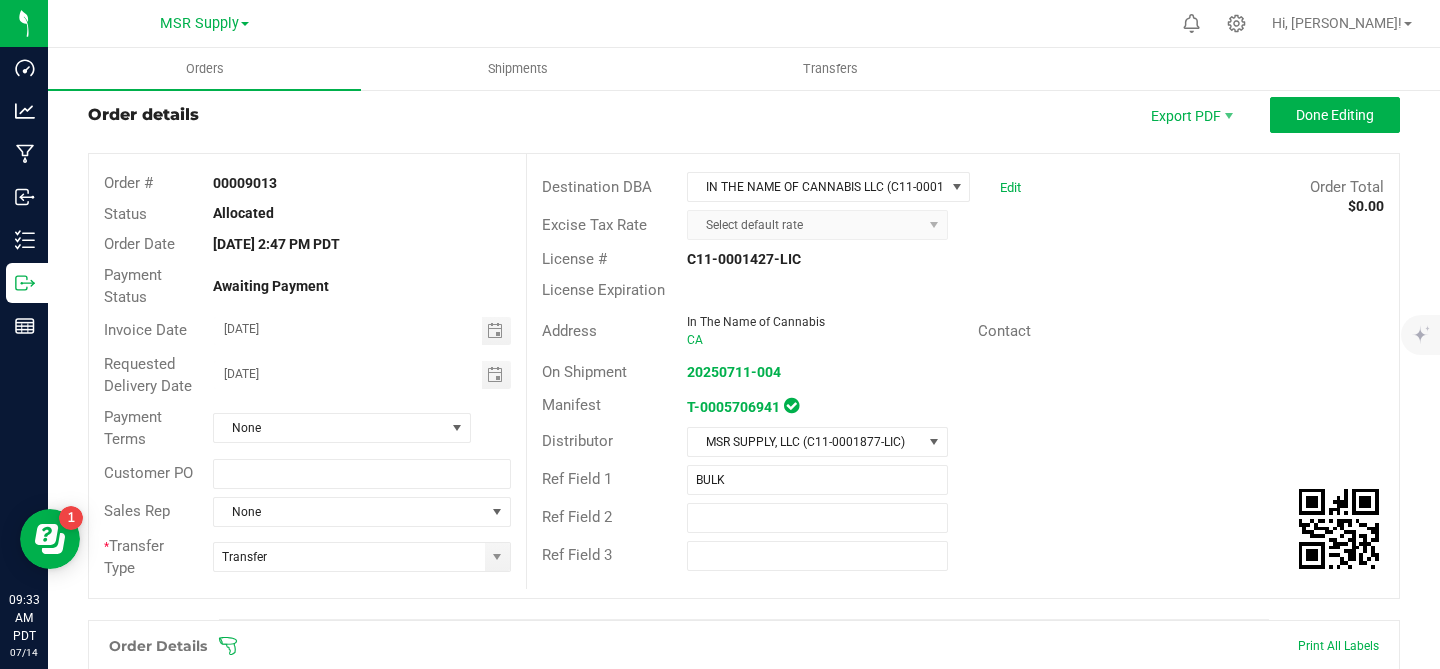 scroll, scrollTop: 56, scrollLeft: 0, axis: vertical 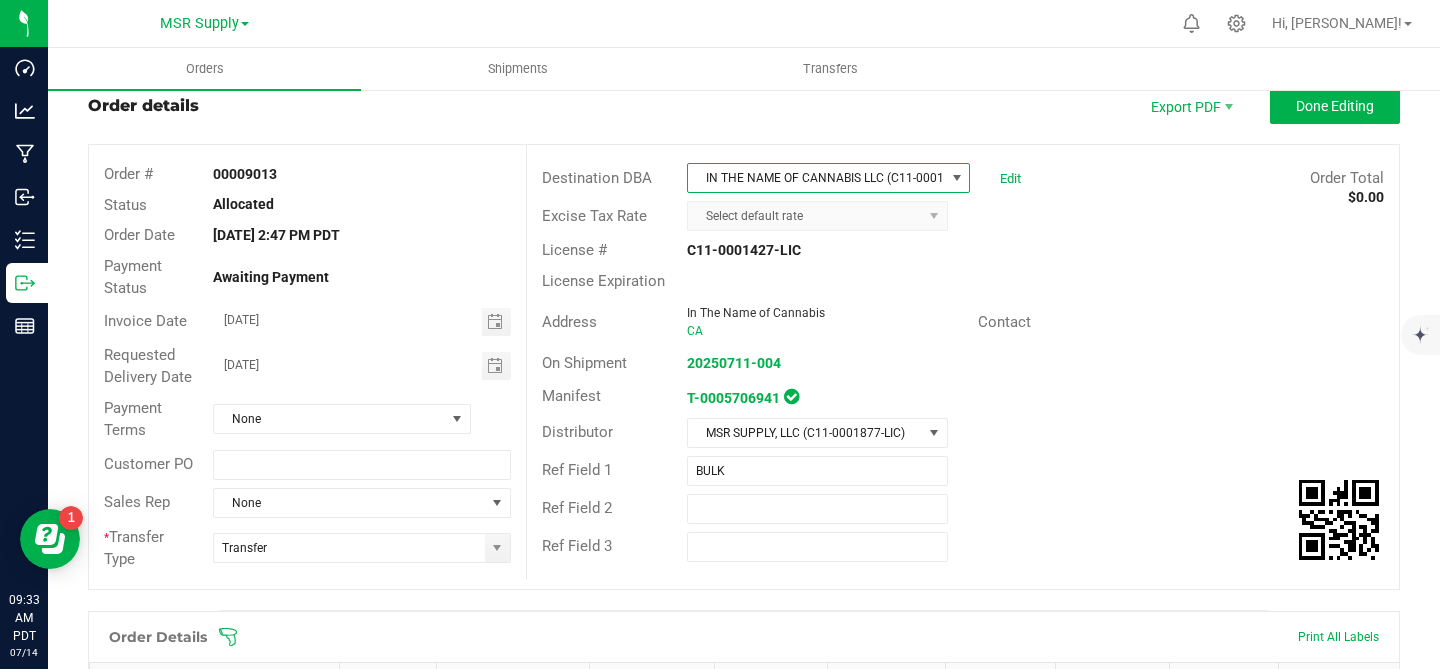click at bounding box center [957, 178] 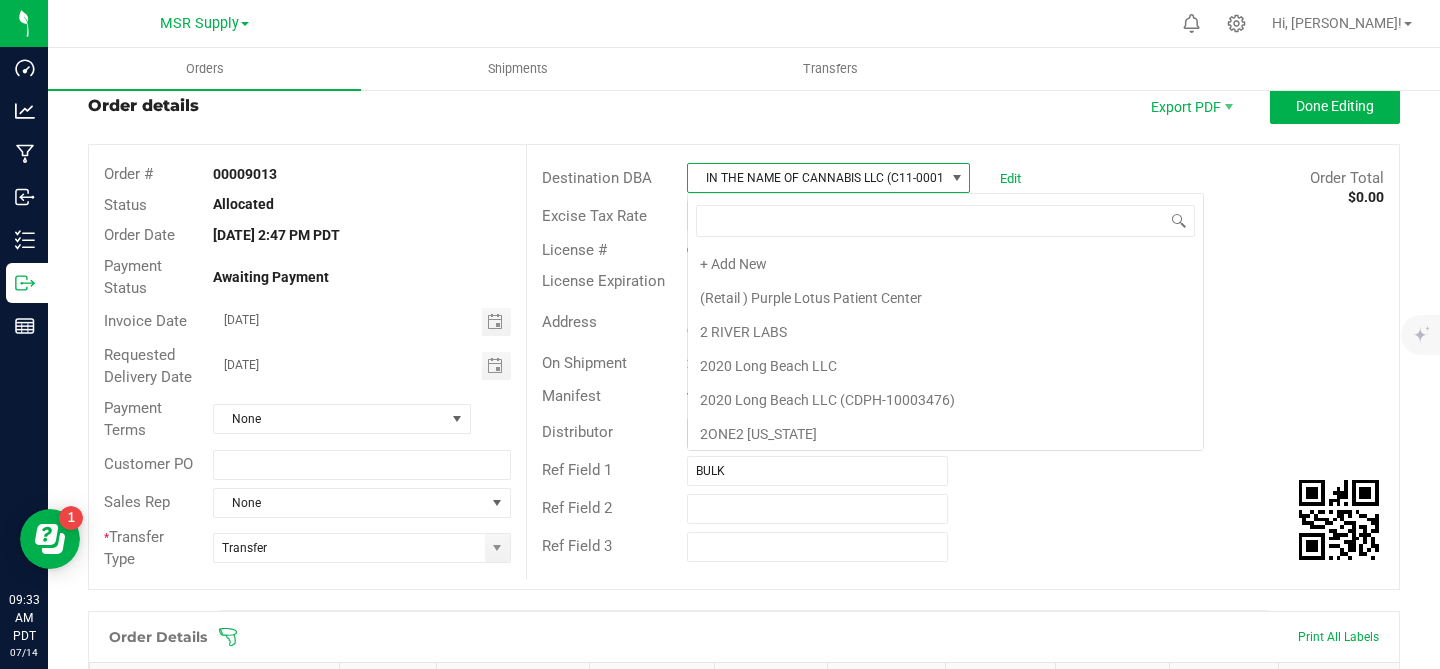 scroll, scrollTop: 99970, scrollLeft: 99716, axis: both 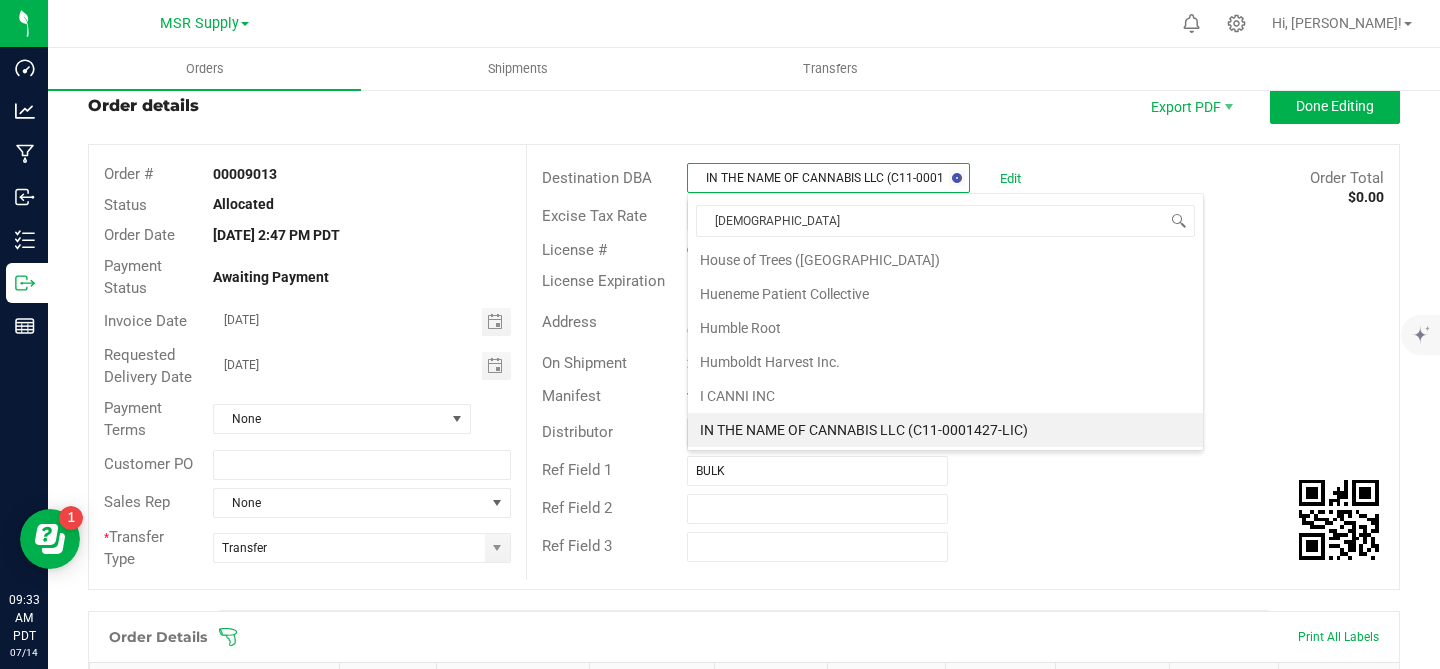 type on "nabis" 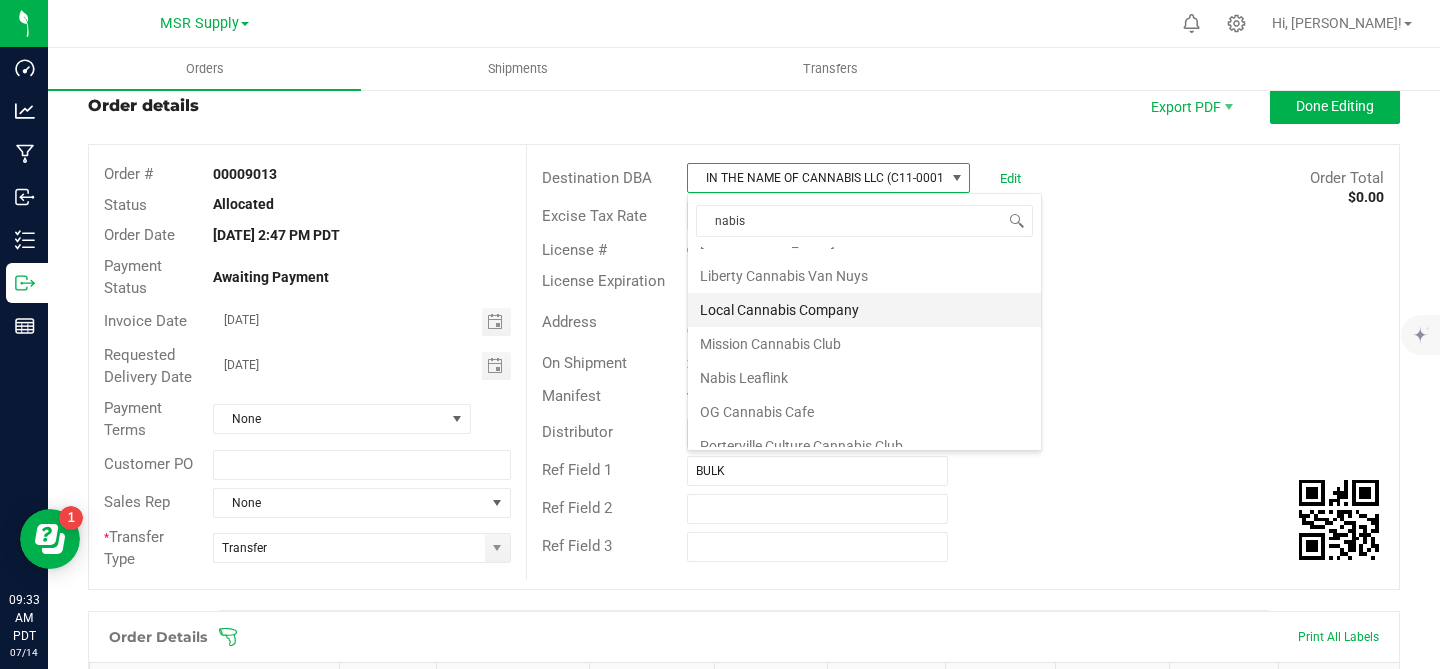 scroll, scrollTop: 642, scrollLeft: 0, axis: vertical 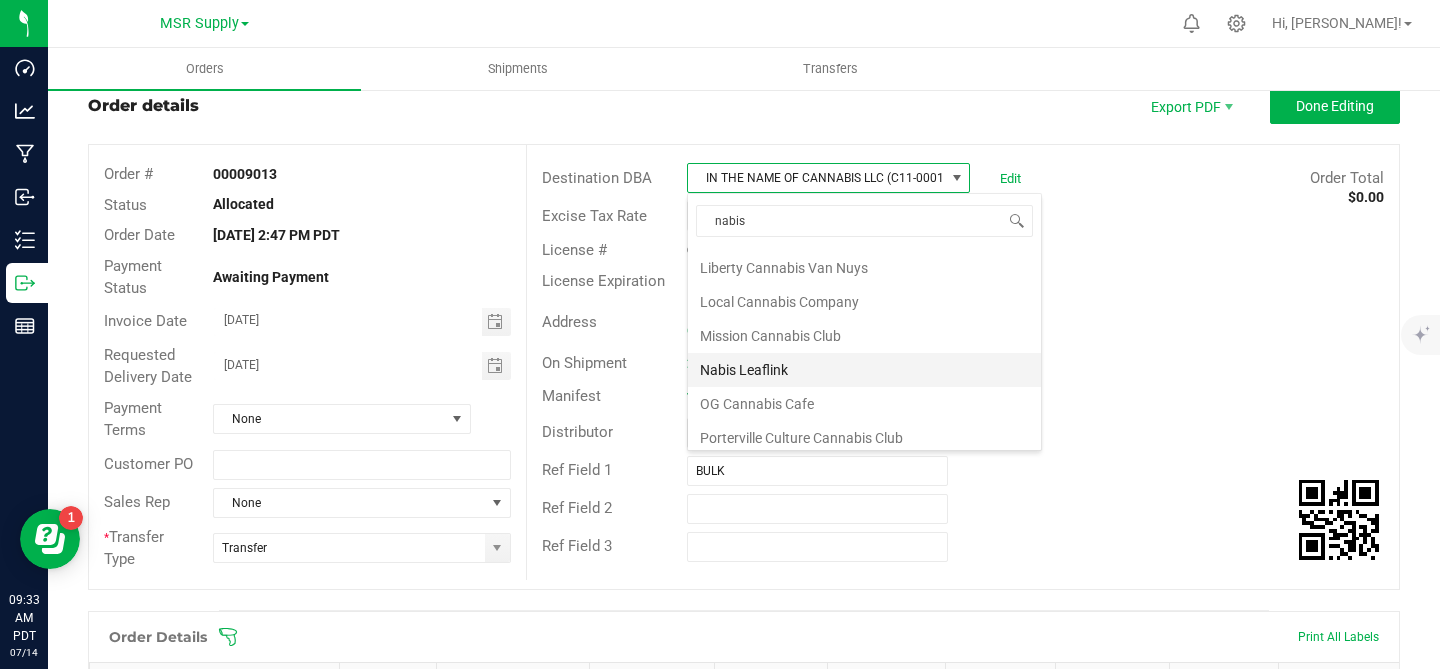 click on "Nabis Leaflink" at bounding box center [864, 370] 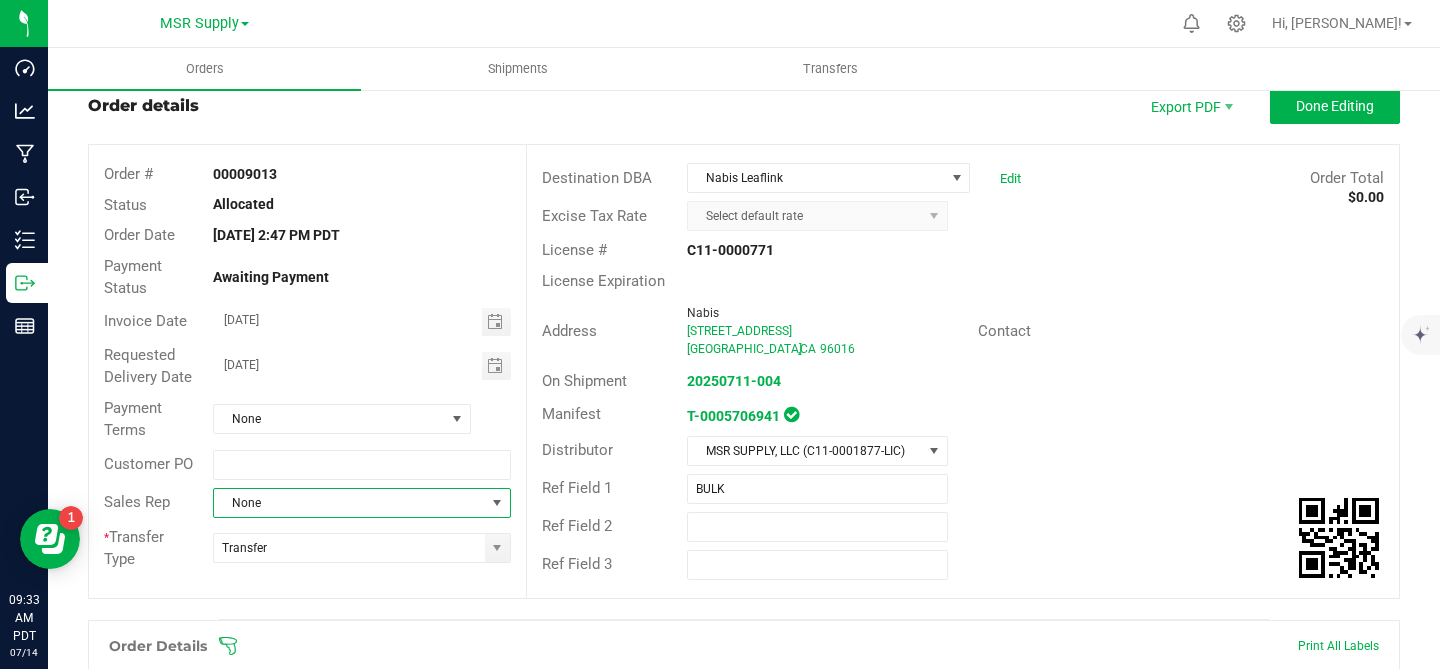 click at bounding box center (497, 503) 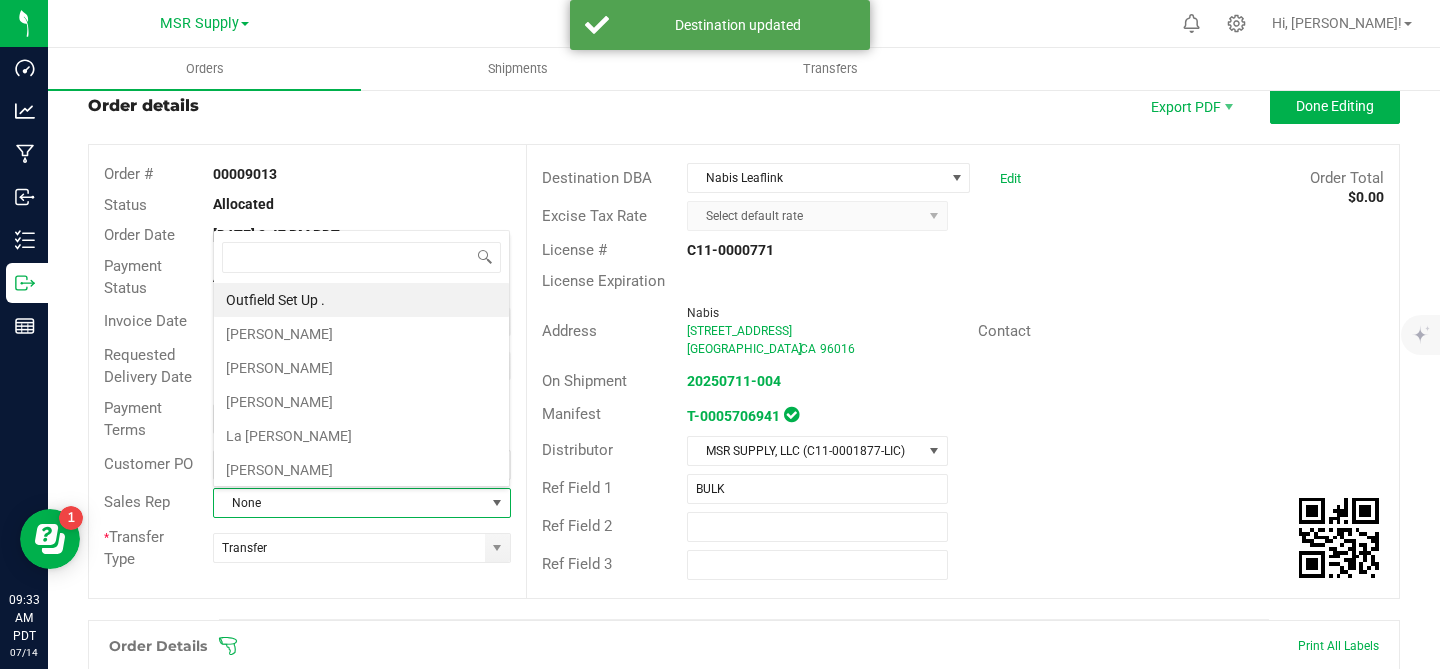 scroll, scrollTop: 99970, scrollLeft: 99702, axis: both 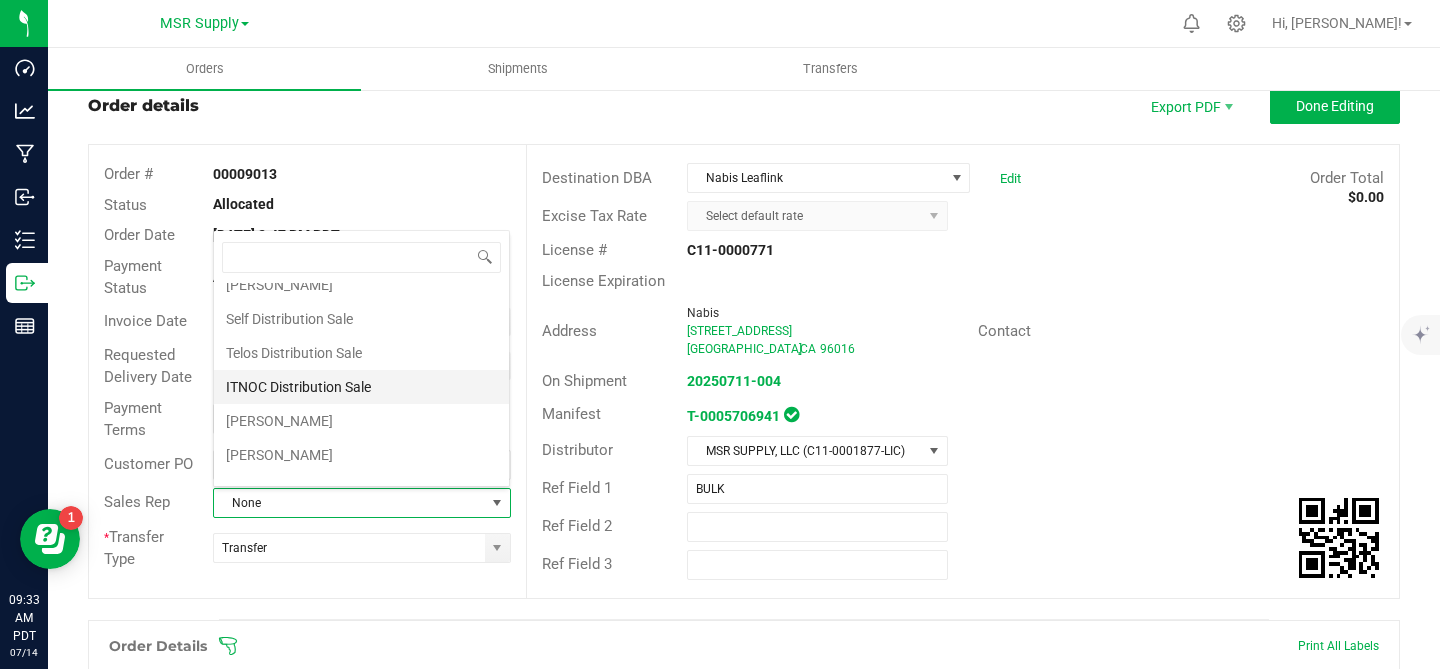 click on "ITNOC Distribution Sale" at bounding box center (361, 387) 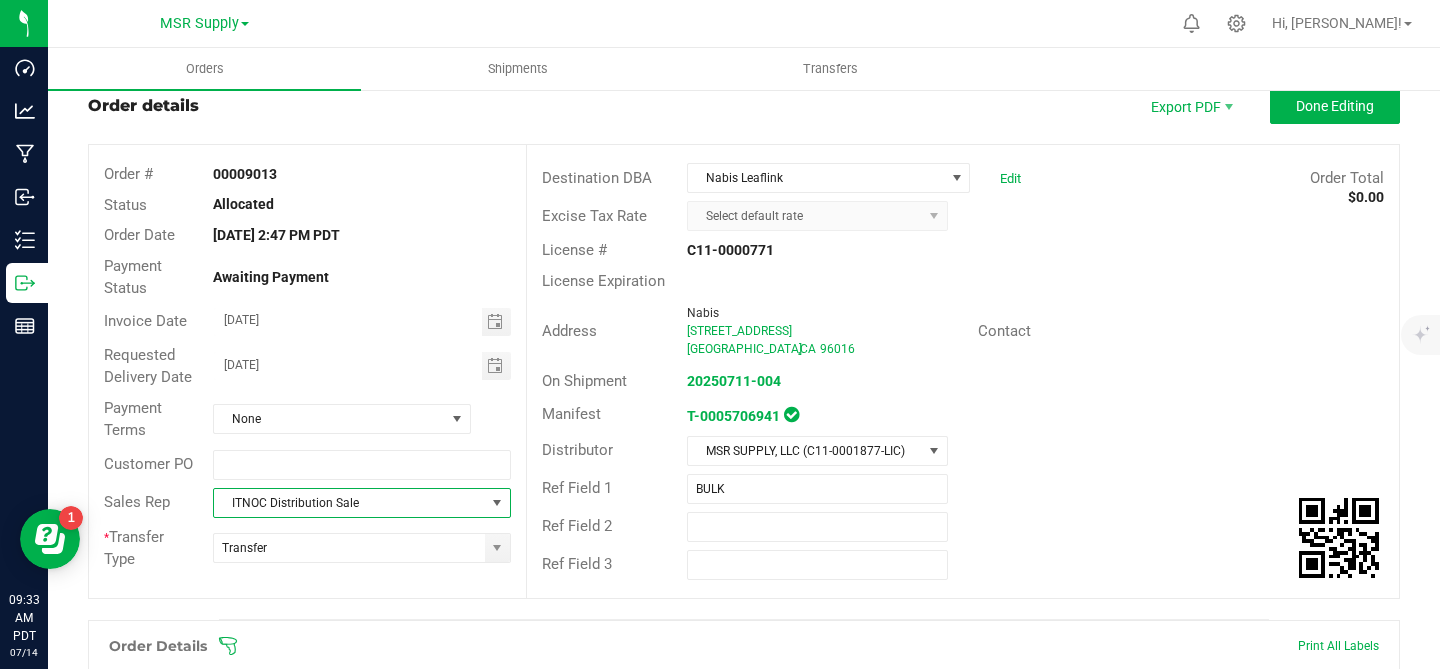 click at bounding box center (497, 503) 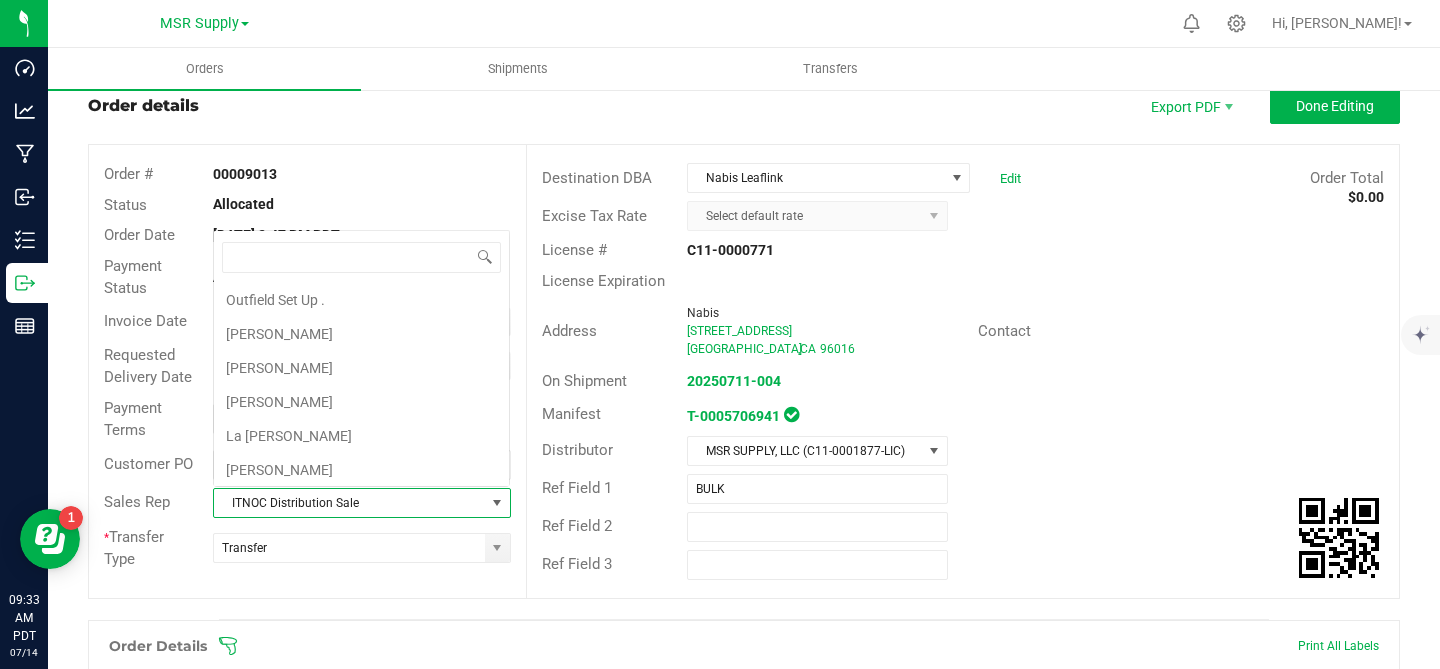 scroll, scrollTop: 0, scrollLeft: 0, axis: both 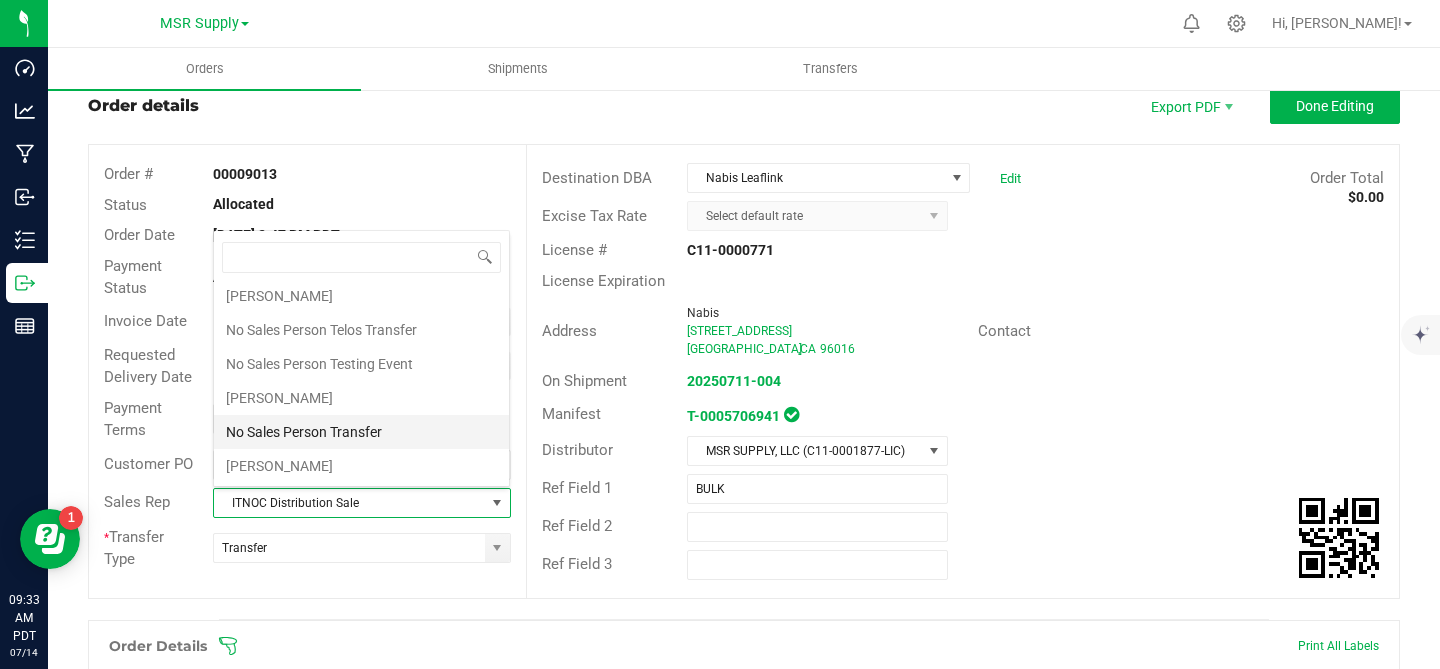click on "No Sales Person Transfer" at bounding box center [361, 432] 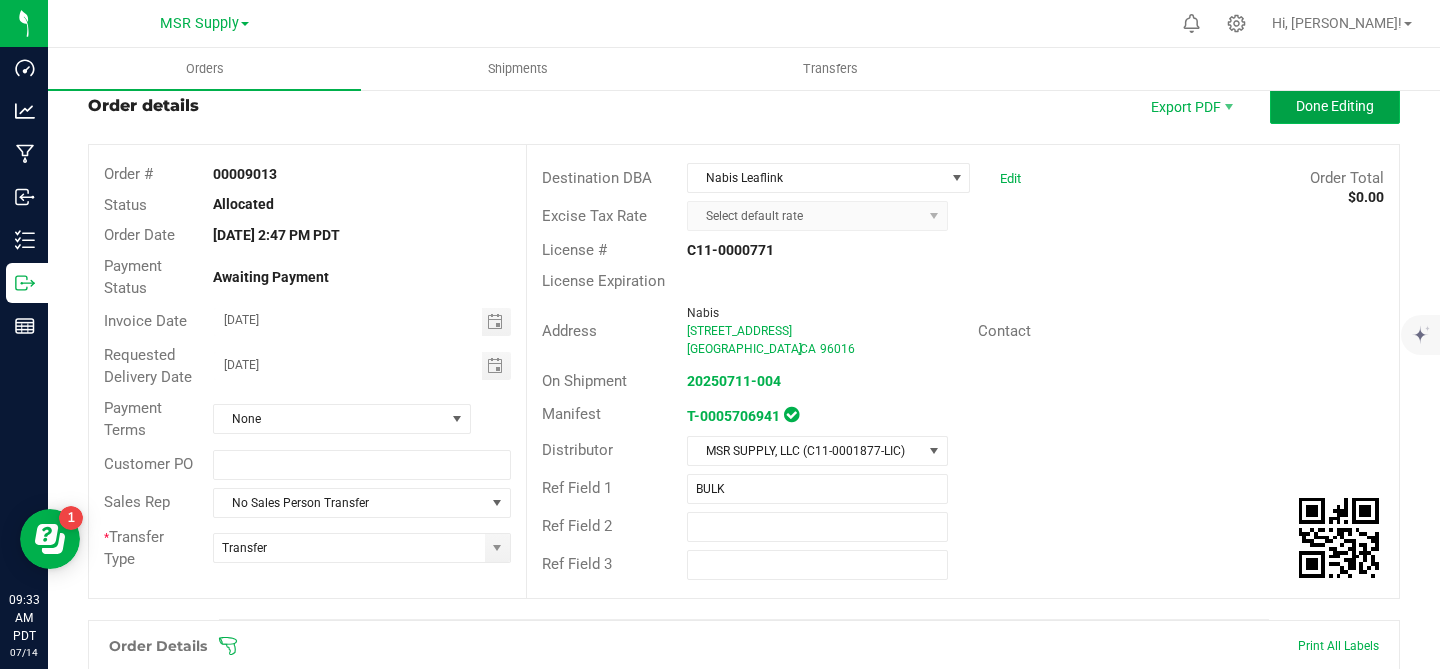 click on "Done Editing" at bounding box center (1335, 106) 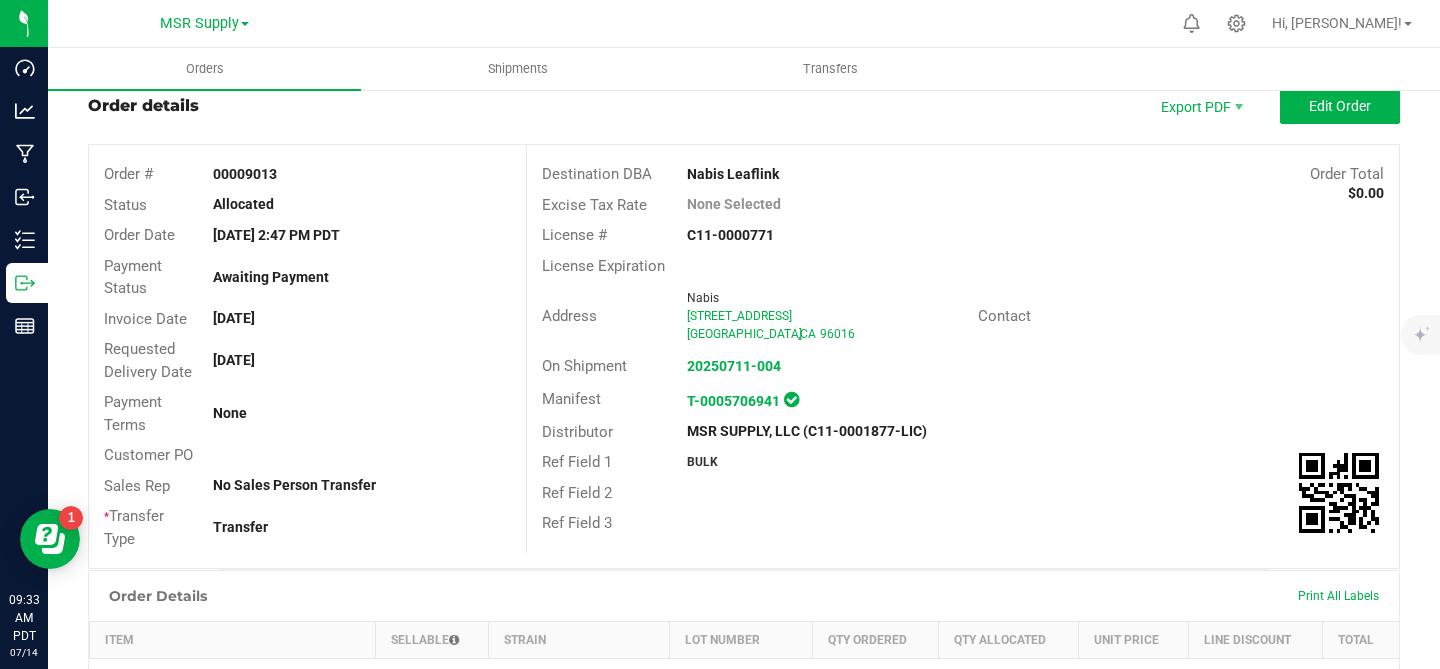 scroll, scrollTop: 0, scrollLeft: 0, axis: both 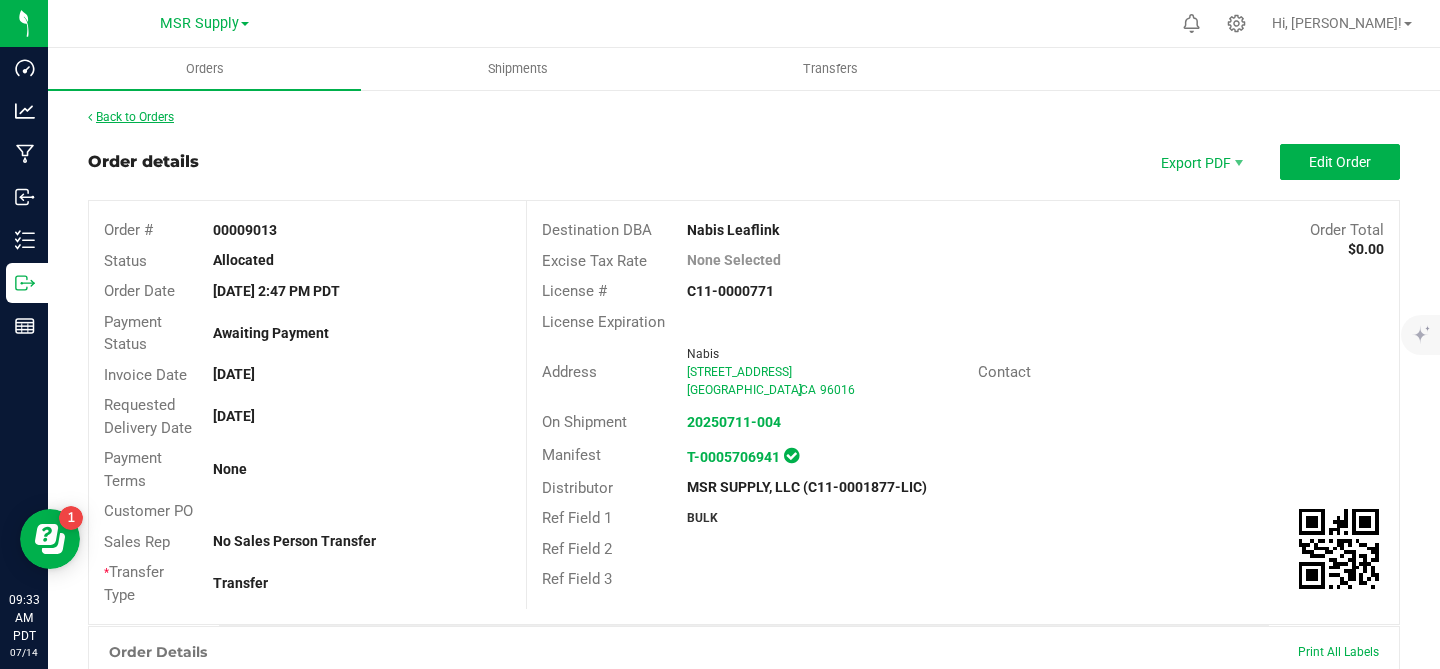 click on "Back to Orders" at bounding box center [131, 117] 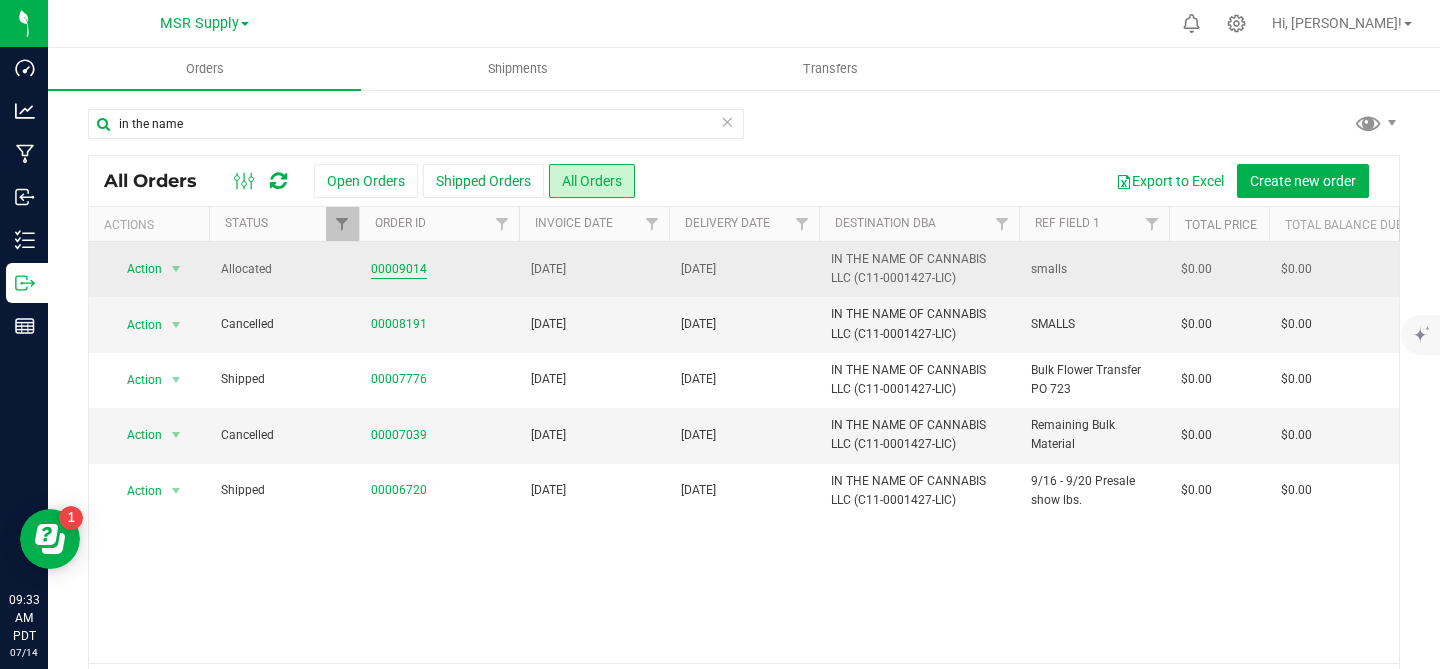 click on "00009014" at bounding box center (399, 269) 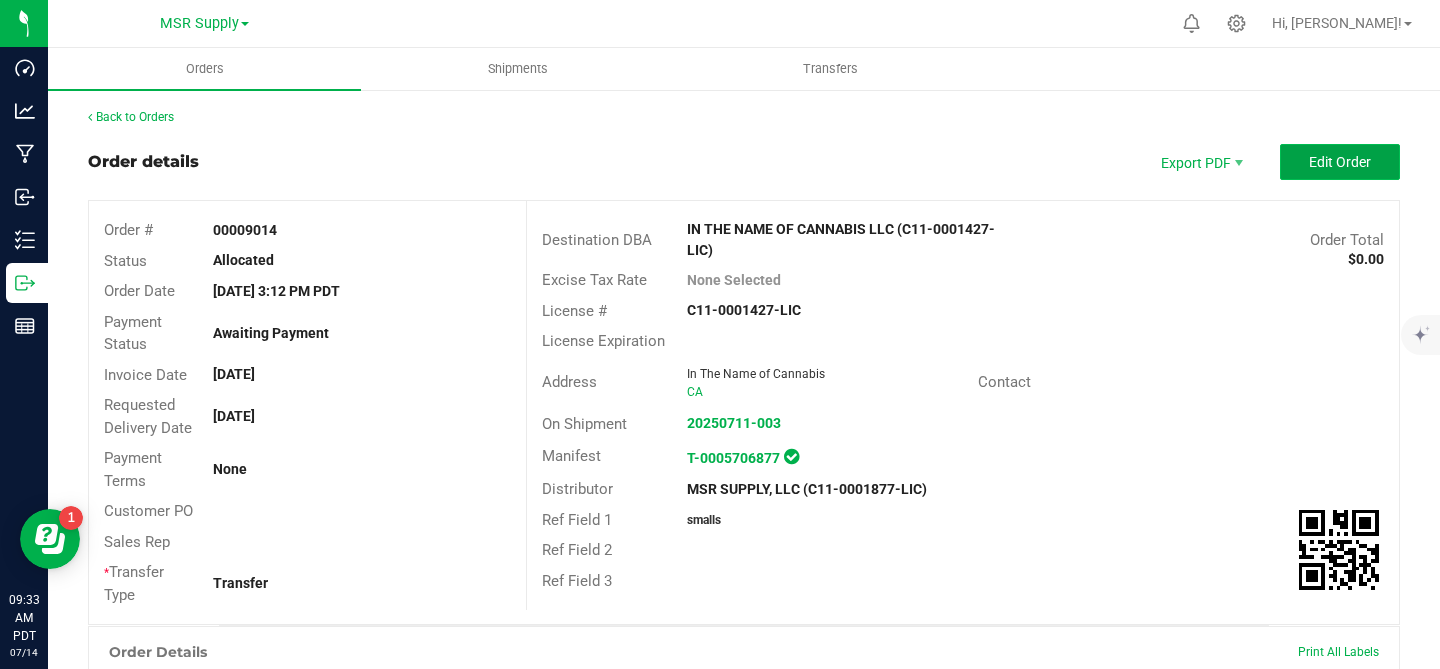 click on "Edit Order" at bounding box center [1340, 162] 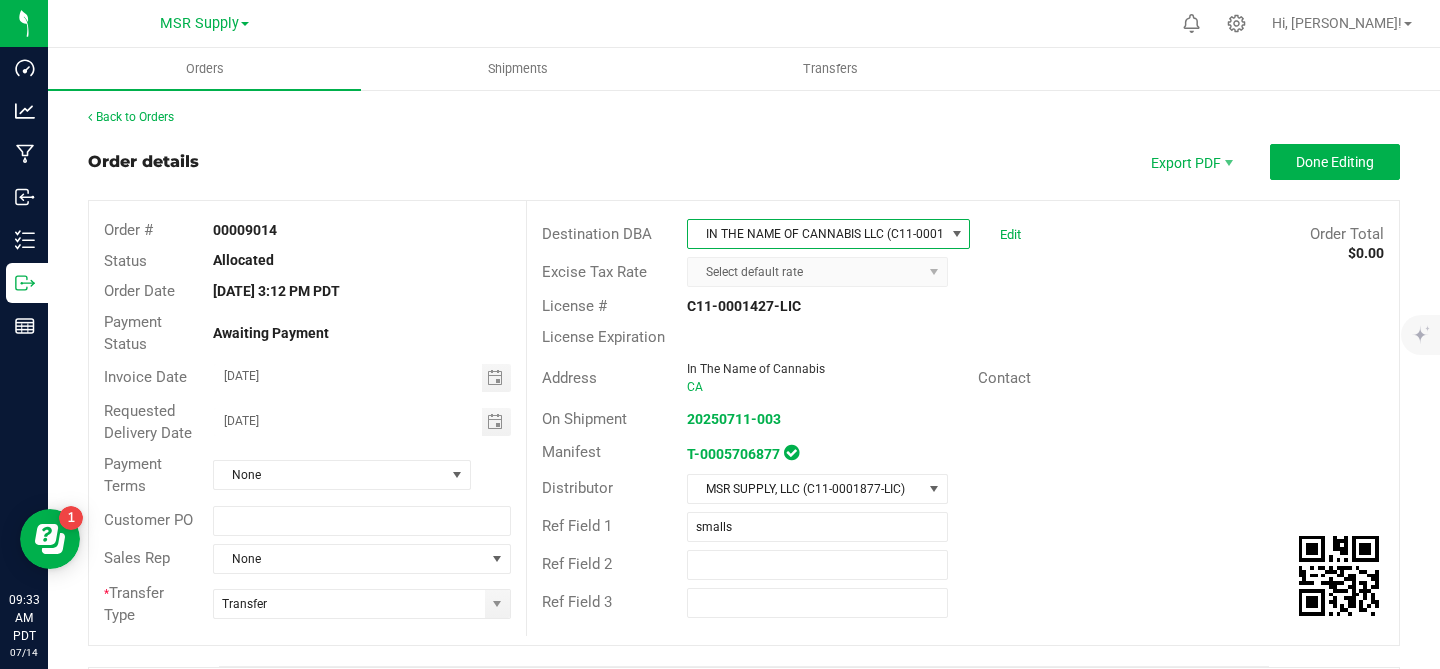 click at bounding box center [957, 234] 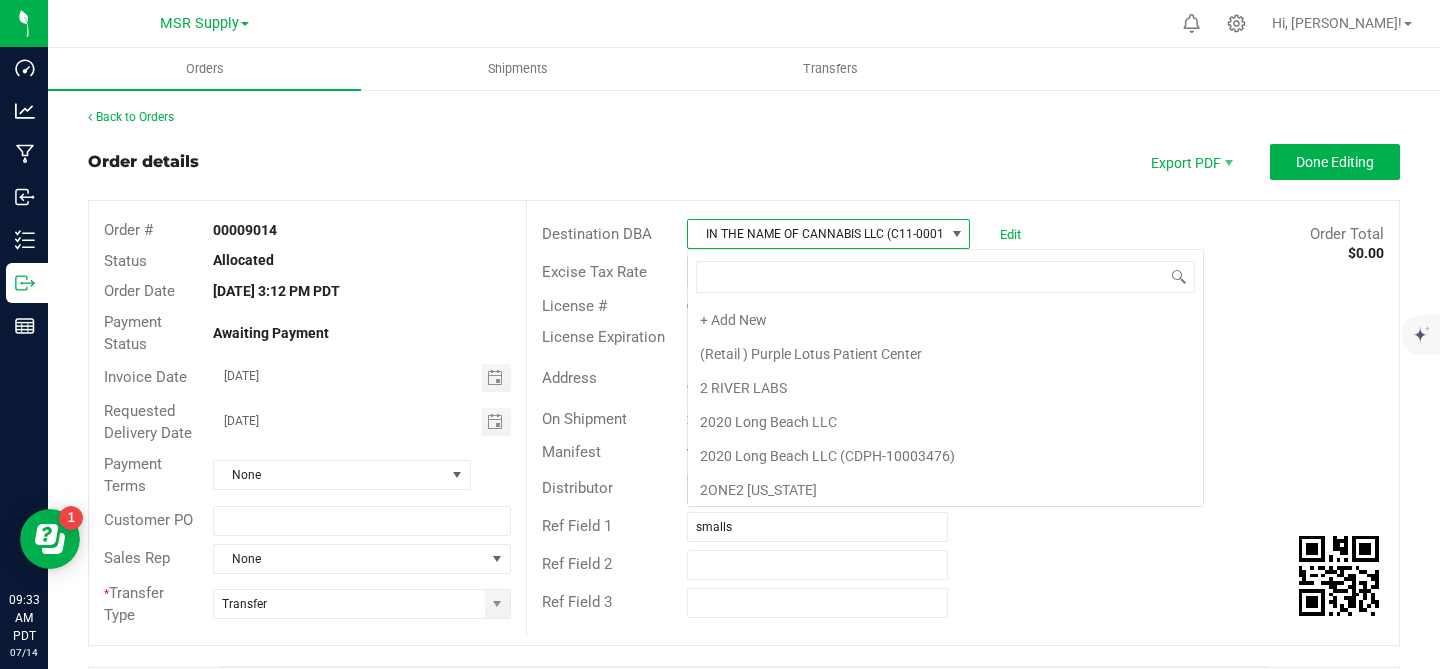 scroll, scrollTop: 99970, scrollLeft: 99716, axis: both 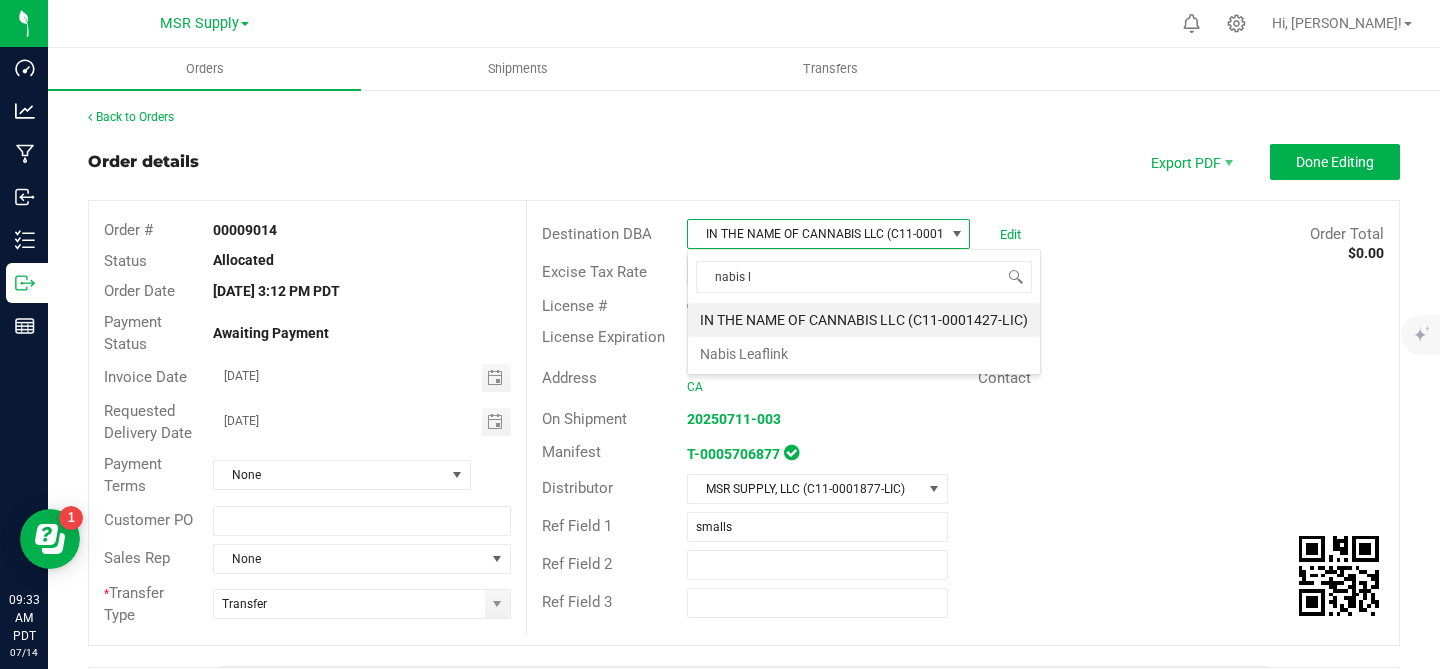 type on "nabis le" 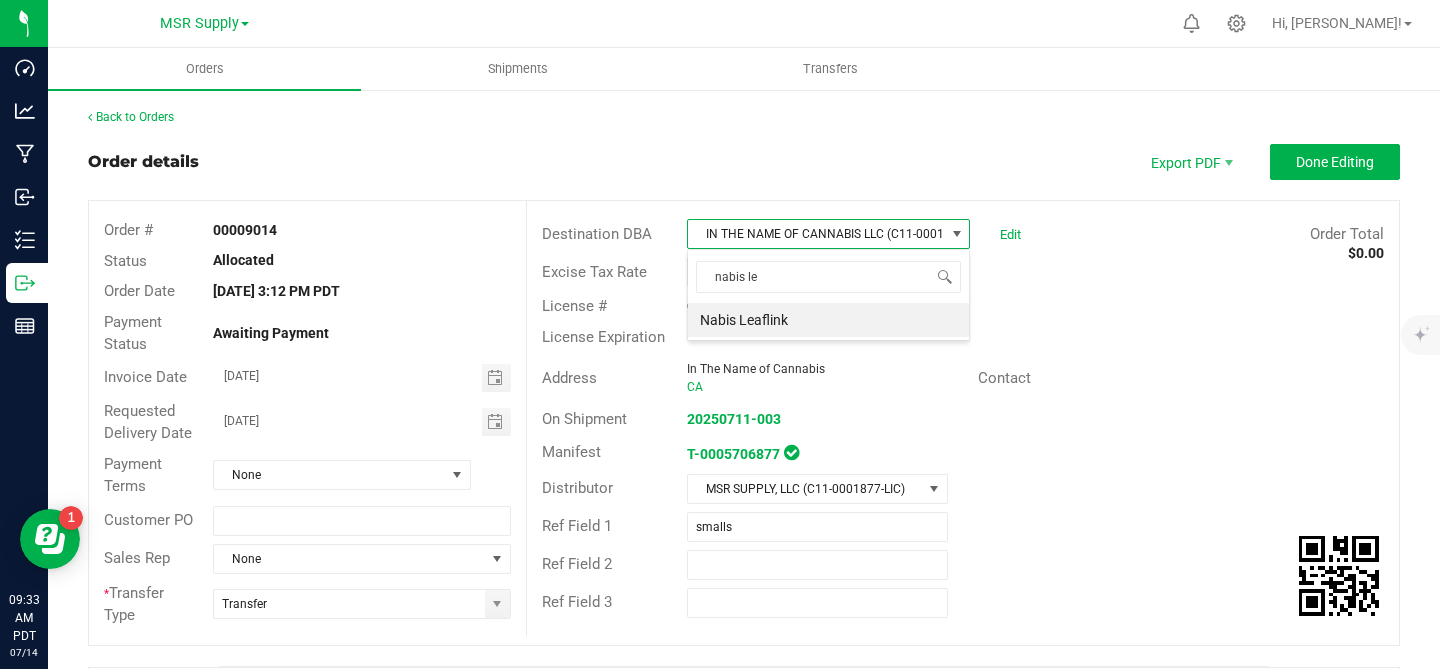 click on "Address  In The Name of Cannabis CA" at bounding box center (752, 378) 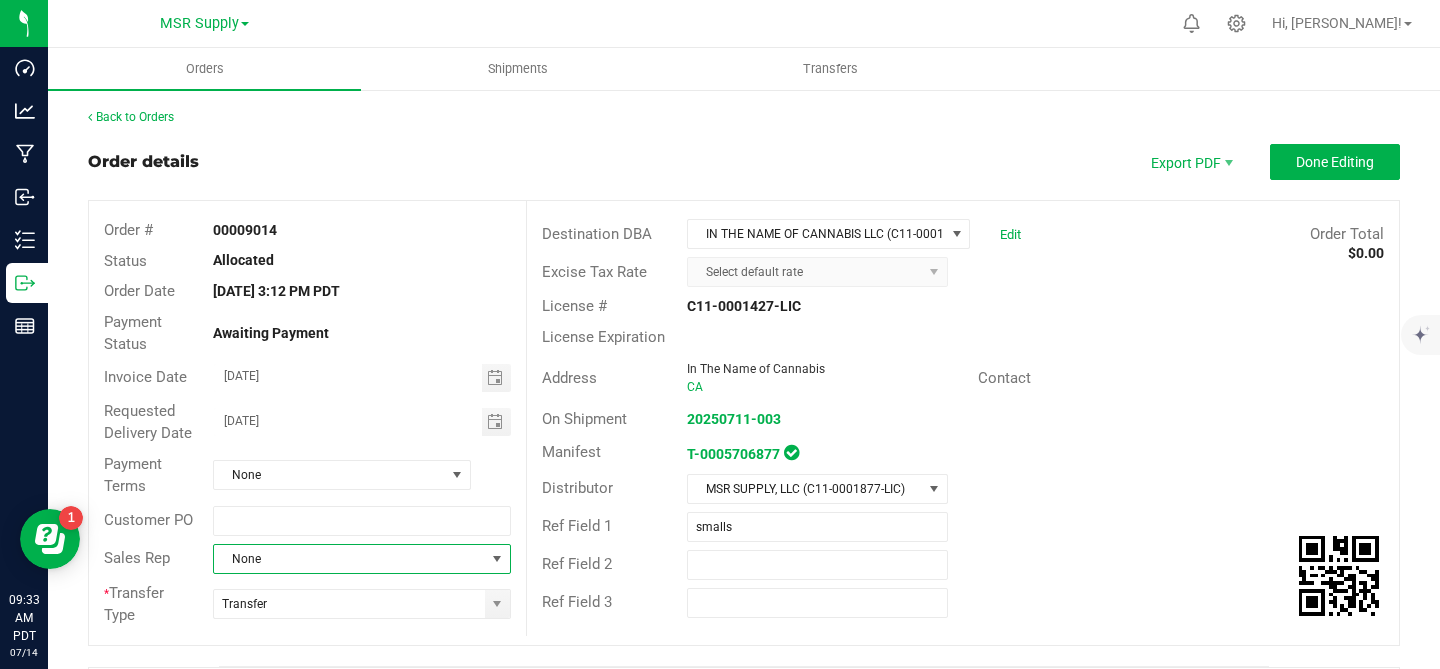 click at bounding box center (497, 559) 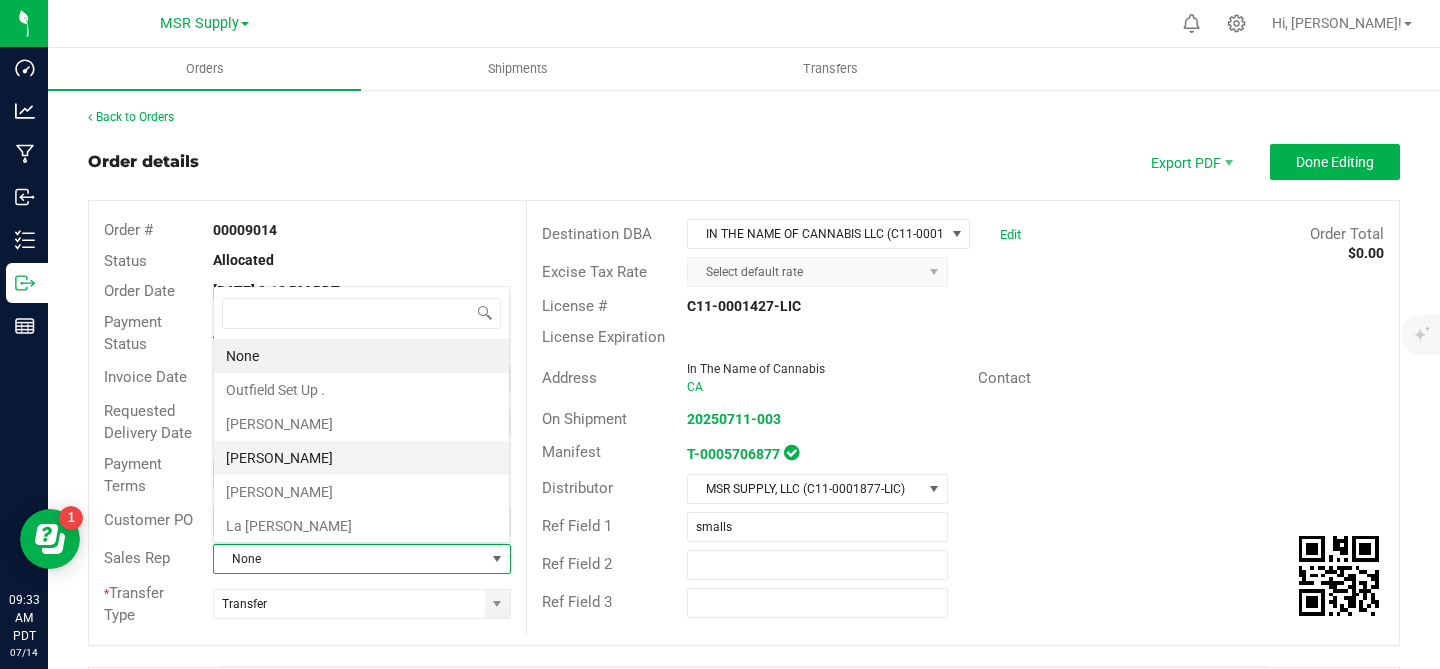 scroll, scrollTop: 99970, scrollLeft: 99702, axis: both 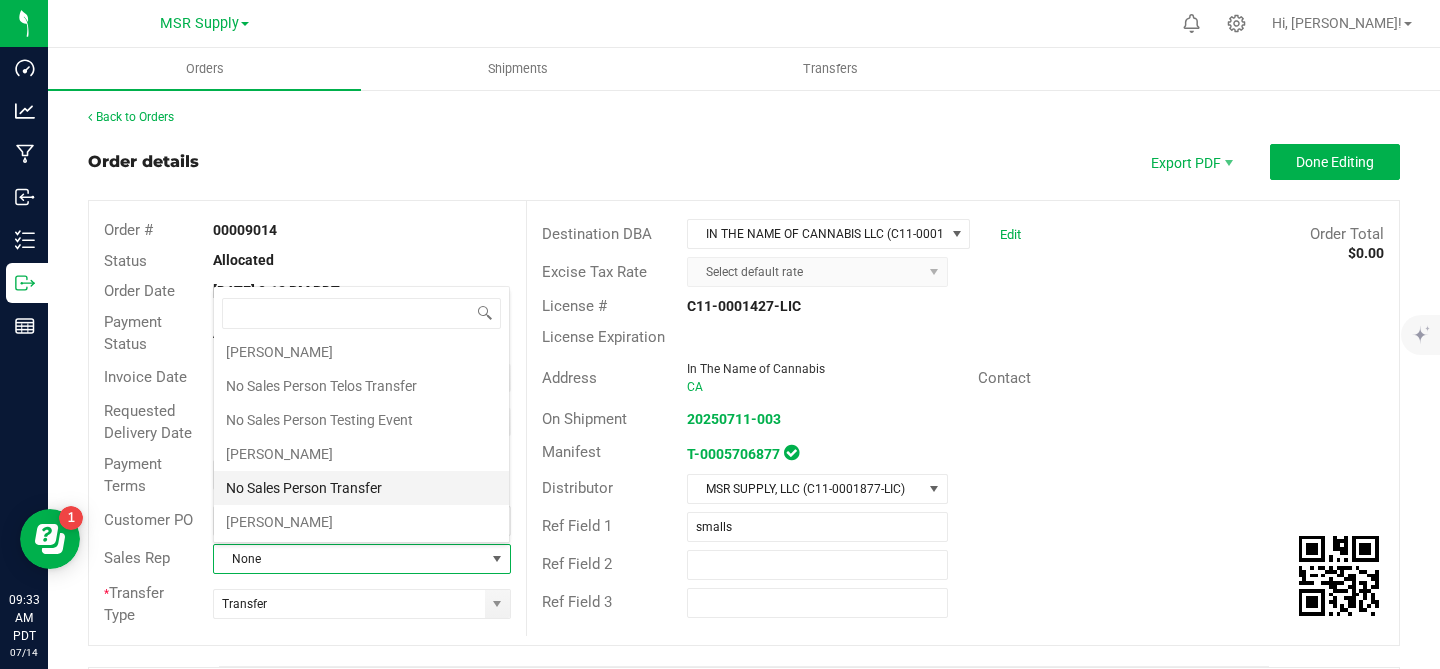 click on "No Sales Person Transfer" at bounding box center (361, 488) 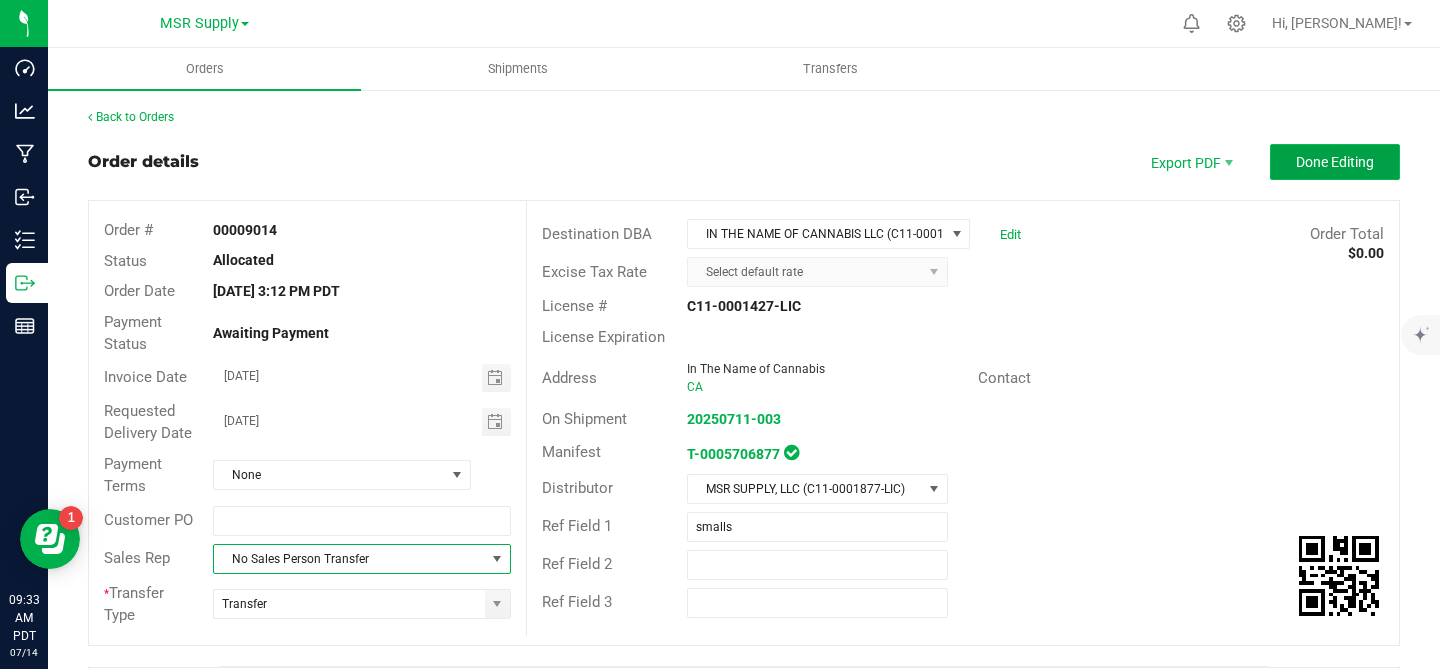 click on "Done Editing" at bounding box center (1335, 162) 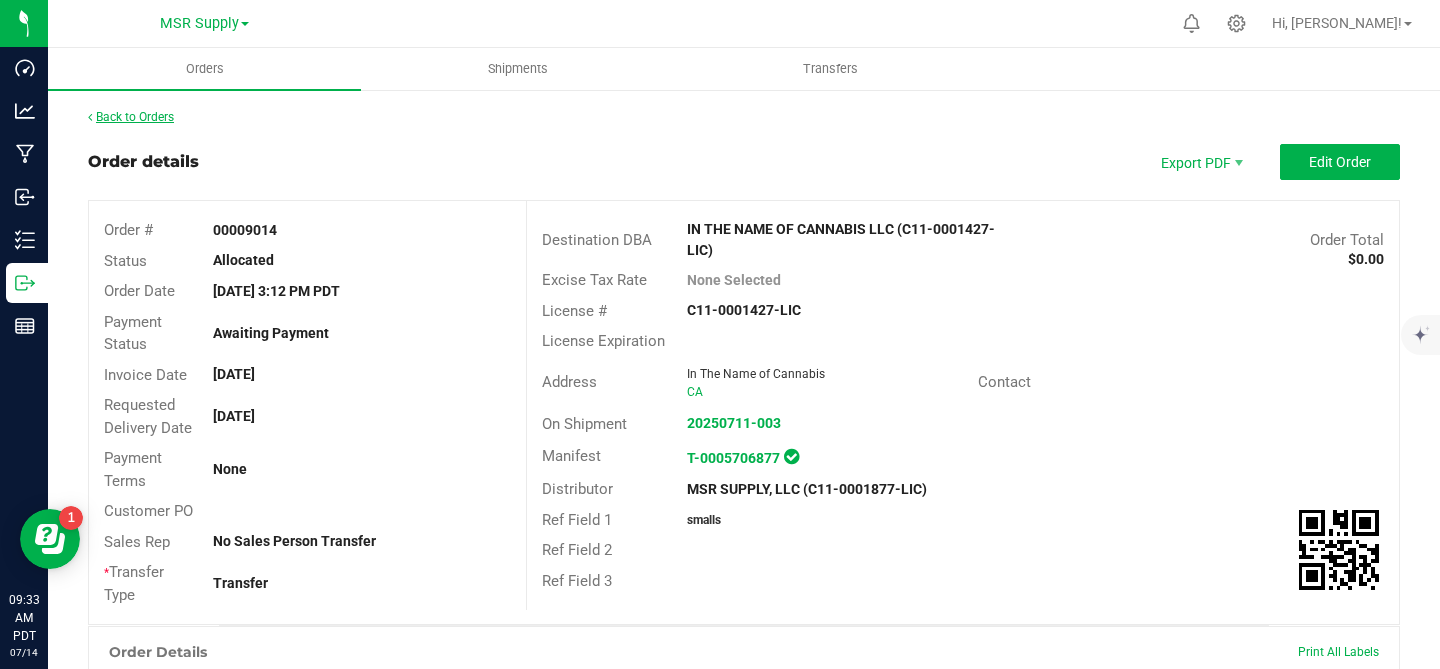 click on "Back to Orders" at bounding box center [131, 117] 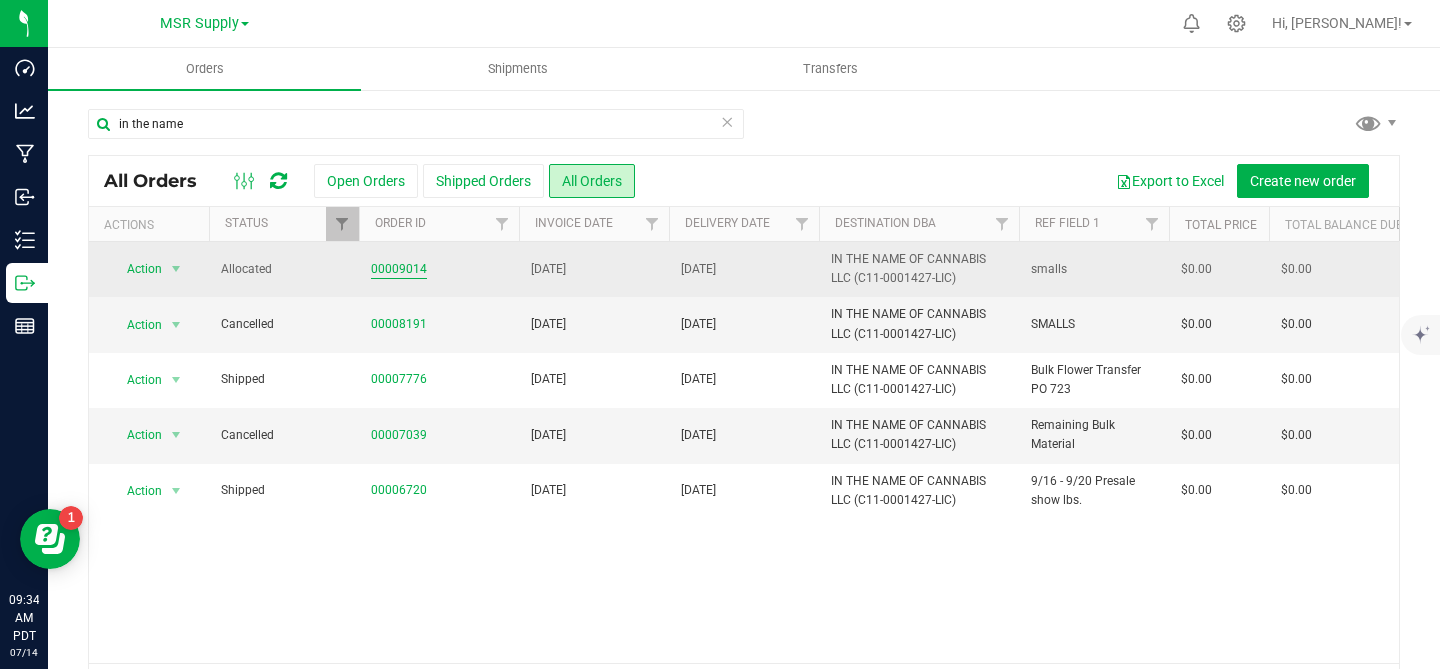 click on "00009014" at bounding box center (399, 269) 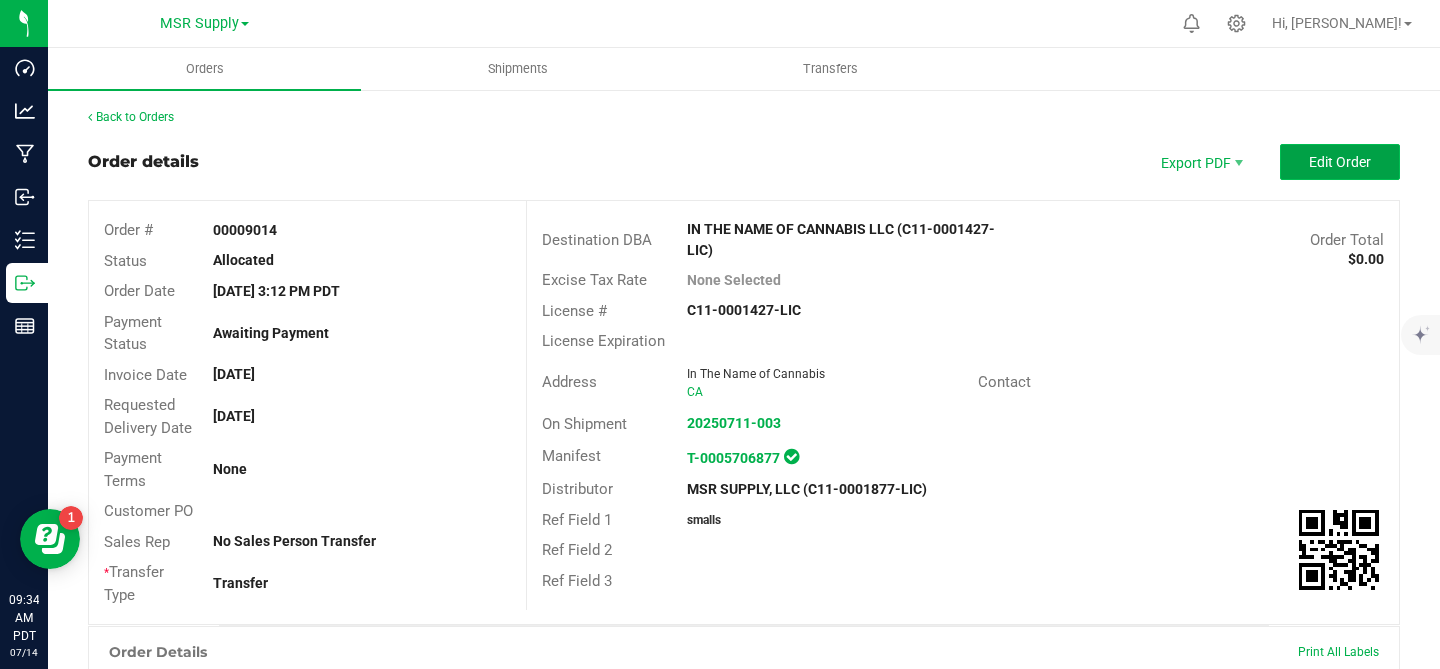 click on "Edit Order" at bounding box center (1340, 162) 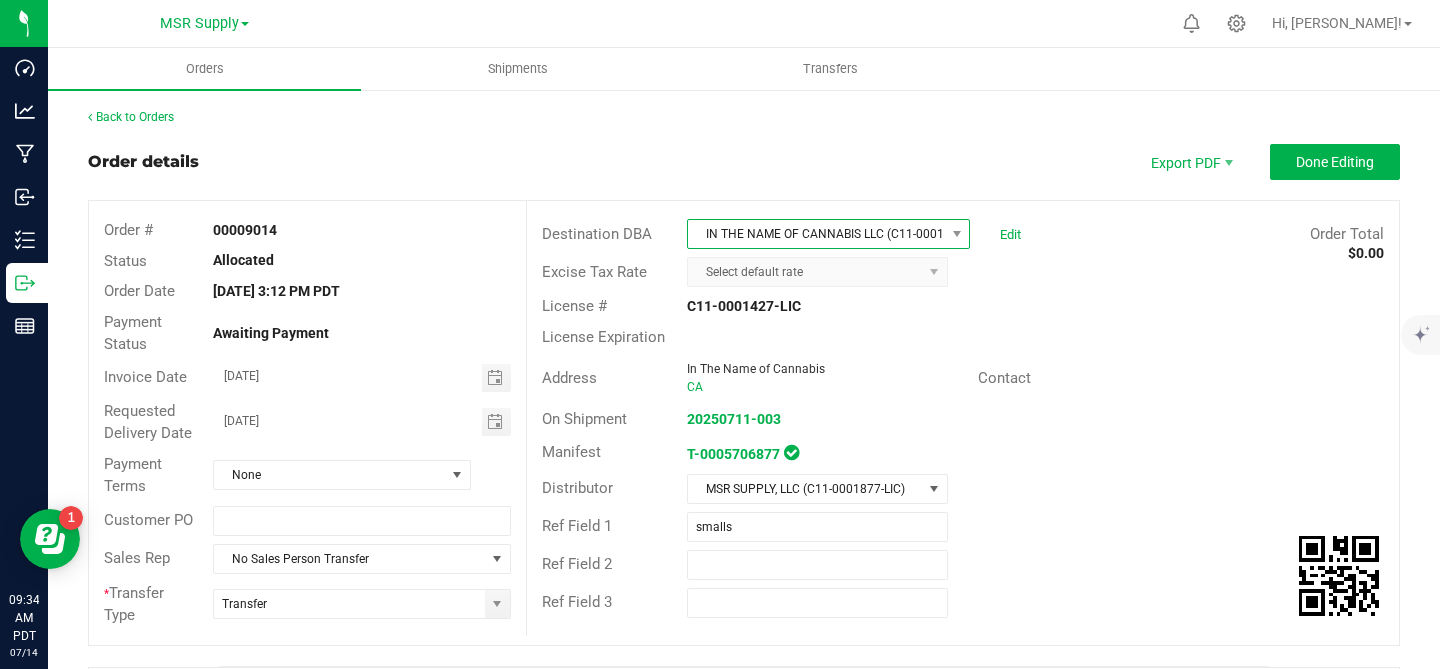 click at bounding box center (956, 234) 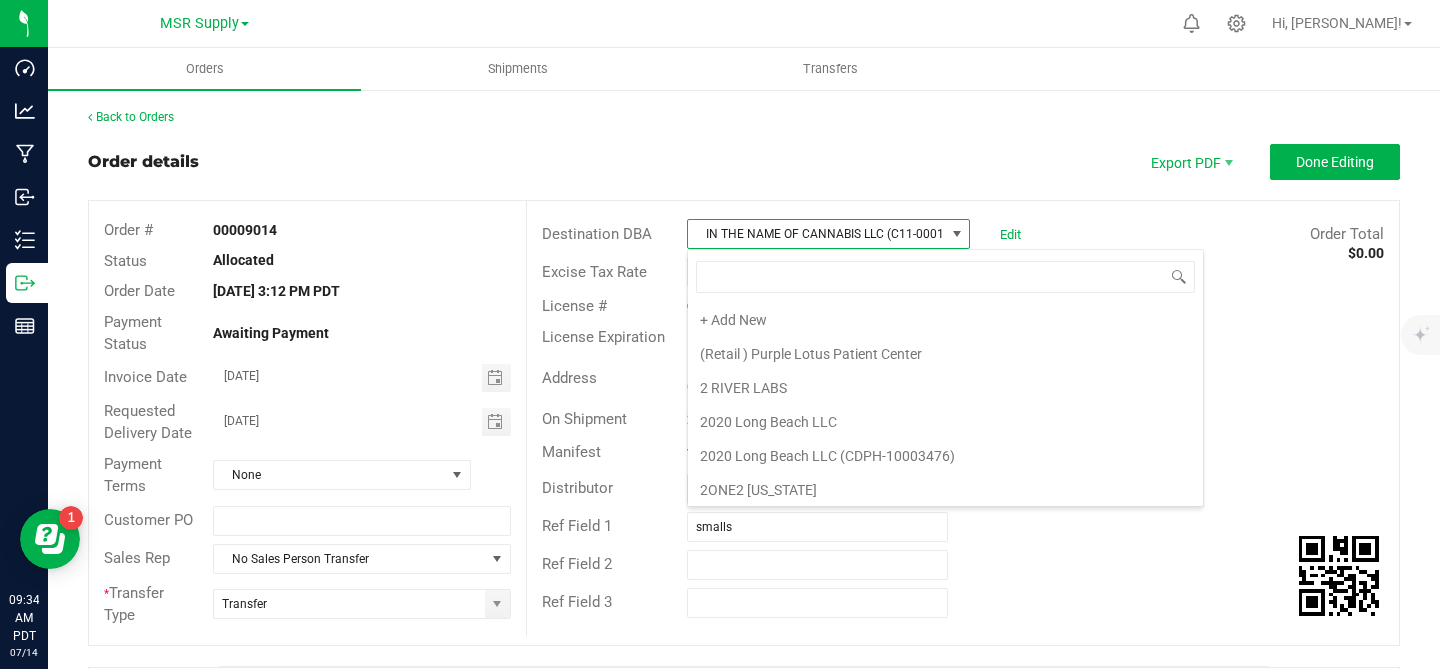 scroll, scrollTop: 99970, scrollLeft: 99716, axis: both 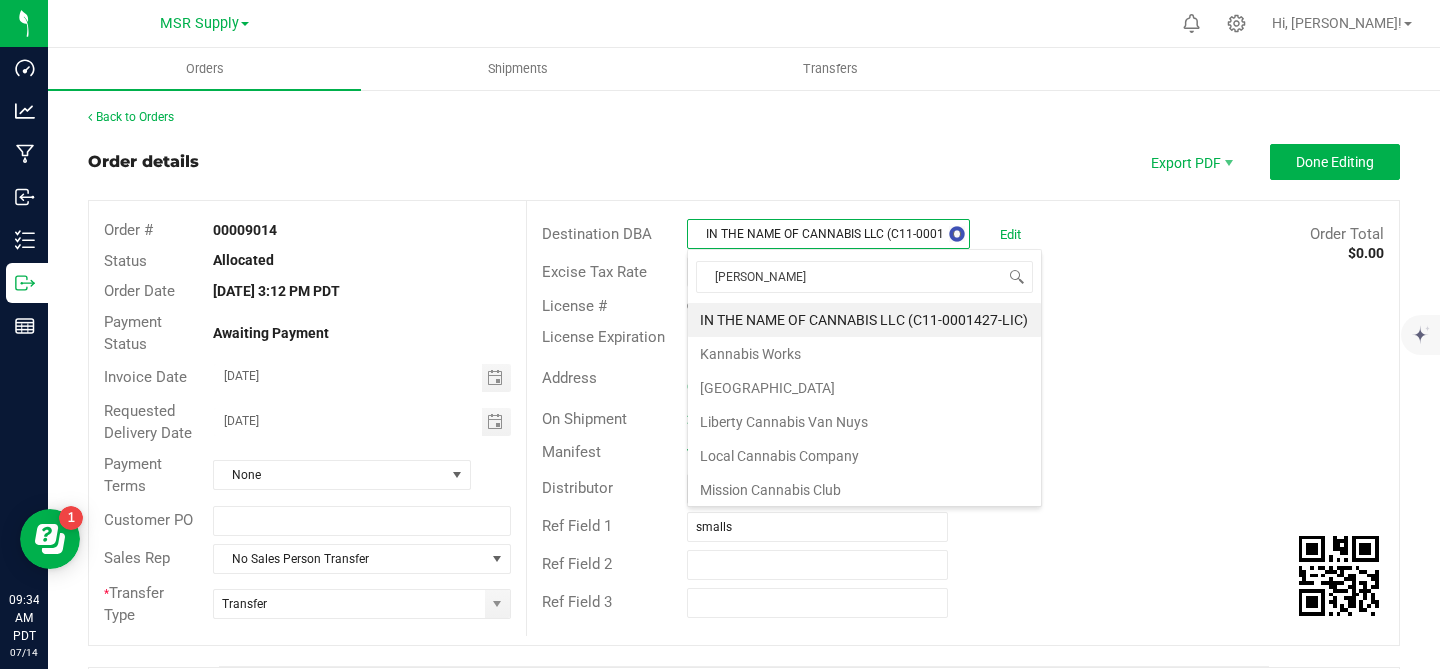 type on "nabis leaf" 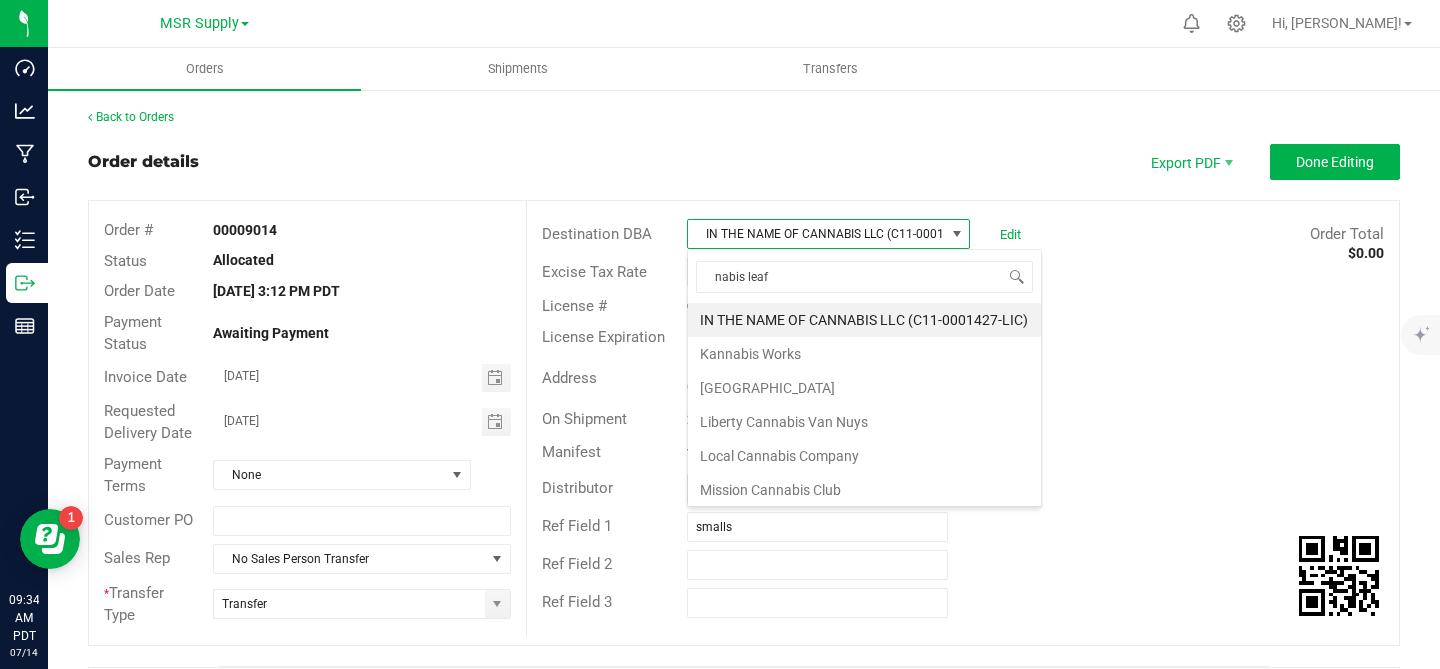 scroll, scrollTop: 0, scrollLeft: 0, axis: both 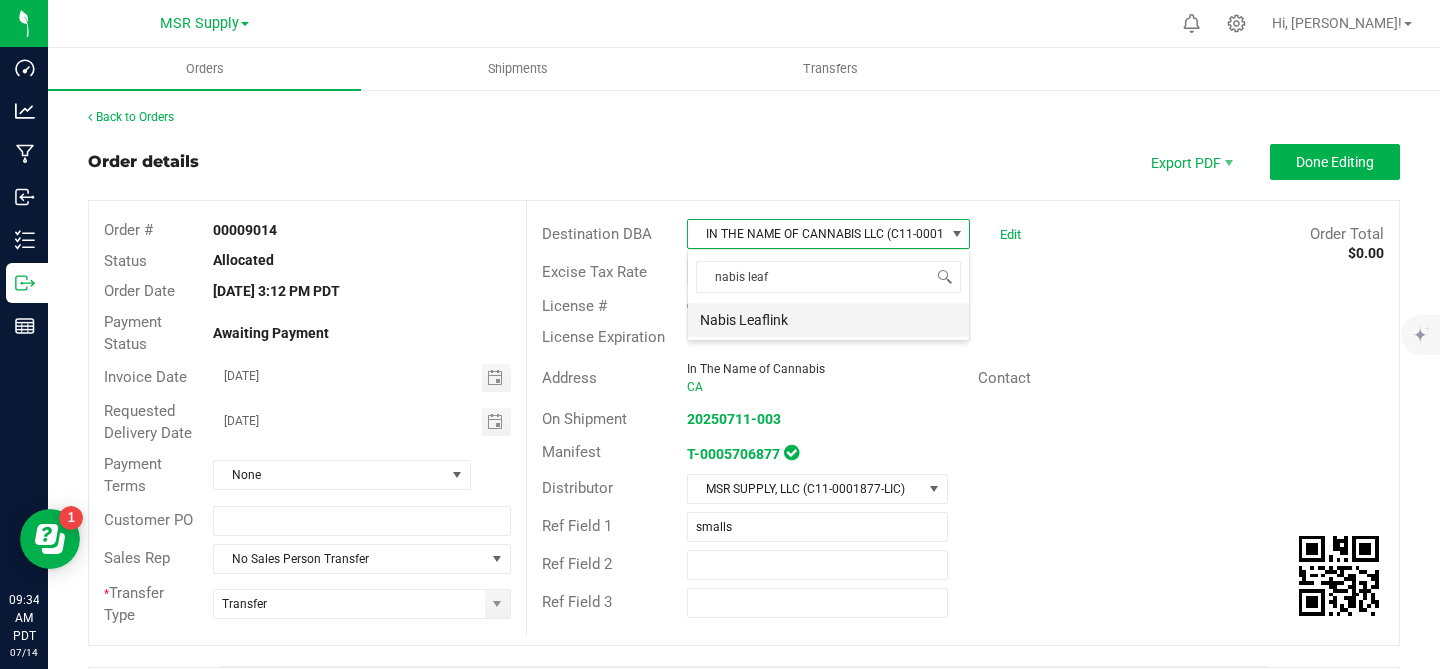 click on "Nabis Leaflink" at bounding box center [828, 320] 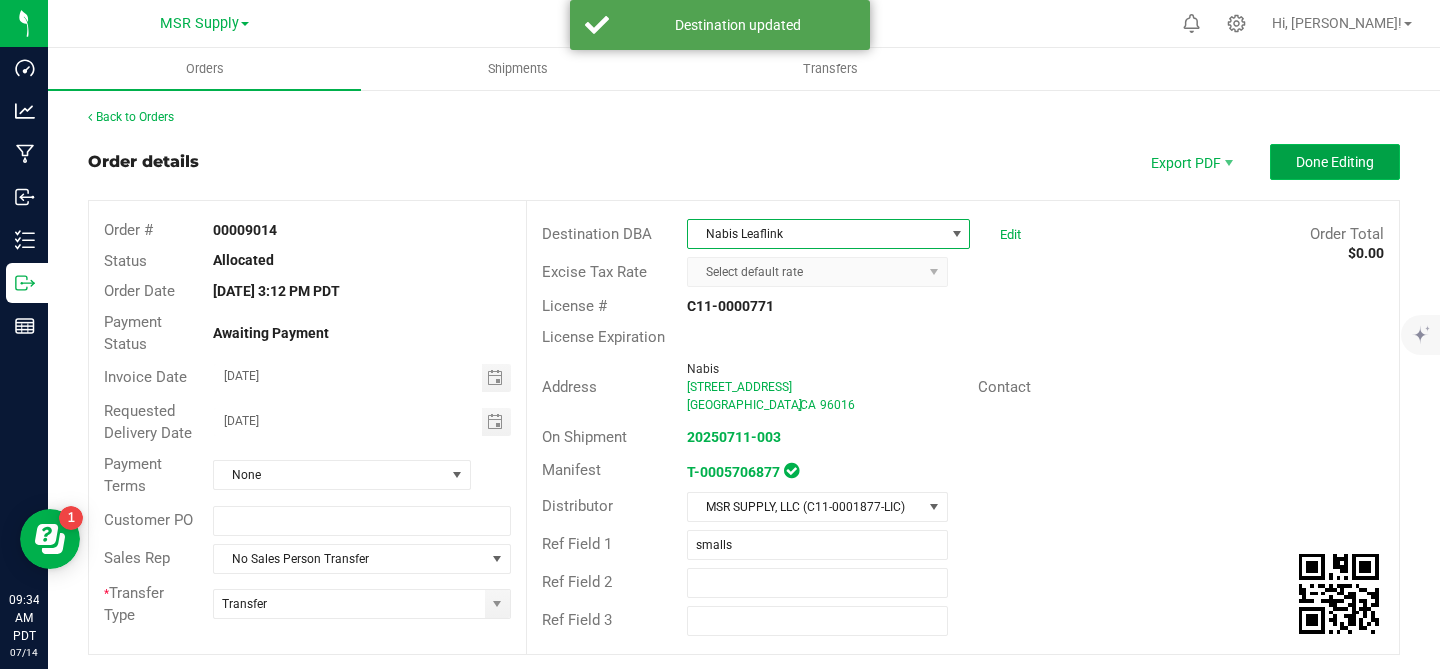 click on "Done Editing" at bounding box center (1335, 162) 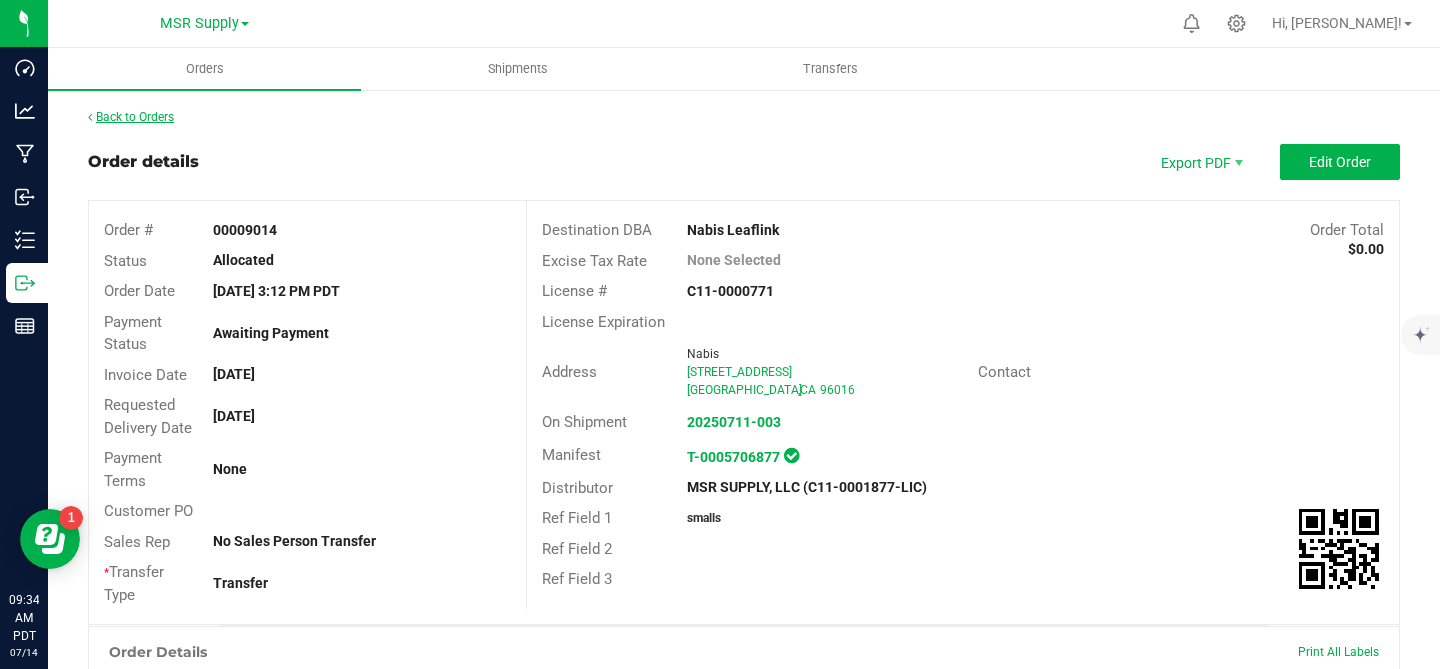 click on "Back to Orders" at bounding box center [131, 117] 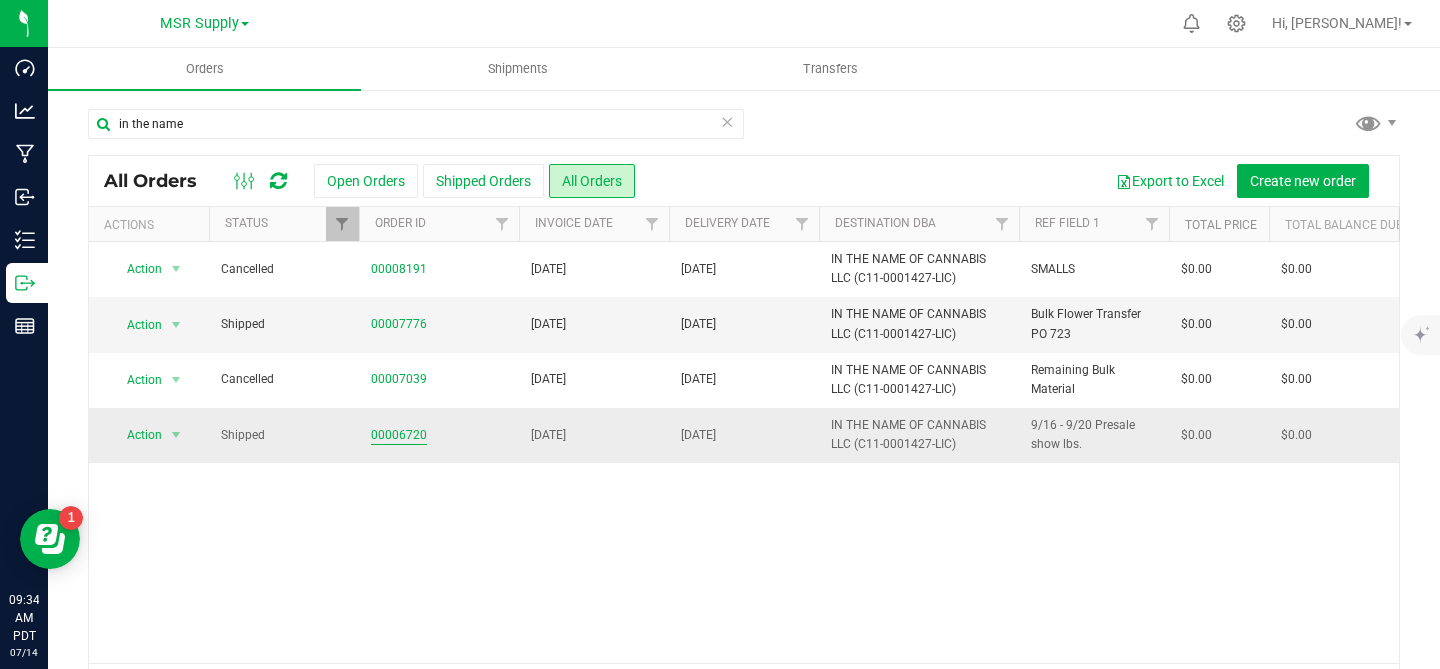 click on "00006720" at bounding box center [399, 435] 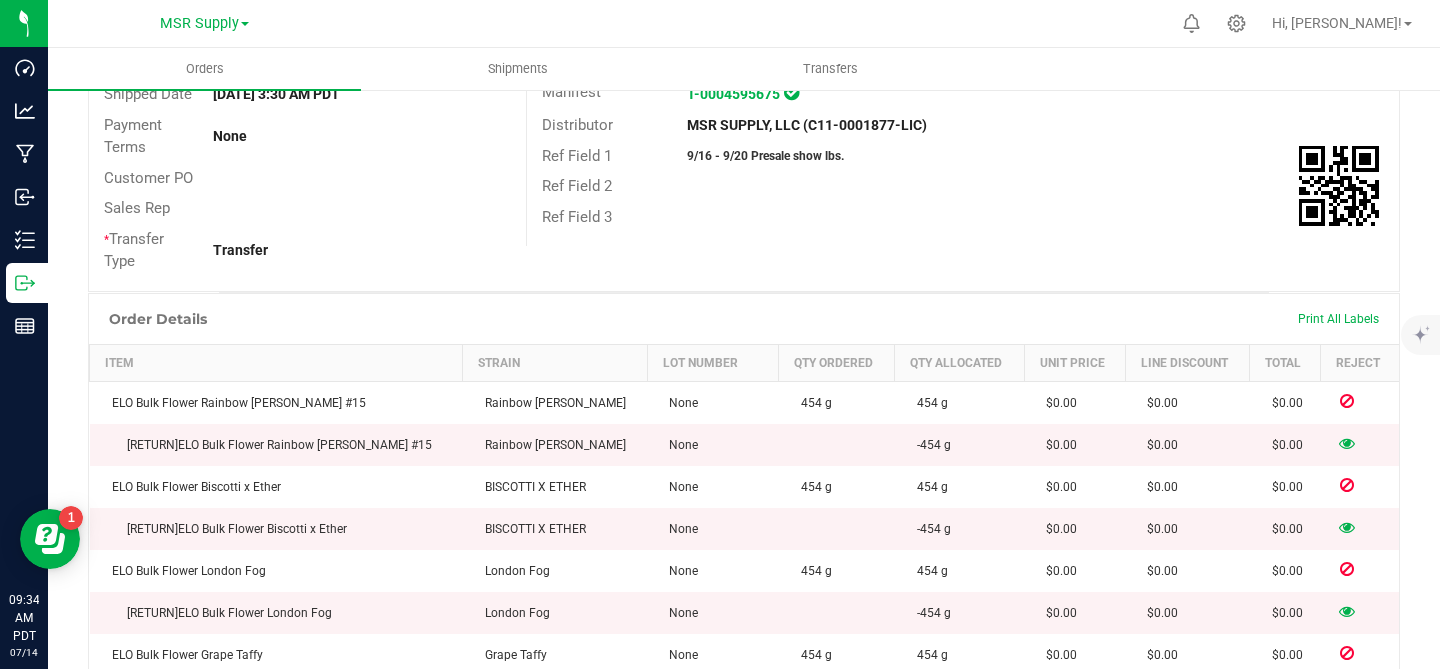 scroll, scrollTop: 0, scrollLeft: 0, axis: both 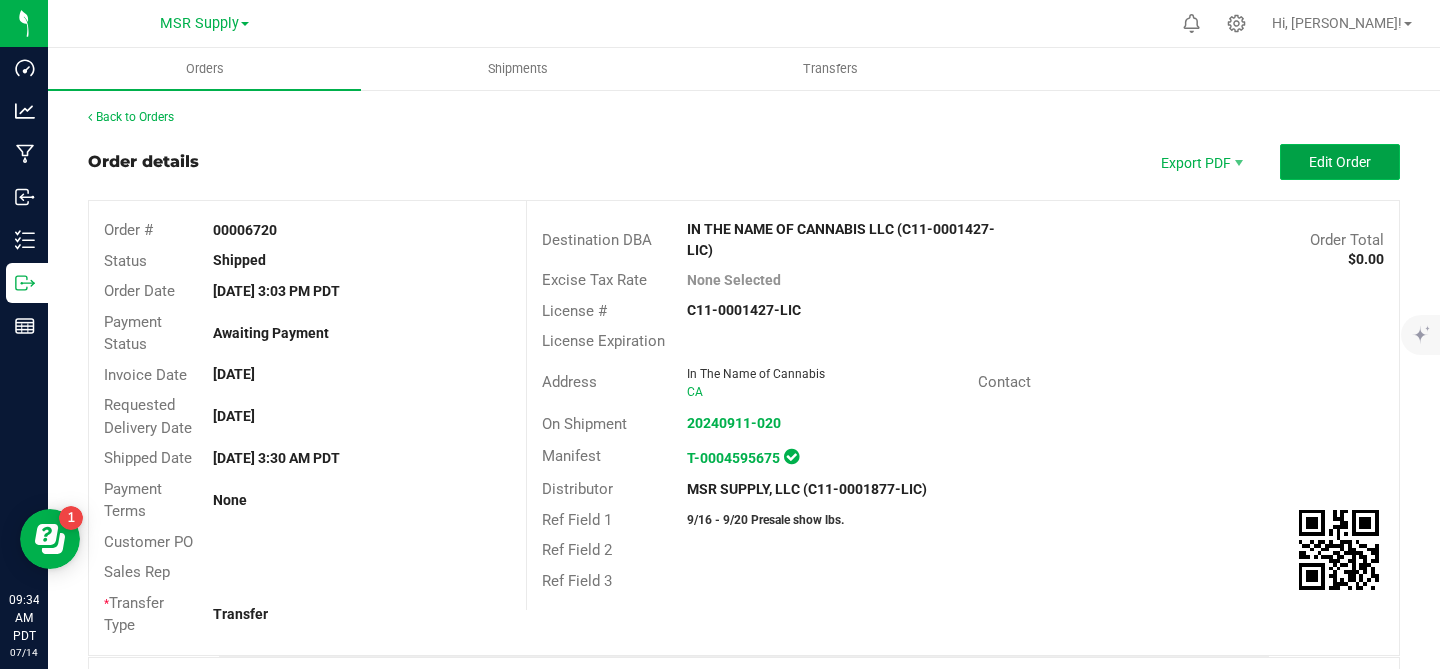 click on "Edit Order" at bounding box center (1340, 162) 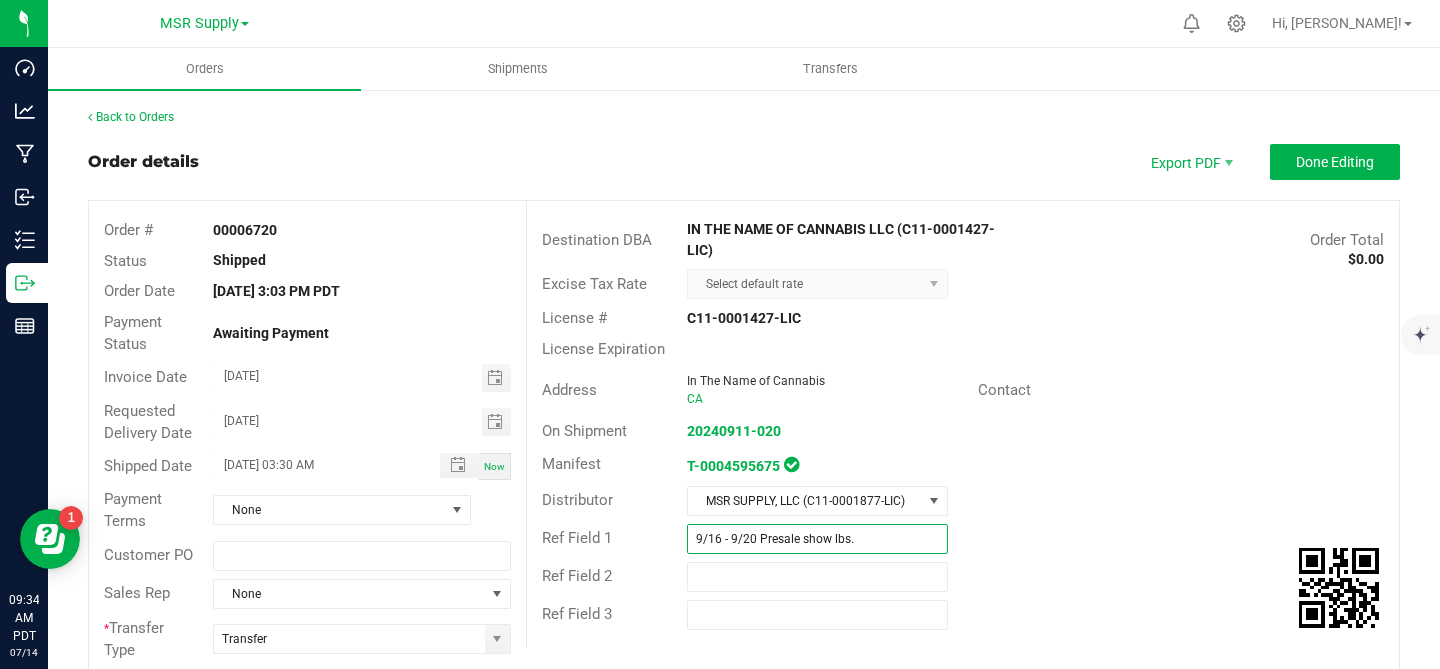 click on "9/16 - 9/20 Presale show lbs." at bounding box center [817, 539] 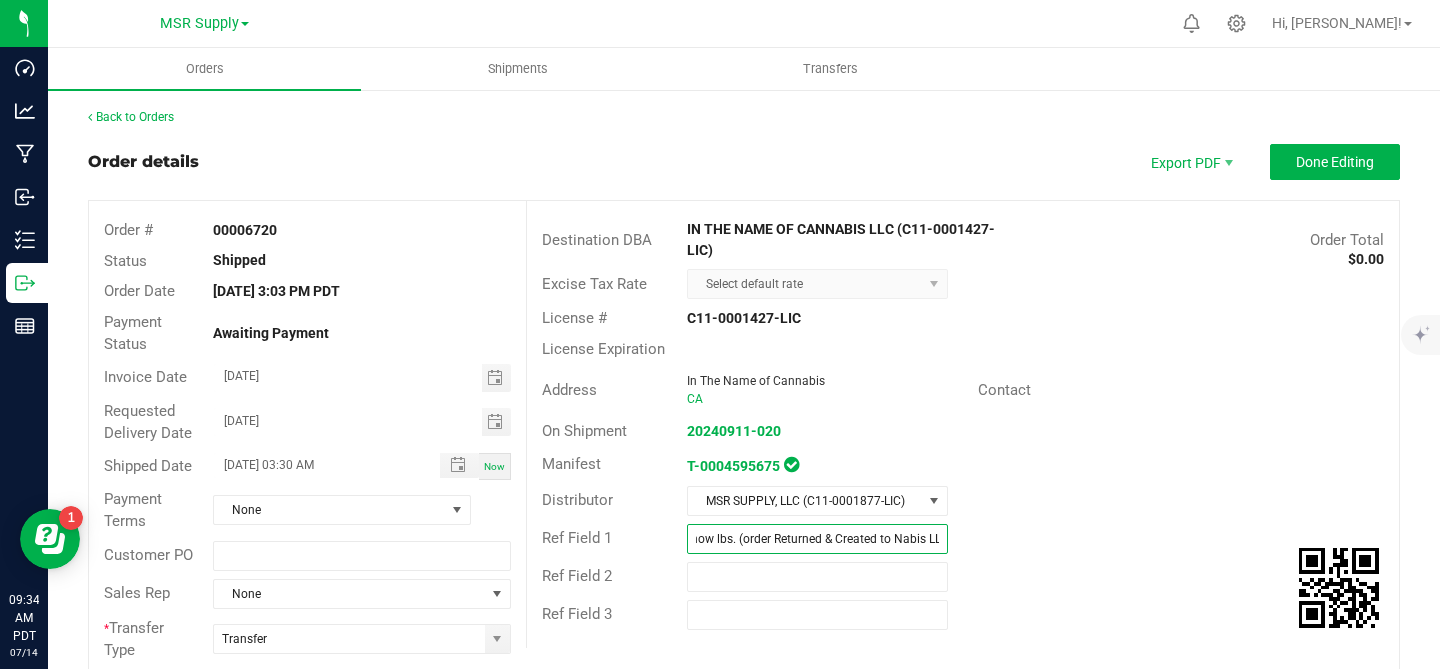 scroll, scrollTop: 0, scrollLeft: 122, axis: horizontal 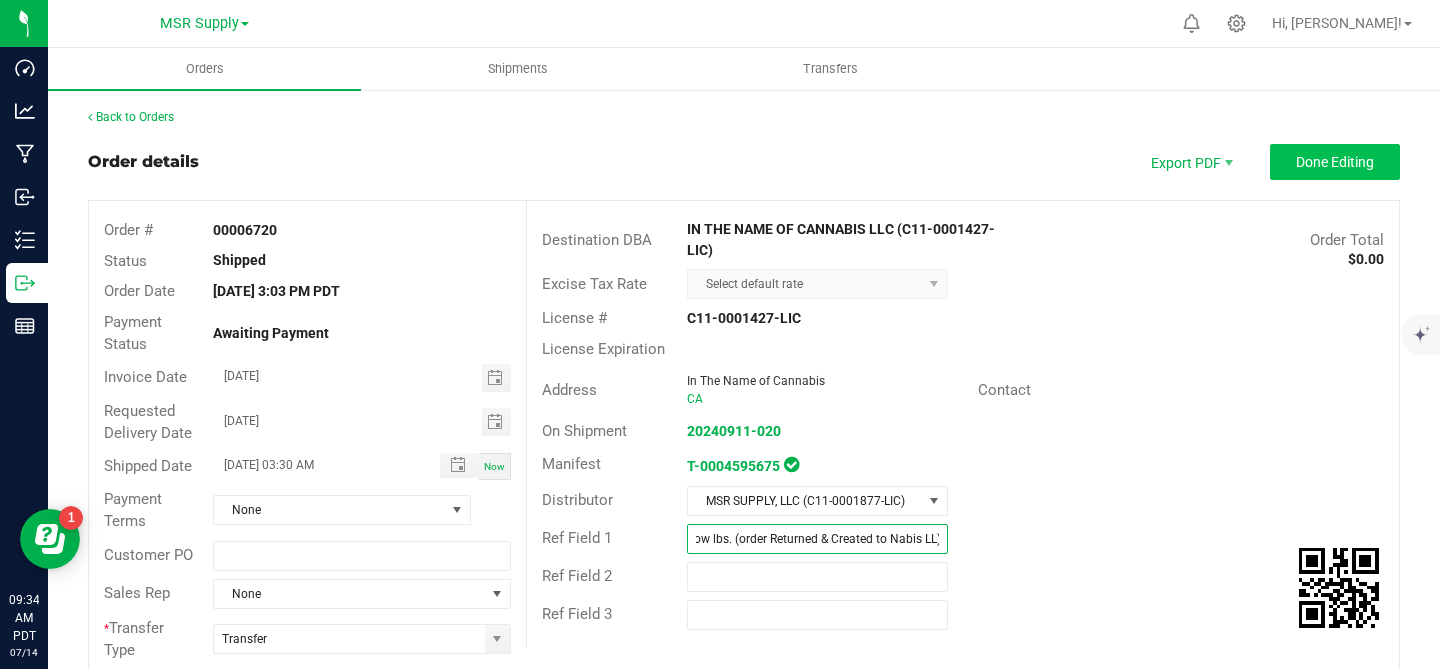 type on "9/16 - 9/20 Presale show lbs. (order Returned & Created to Nabis LL)" 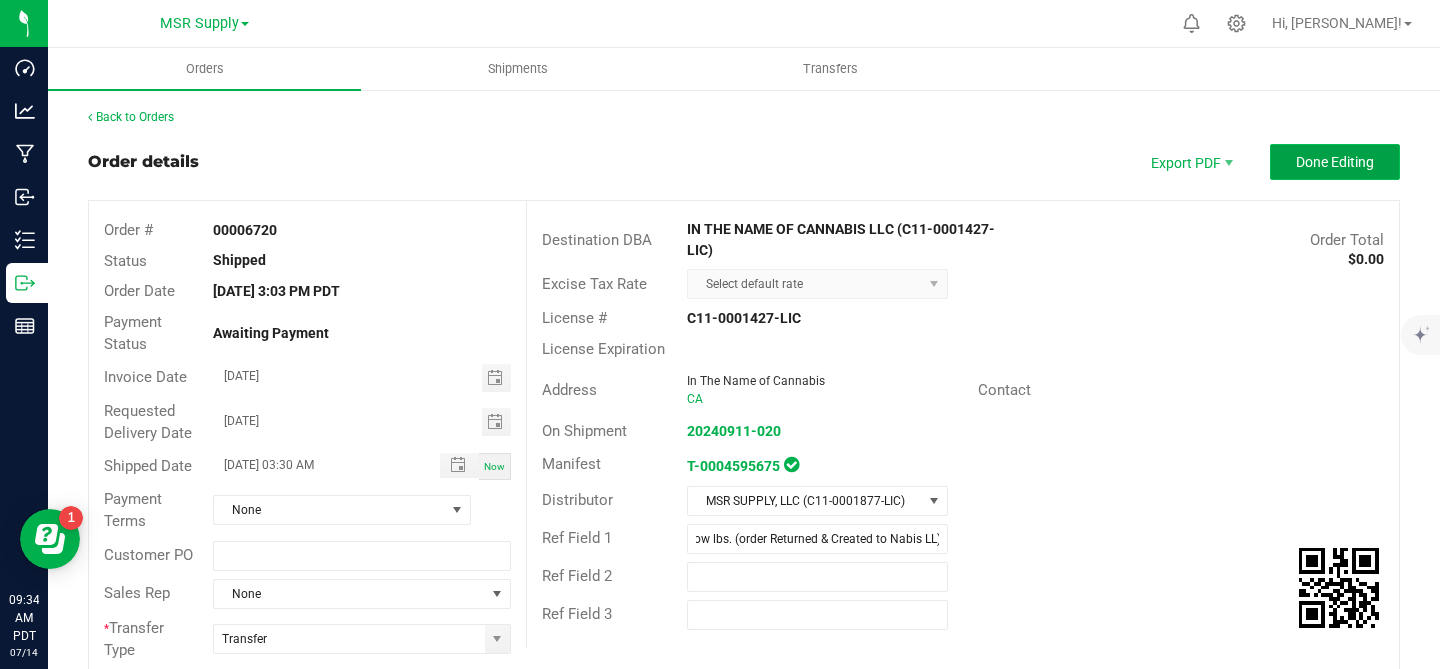 click on "Done Editing" at bounding box center (1335, 162) 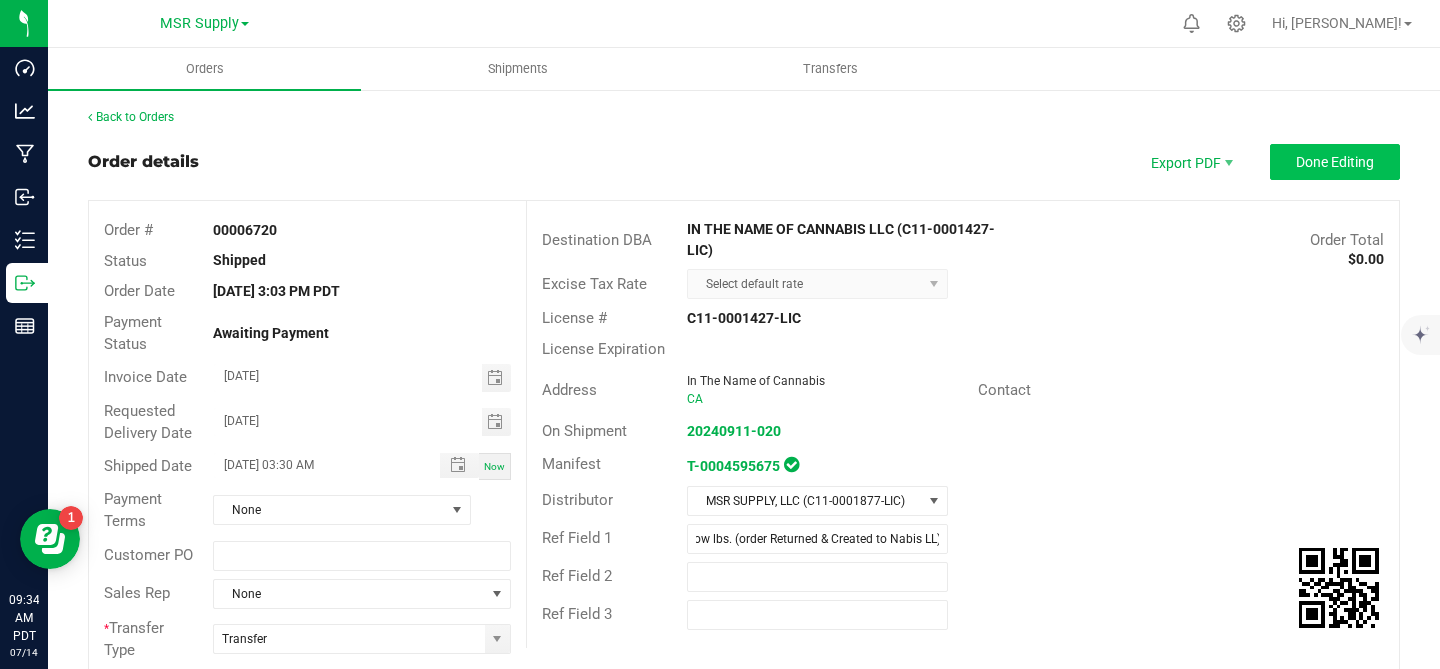 scroll, scrollTop: 0, scrollLeft: 0, axis: both 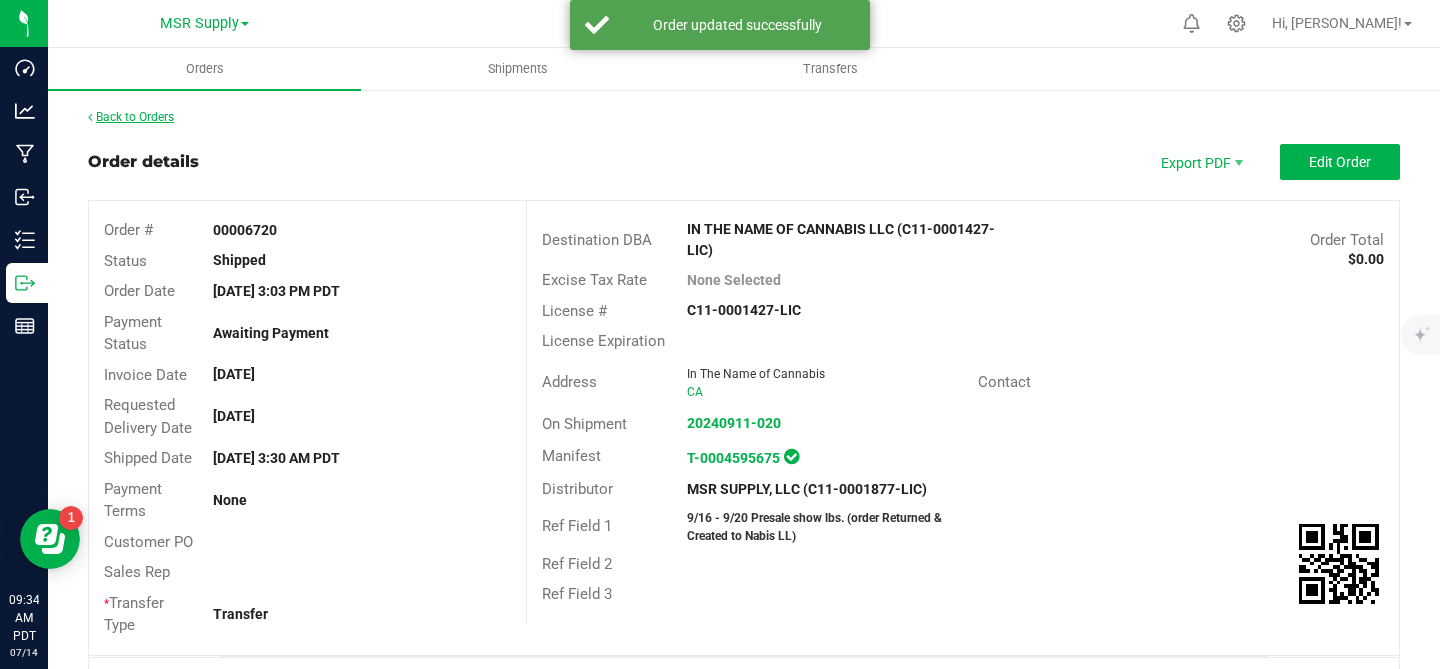 click on "Back to Orders" at bounding box center (131, 117) 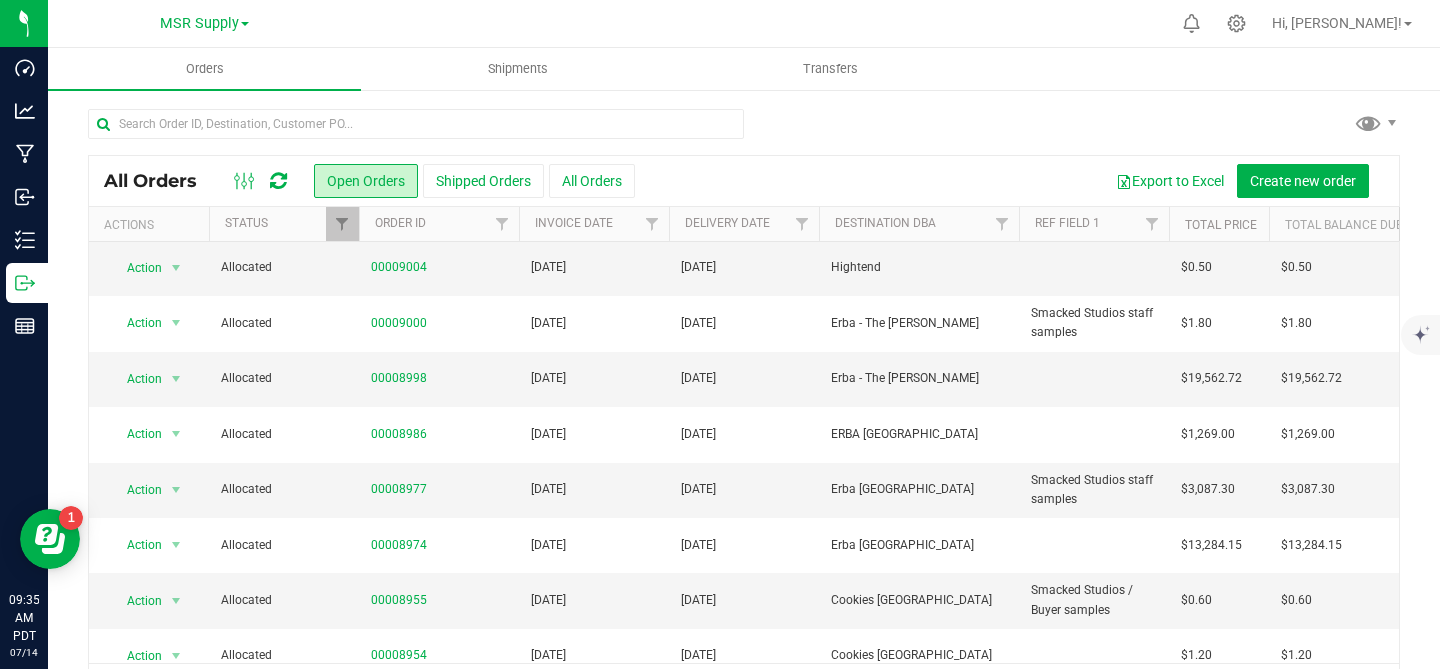 scroll, scrollTop: 685, scrollLeft: 0, axis: vertical 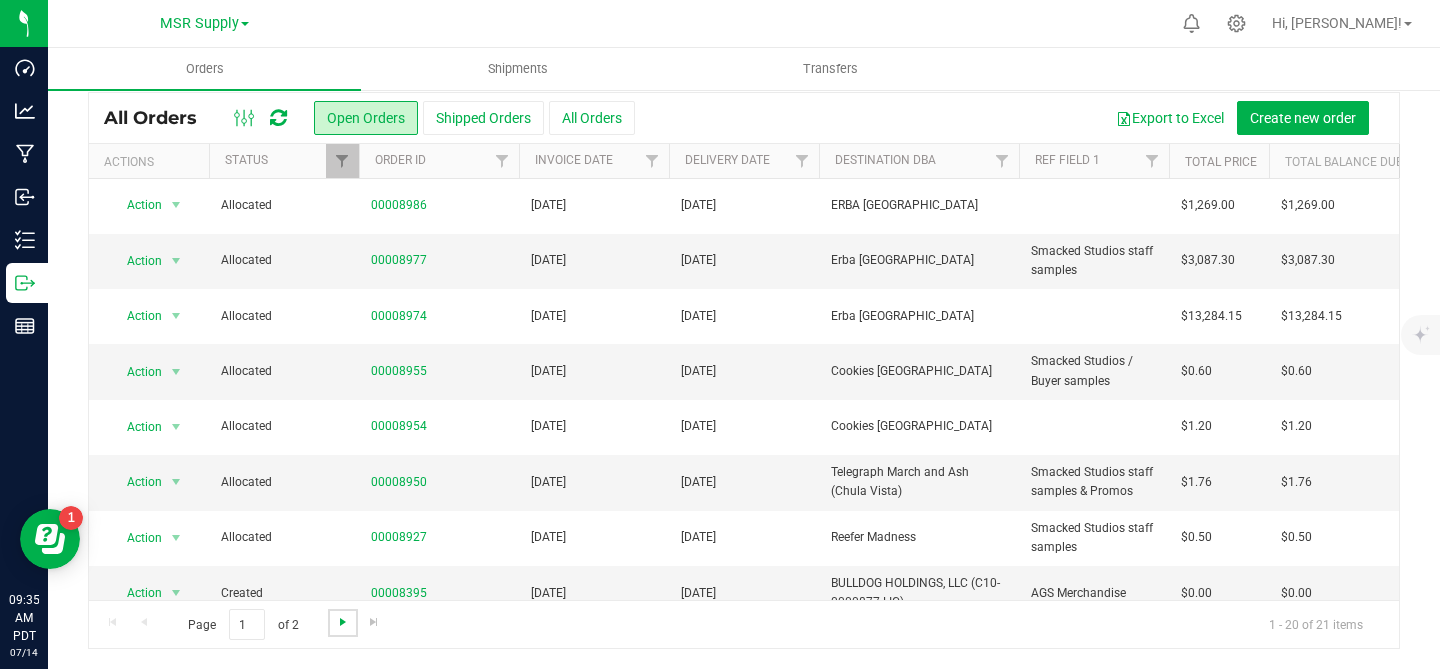 click at bounding box center [343, 622] 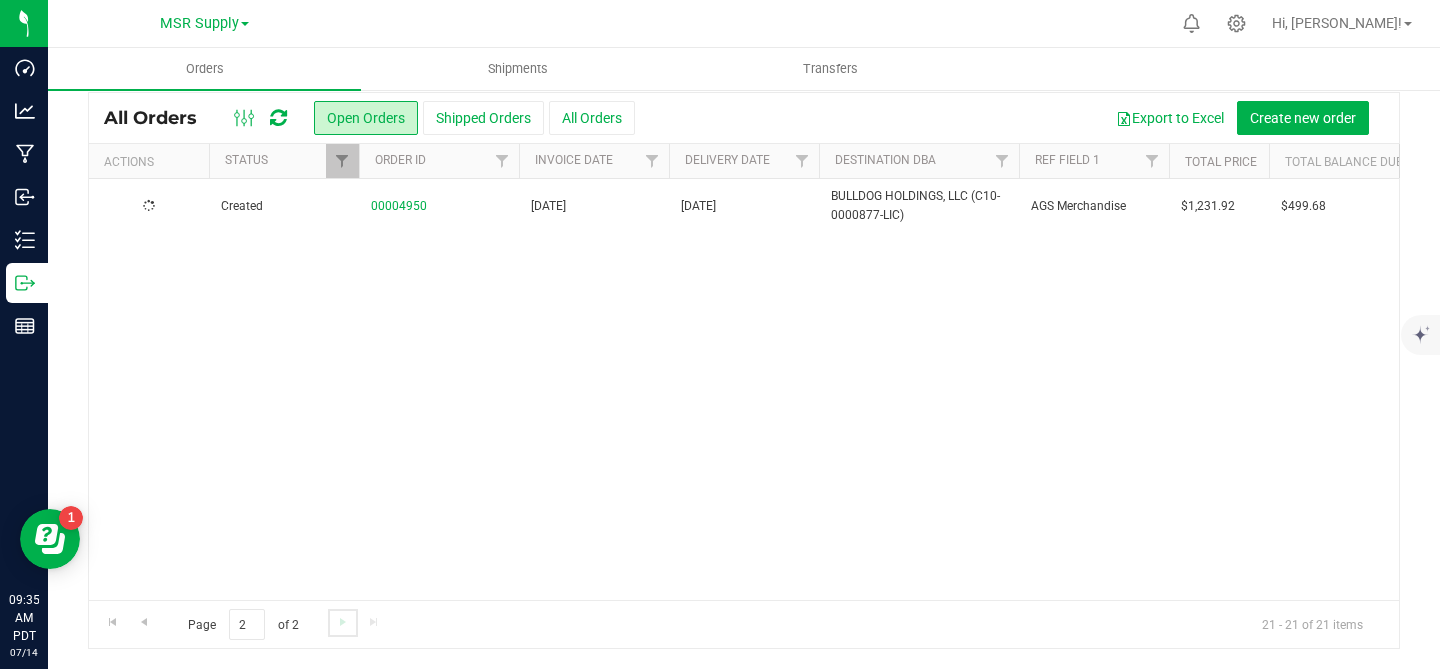 scroll, scrollTop: 0, scrollLeft: 0, axis: both 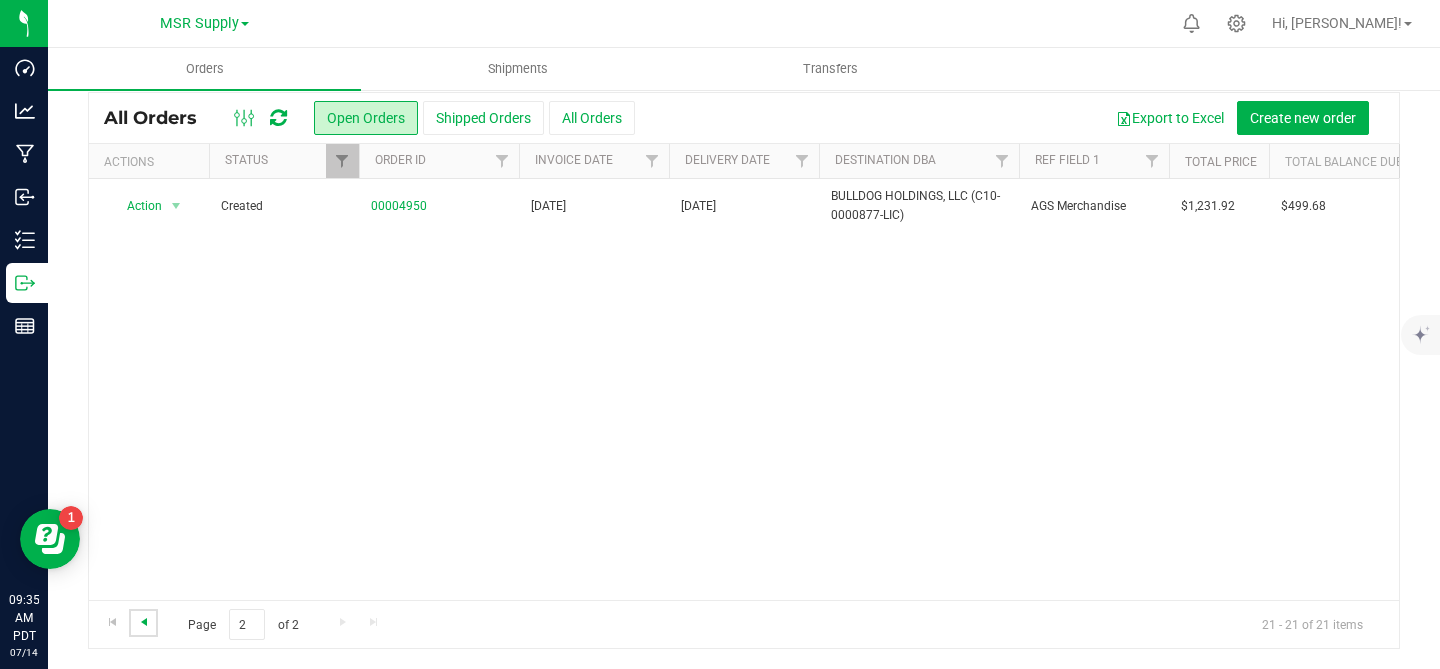 click at bounding box center [144, 622] 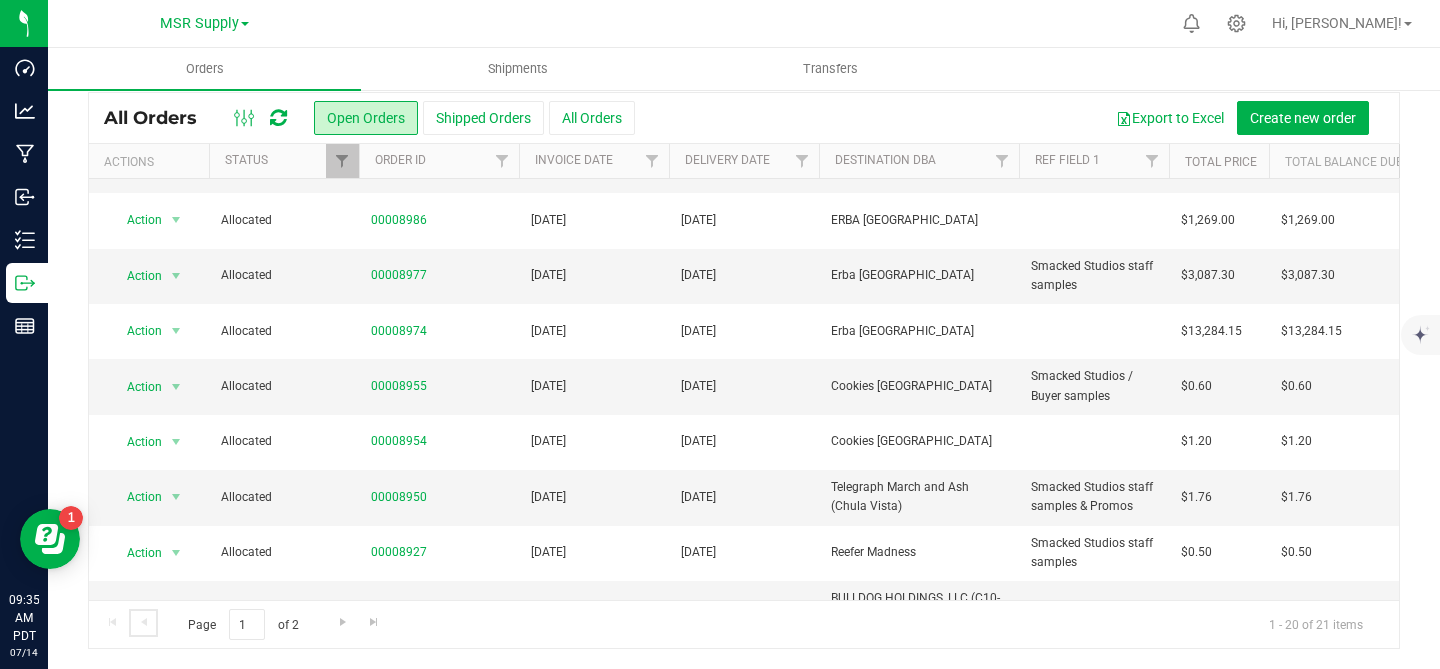 scroll, scrollTop: 685, scrollLeft: 0, axis: vertical 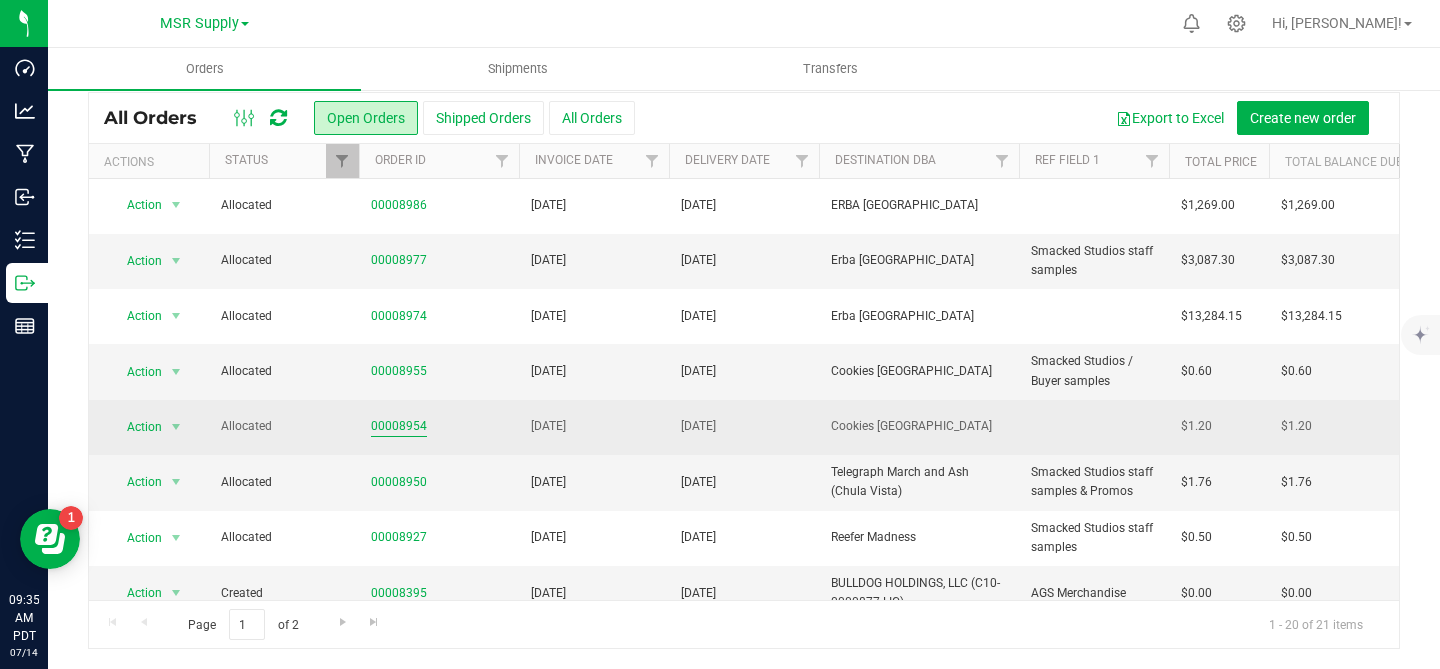 click on "00008954" at bounding box center [399, 426] 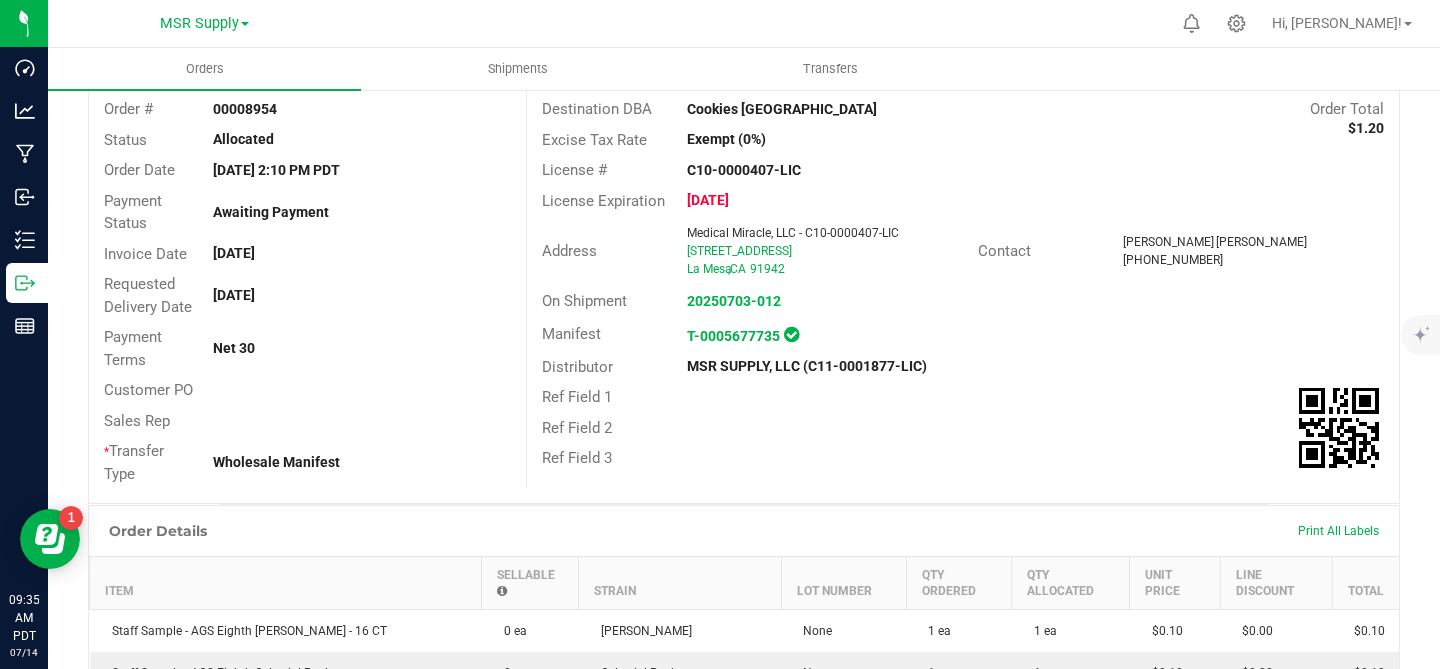 scroll, scrollTop: 0, scrollLeft: 0, axis: both 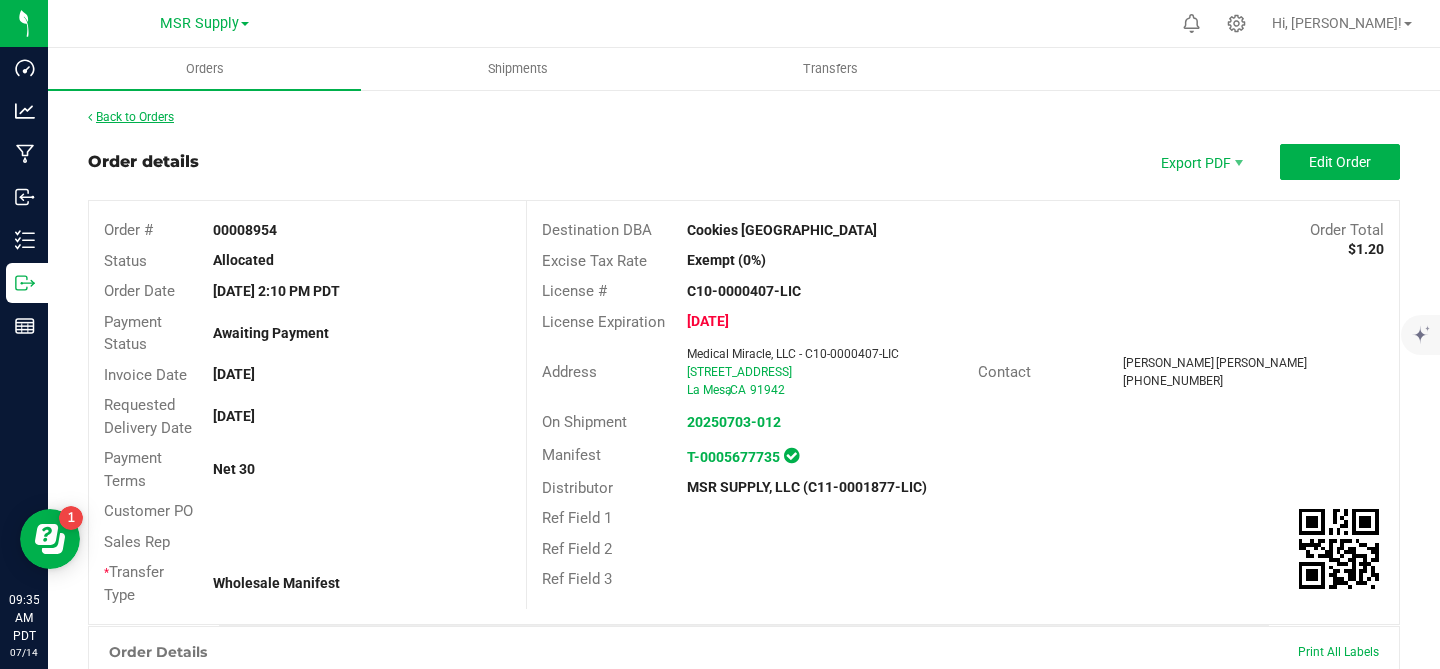 click on "Back to Orders" at bounding box center (131, 117) 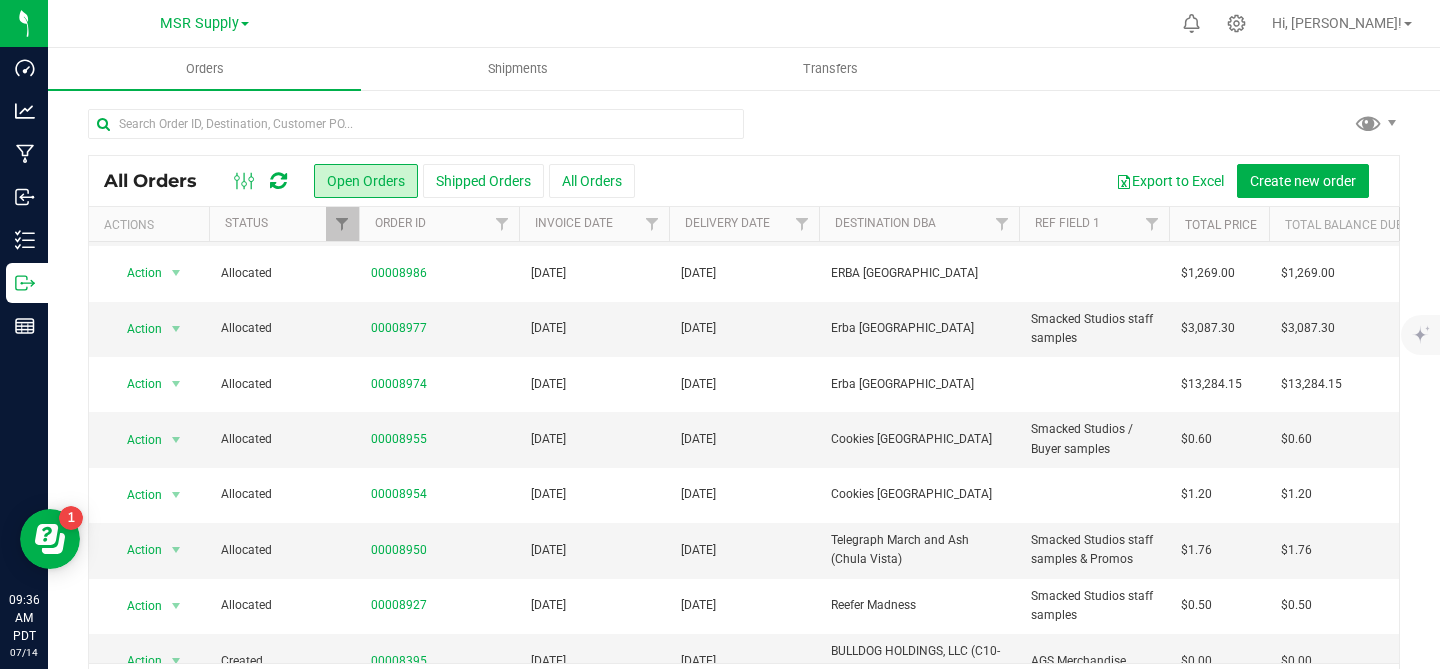 scroll, scrollTop: 685, scrollLeft: 0, axis: vertical 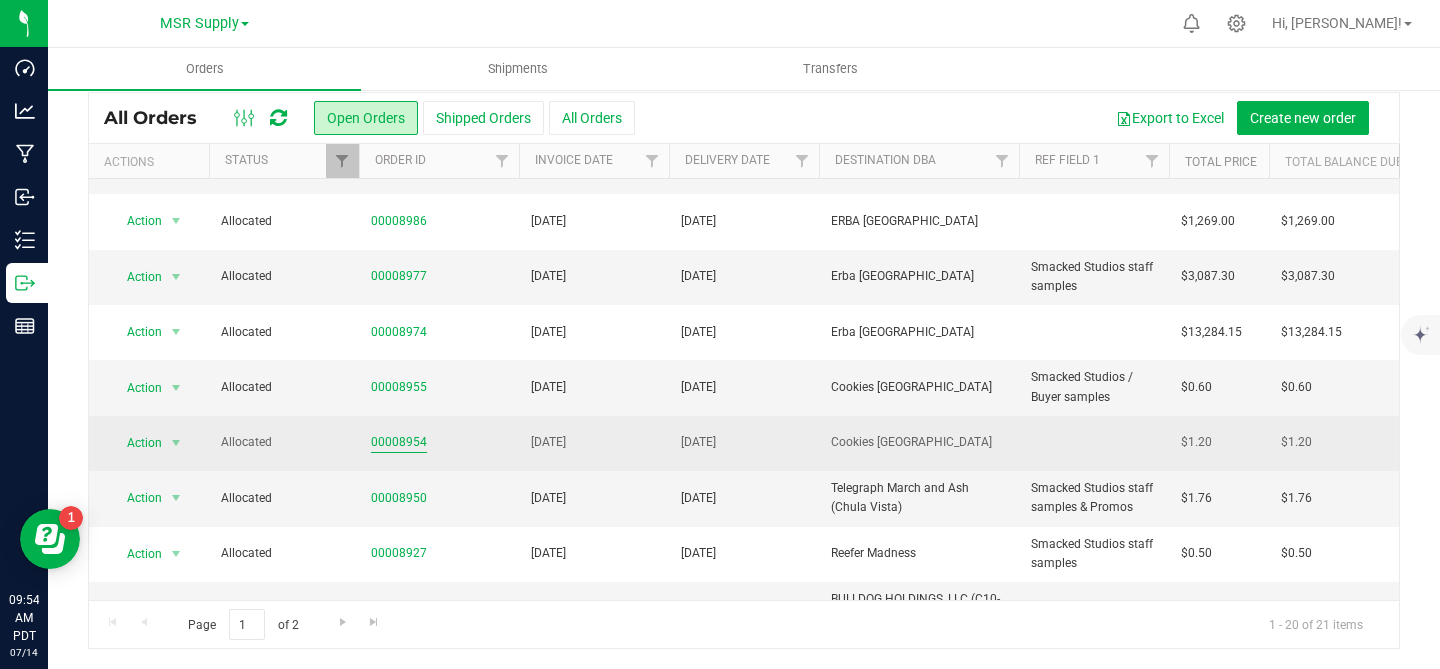click on "00008954" at bounding box center [399, 442] 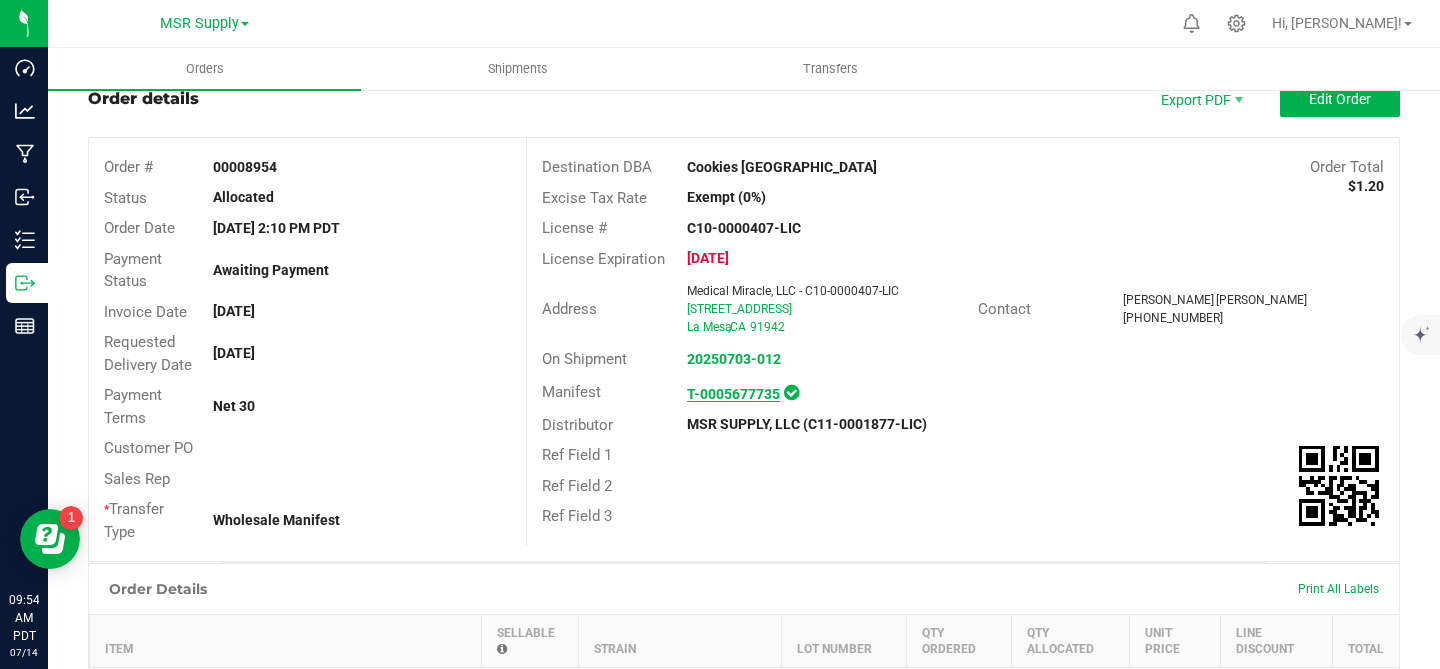 click on "T-0005677735" at bounding box center (733, 394) 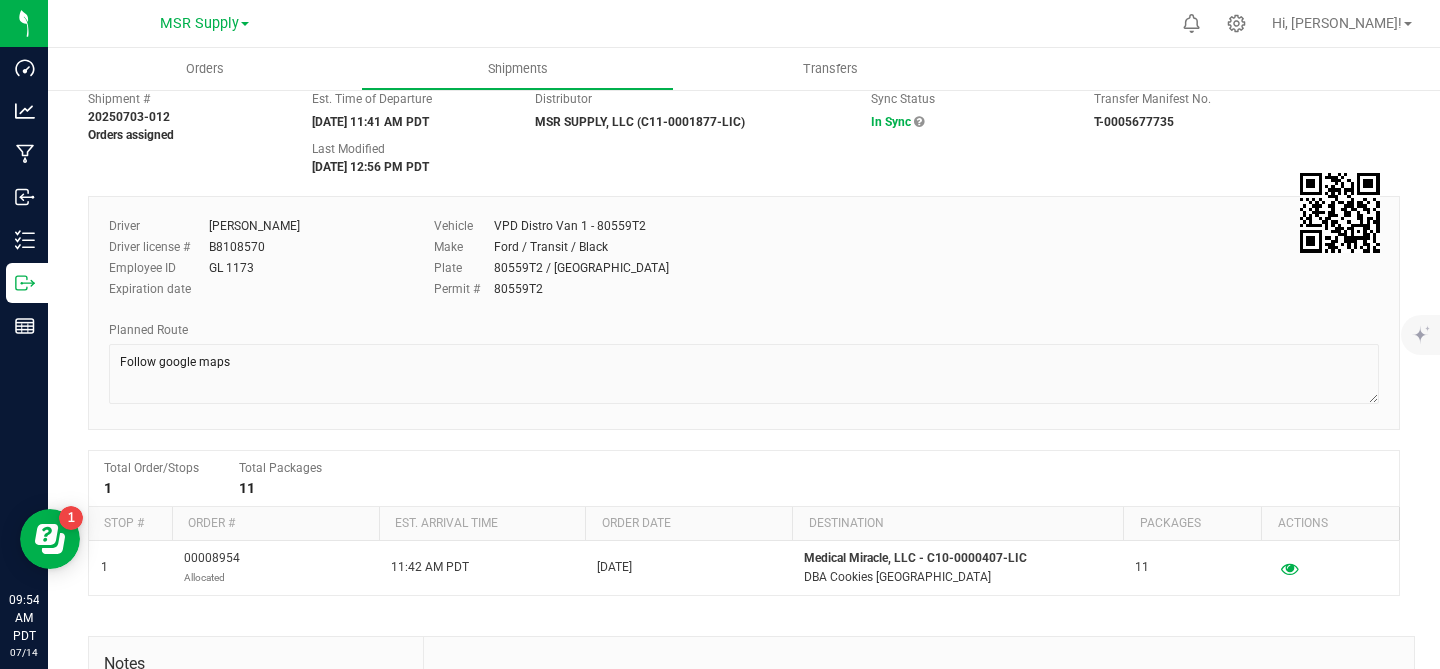 scroll, scrollTop: 0, scrollLeft: 0, axis: both 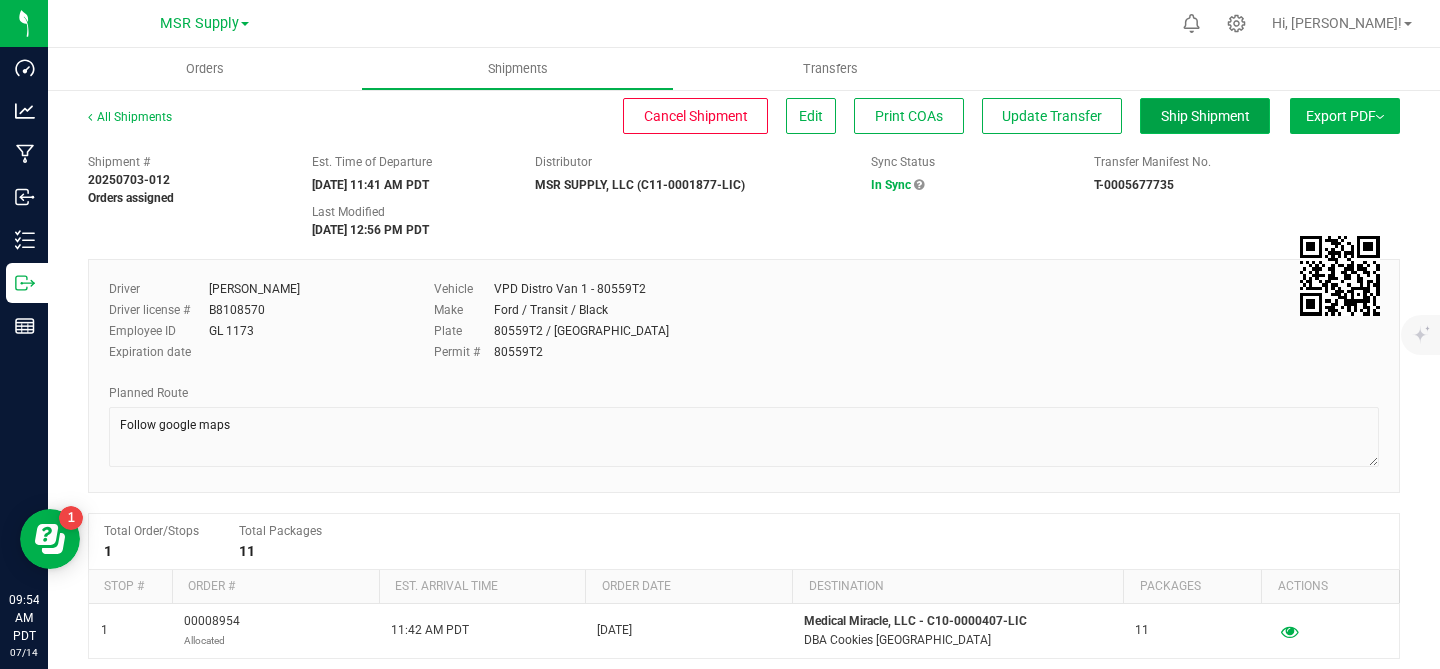 click on "Ship Shipment" at bounding box center (1205, 116) 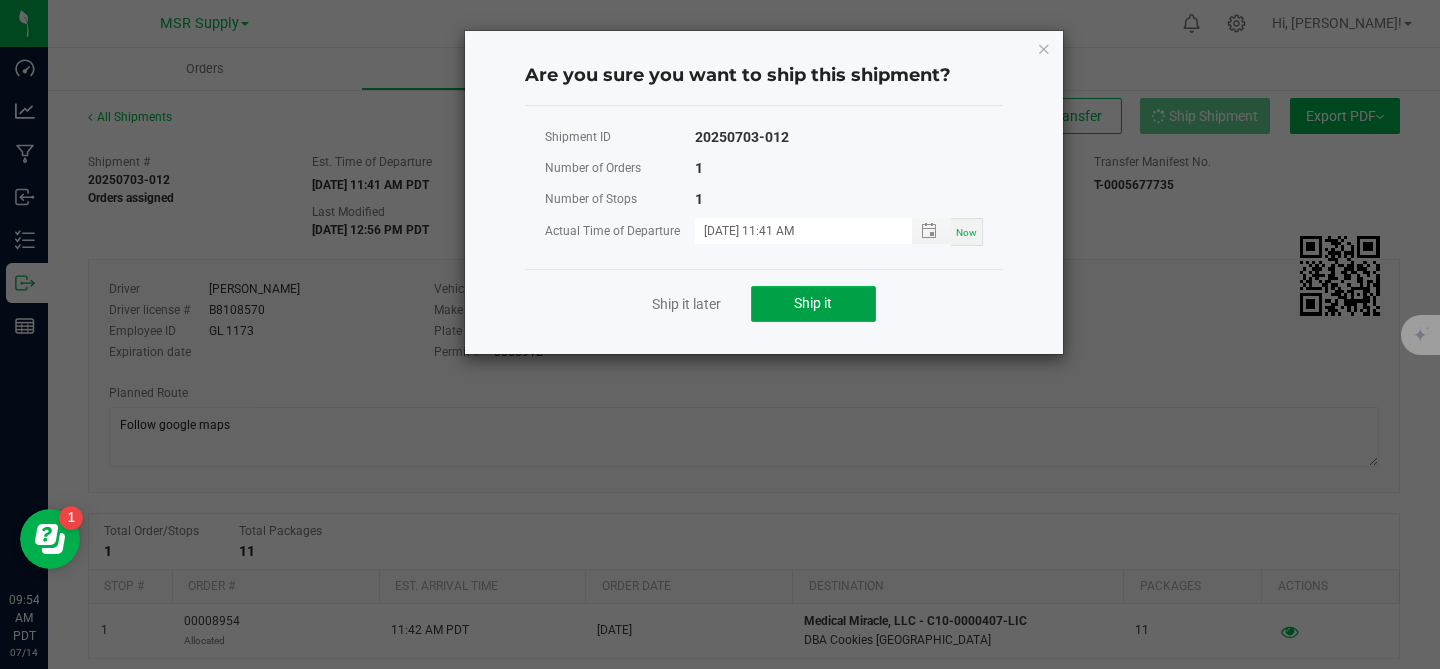 click on "Ship it" 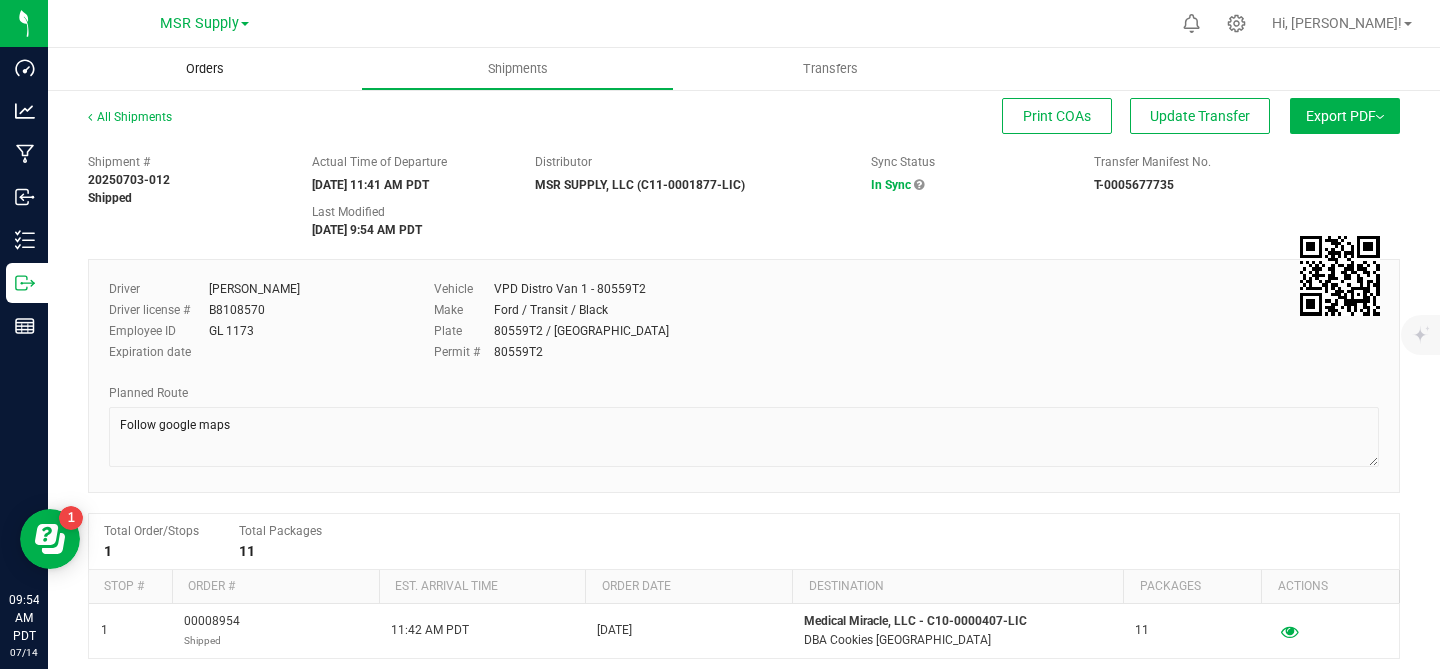 click on "Orders" at bounding box center (205, 69) 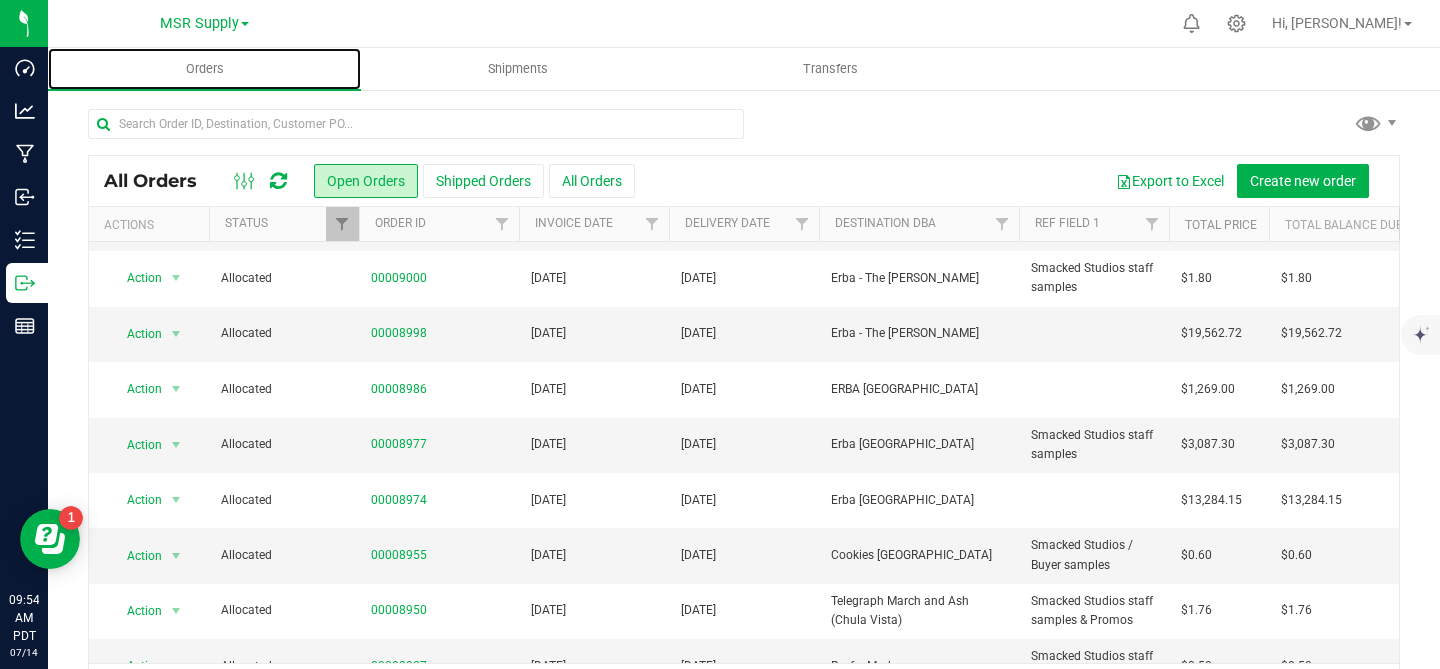 scroll, scrollTop: 588, scrollLeft: 0, axis: vertical 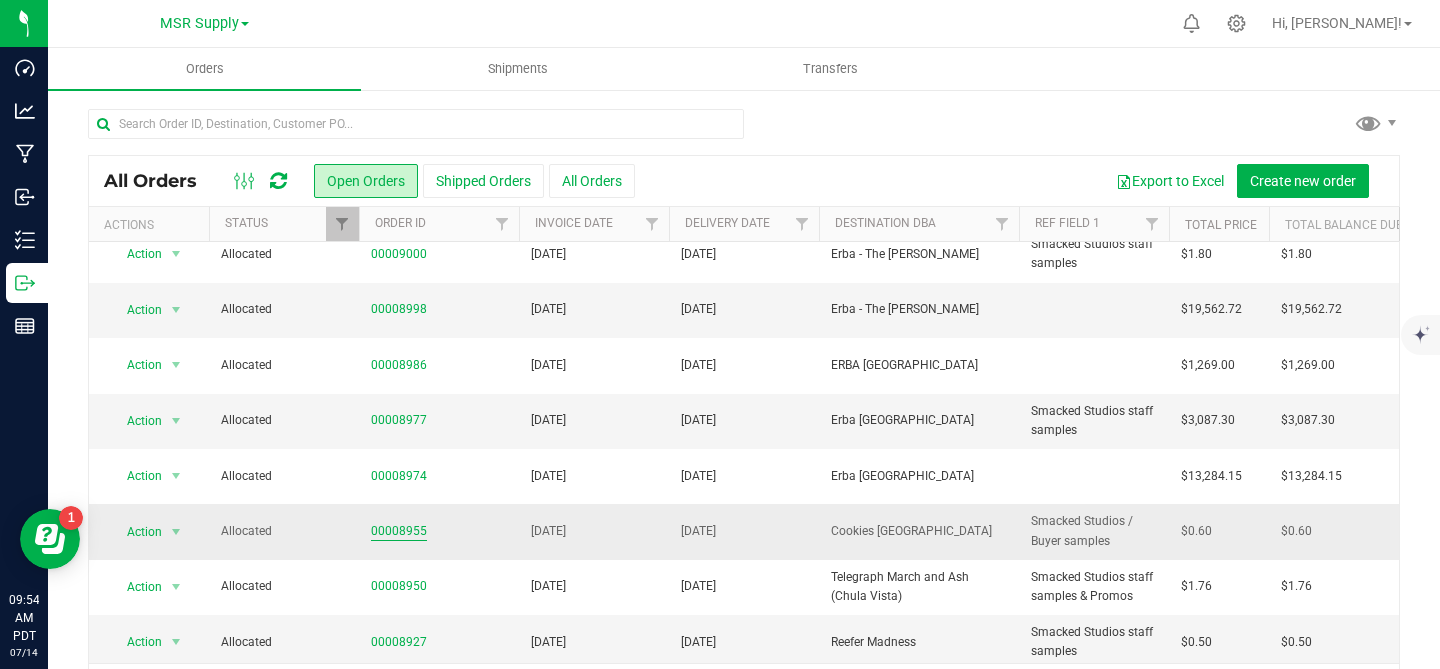 click on "00008955" at bounding box center [399, 531] 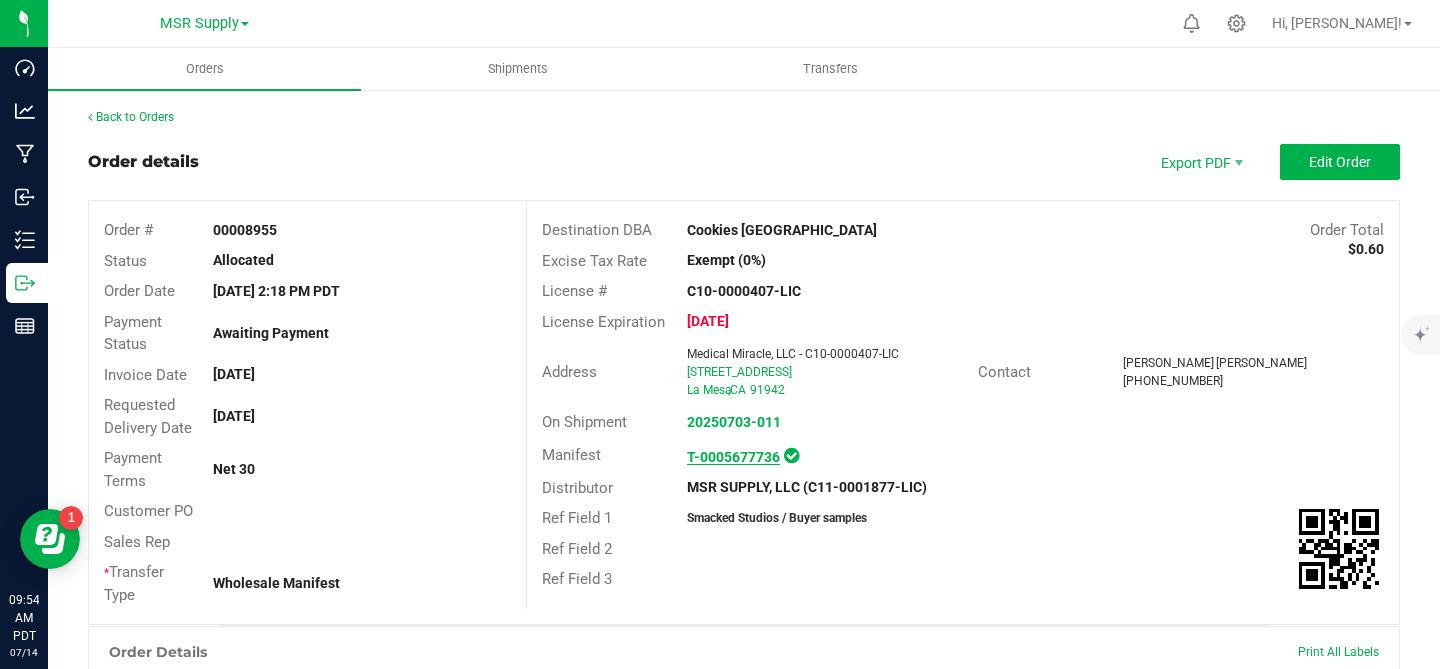 click on "T-0005677736" at bounding box center (733, 457) 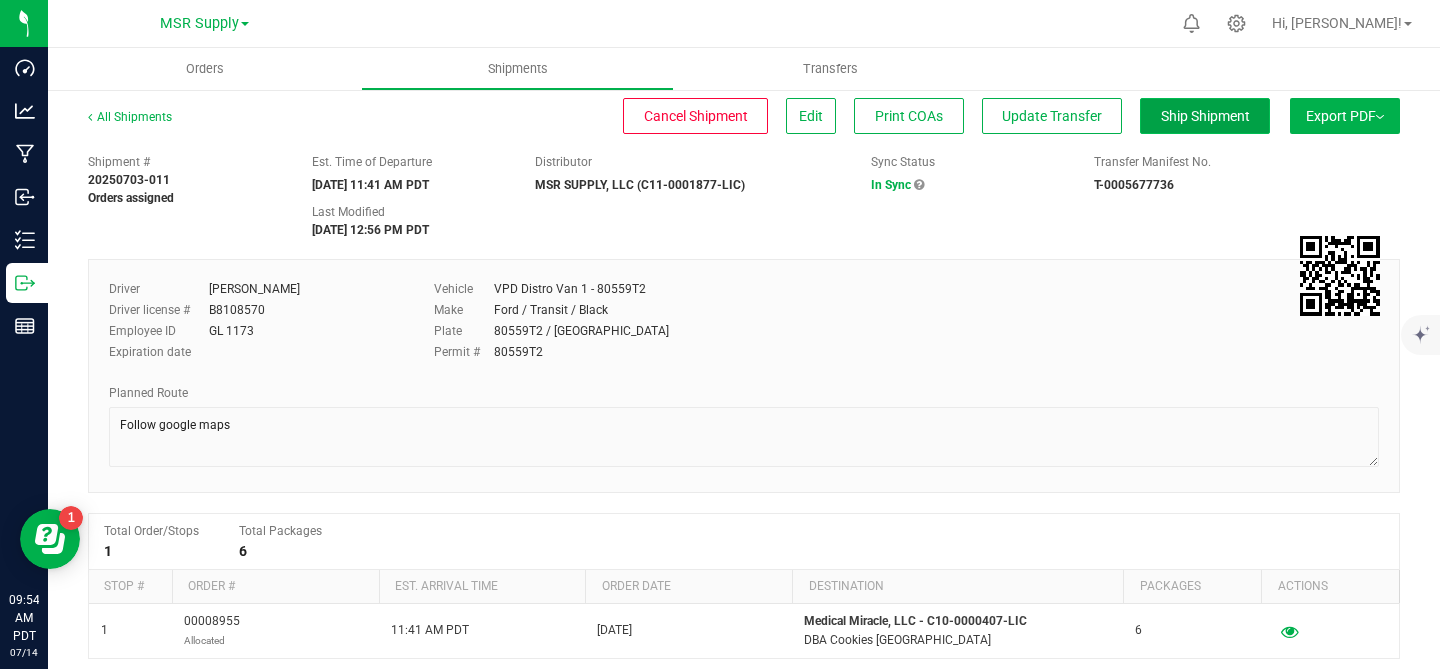 click on "Ship Shipment" at bounding box center (1205, 116) 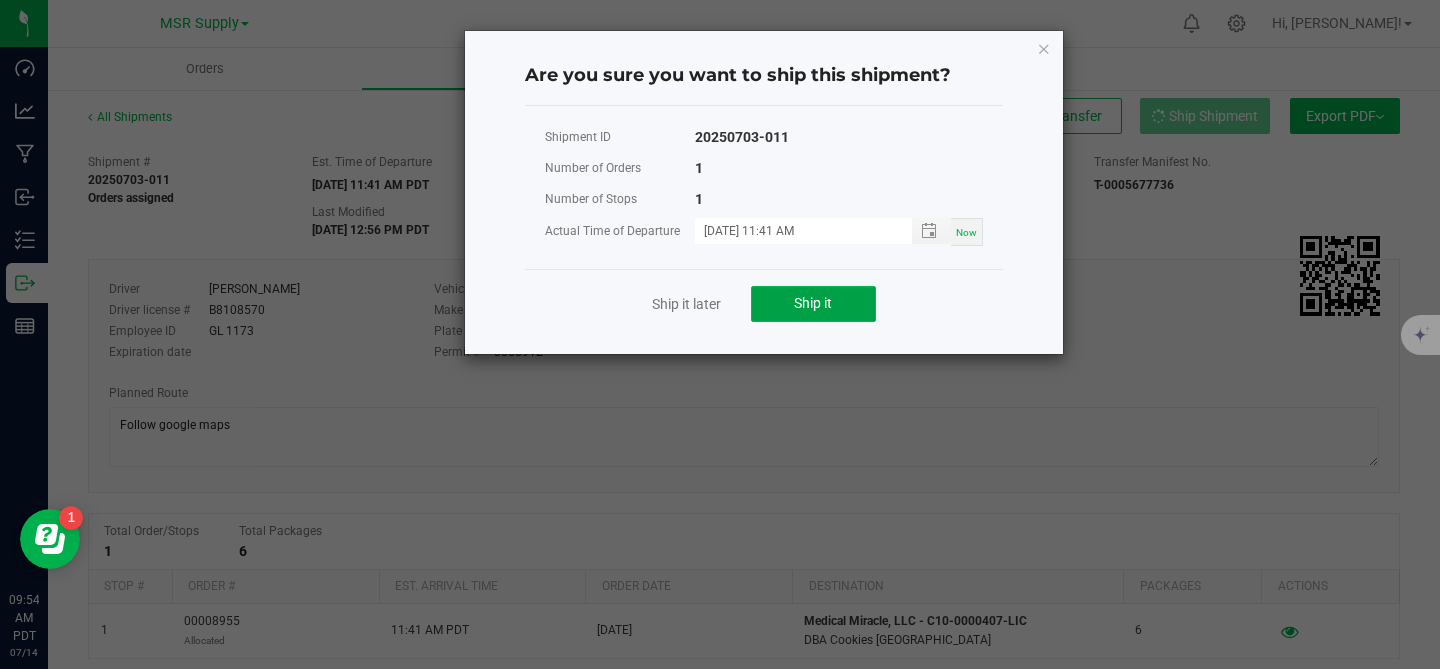 click on "Ship it" 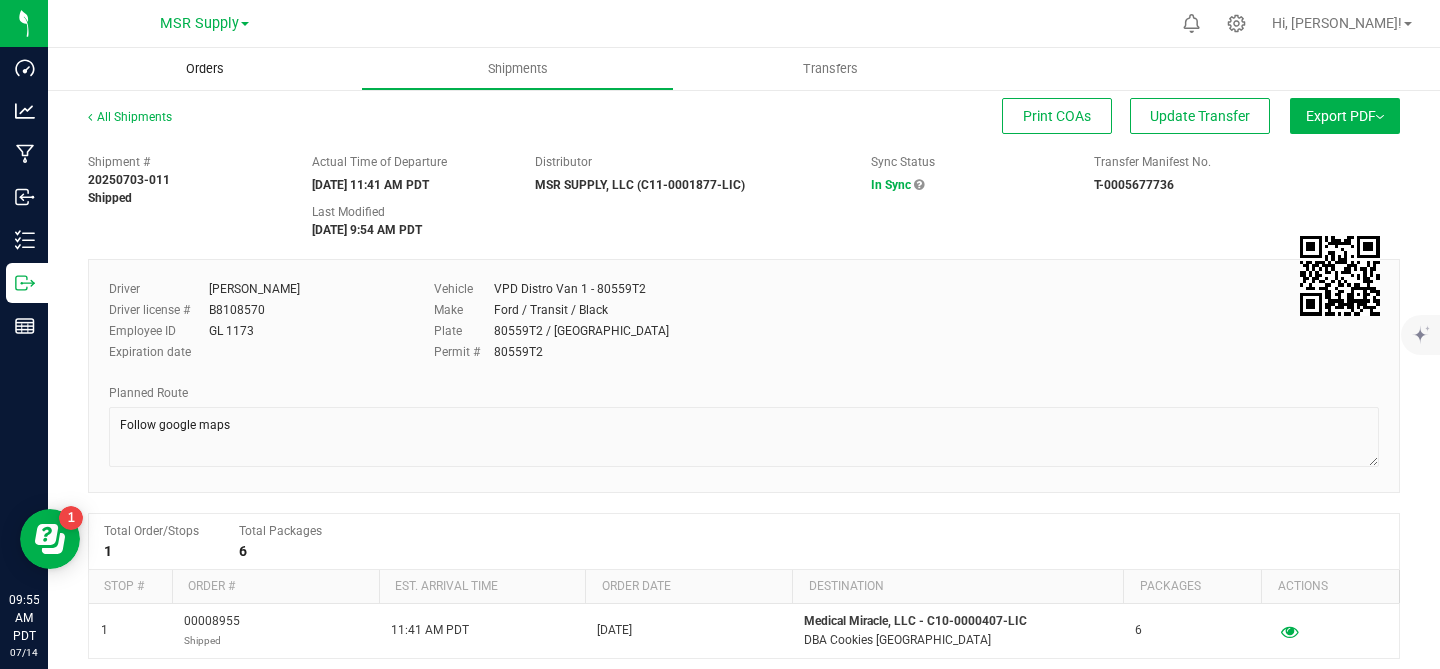 click on "Orders" at bounding box center (205, 69) 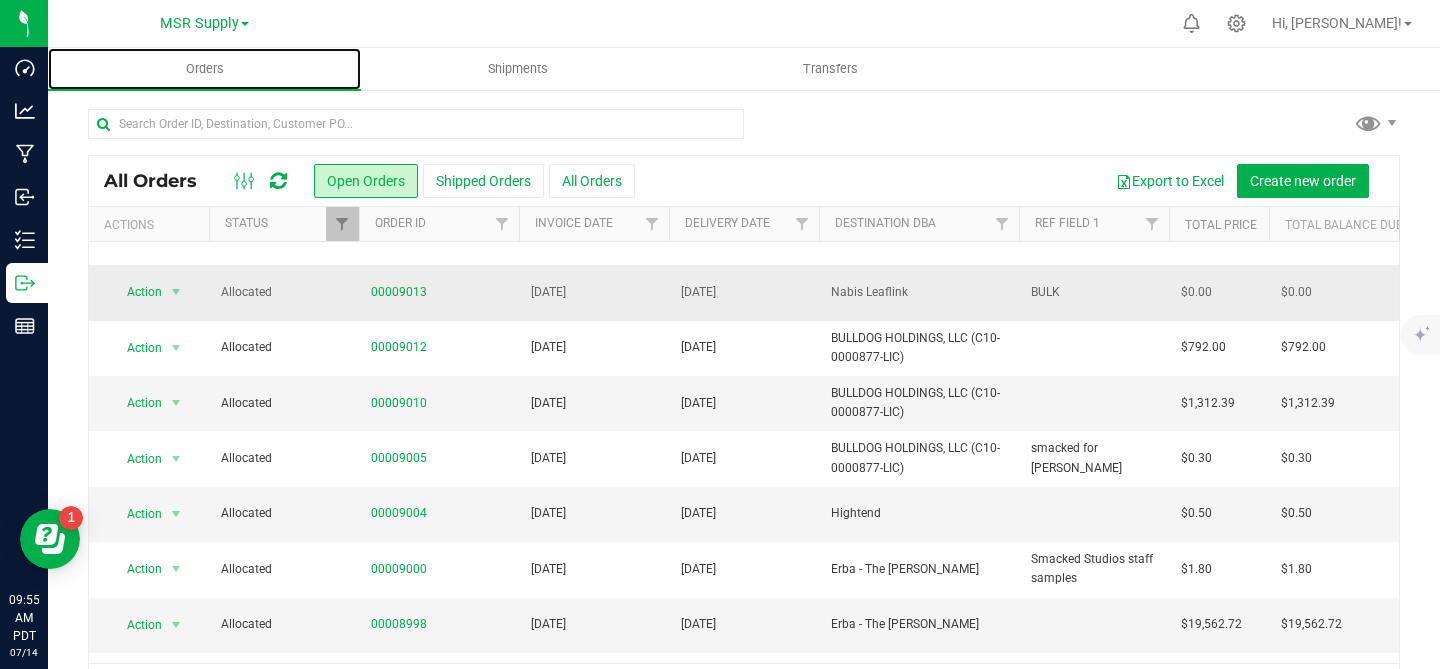 scroll, scrollTop: 288, scrollLeft: 0, axis: vertical 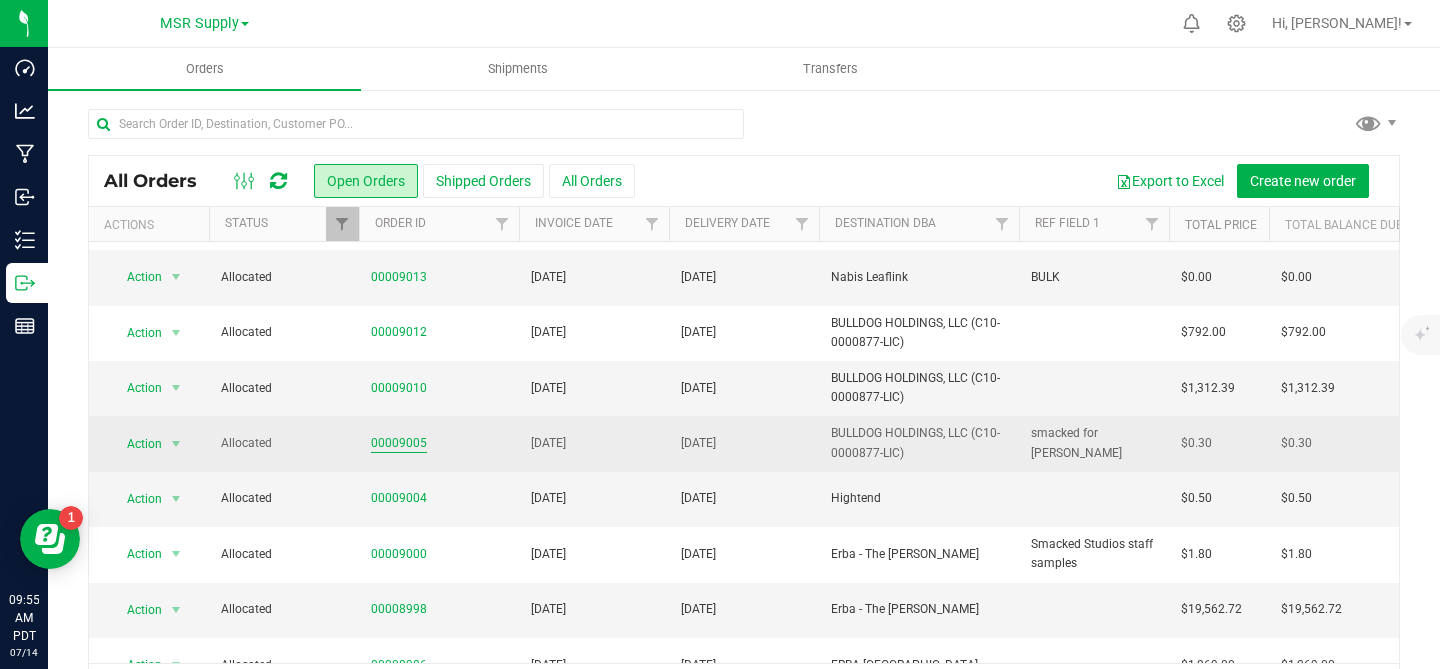 click on "00009005" at bounding box center (399, 443) 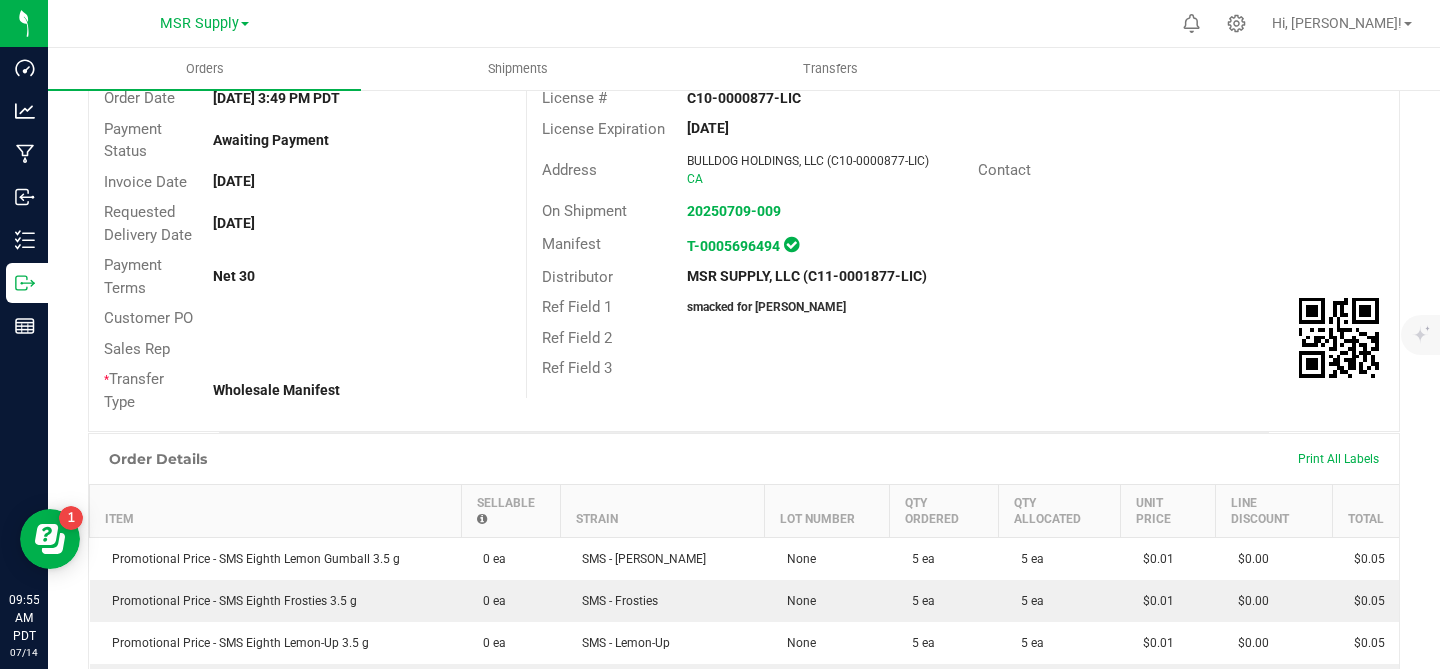 scroll, scrollTop: 142, scrollLeft: 0, axis: vertical 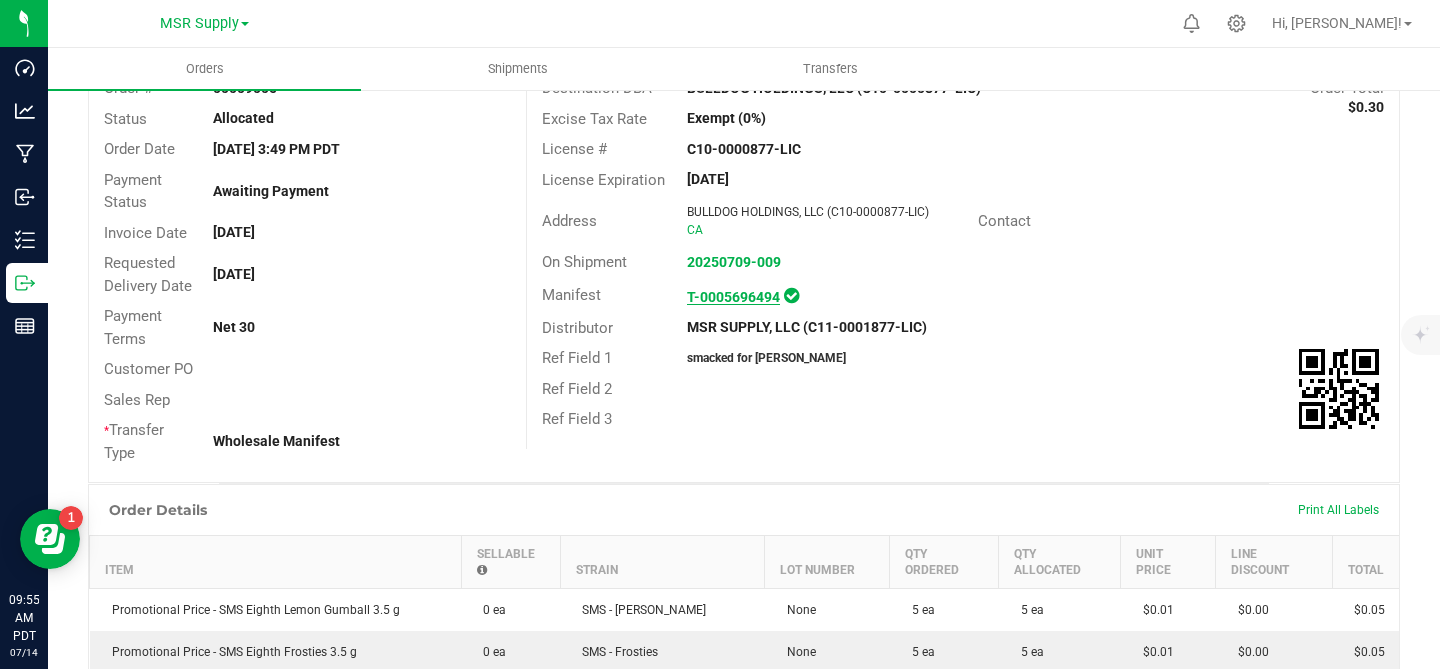 click on "T-0005696494" at bounding box center [733, 297] 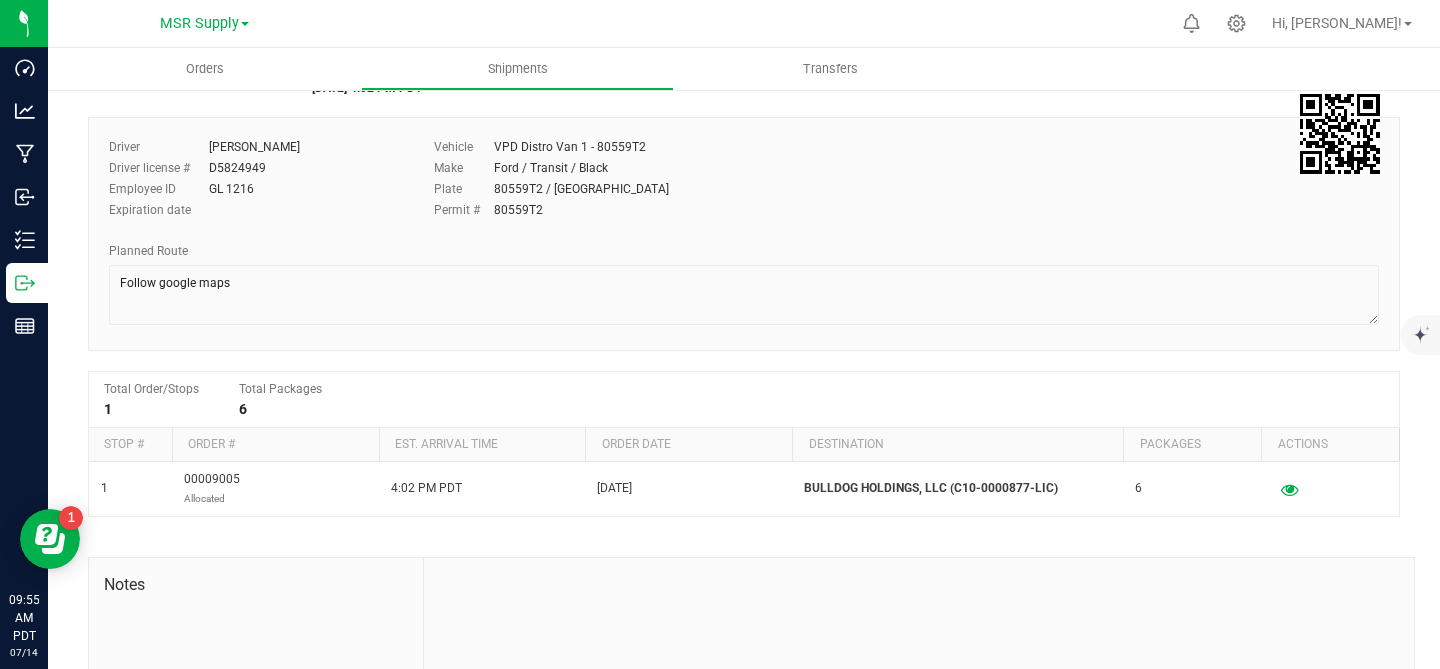 scroll, scrollTop: 0, scrollLeft: 0, axis: both 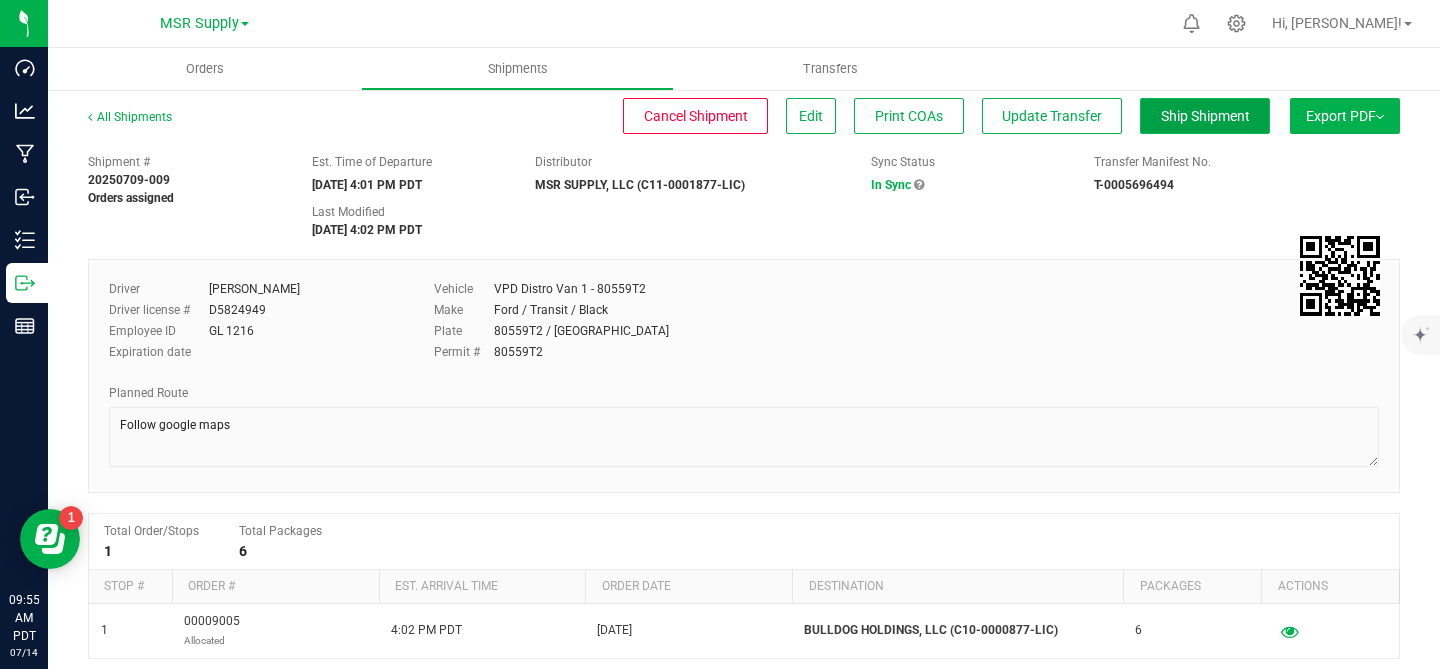 click on "Ship Shipment" at bounding box center (1205, 116) 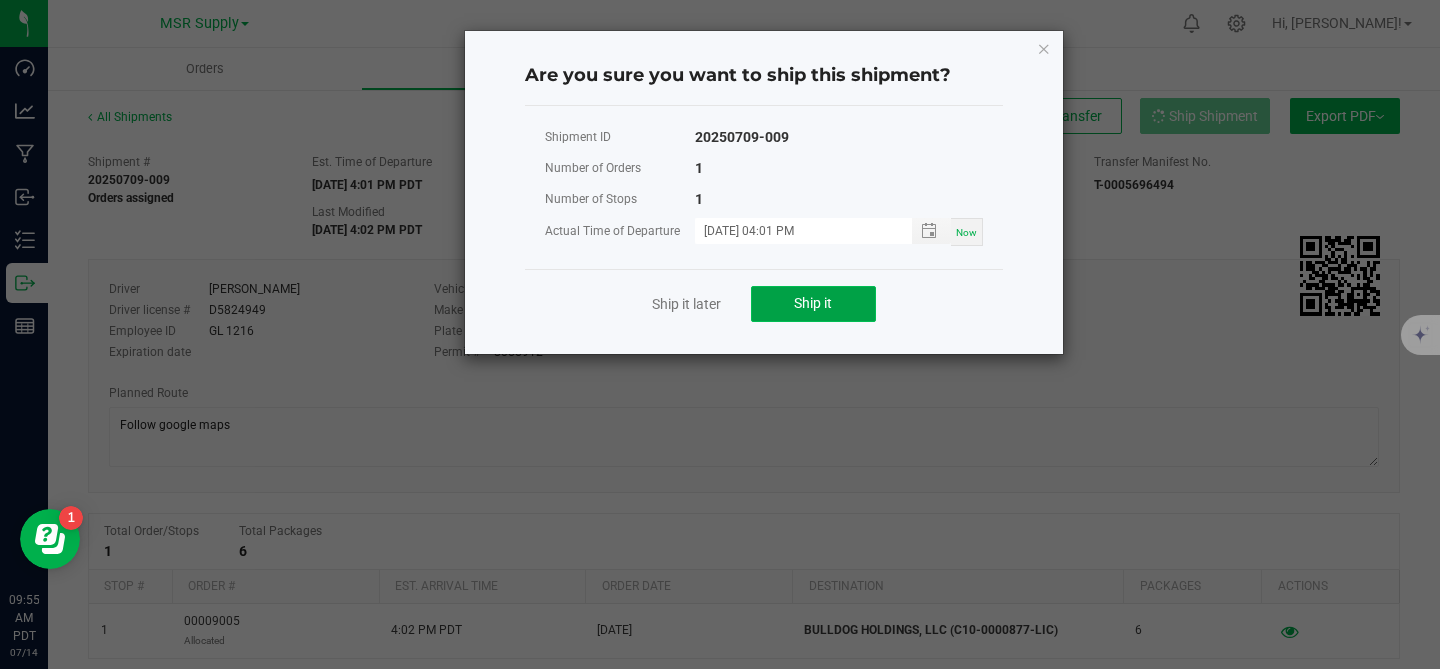 click on "Ship it" 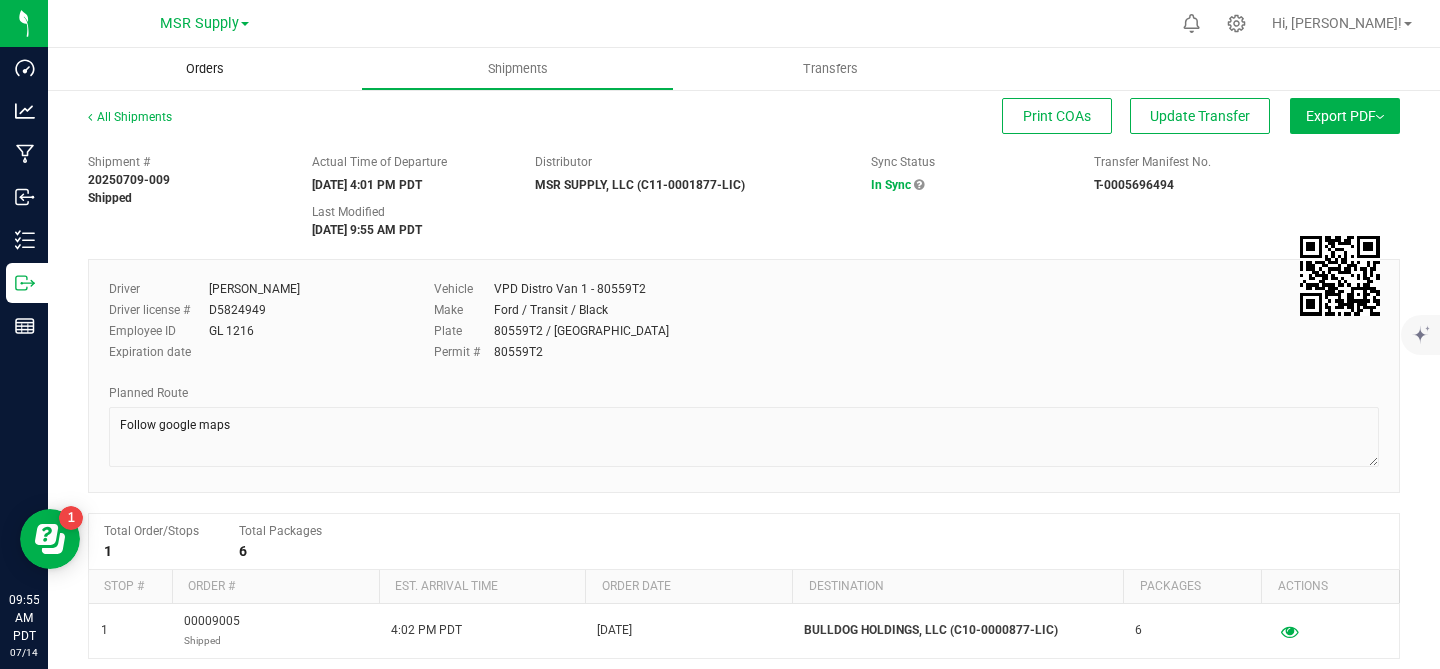 click on "Orders" at bounding box center (205, 69) 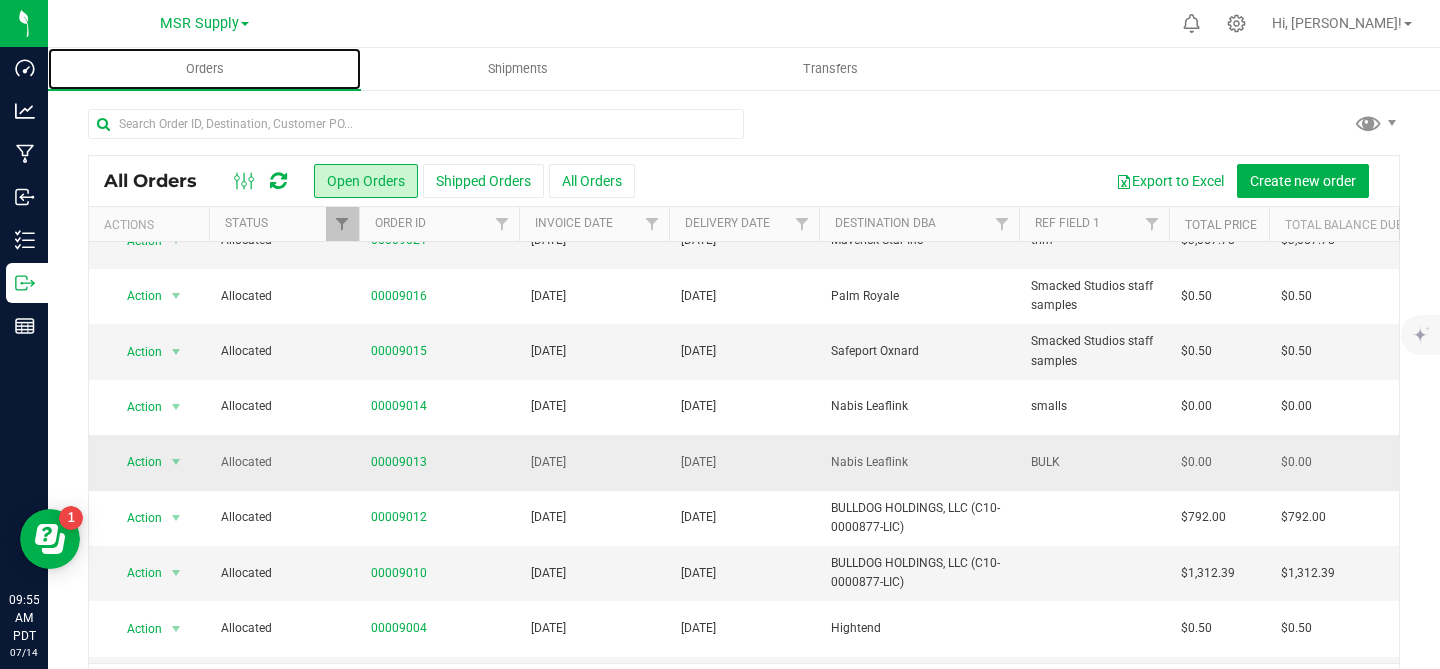 scroll, scrollTop: 106, scrollLeft: 0, axis: vertical 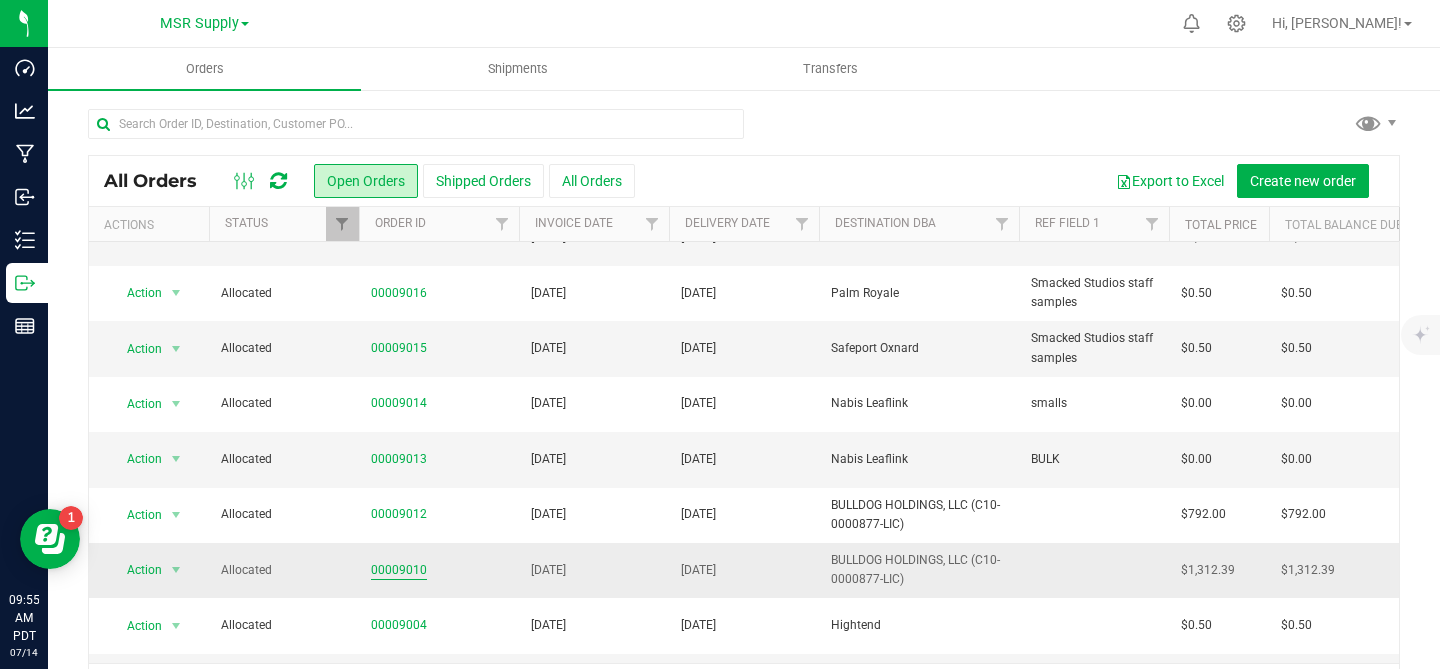click on "00009010" at bounding box center (399, 570) 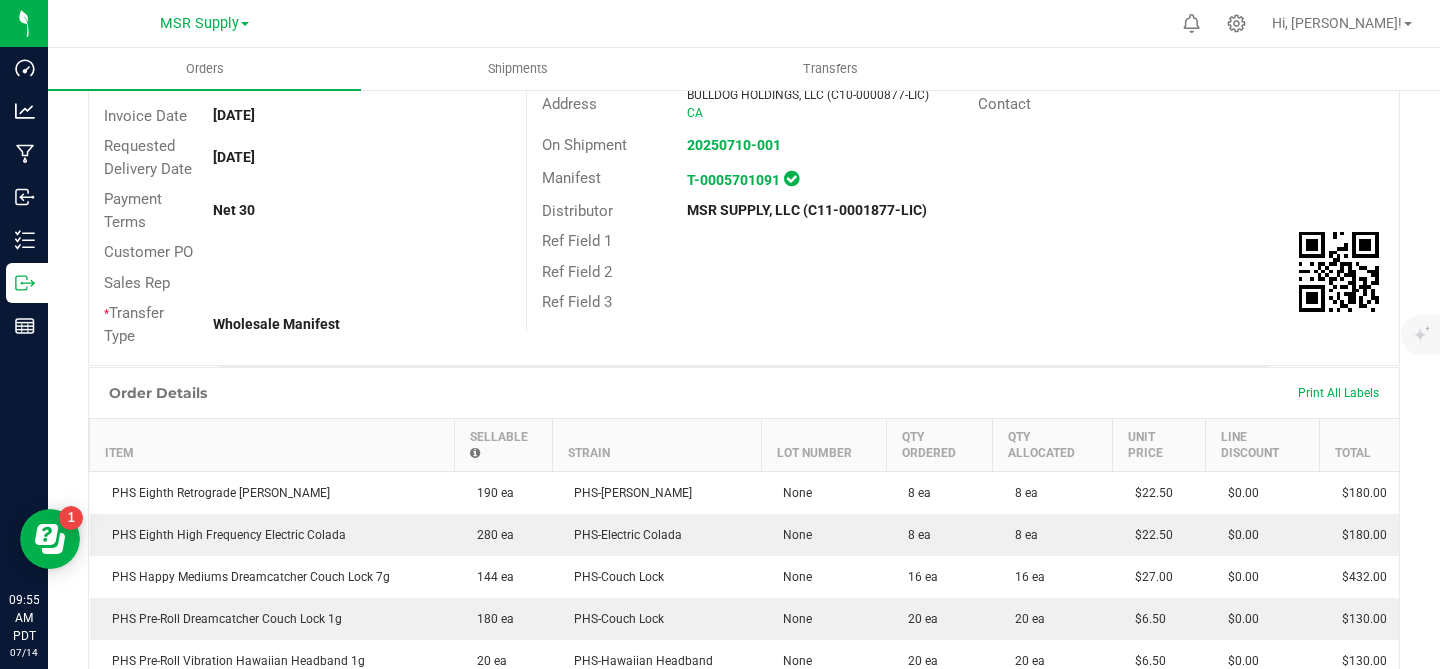 scroll, scrollTop: 55, scrollLeft: 0, axis: vertical 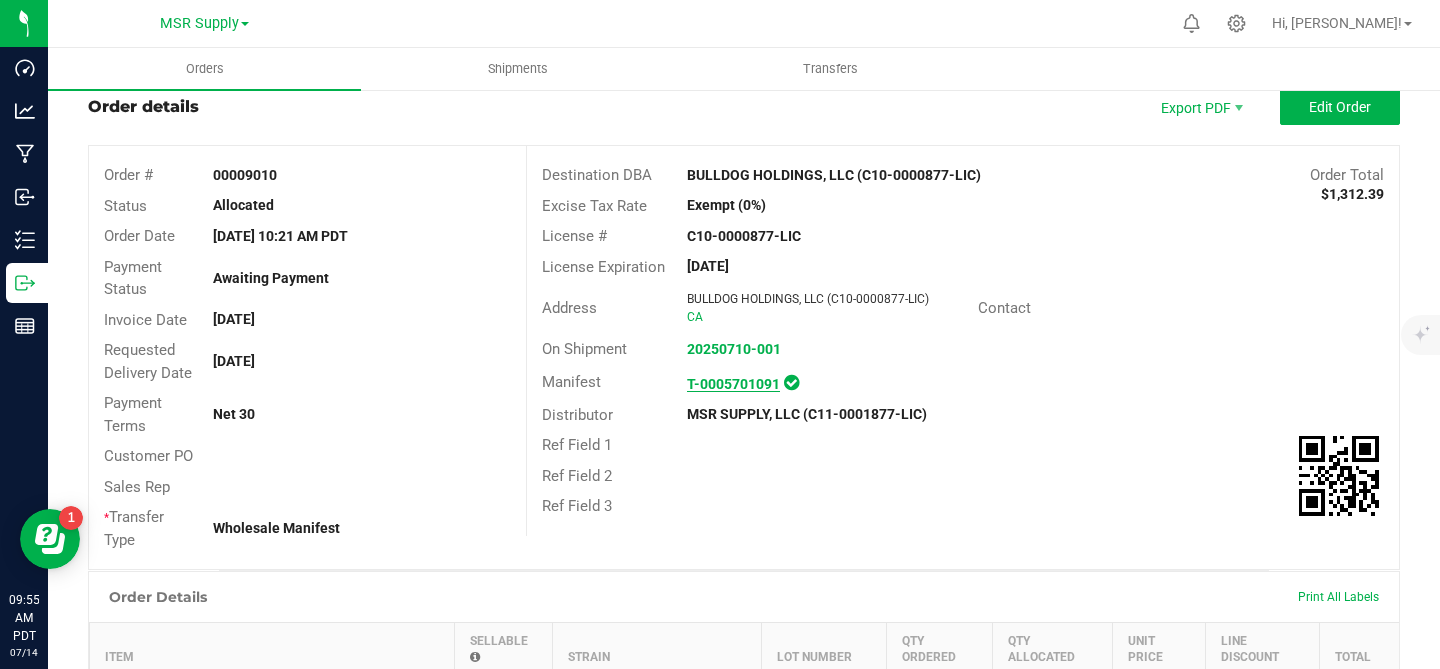 click on "T-0005701091" at bounding box center [733, 384] 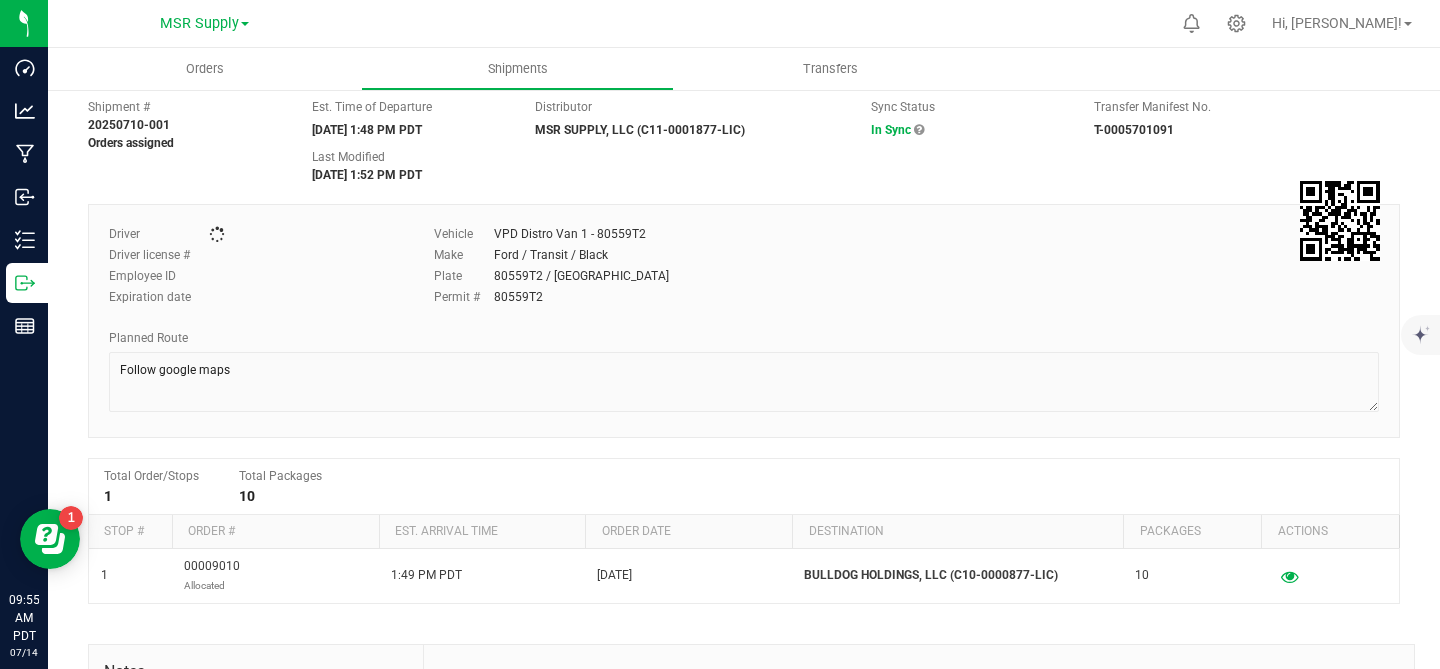 scroll, scrollTop: 0, scrollLeft: 0, axis: both 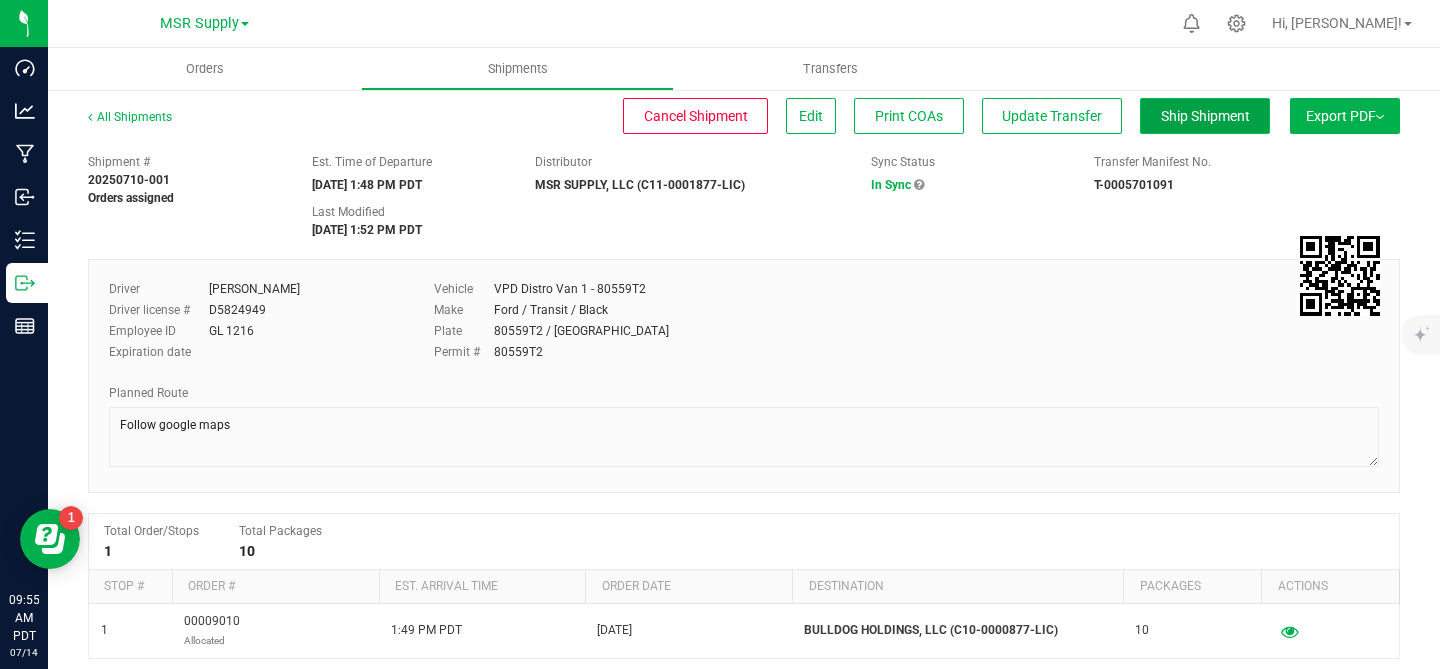 click on "Ship Shipment" at bounding box center (1205, 116) 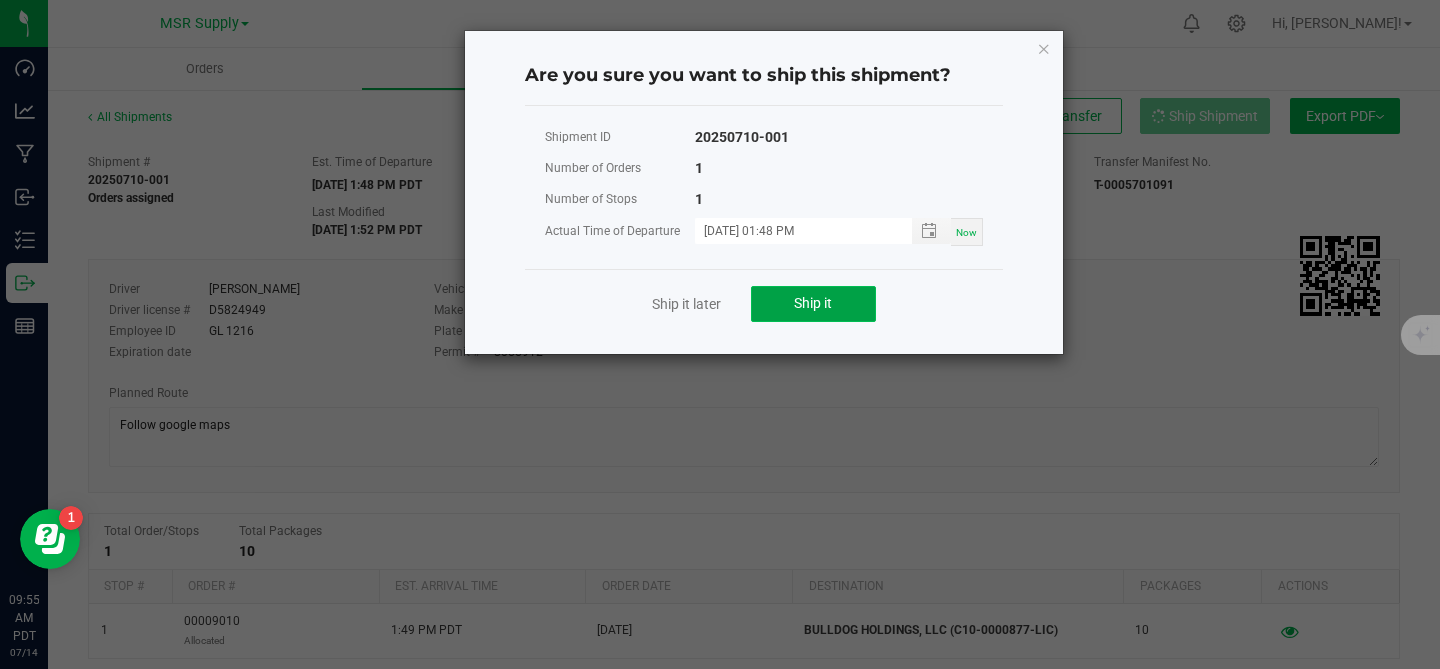 click on "Ship it" 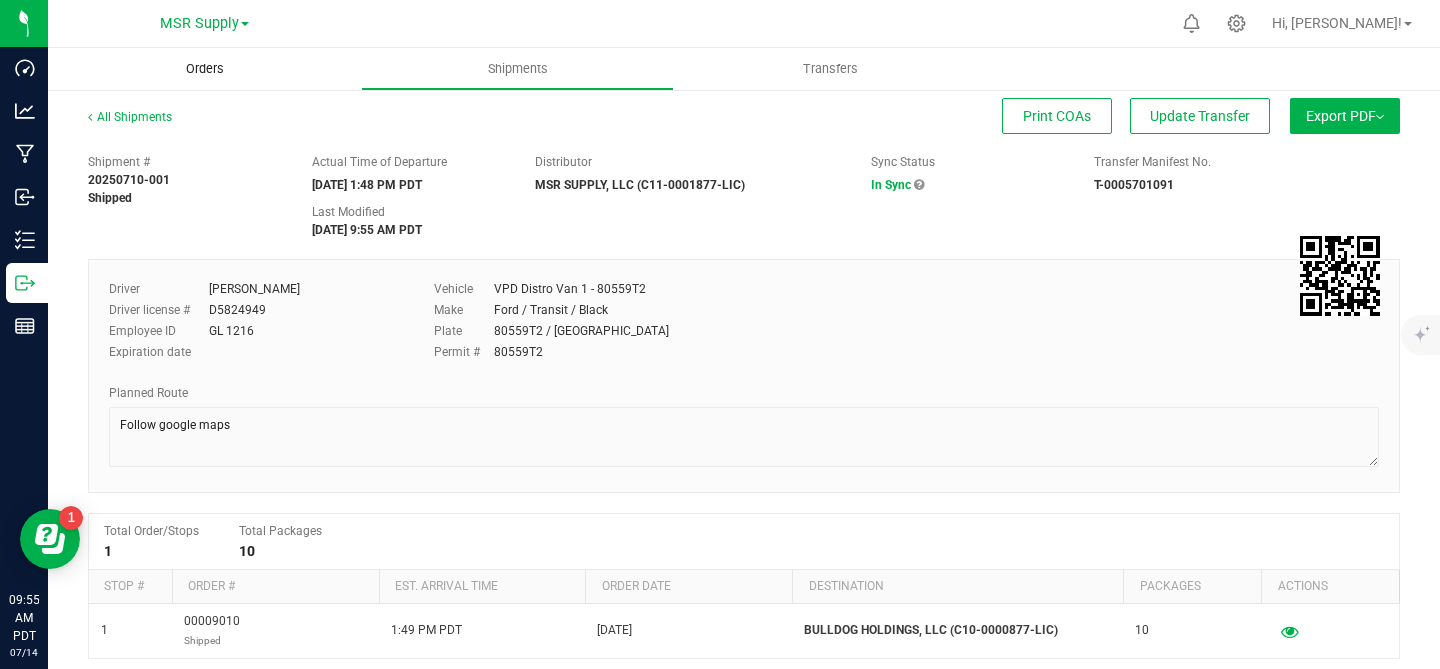 click on "Orders" at bounding box center [205, 69] 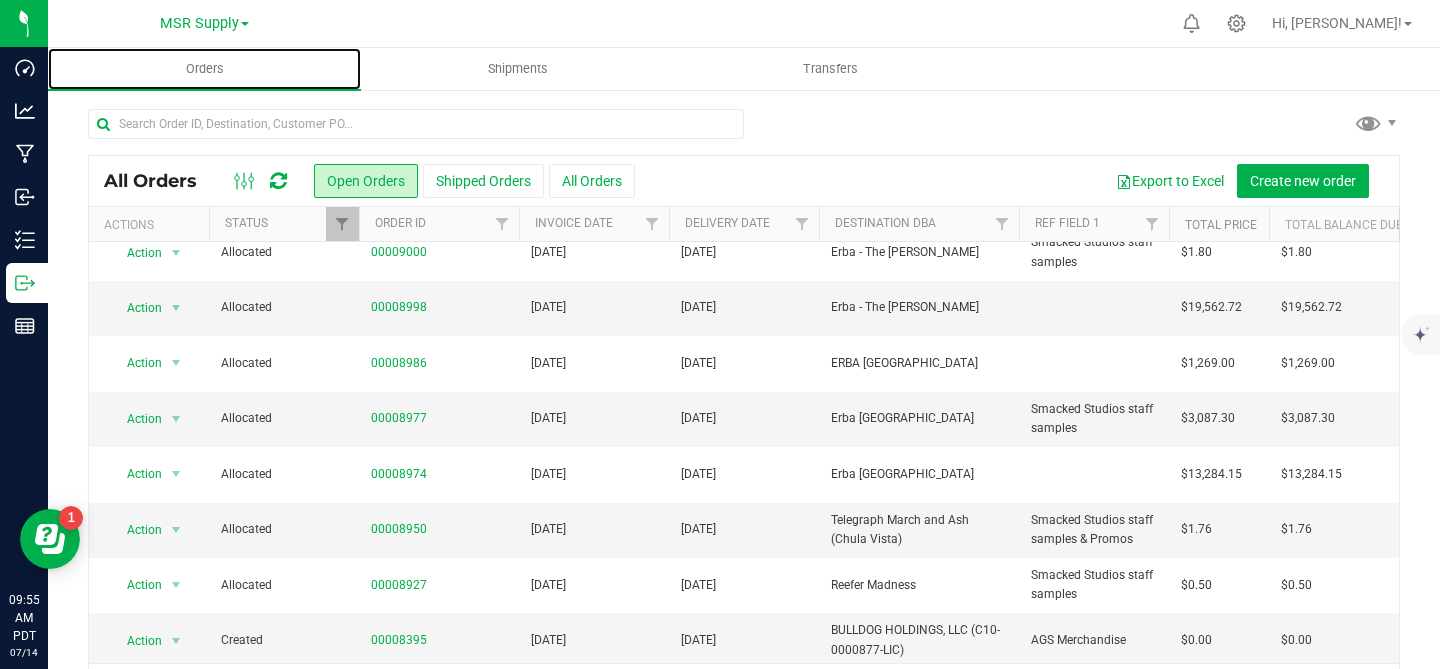 scroll, scrollTop: 519, scrollLeft: 0, axis: vertical 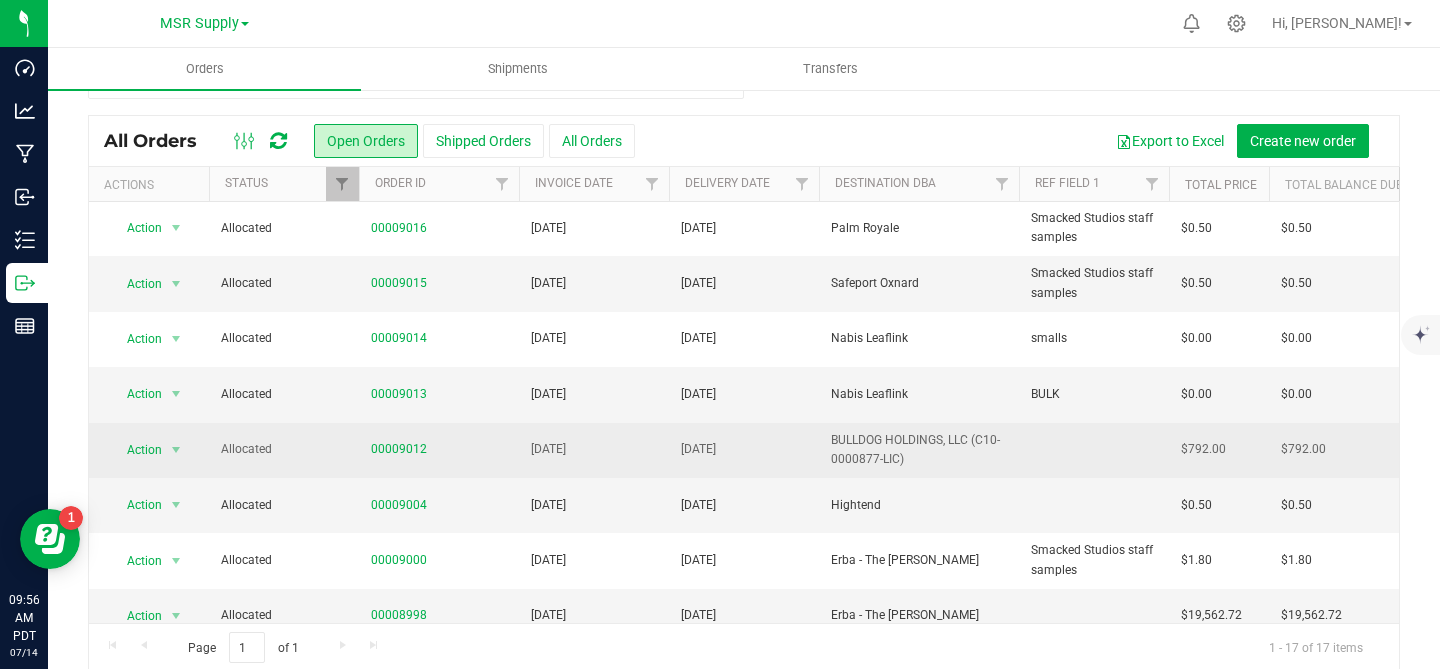 click at bounding box center (1094, 450) 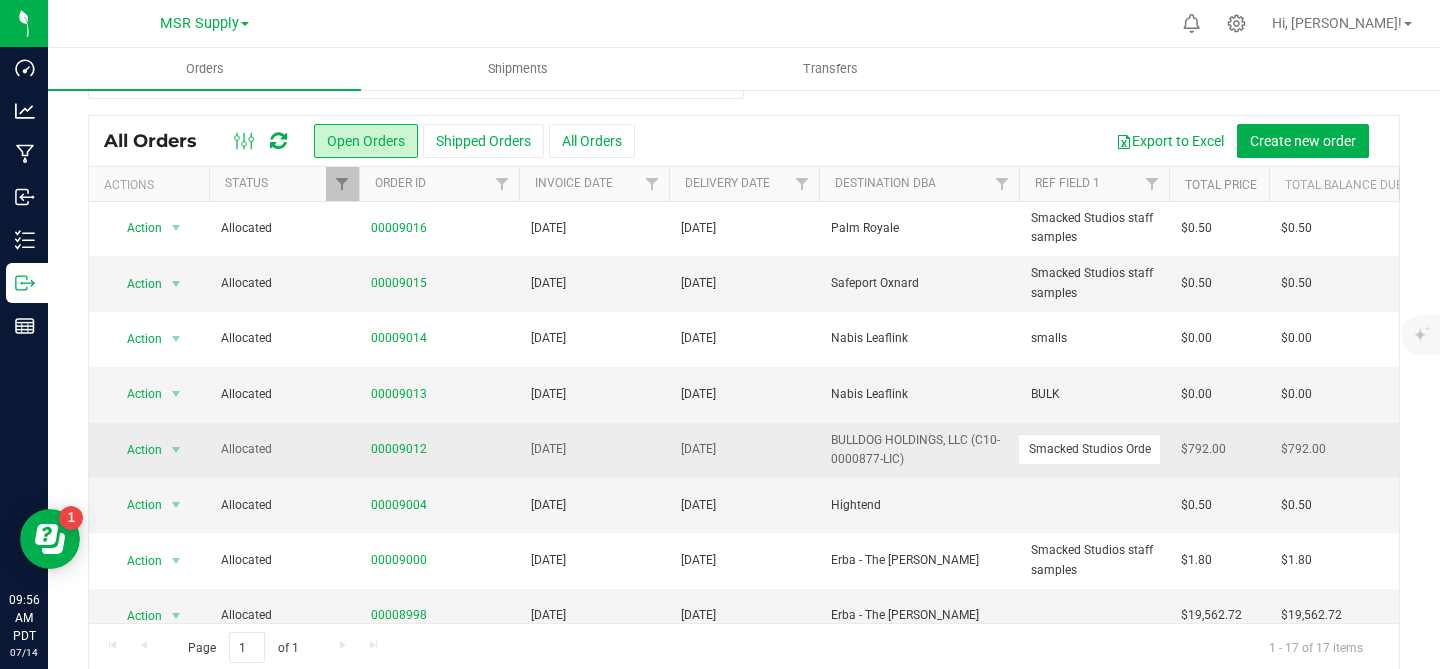 type on "Smacked Studios Order" 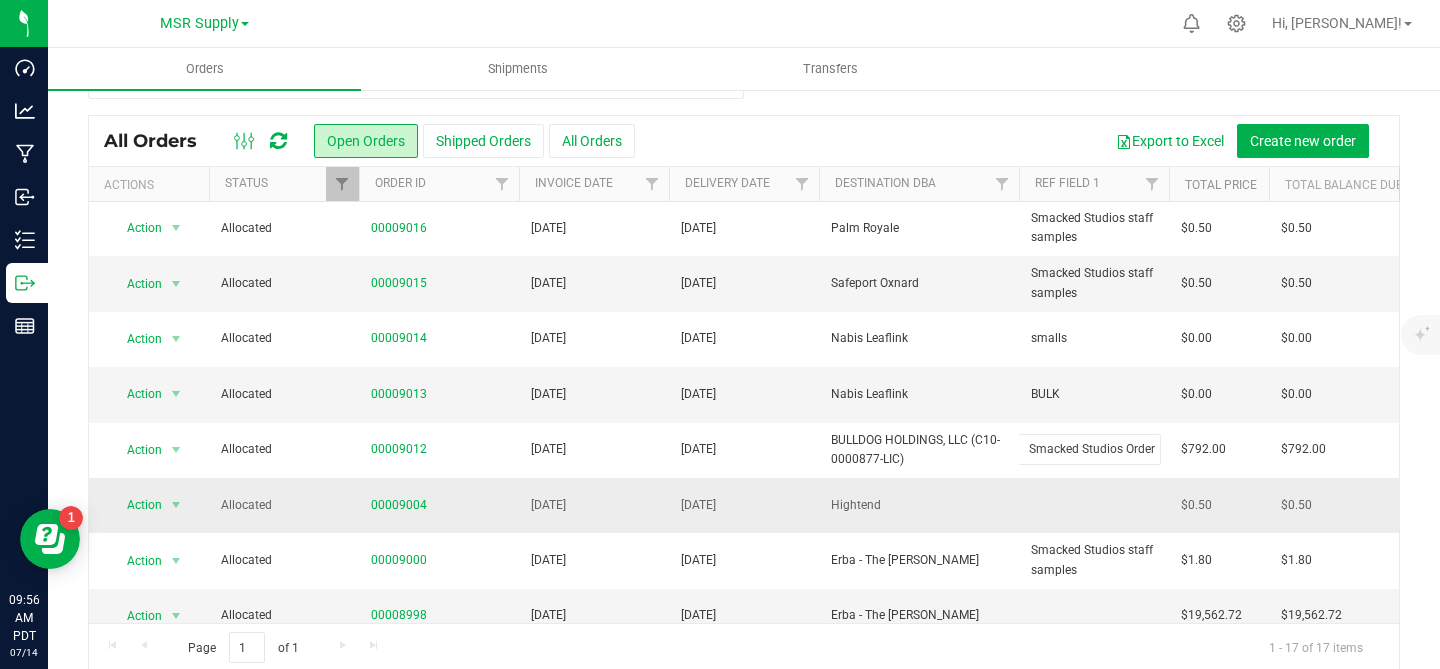 click on "All Orders
Open Orders
Shipped Orders
All Orders
Export to Excel
Create new order
Actions Status Order ID Invoice Date Delivery Date Destination DBA Ref Field 1 Total Price Total Balance Due Payment Terms Sales Rep Shipment Address City Customer PO Destination Total Orderlines Ordered qty Payment Status Total Packages Ref Field 2
Action Action Cancel order" at bounding box center (744, 393) 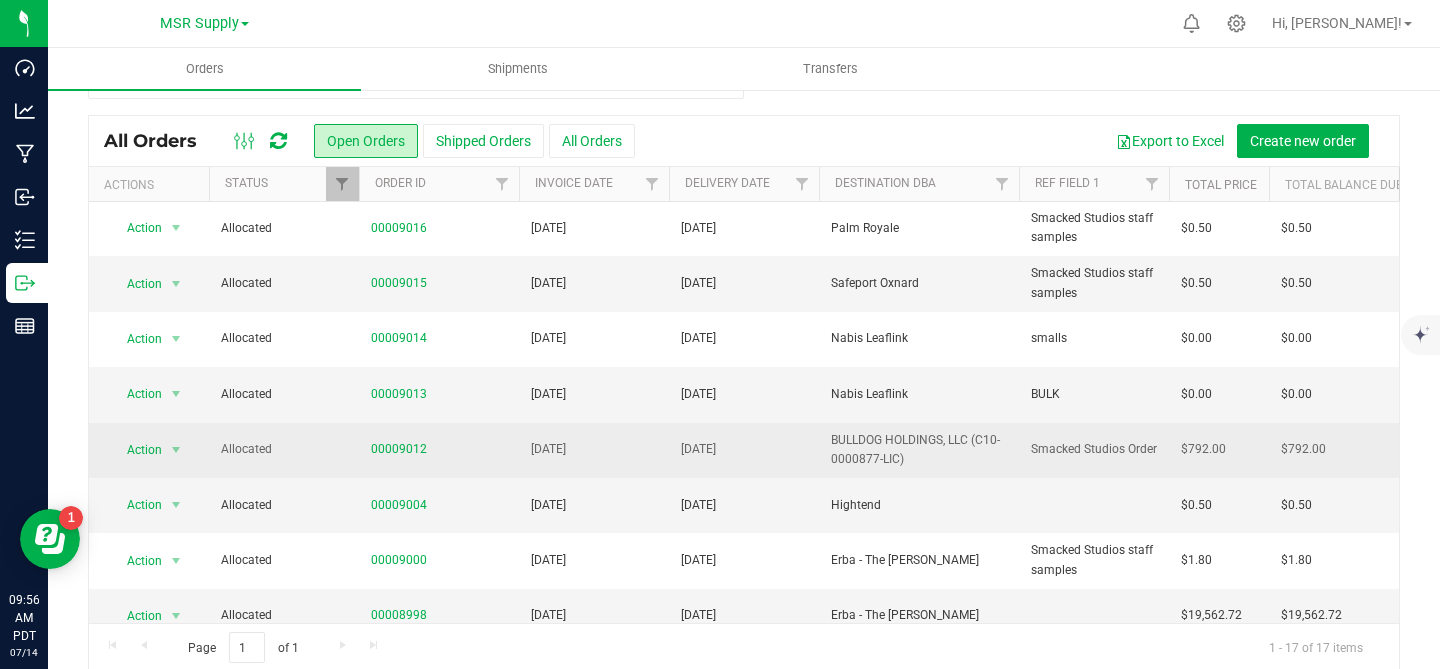 click on "00009012" at bounding box center [439, 450] 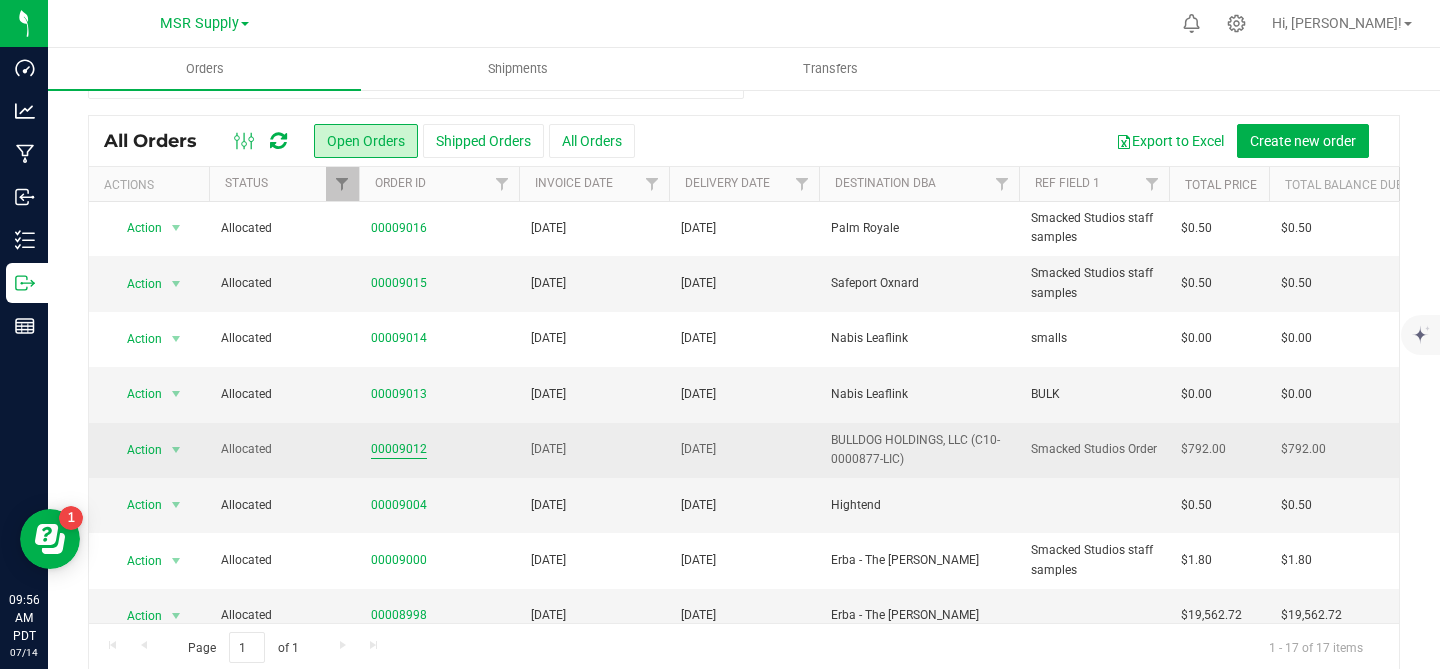 click on "00009012" at bounding box center [399, 449] 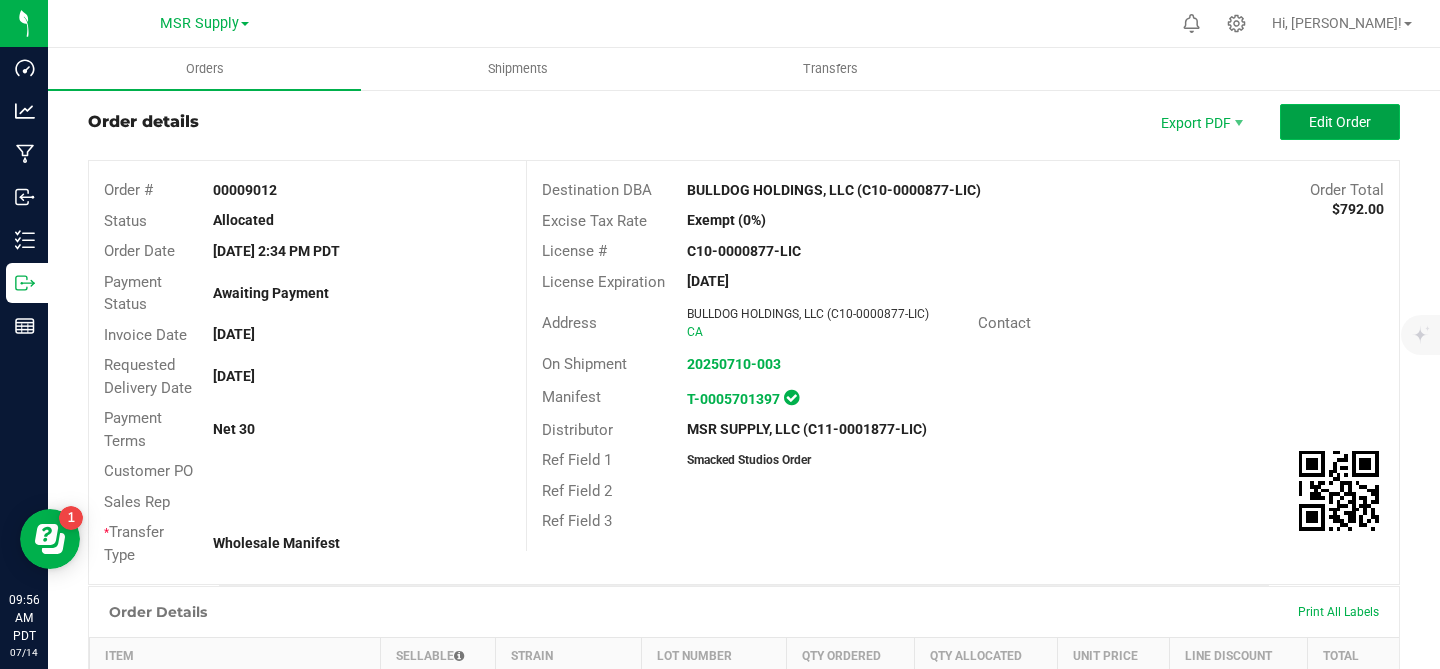 click on "Edit Order" at bounding box center [1340, 122] 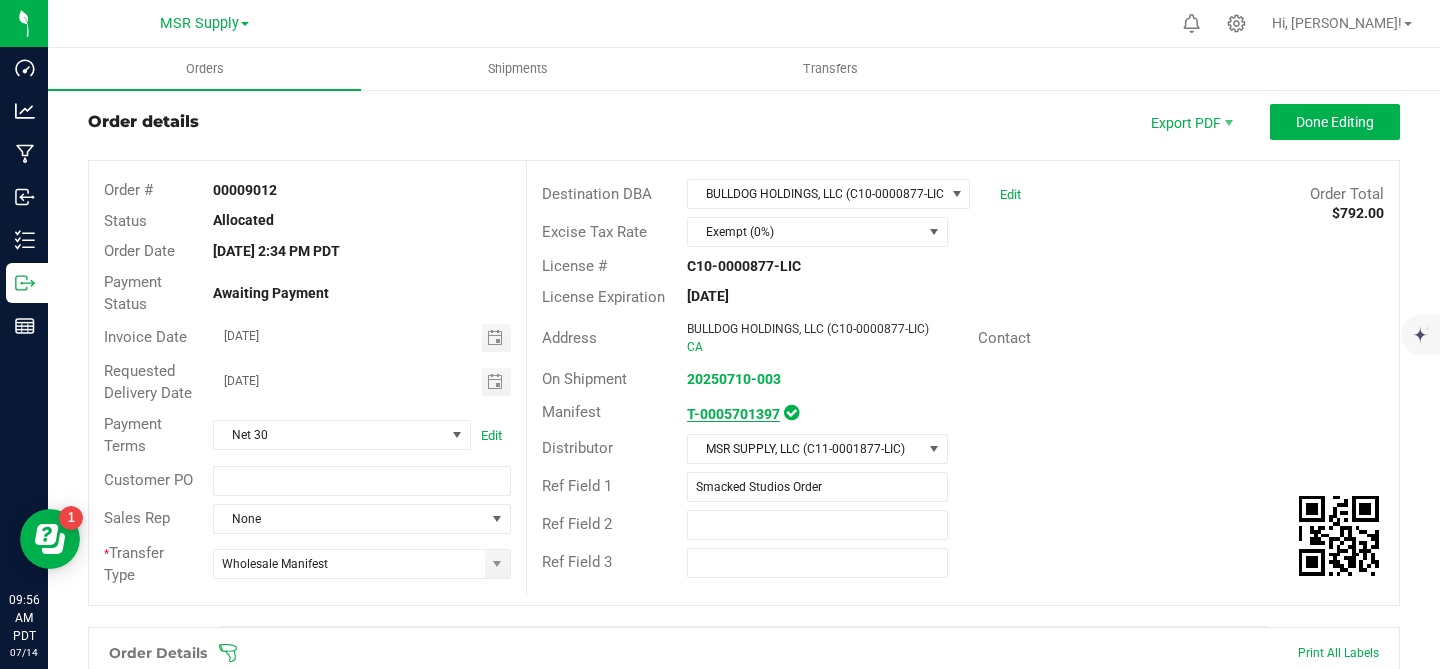 click on "T-0005701397" at bounding box center (733, 414) 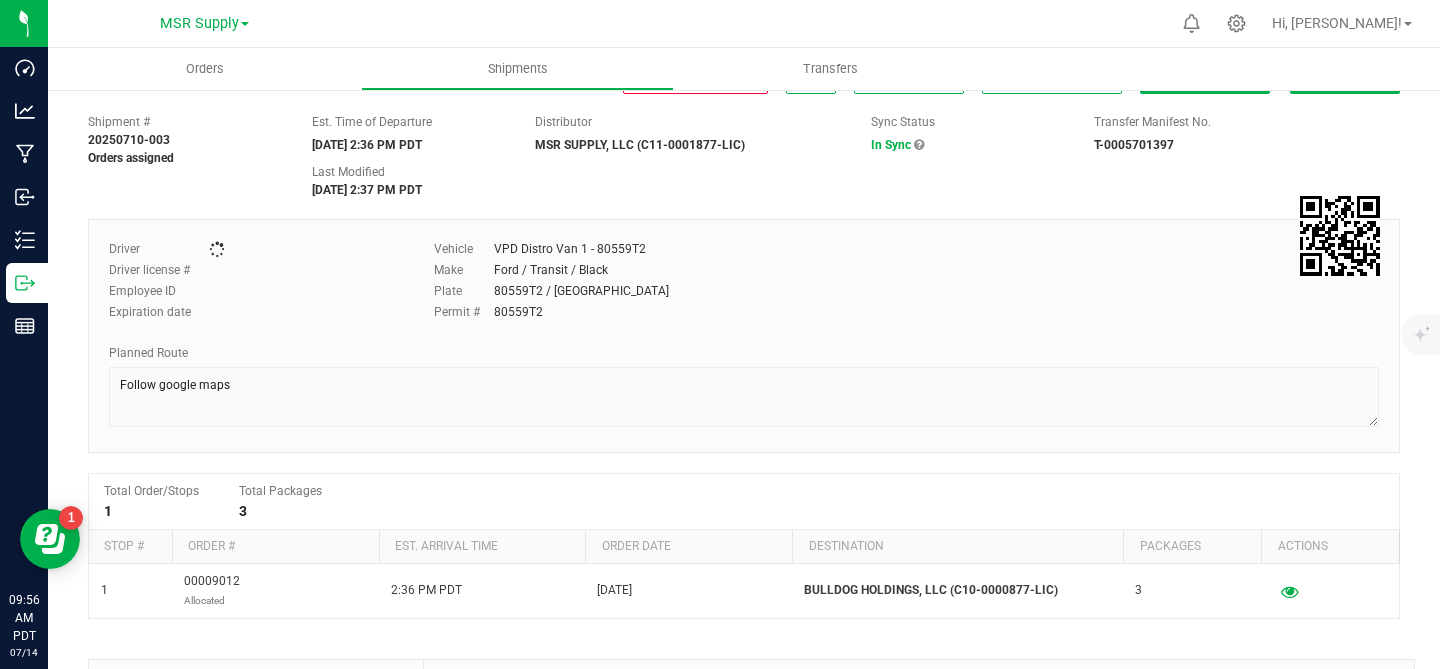 scroll, scrollTop: 0, scrollLeft: 0, axis: both 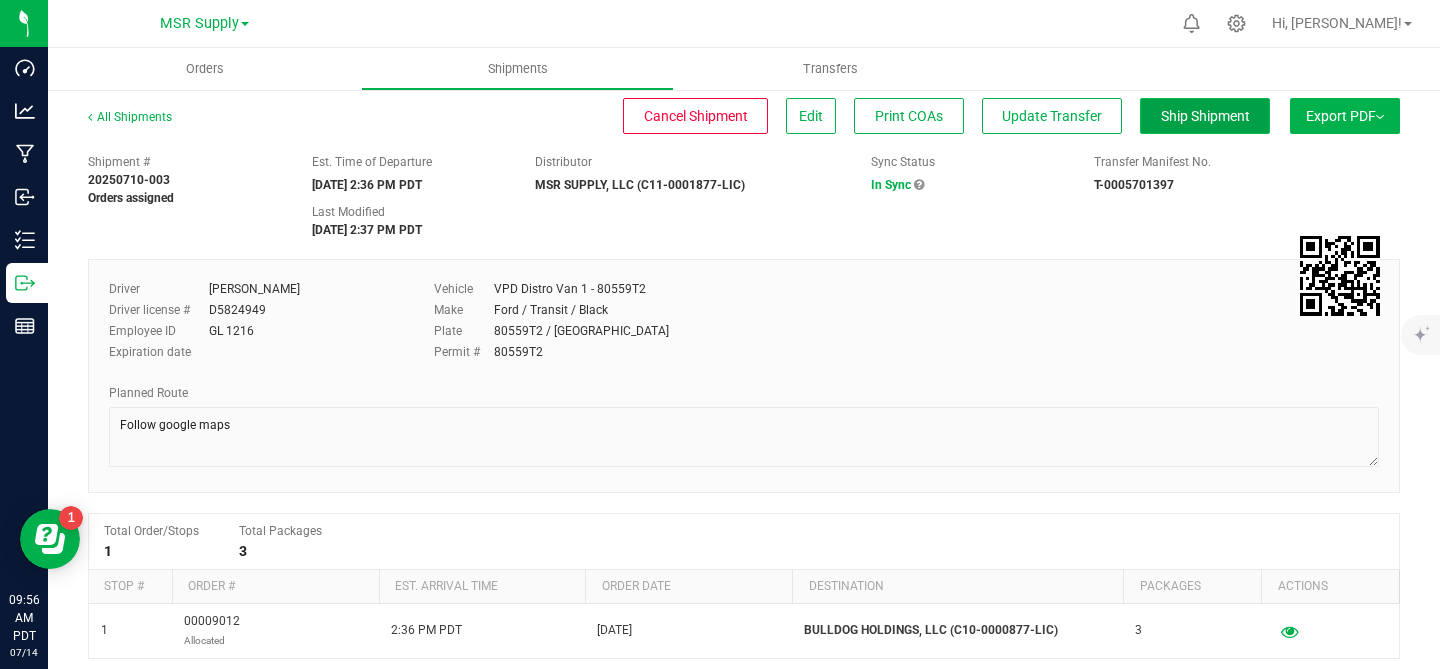click on "Ship Shipment" at bounding box center [1205, 116] 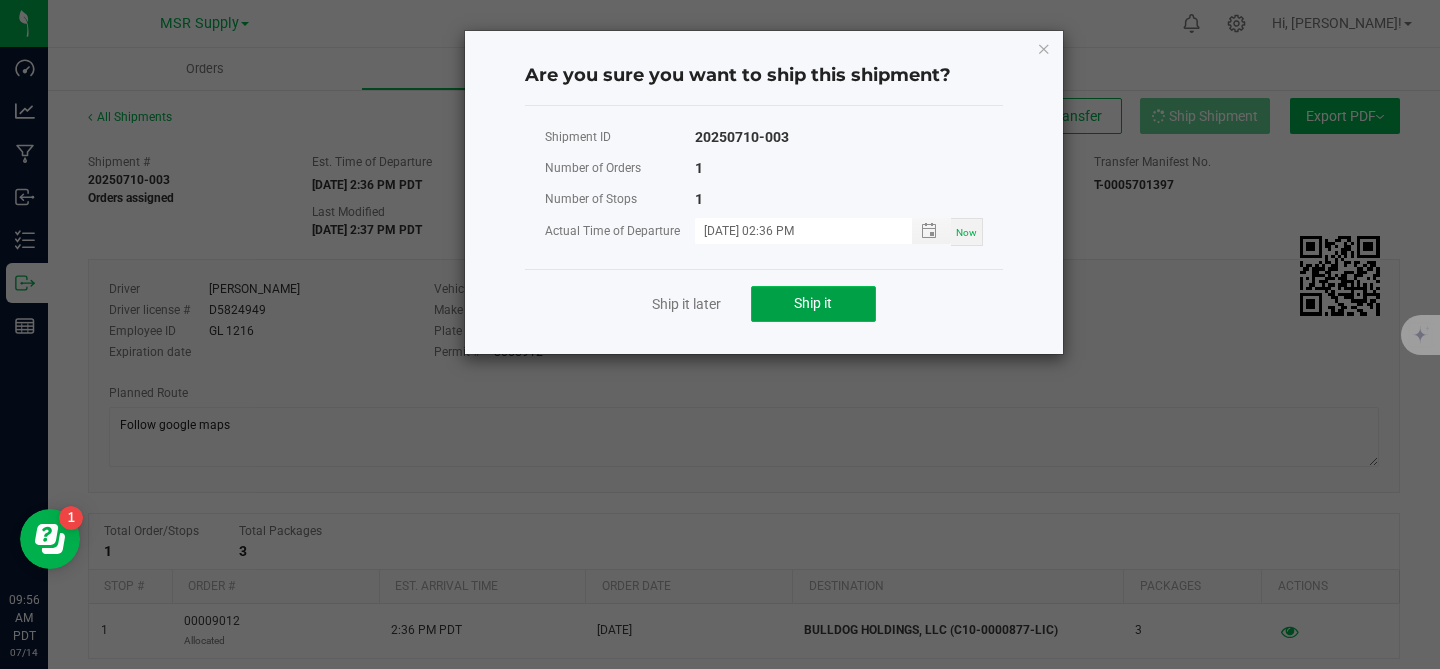 click on "Ship it" 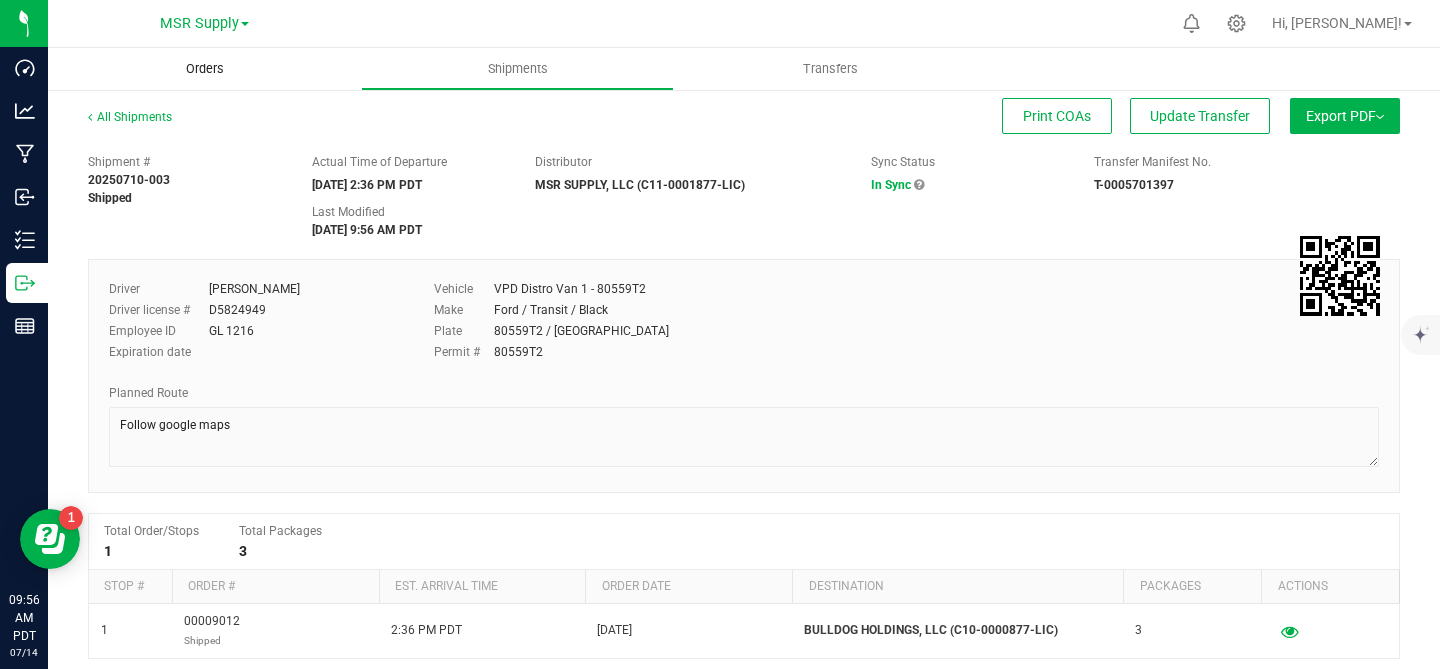 click on "Orders" at bounding box center [205, 69] 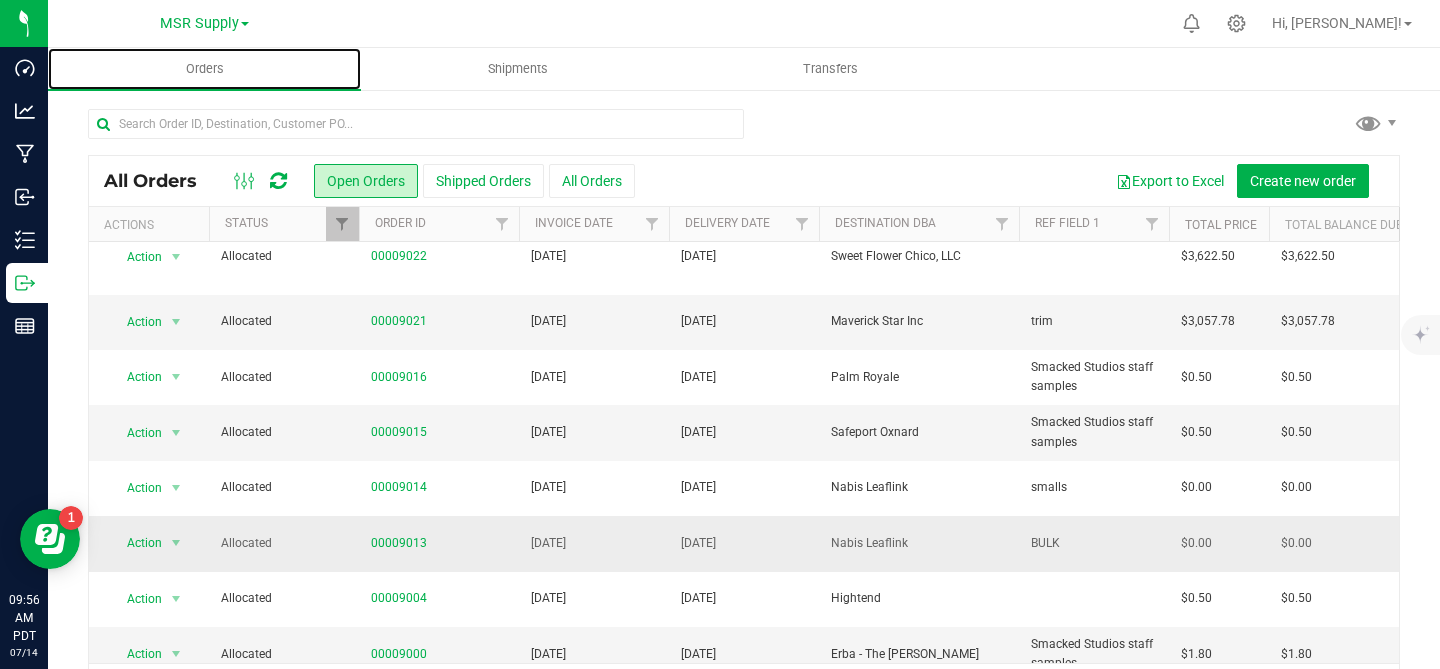 scroll, scrollTop: 25, scrollLeft: 0, axis: vertical 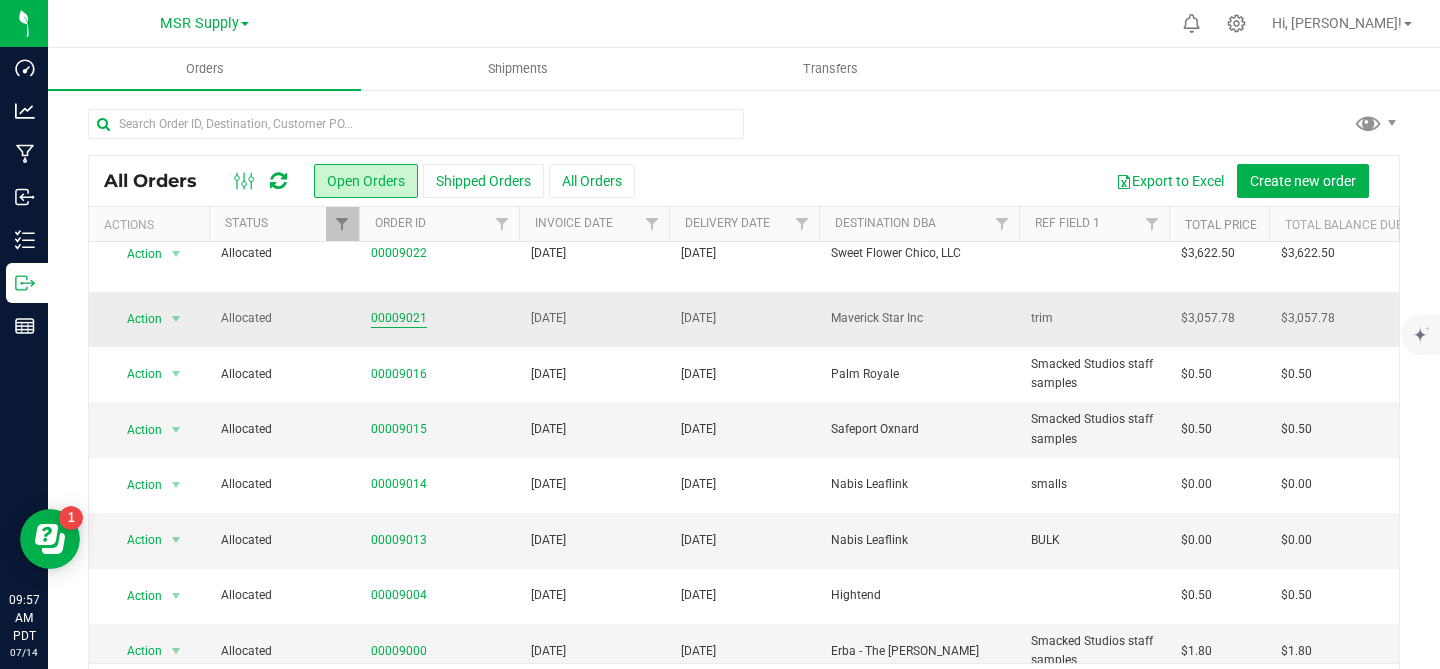 click on "00009021" at bounding box center [399, 318] 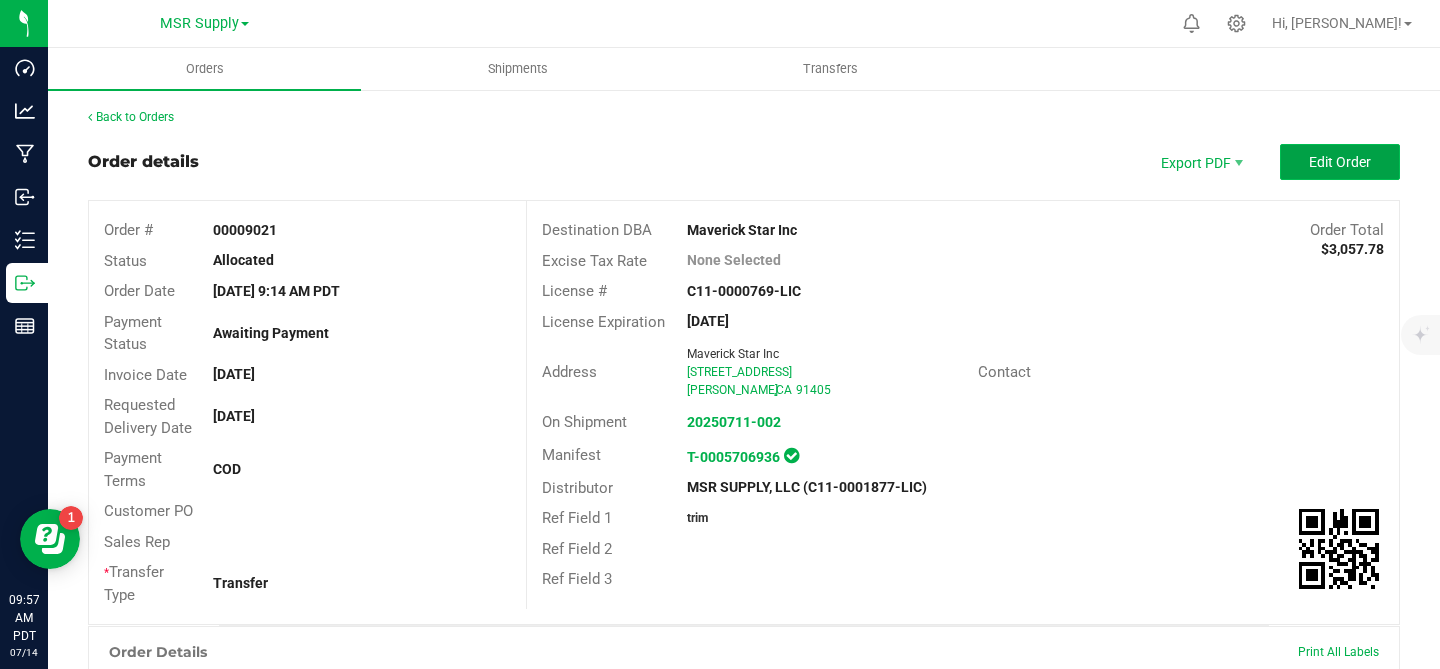 click on "Edit Order" at bounding box center (1340, 162) 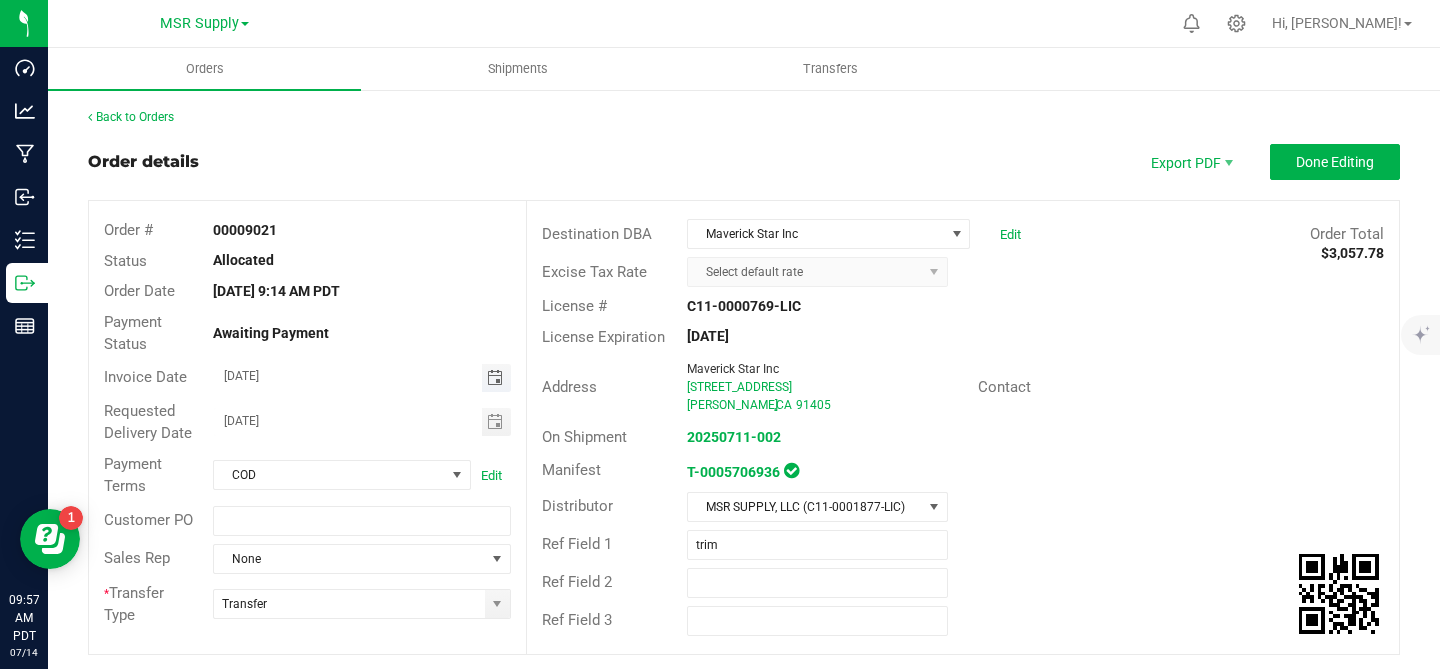 click at bounding box center (495, 378) 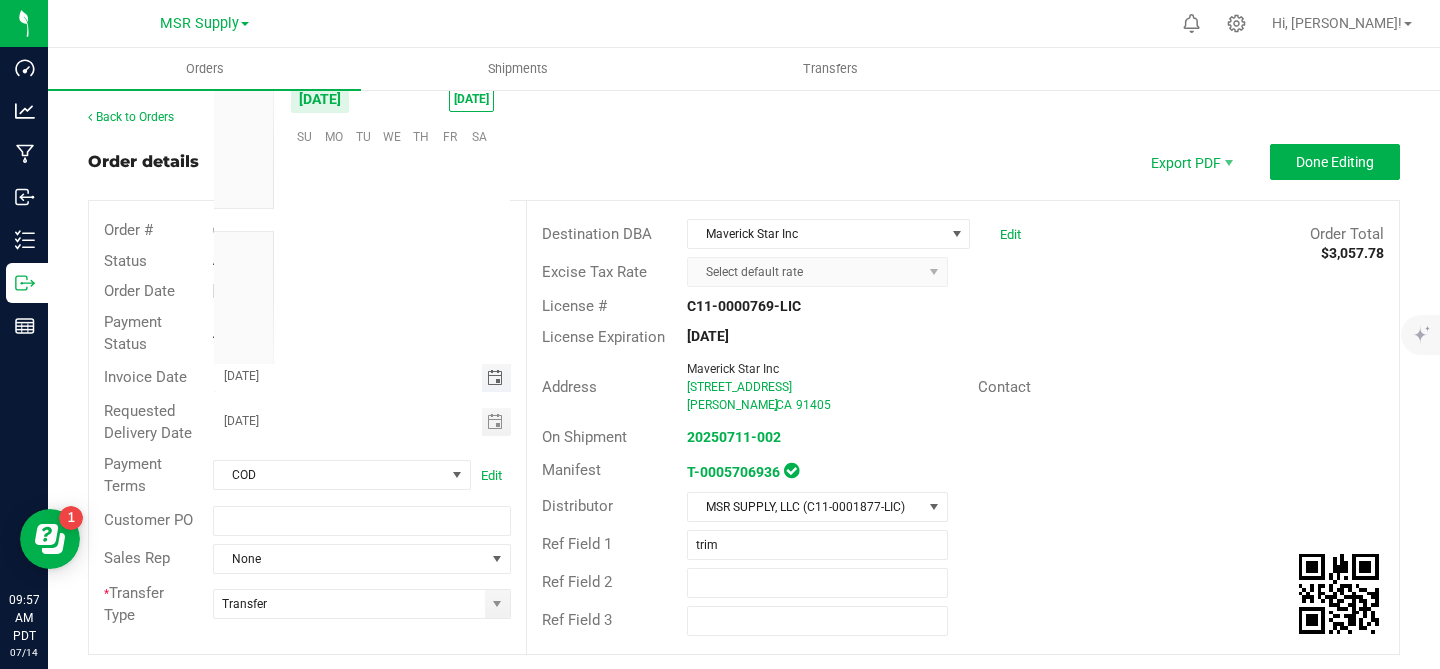 scroll, scrollTop: 0, scrollLeft: 0, axis: both 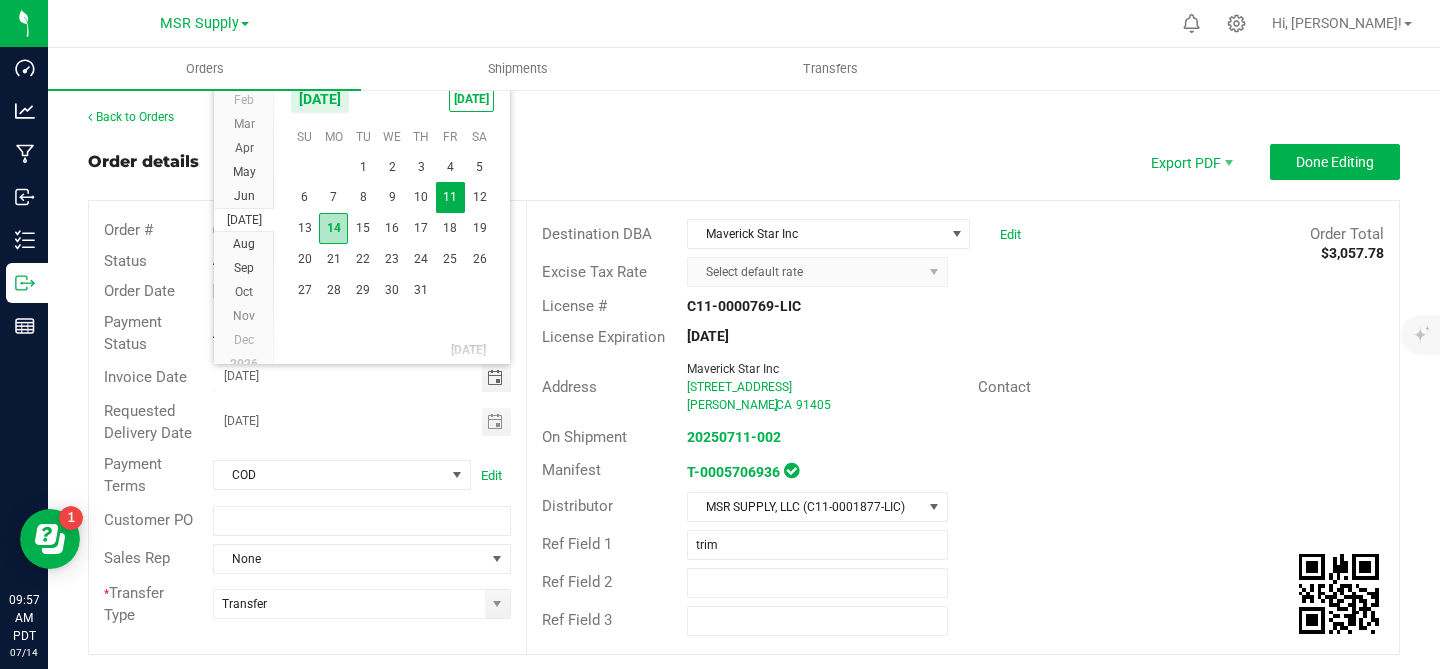 click on "14" at bounding box center [333, 228] 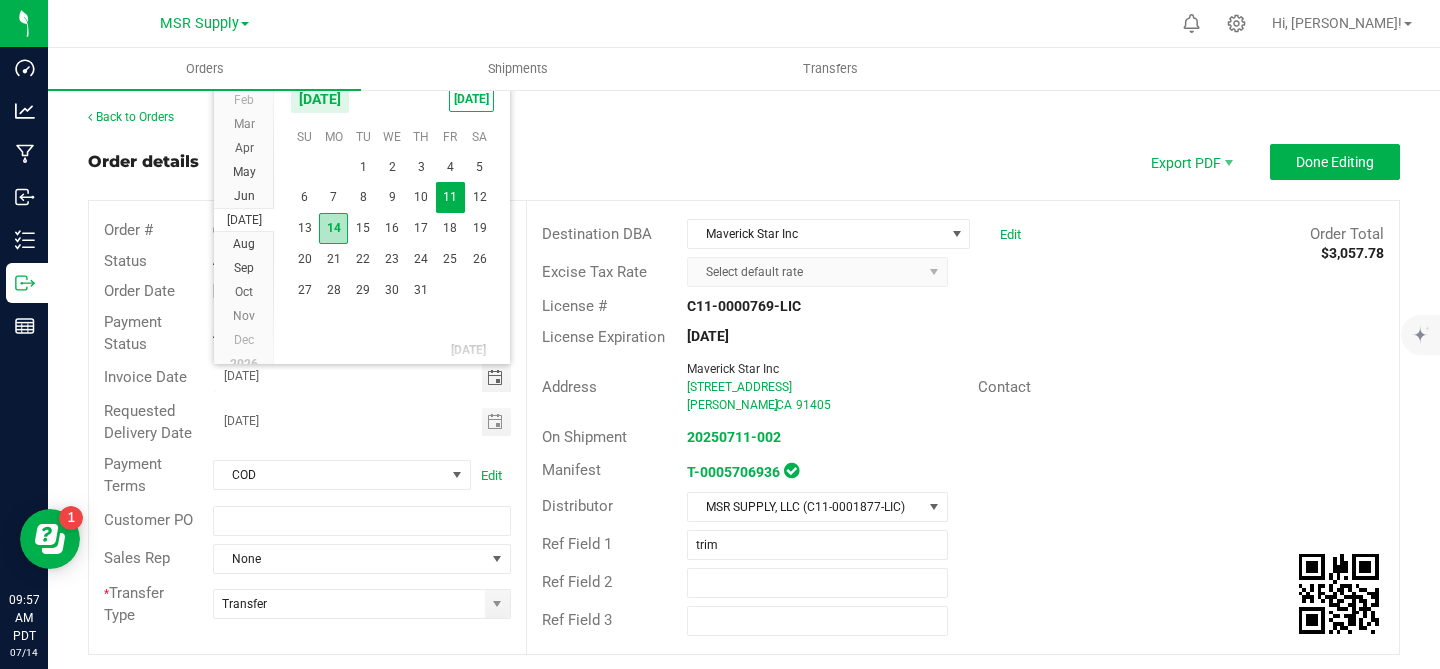 type on "[DATE]" 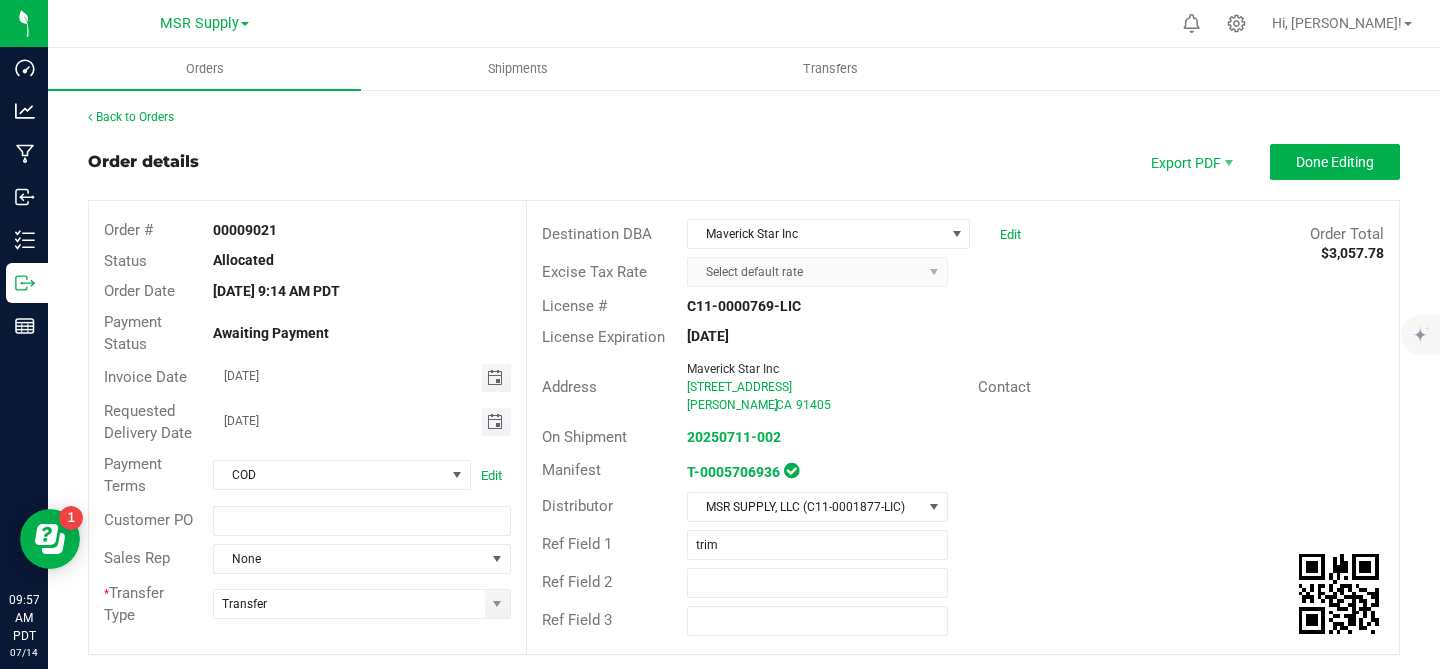 click at bounding box center (495, 422) 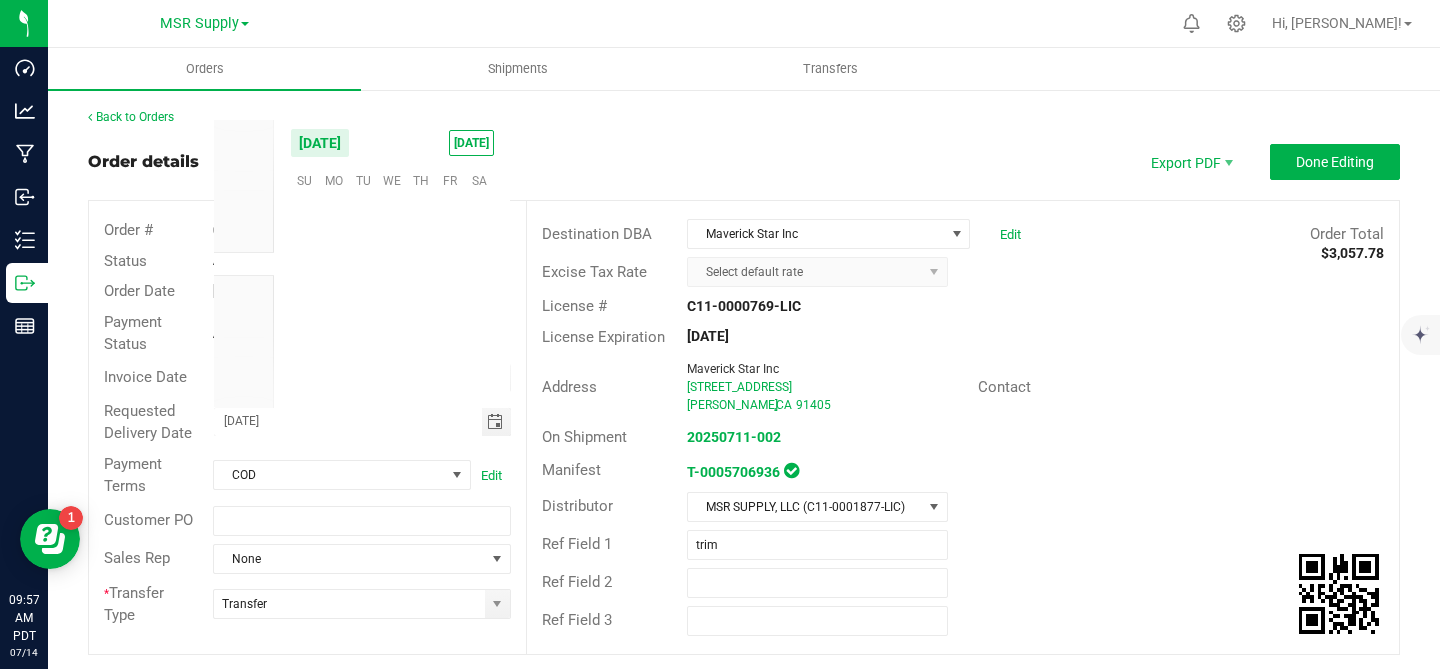 scroll, scrollTop: 0, scrollLeft: 0, axis: both 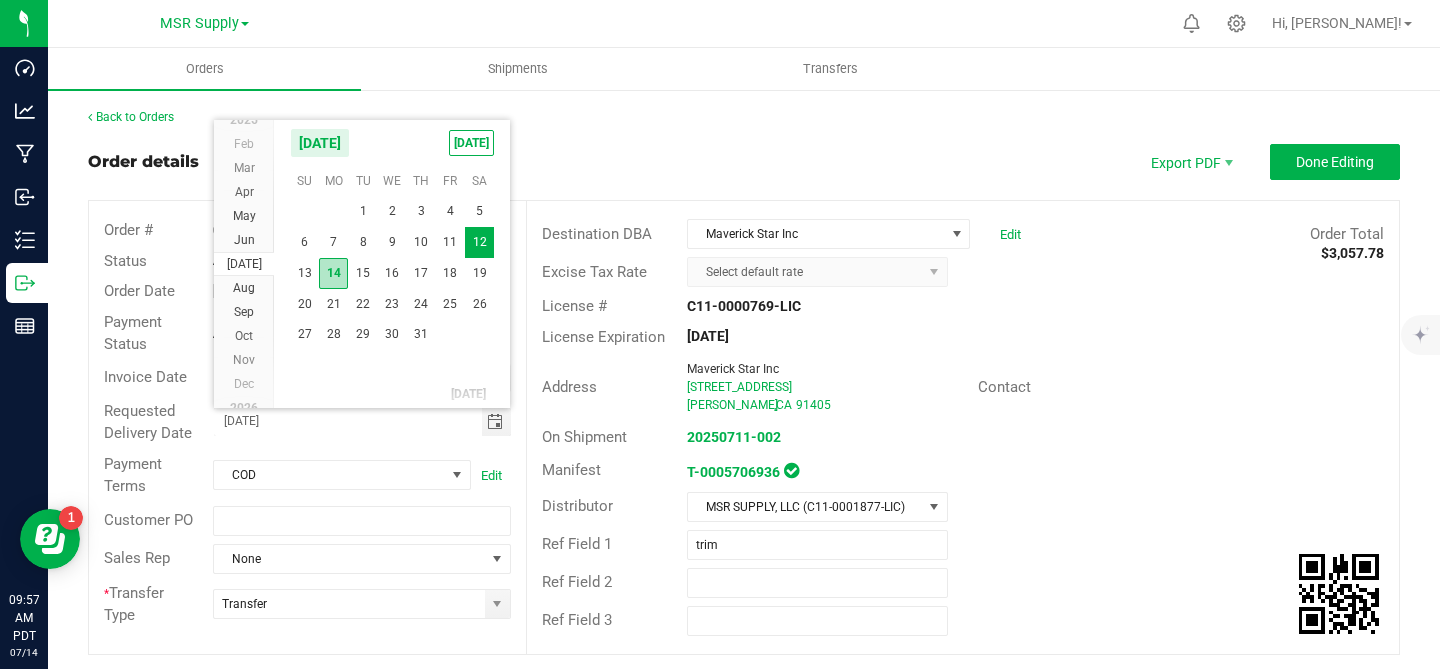click on "14" at bounding box center [333, 273] 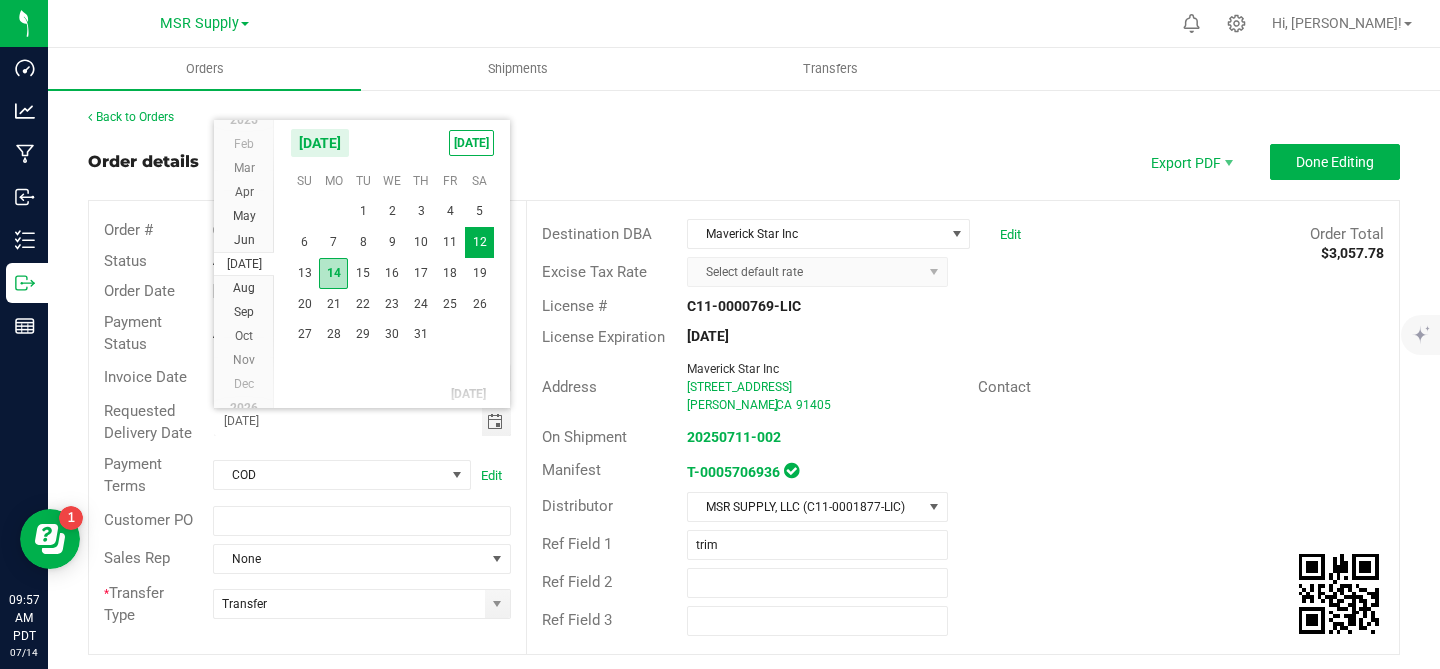 type on "[DATE]" 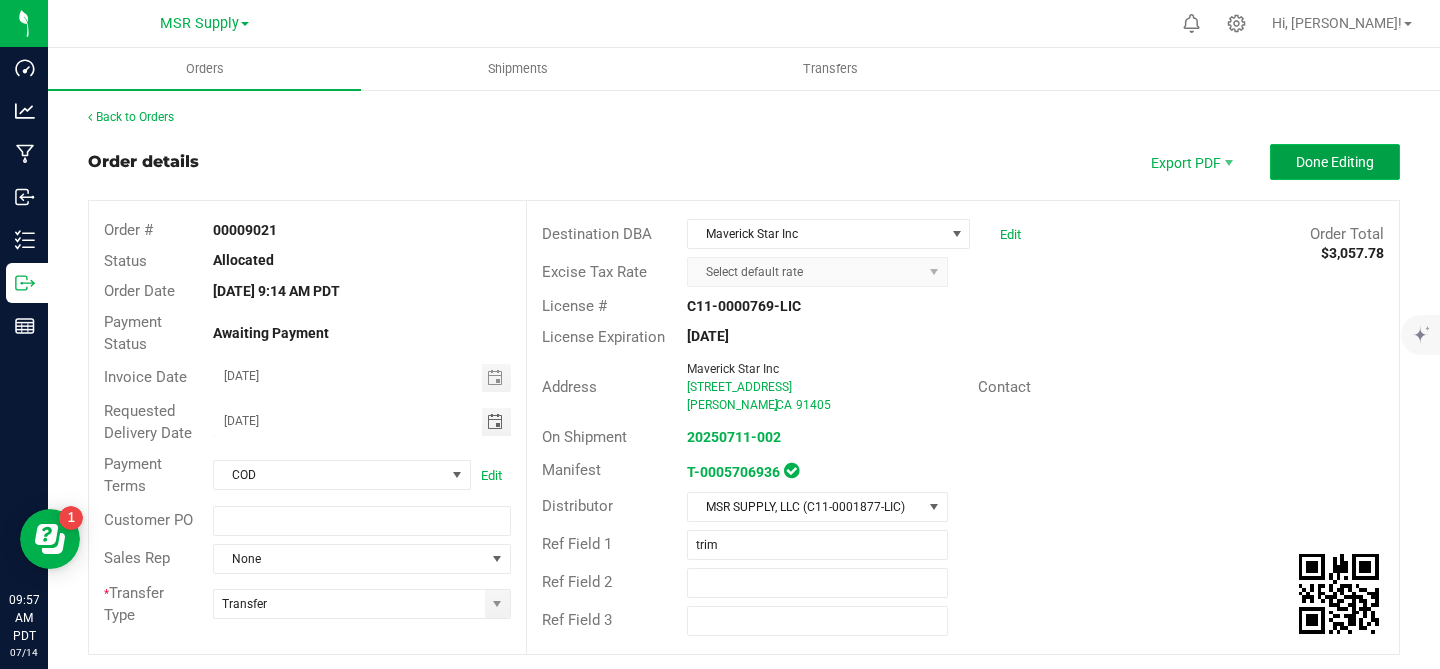 click on "Done Editing" at bounding box center (1335, 162) 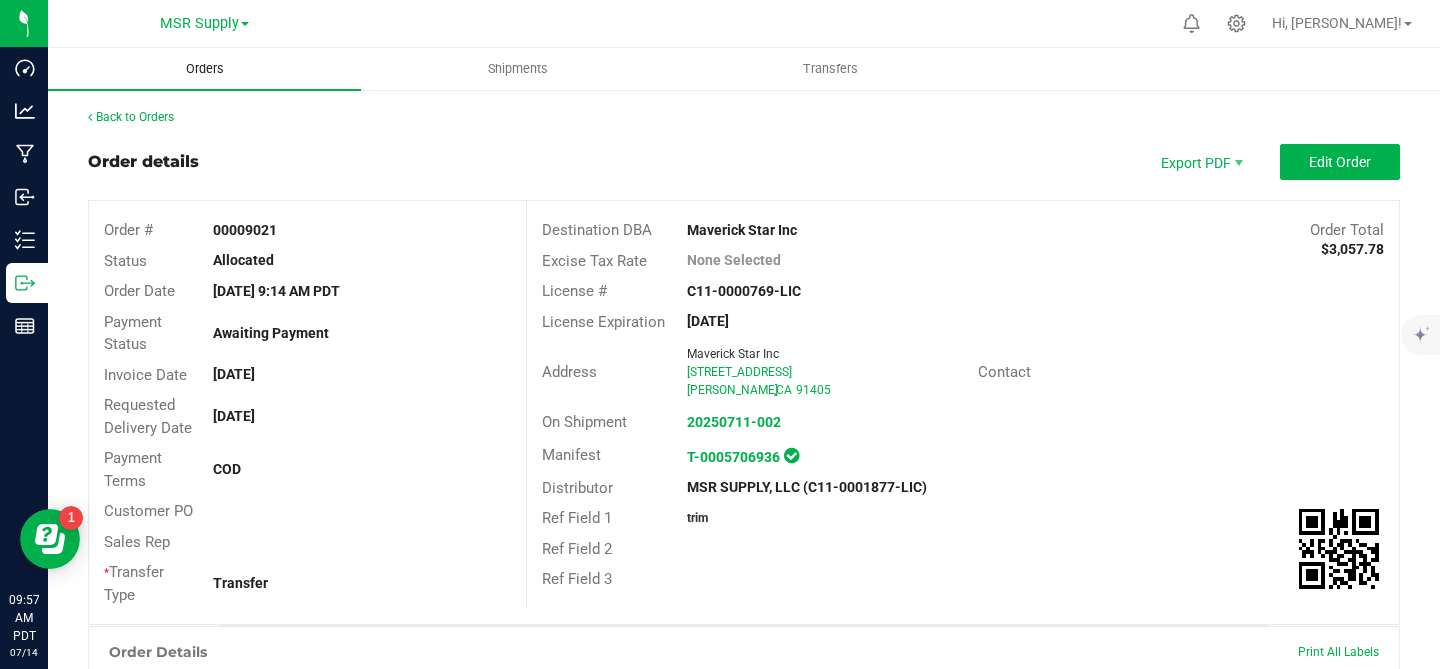 click on "Orders" at bounding box center (205, 69) 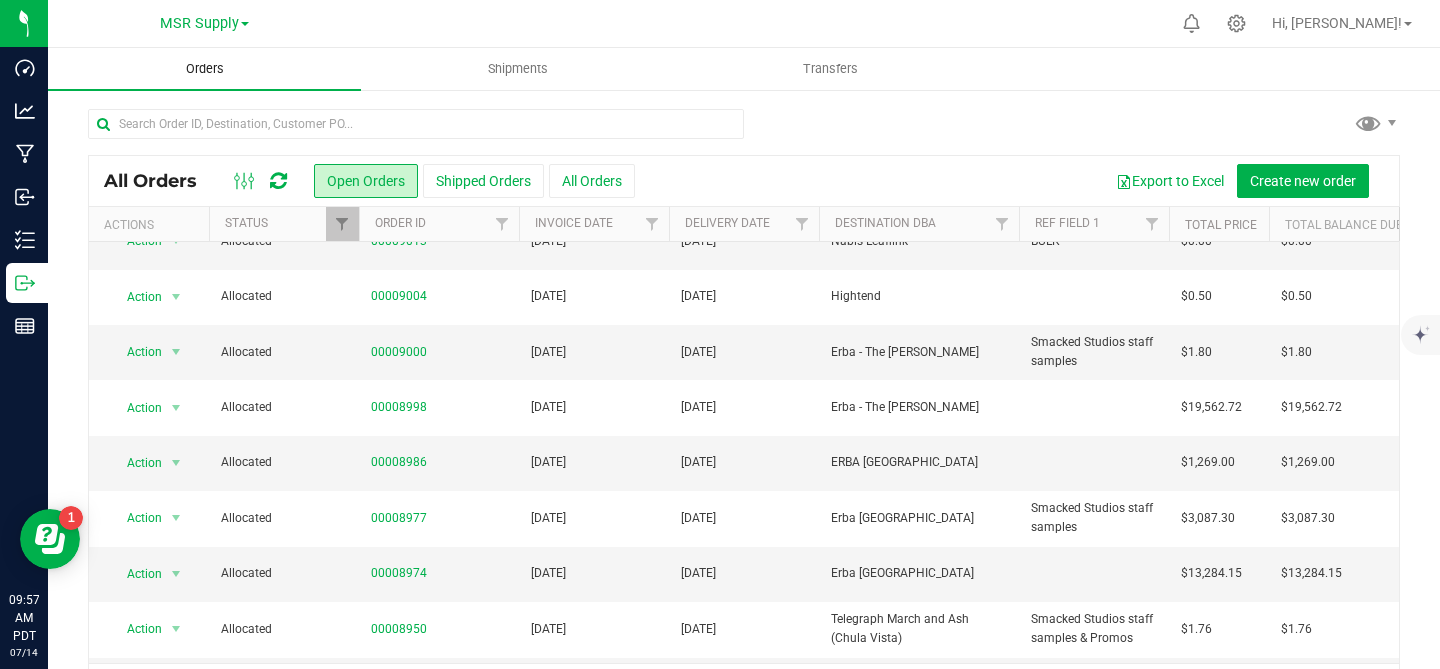 scroll, scrollTop: 334, scrollLeft: 0, axis: vertical 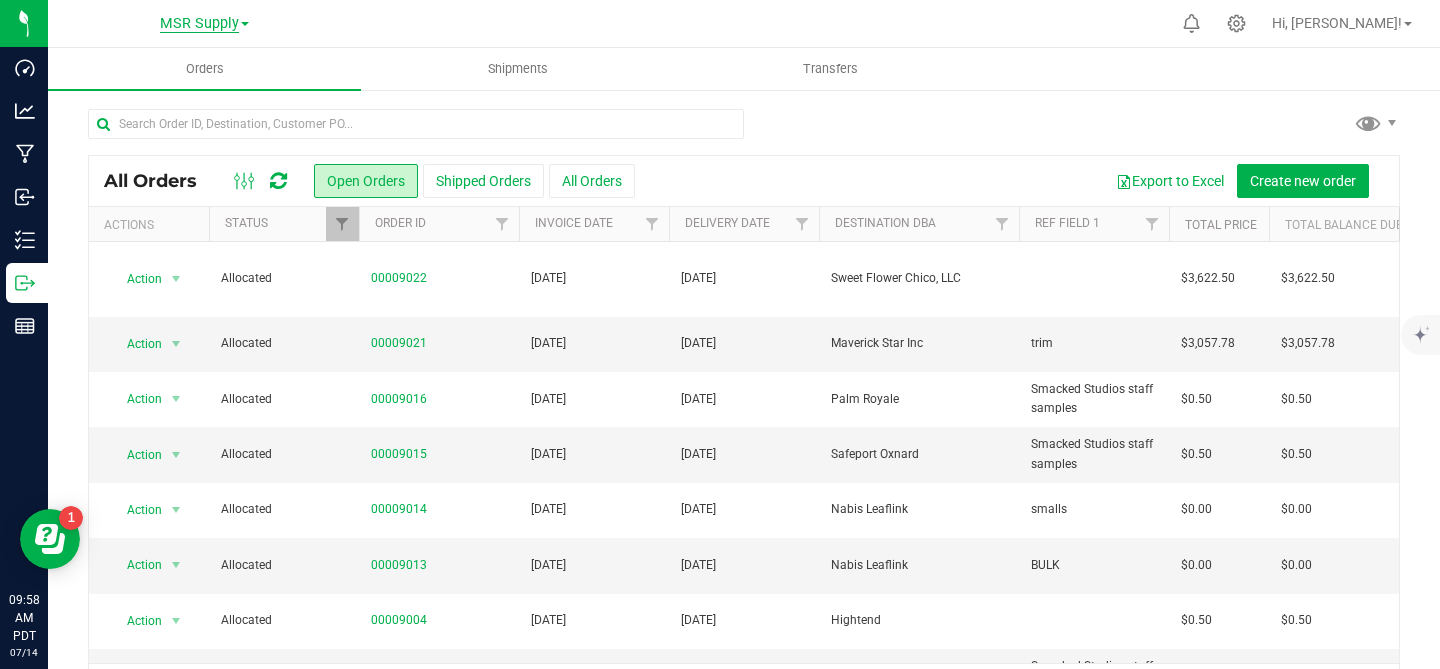 click on "MSR Supply" at bounding box center [199, 24] 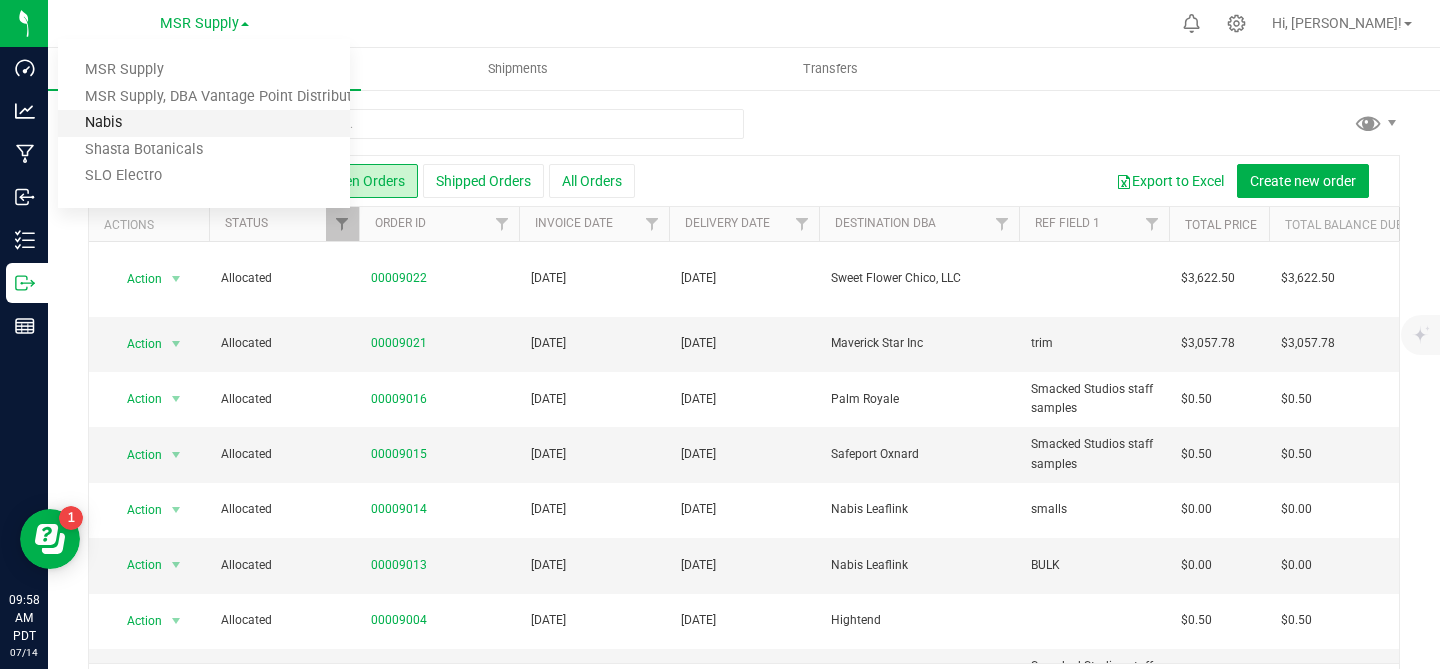 click on "Nabis" at bounding box center (204, 123) 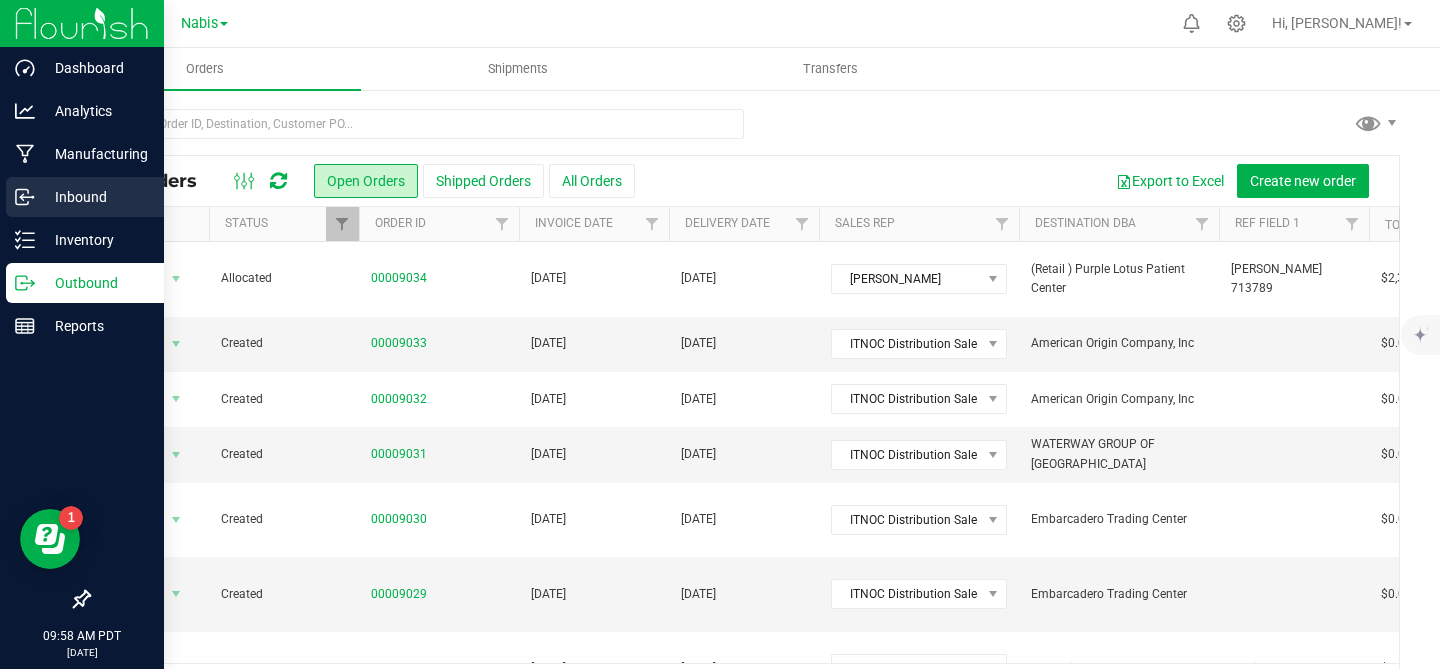 click on "Inbound" at bounding box center (95, 197) 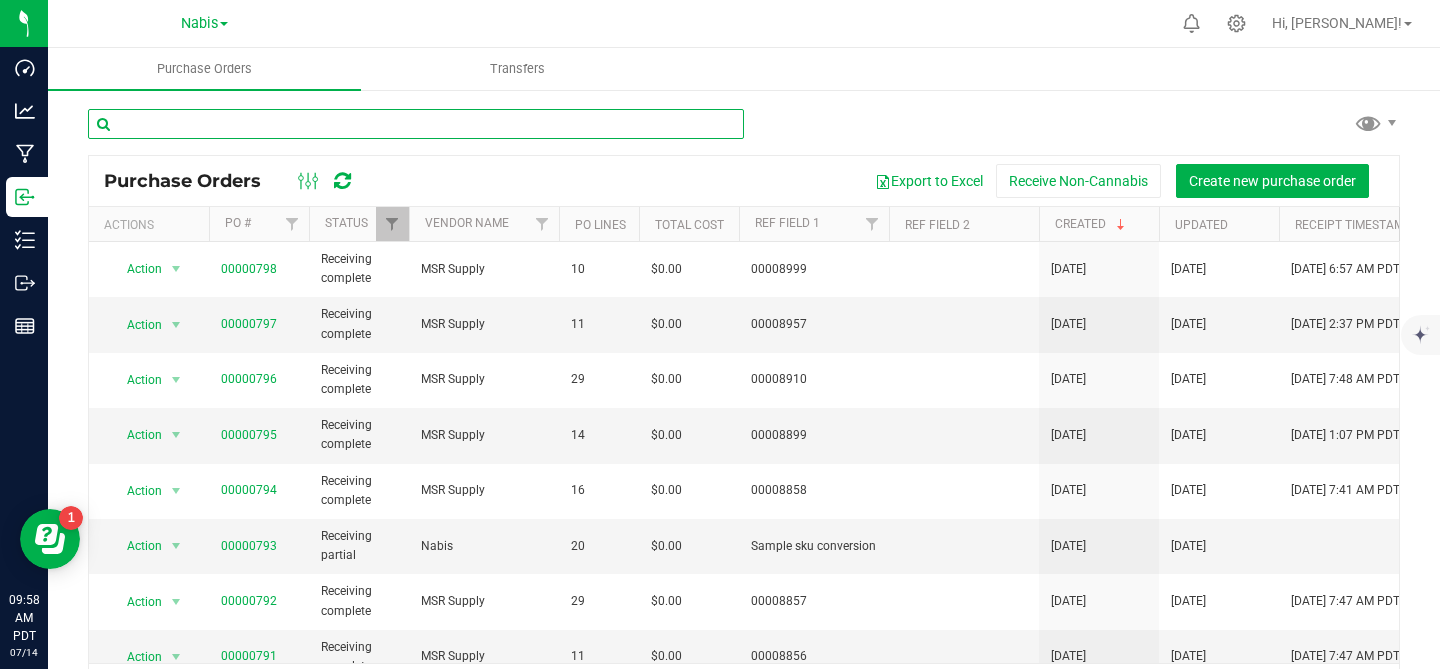 click at bounding box center [416, 124] 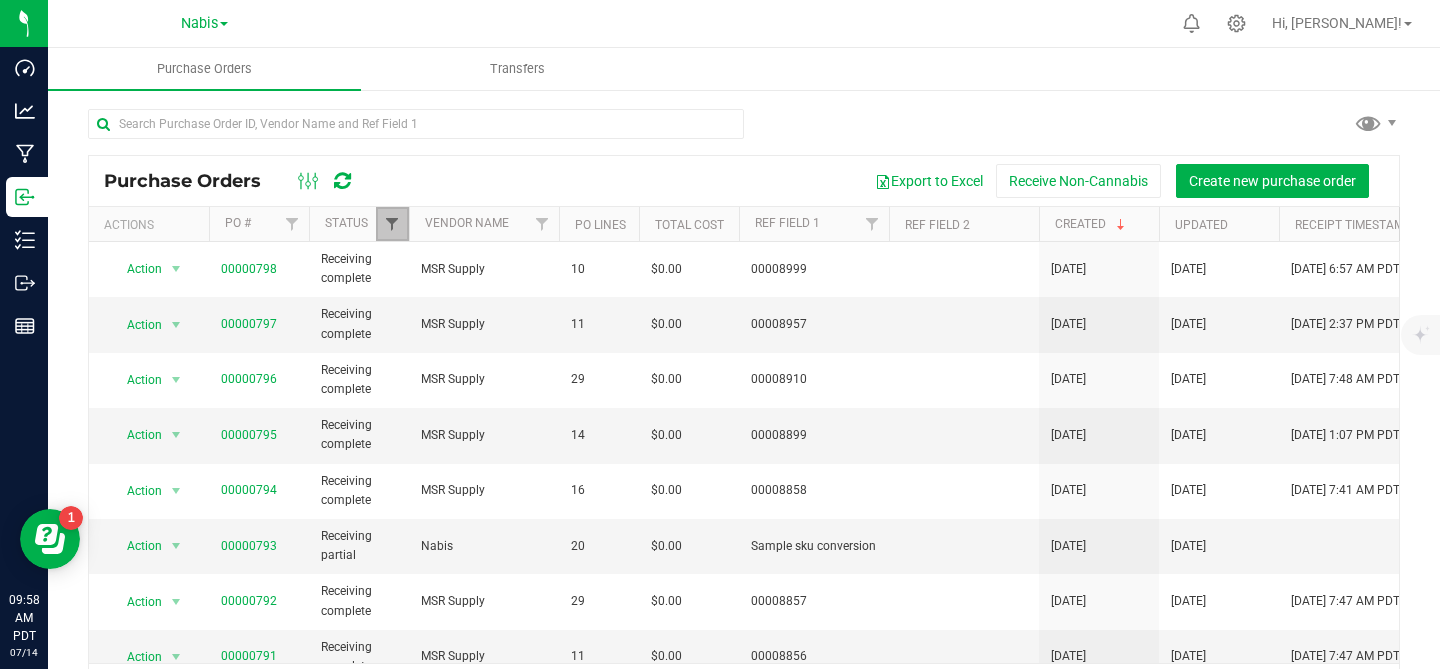 click at bounding box center (392, 224) 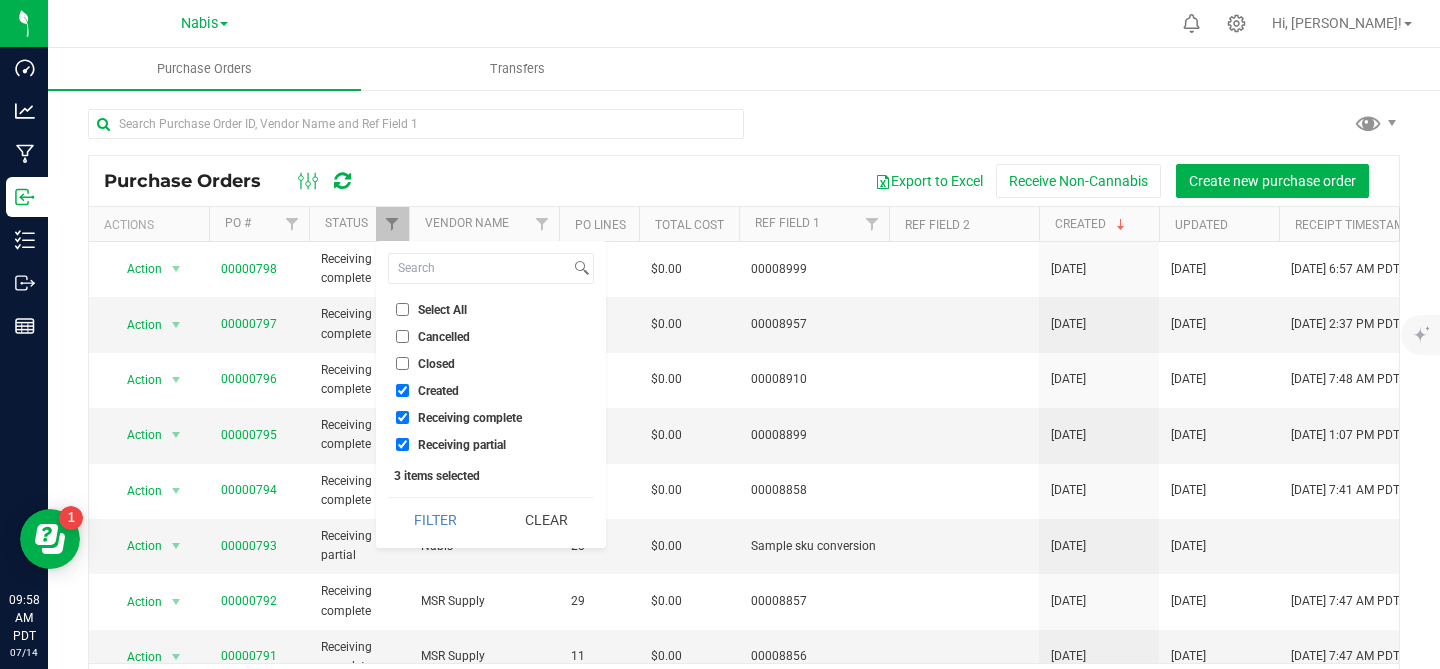 click on "Select All" at bounding box center [402, 309] 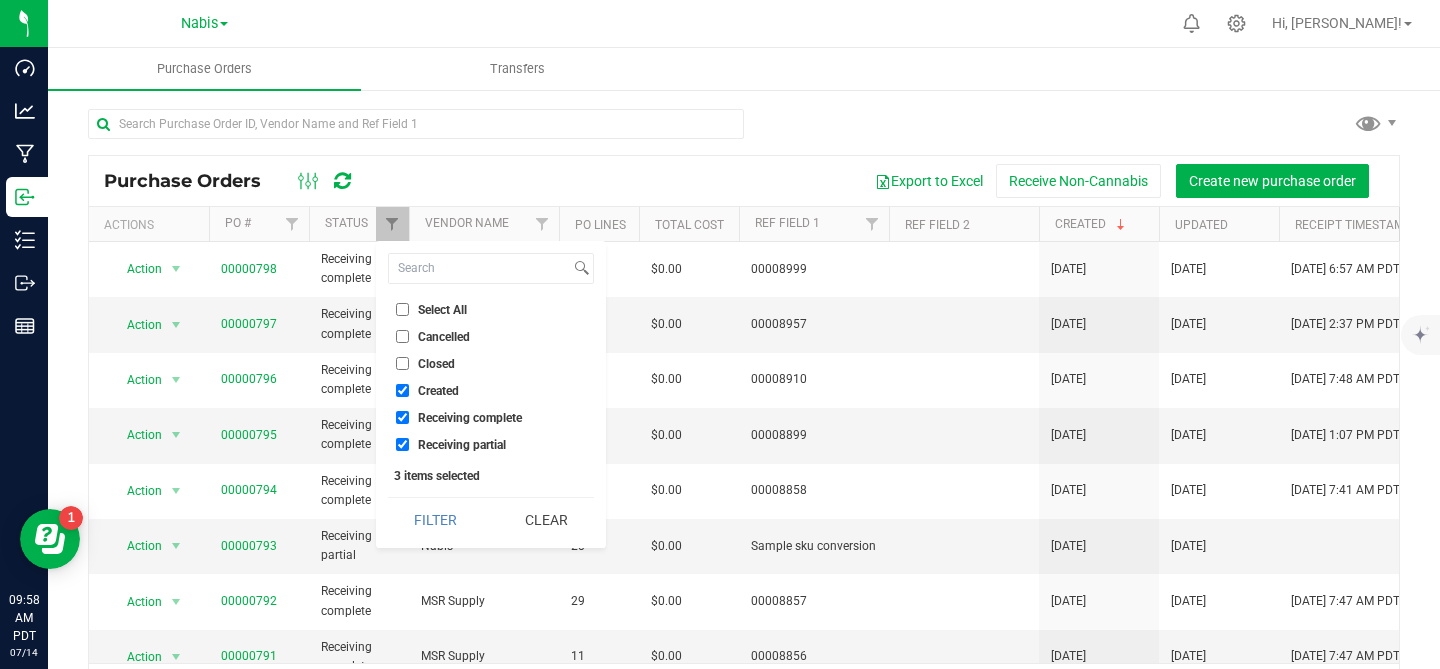checkbox on "true" 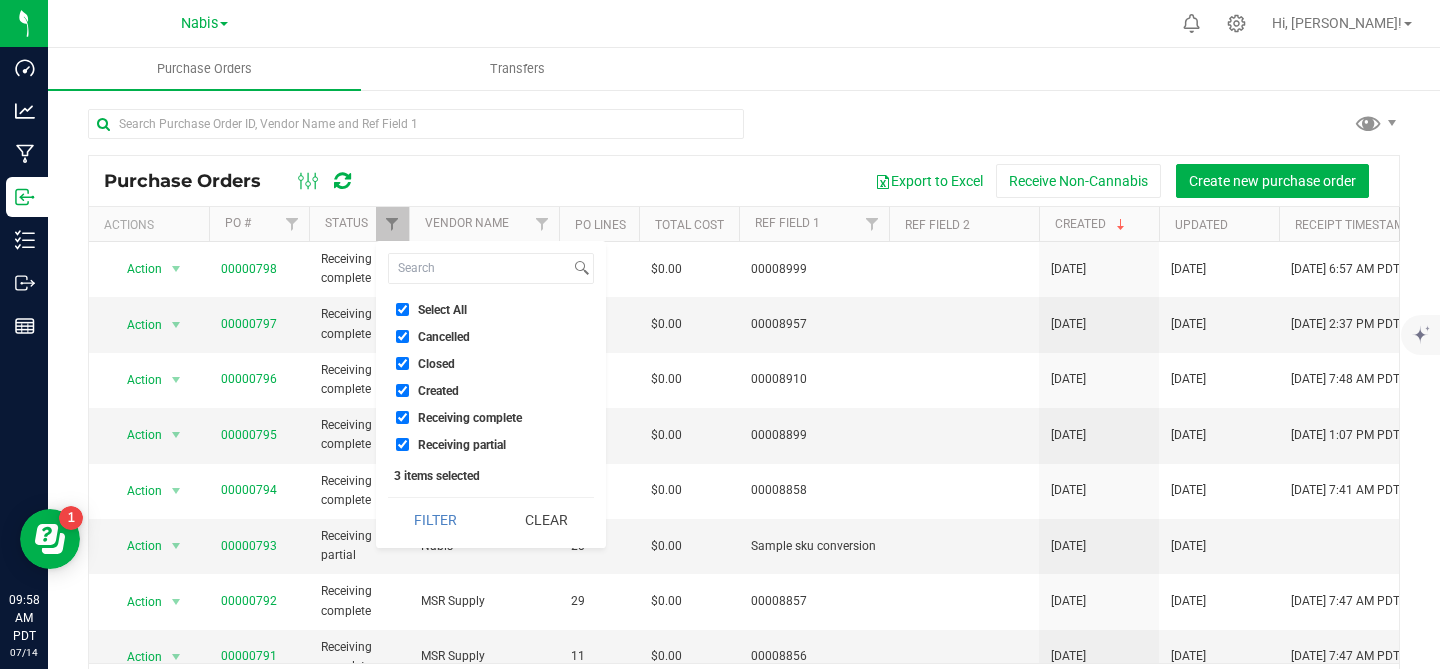 checkbox on "true" 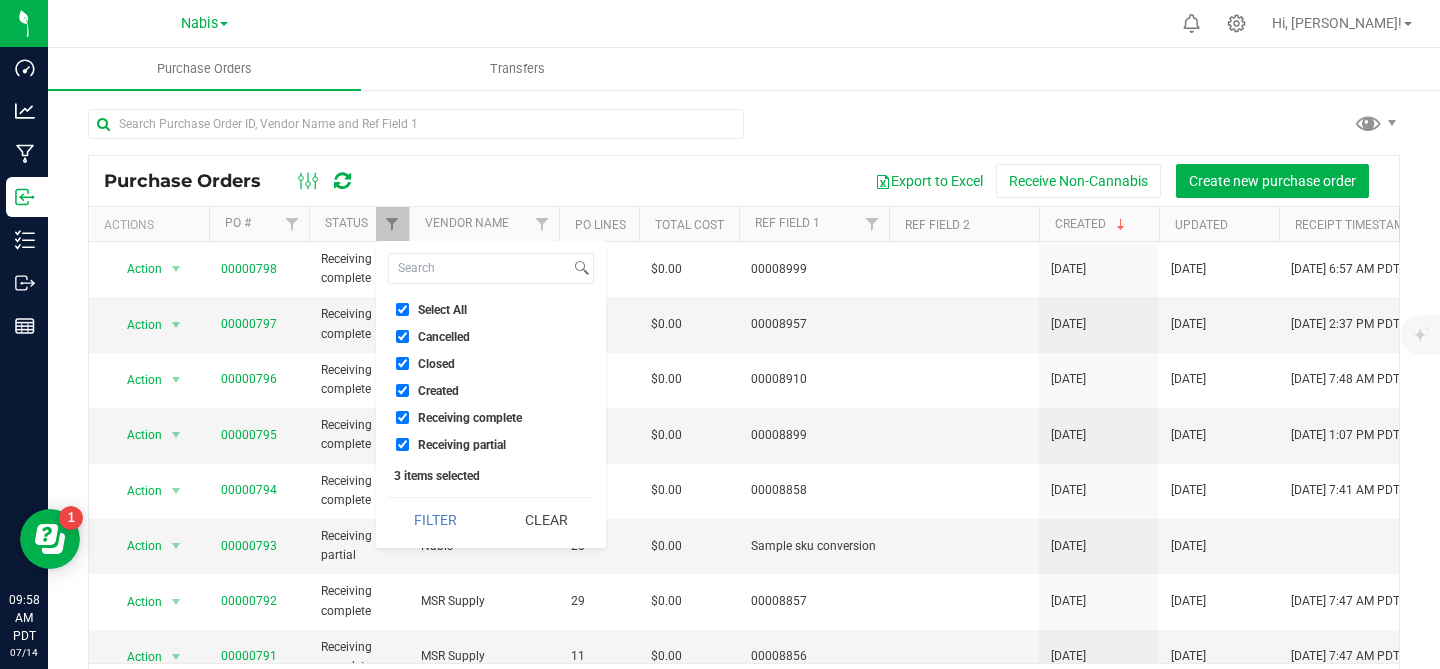 checkbox on "true" 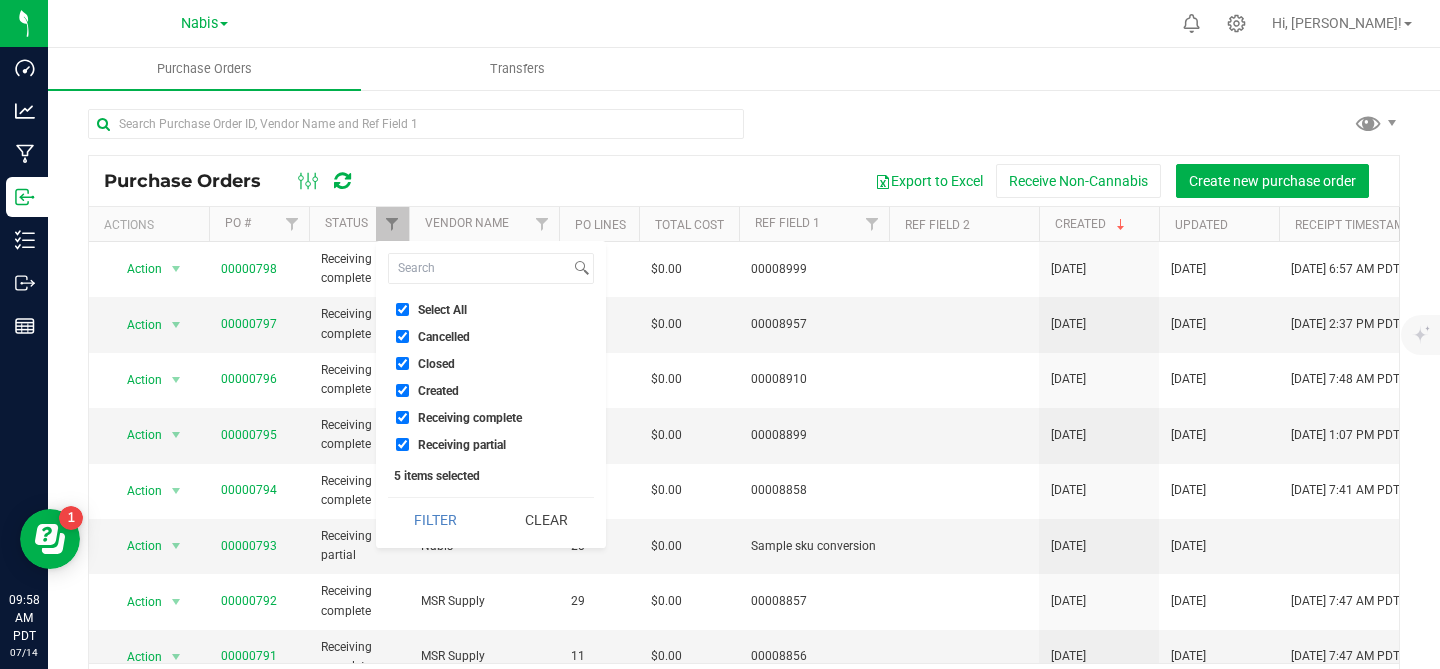 click on "Select All" at bounding box center [402, 309] 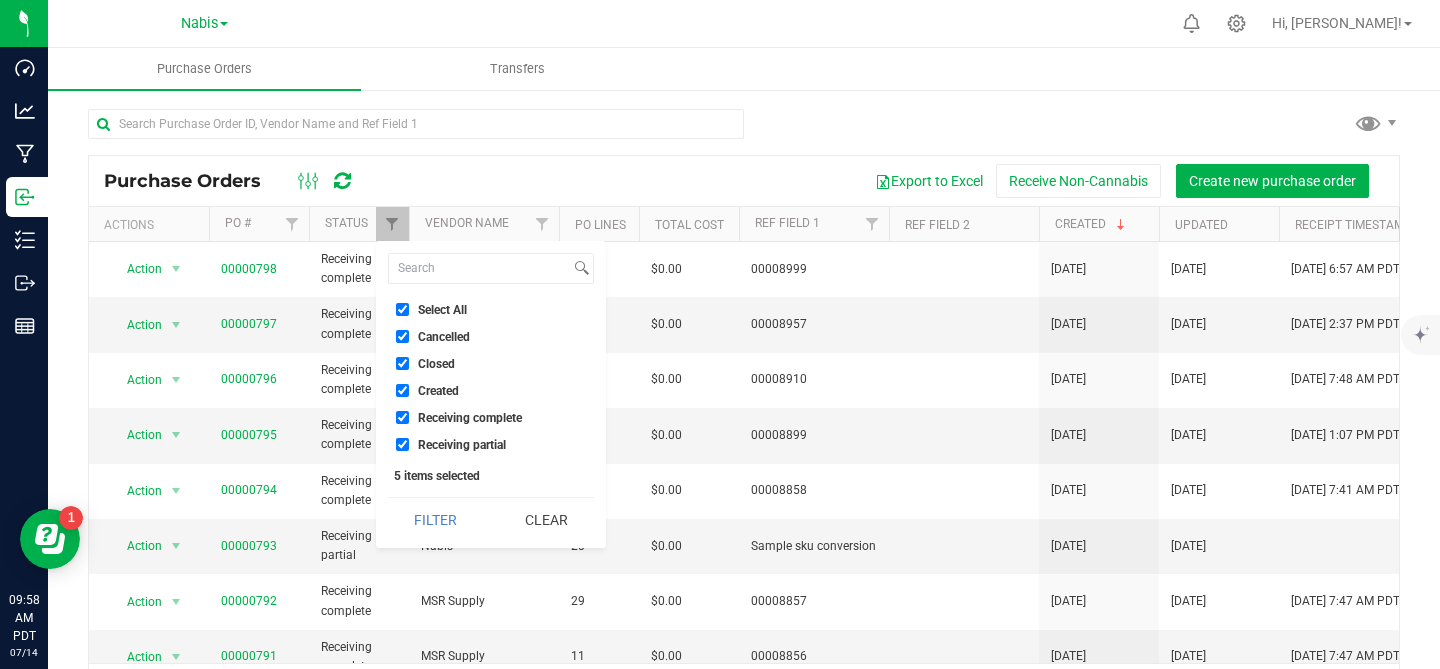 checkbox on "false" 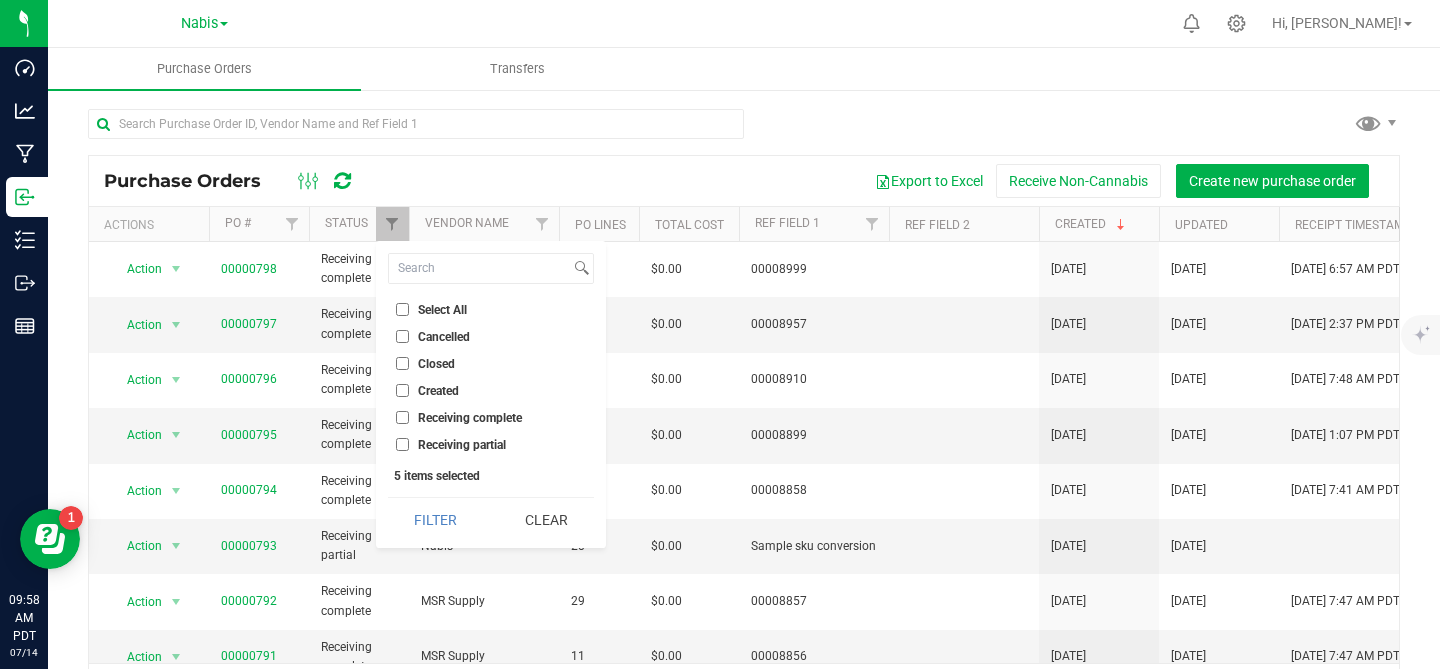 checkbox on "false" 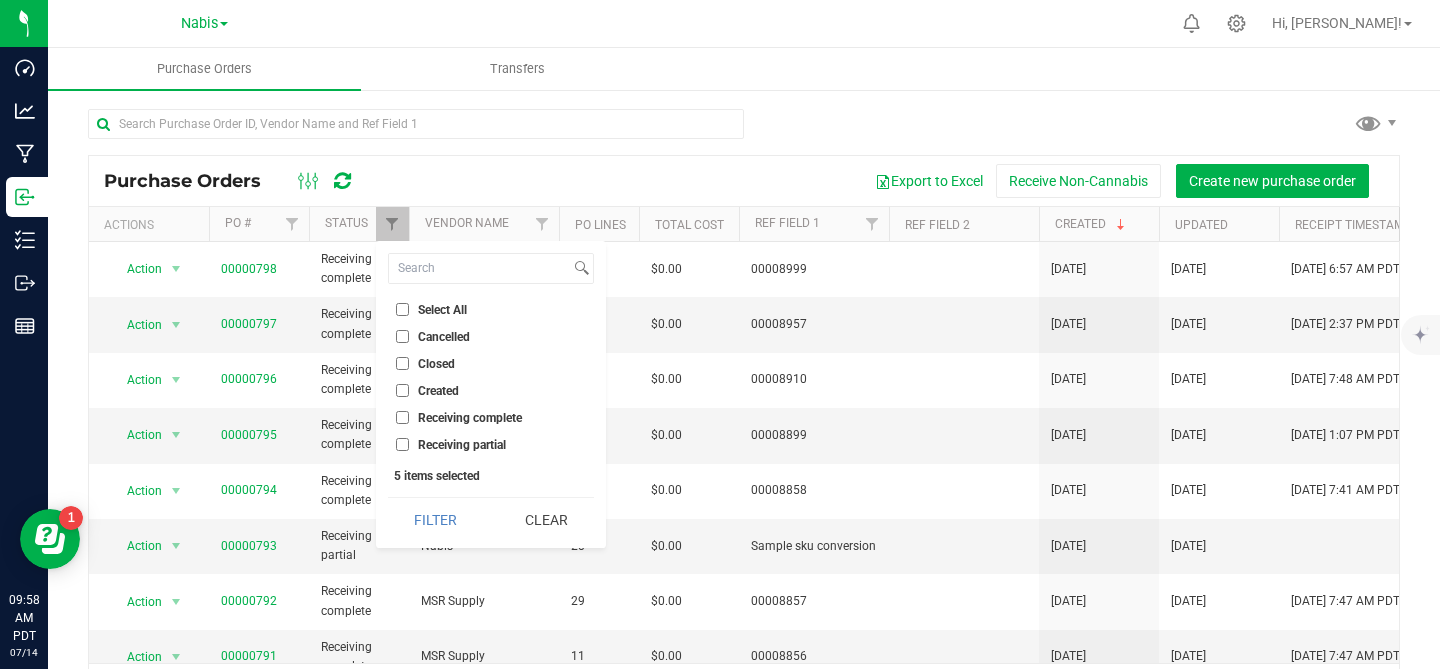 checkbox on "false" 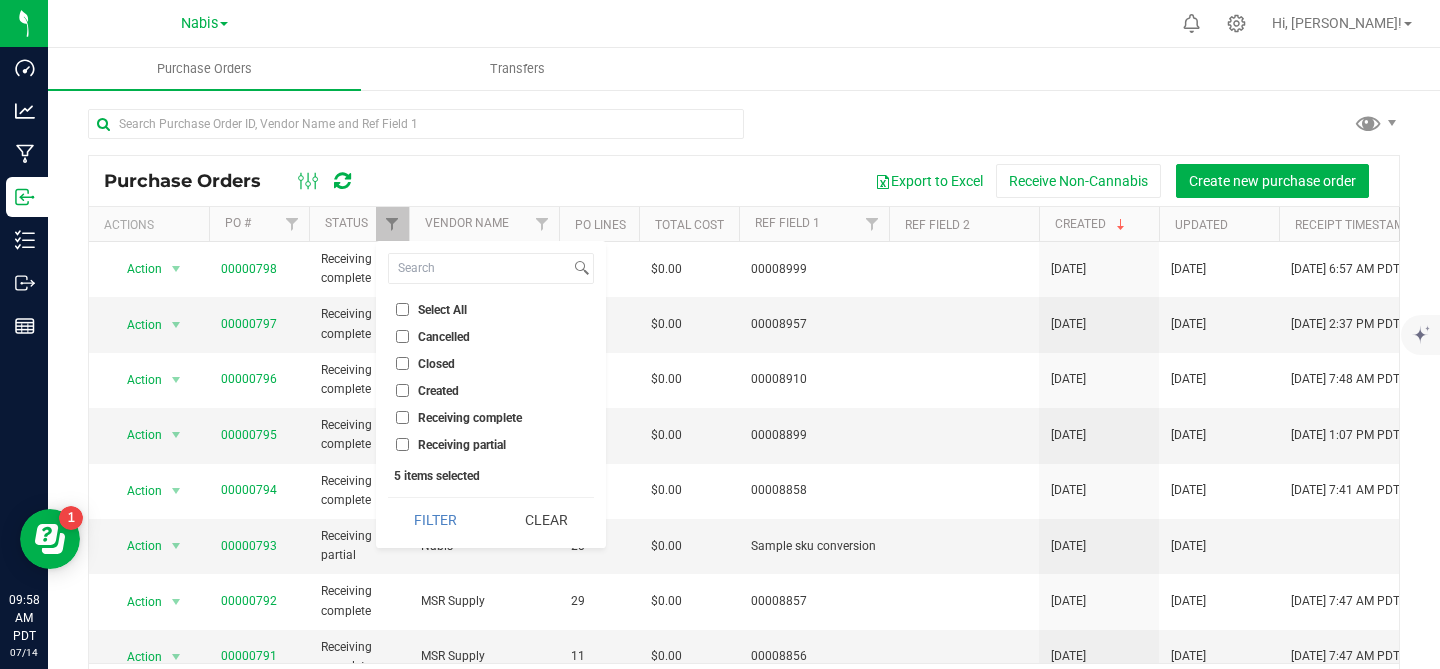 checkbox on "false" 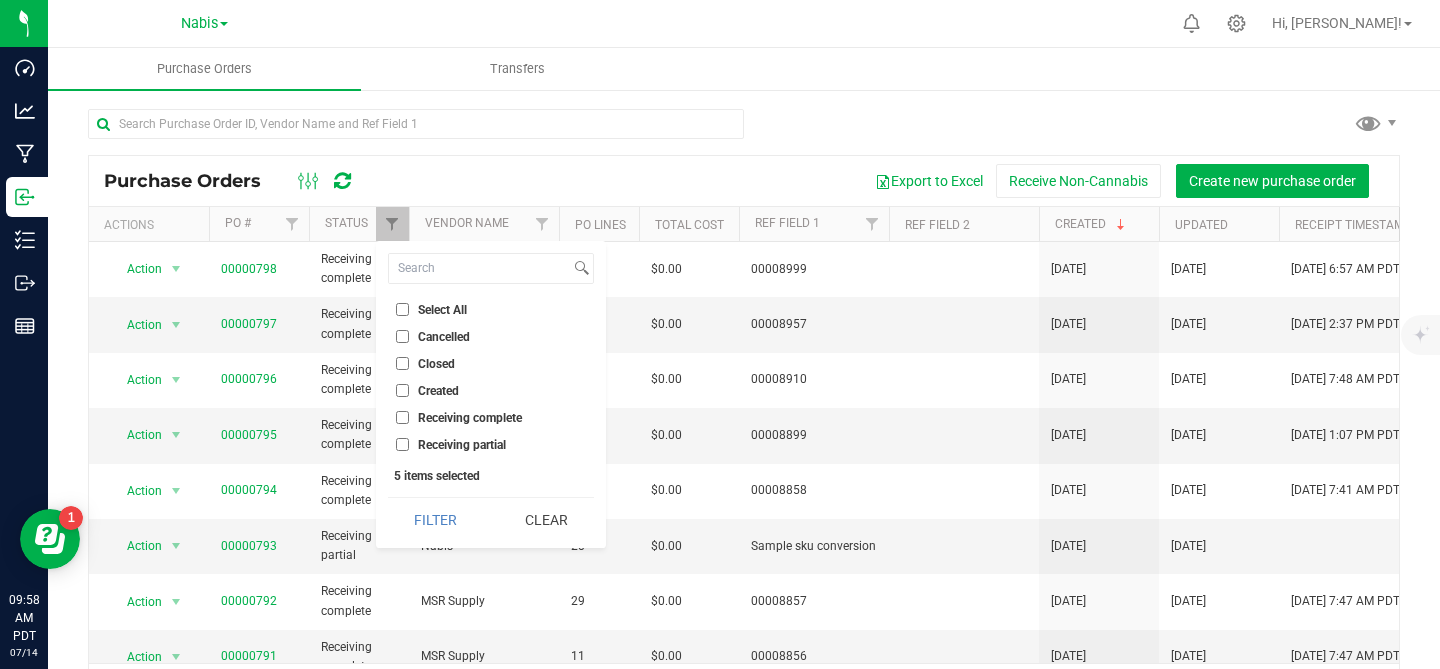 checkbox on "false" 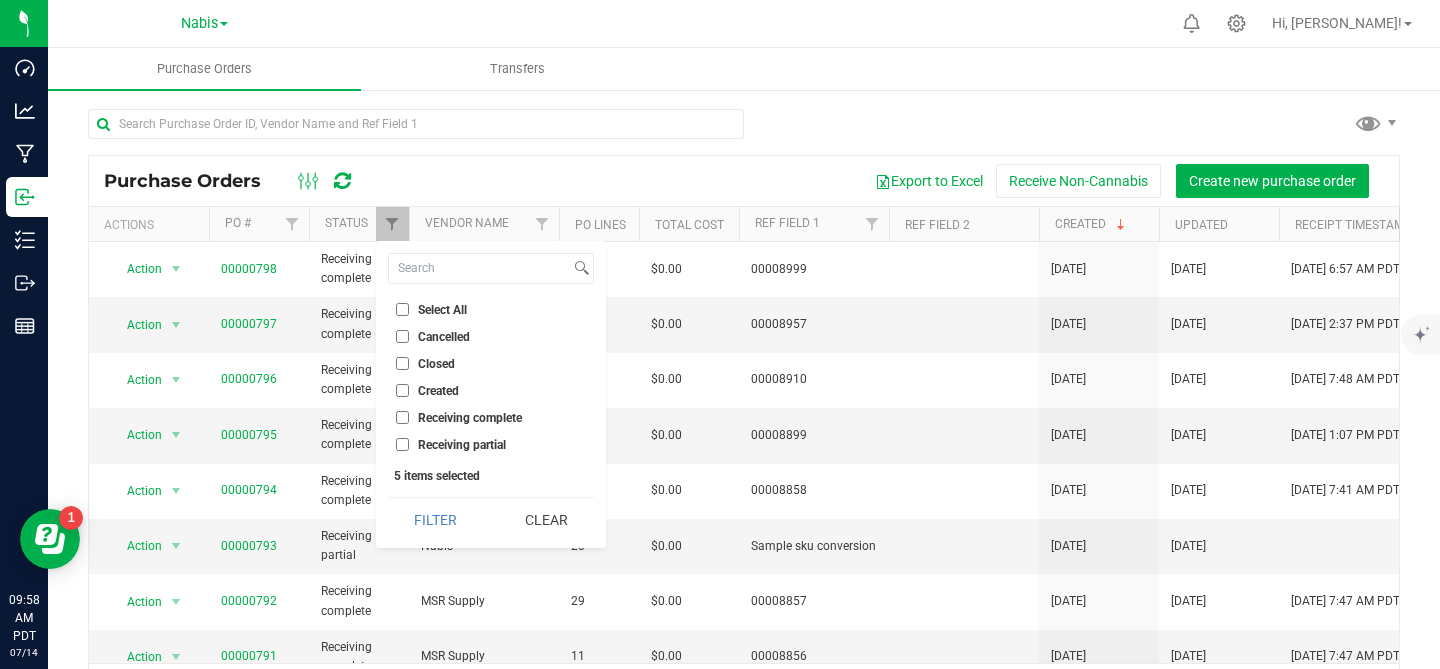 checkbox on "false" 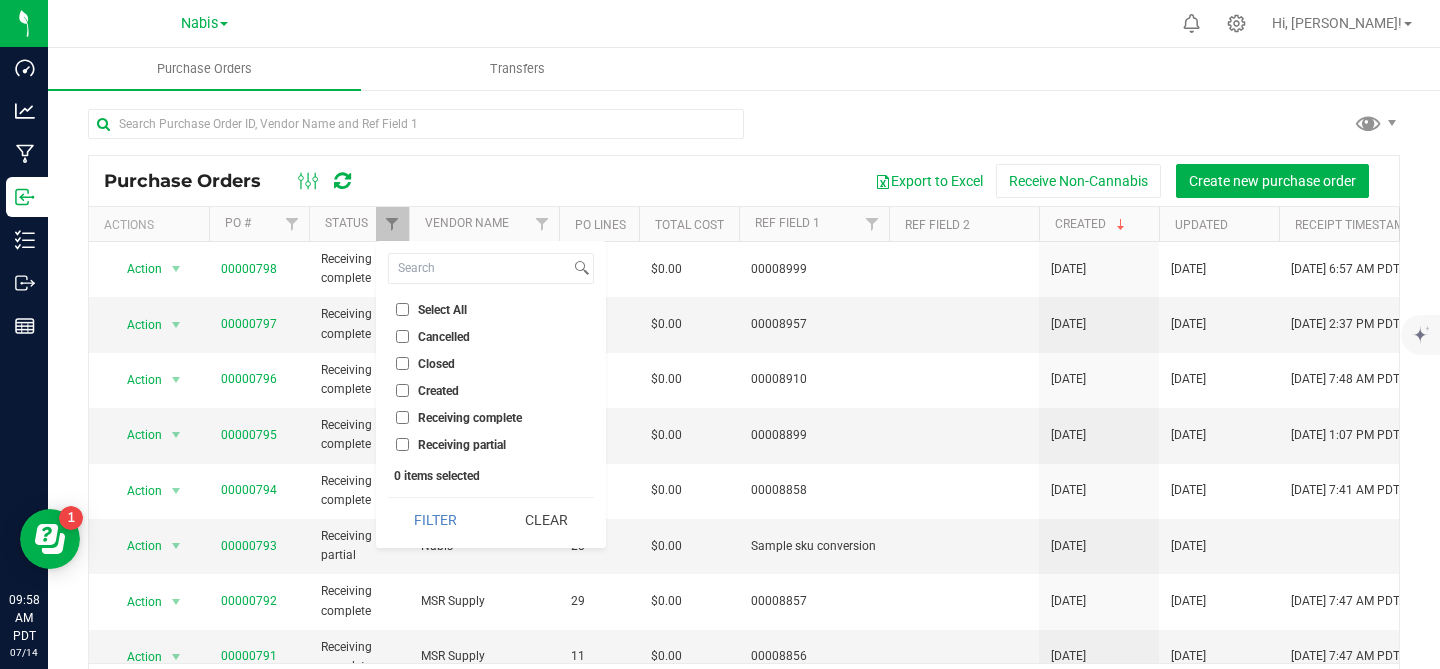 click on "Receiving complete" at bounding box center (402, 417) 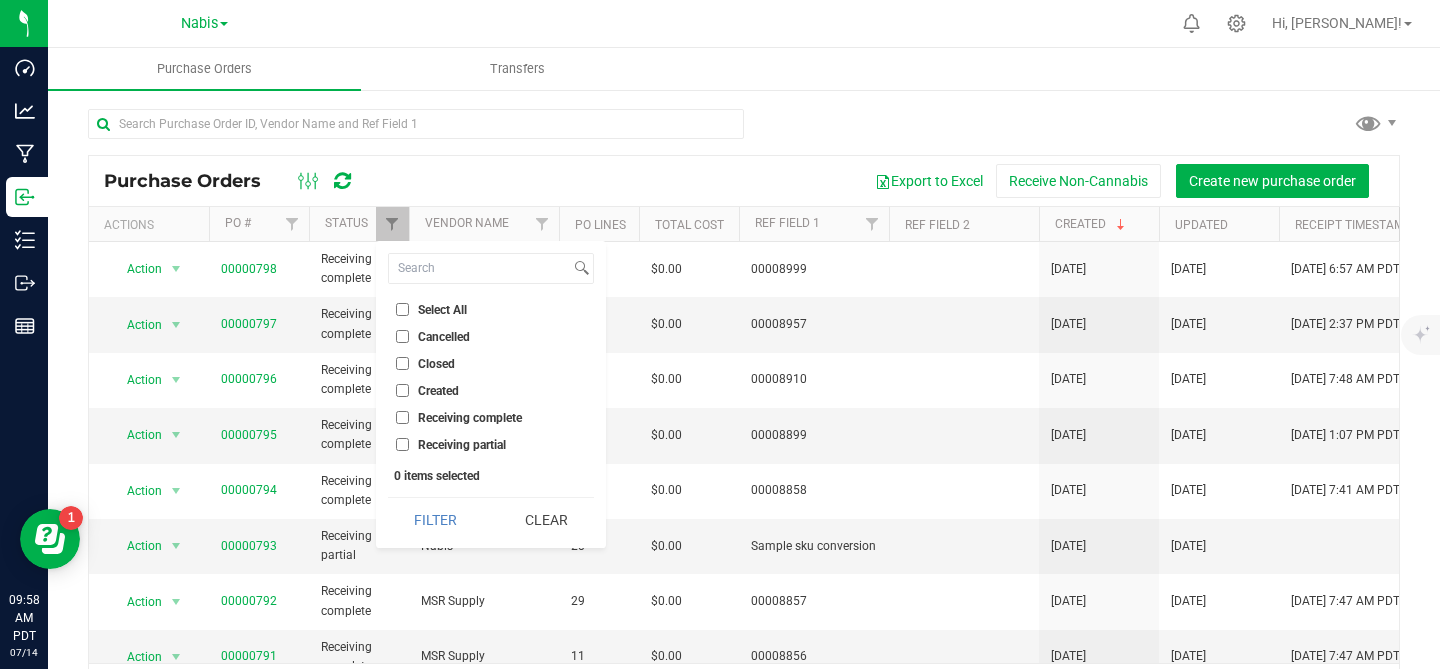 checkbox on "true" 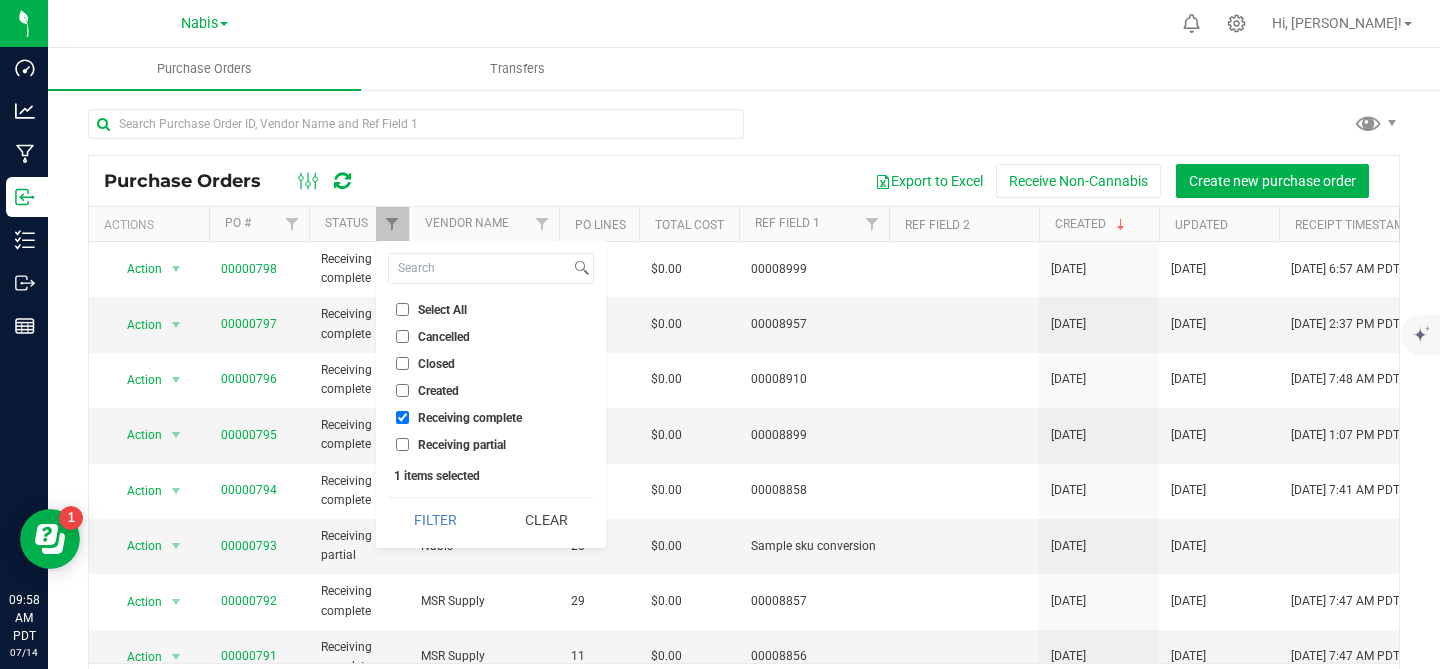 click on "Receiving partial" at bounding box center (402, 444) 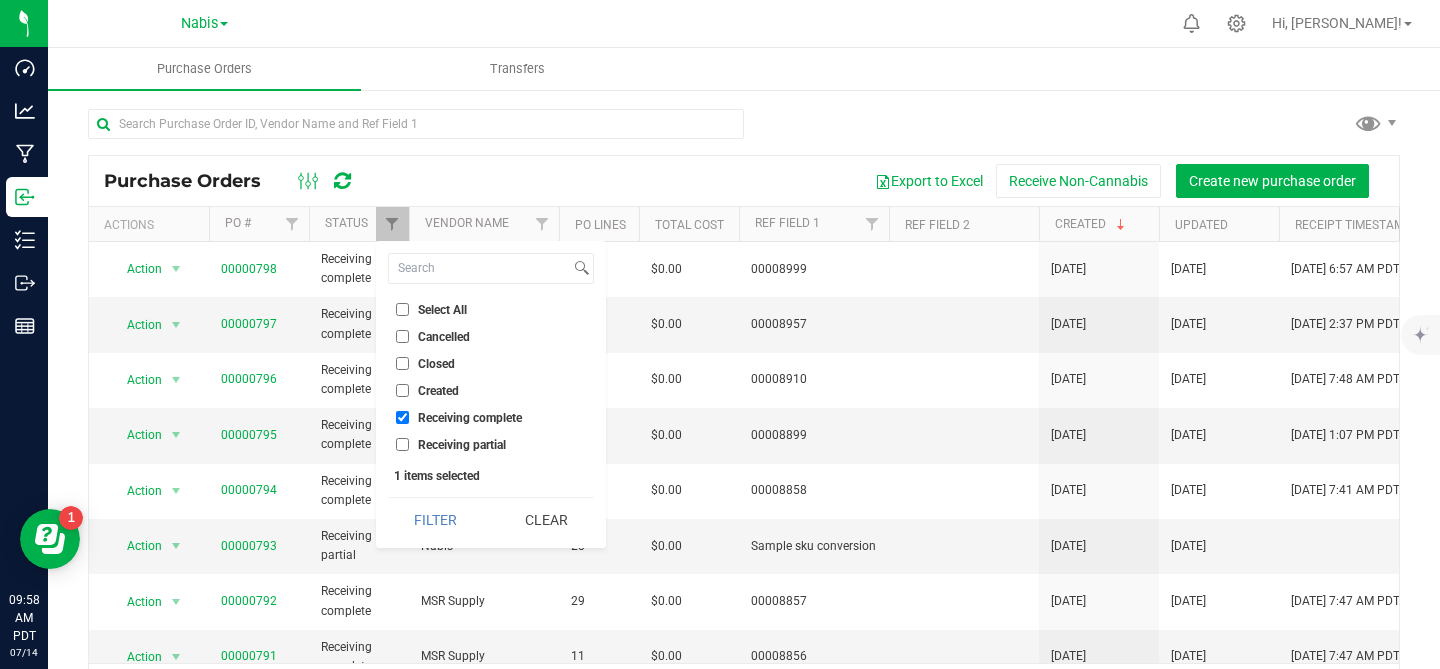 checkbox on "true" 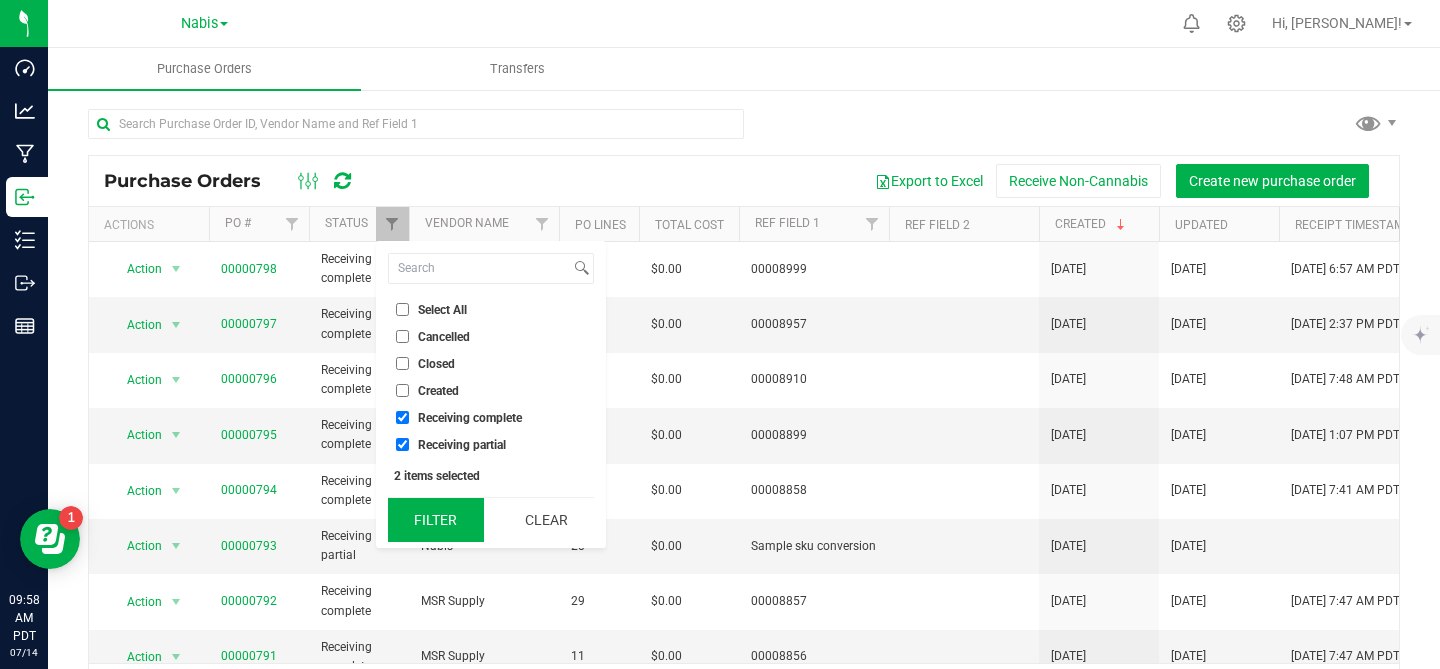 click on "Filter" at bounding box center [436, 520] 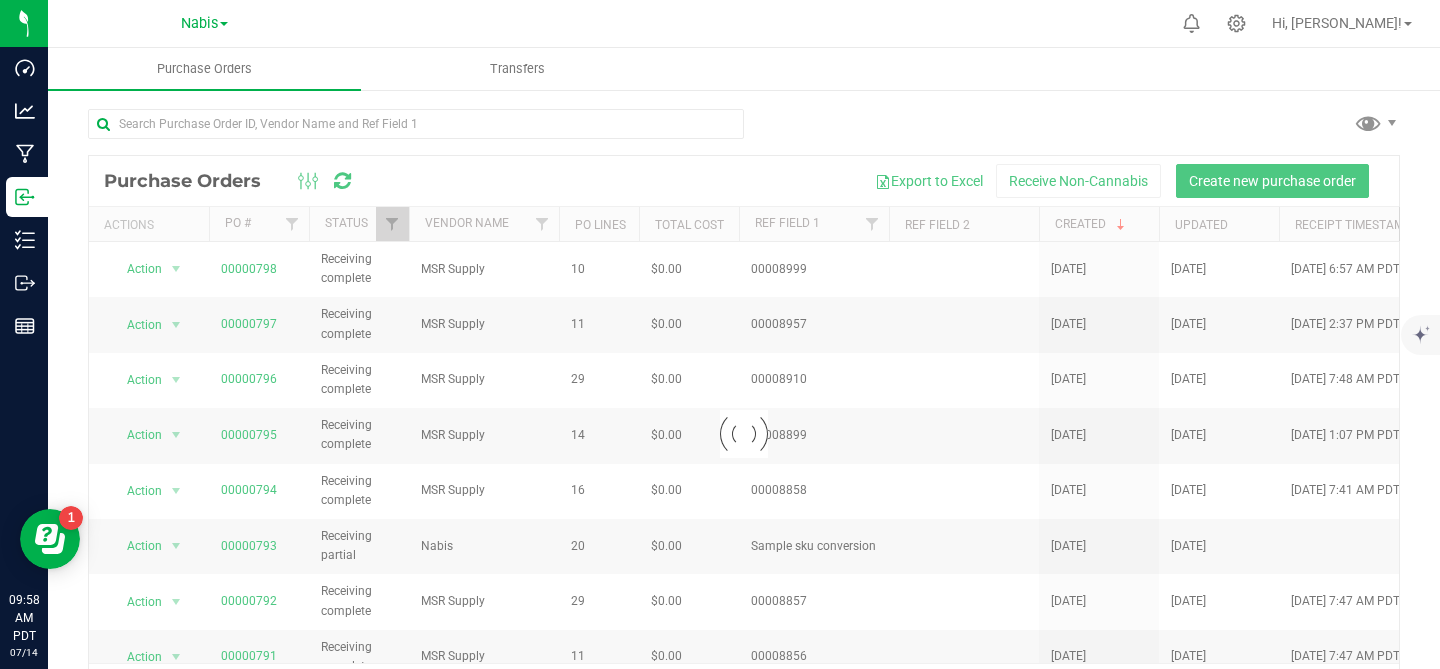 checkbox on "true" 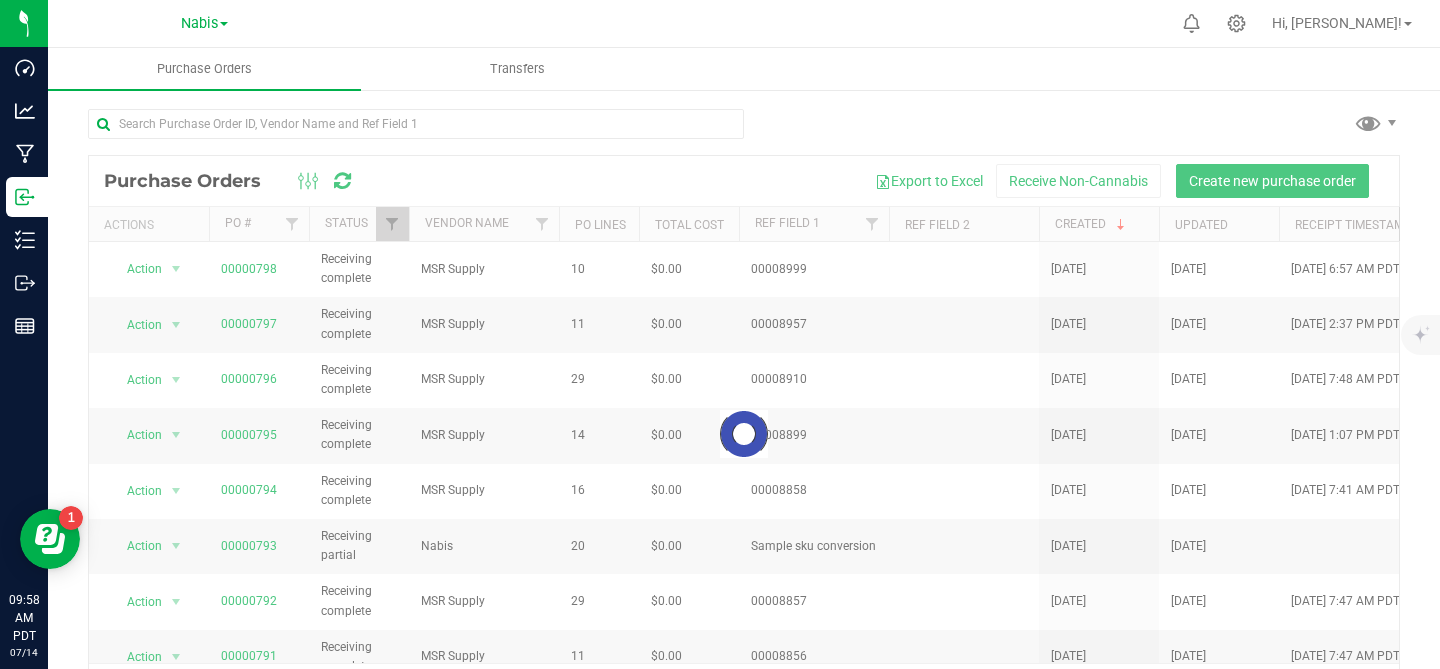 checkbox on "true" 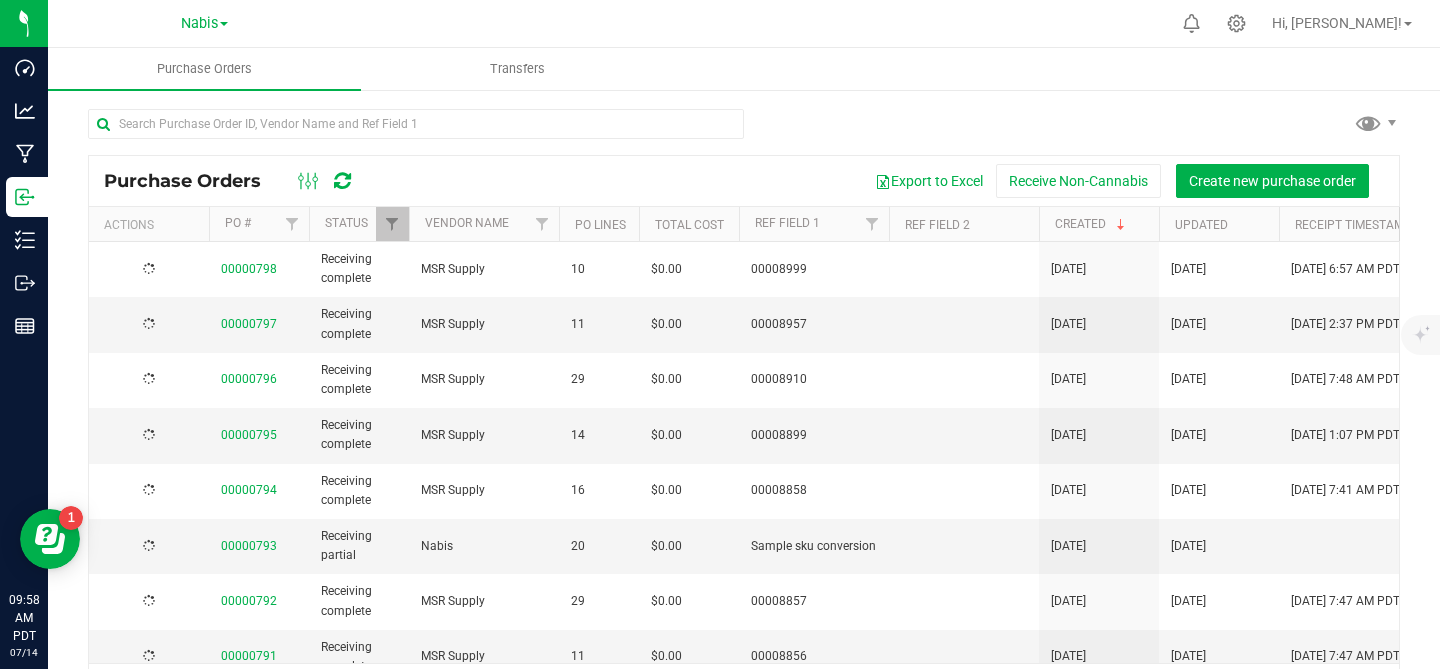 checkbox on "true" 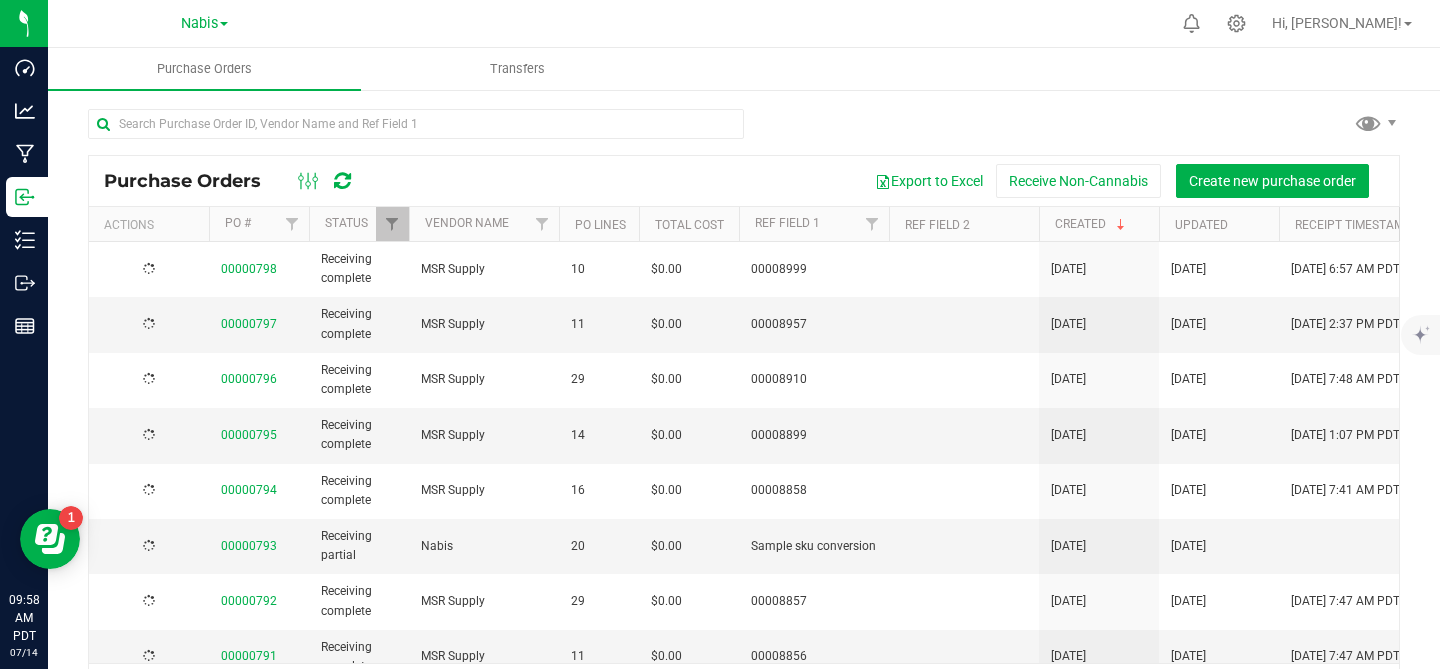 checkbox on "true" 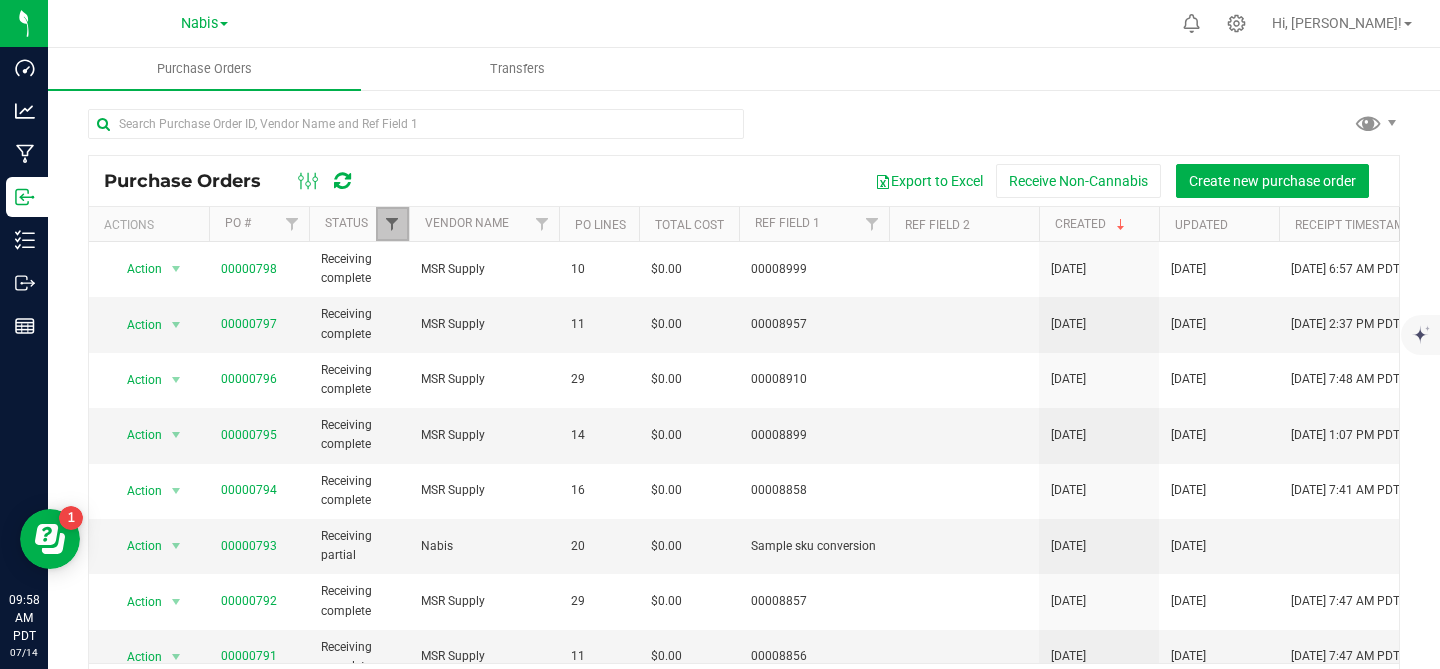 click at bounding box center [392, 224] 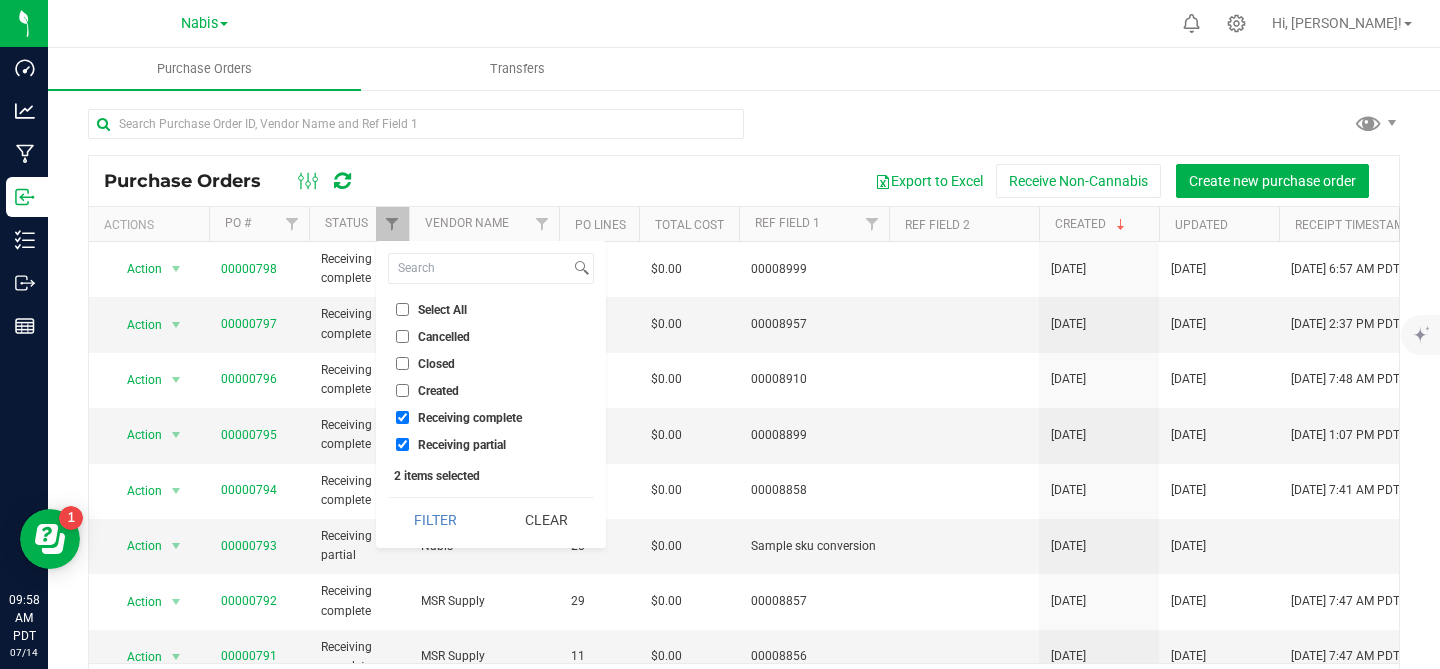click on "Receiving complete" at bounding box center [402, 417] 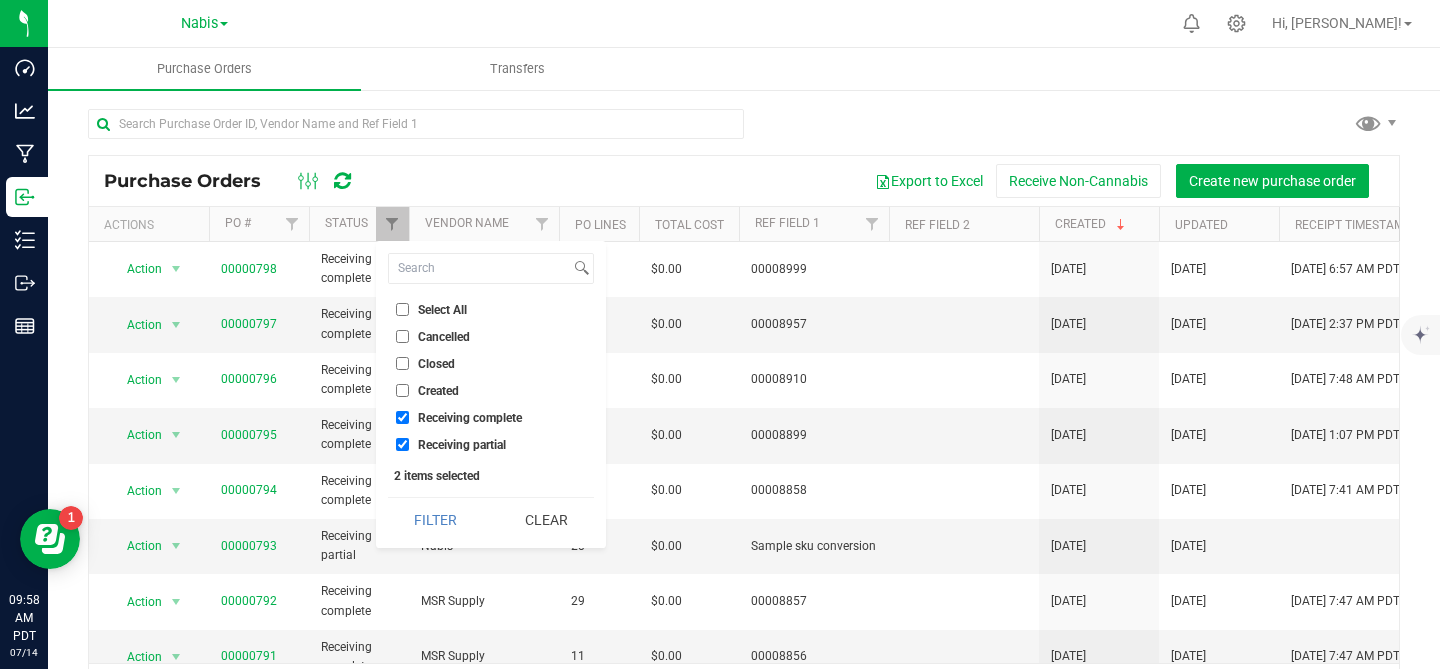 checkbox on "false" 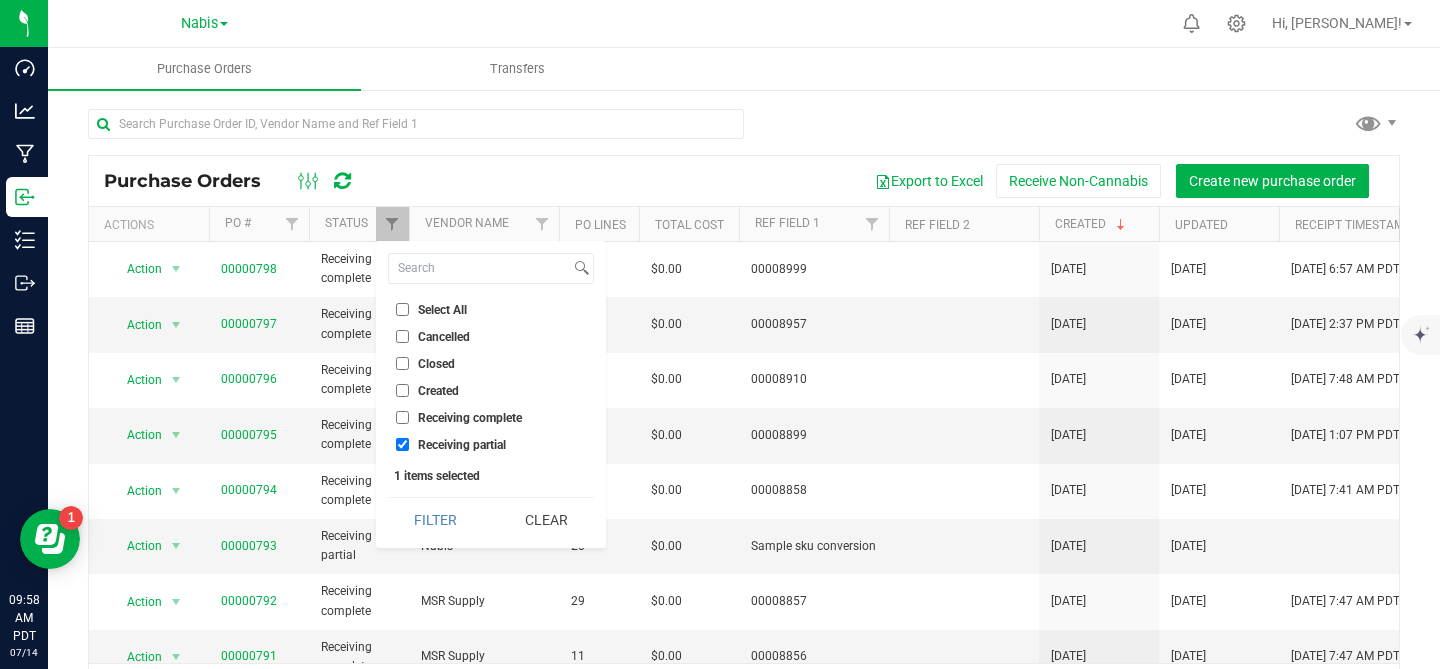 click on "Created" at bounding box center (402, 390) 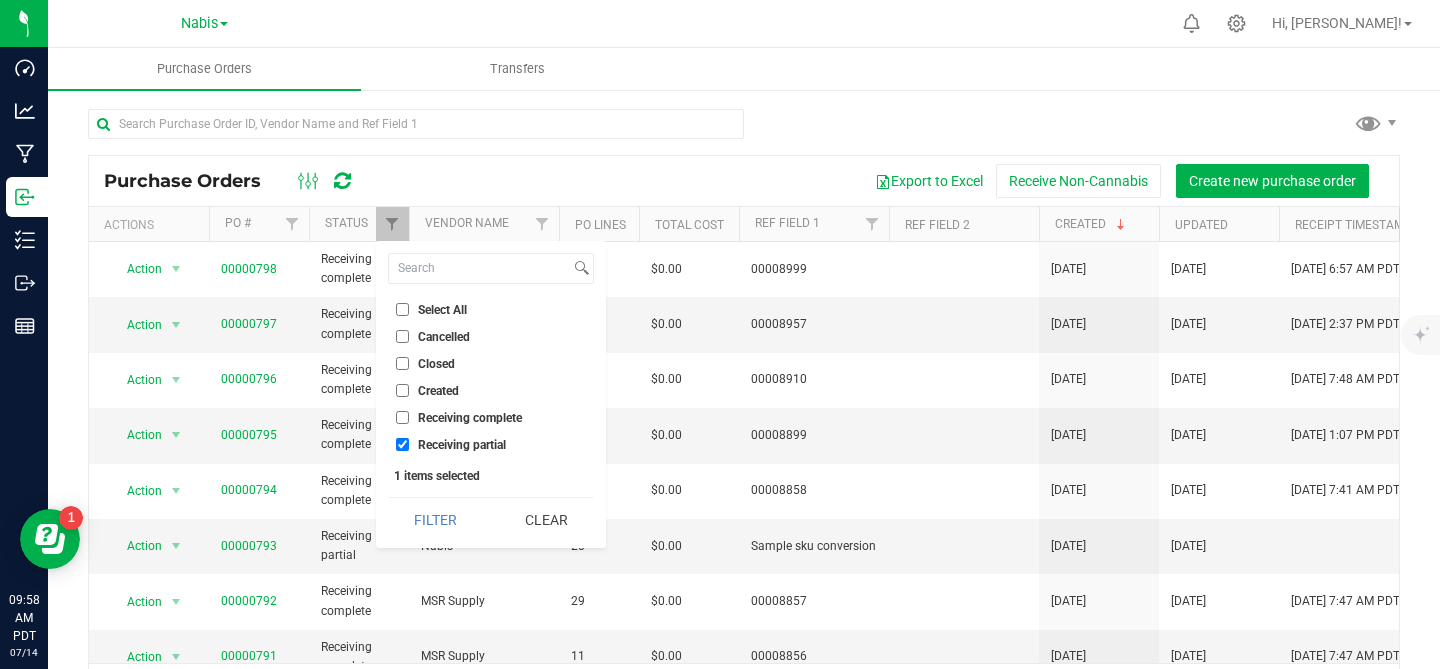 checkbox on "true" 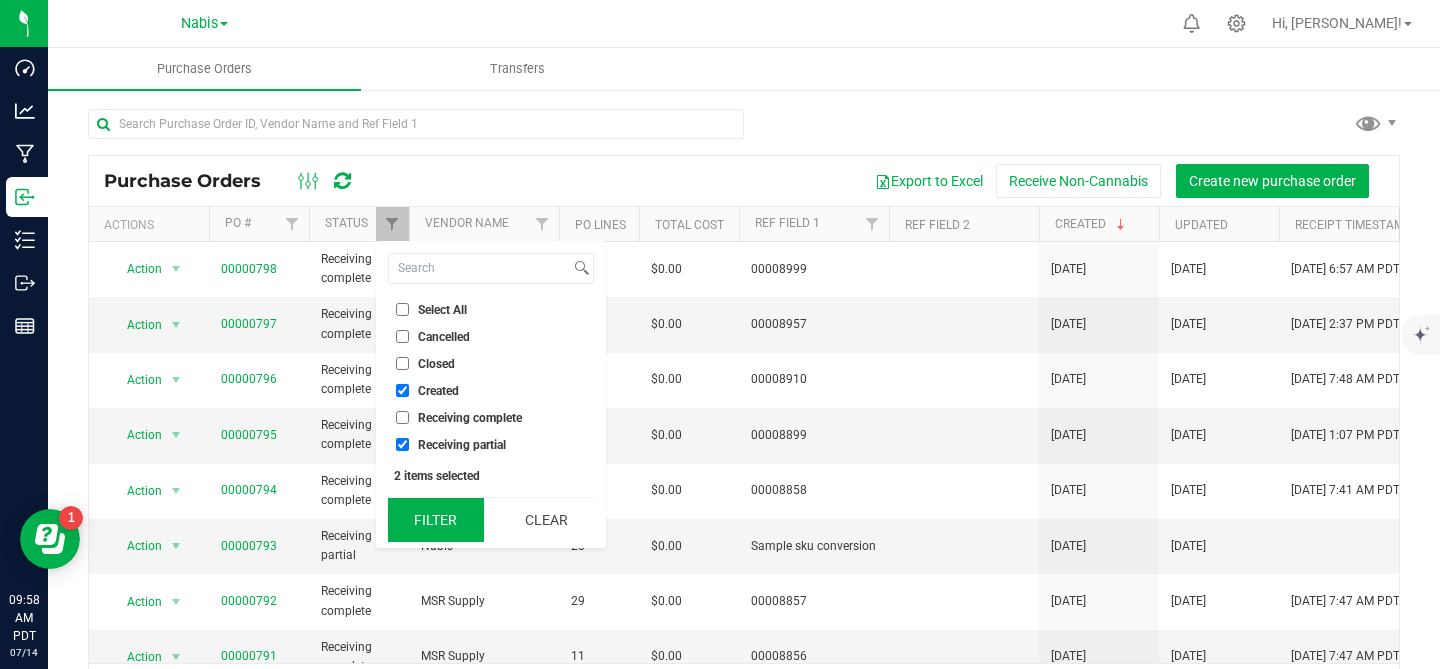 click on "Filter" at bounding box center (436, 520) 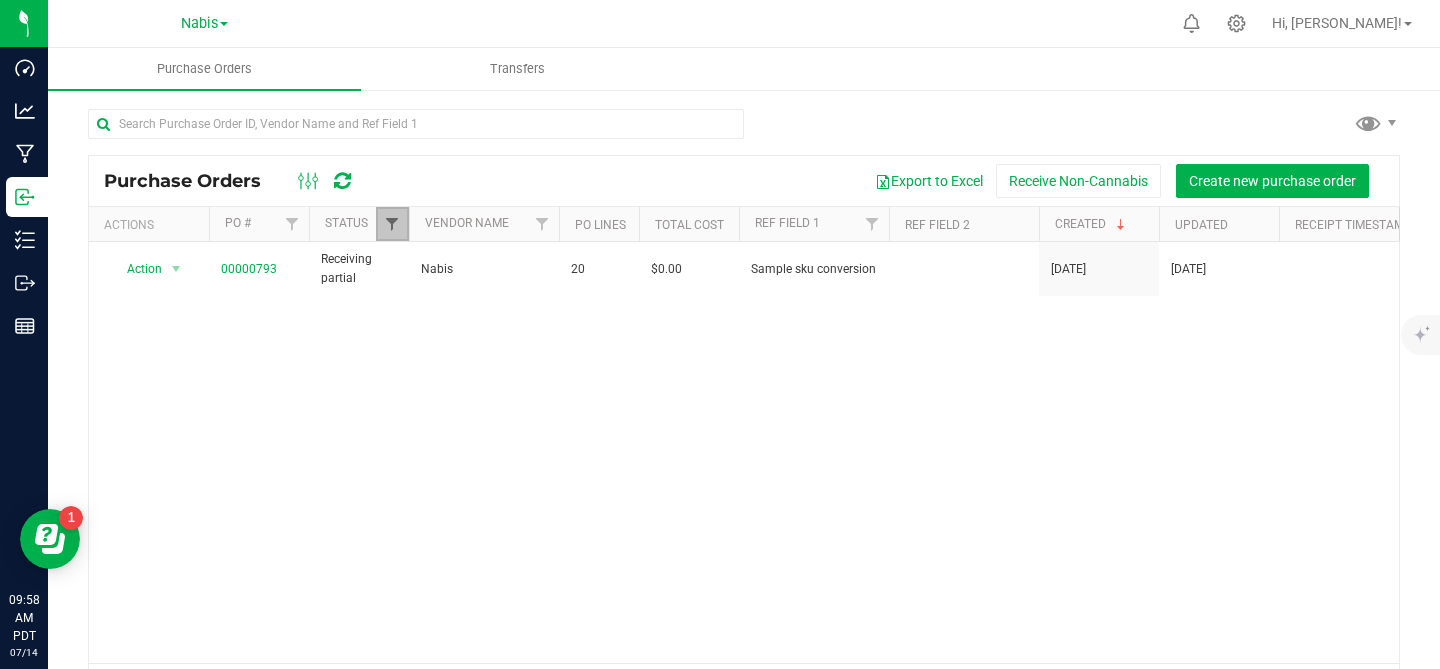 click at bounding box center [392, 224] 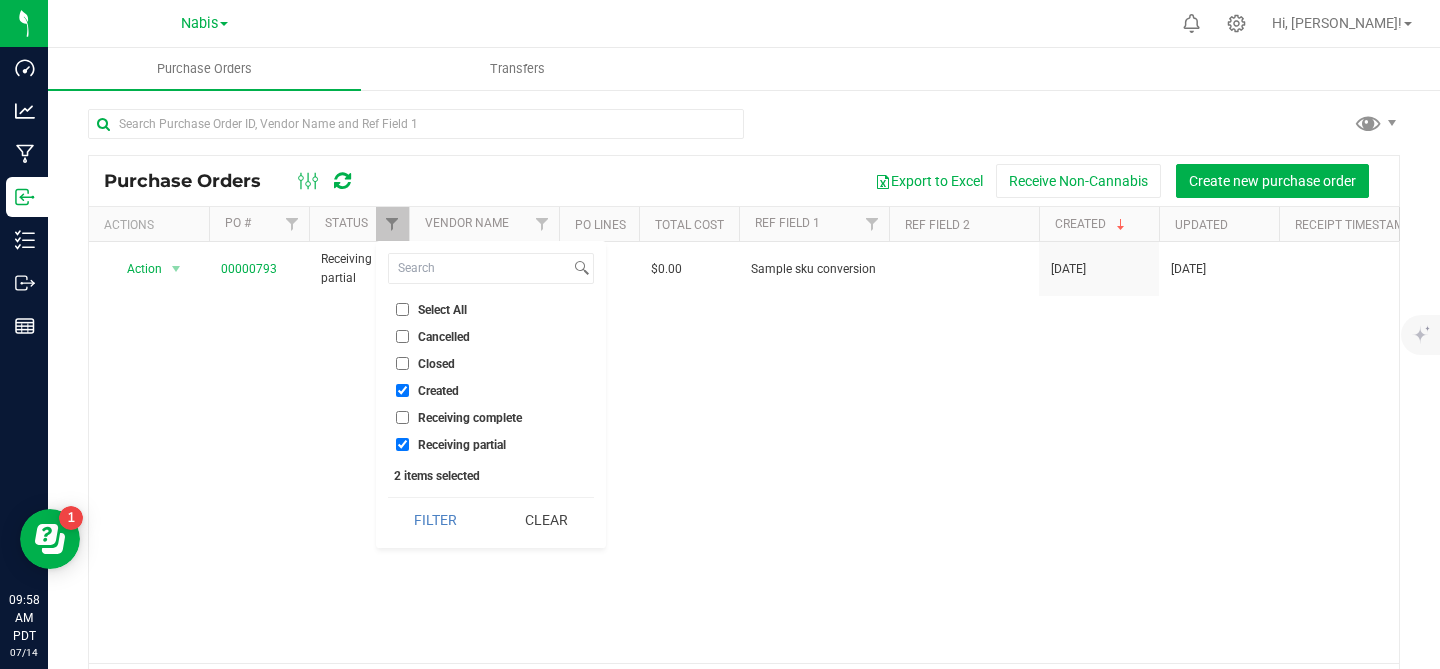 click on "Select All" at bounding box center (402, 309) 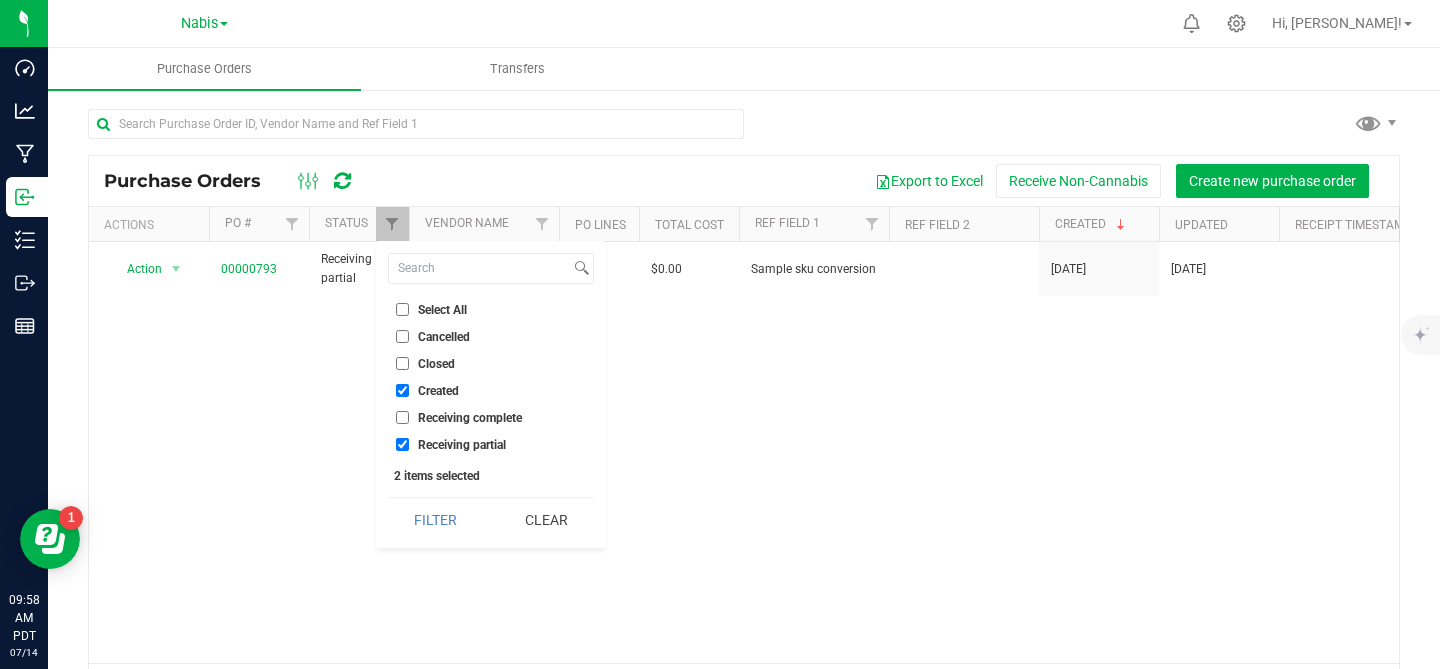 checkbox on "true" 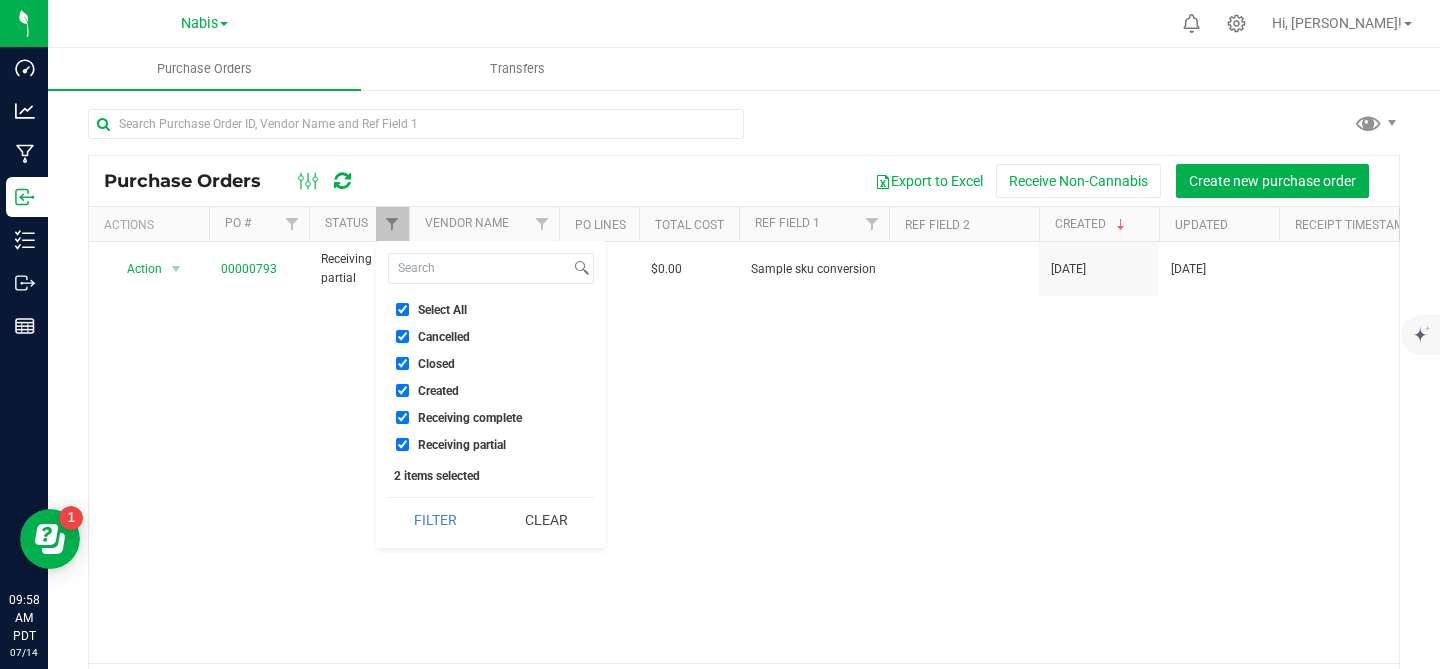 checkbox on "true" 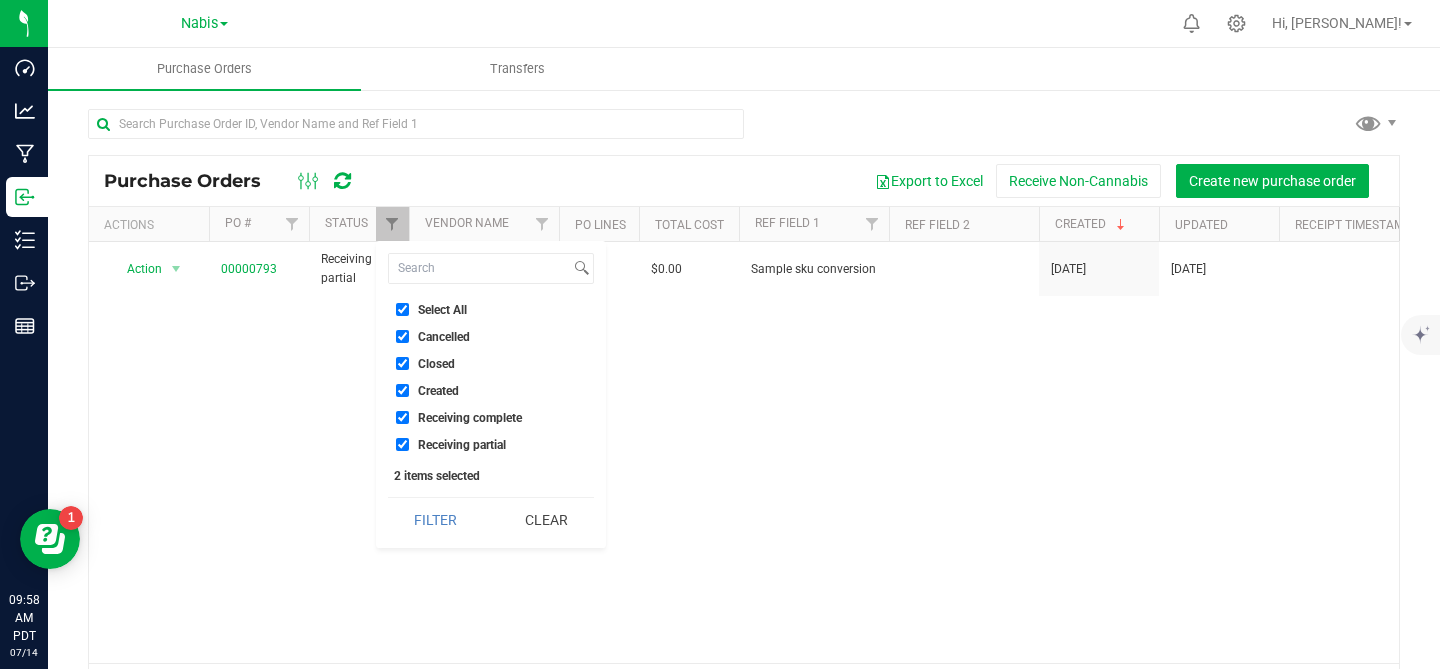 checkbox on "true" 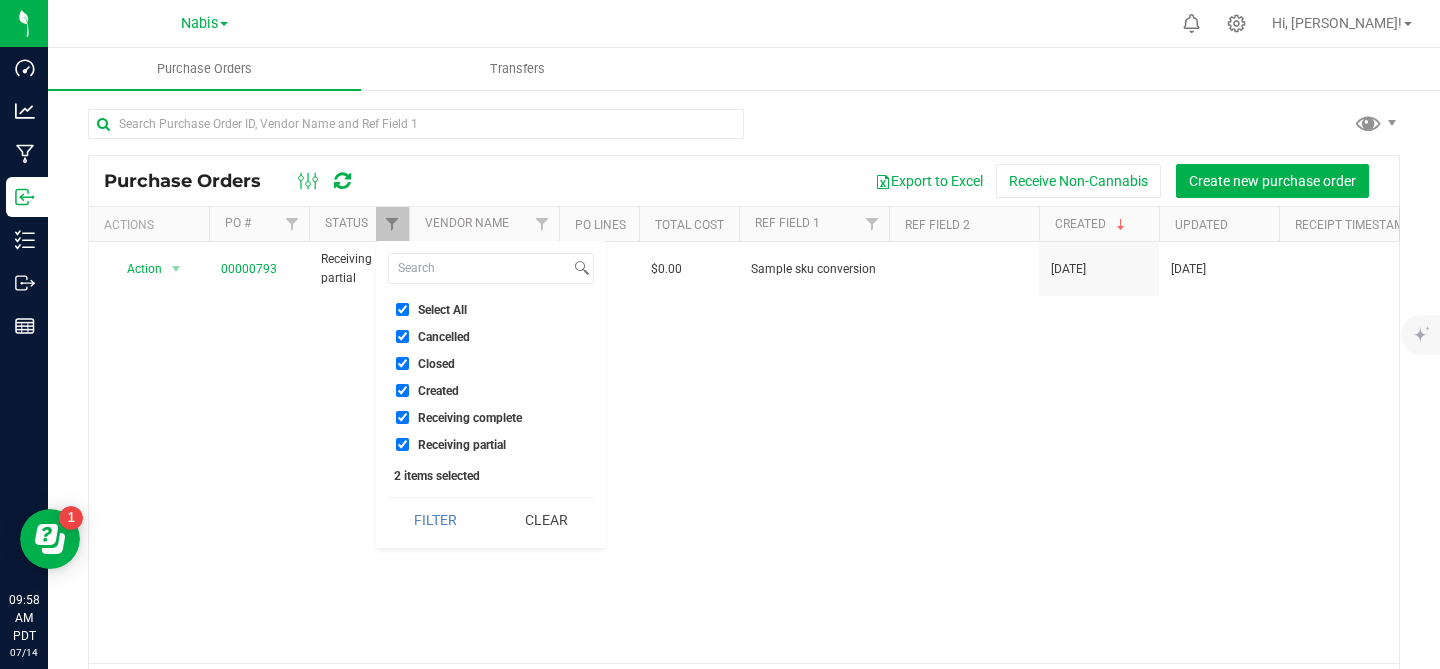 checkbox on "true" 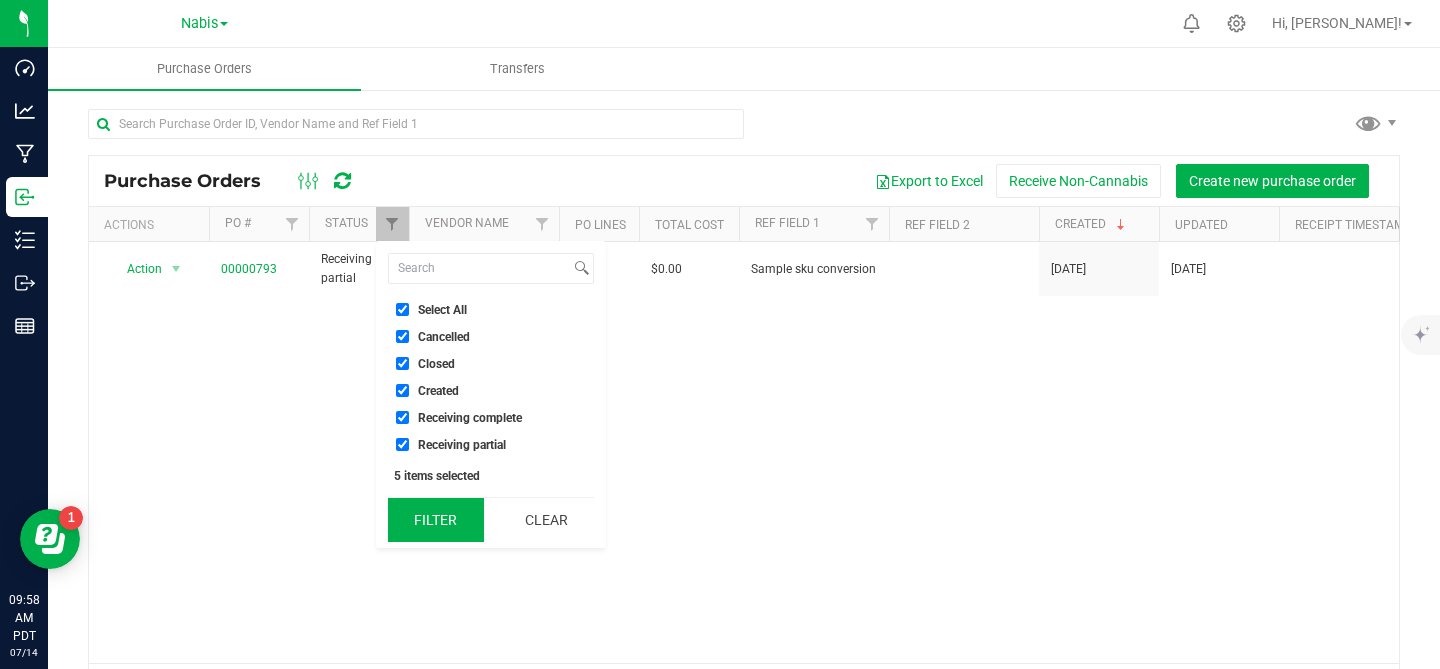 click on "Filter" at bounding box center (436, 520) 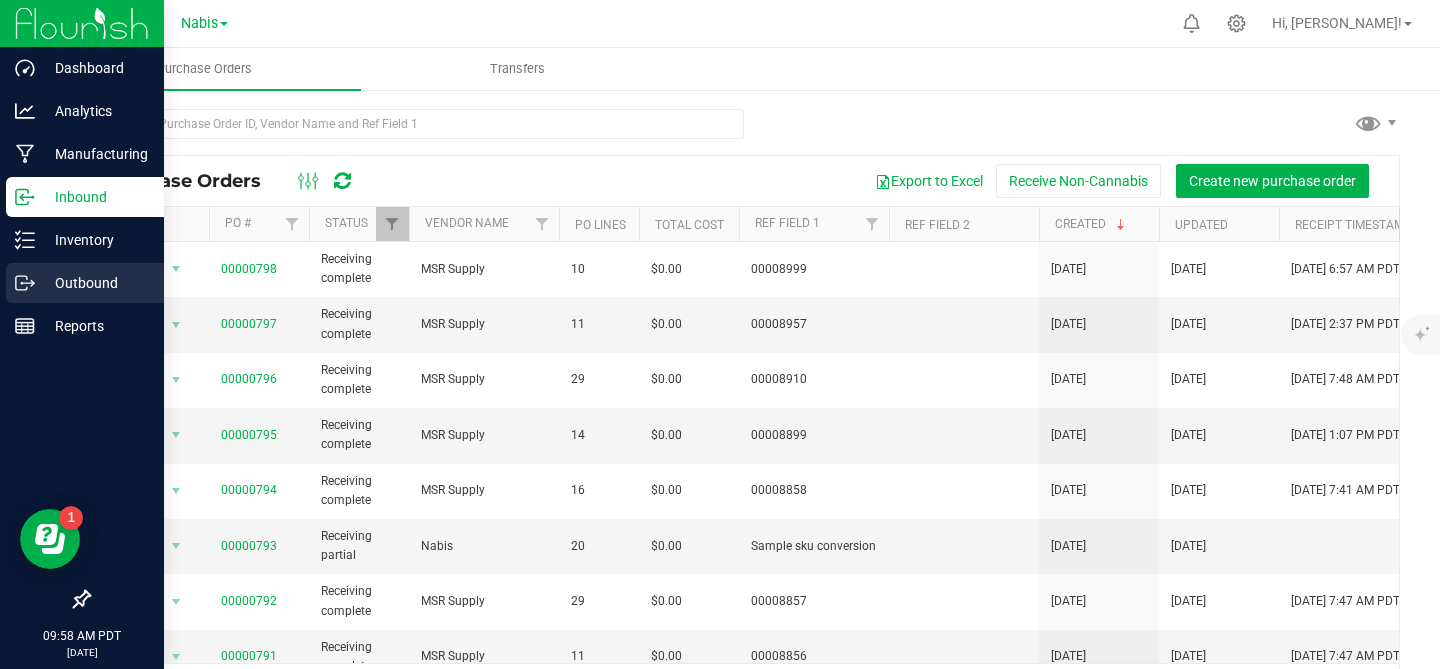 click on "Outbound" at bounding box center [95, 283] 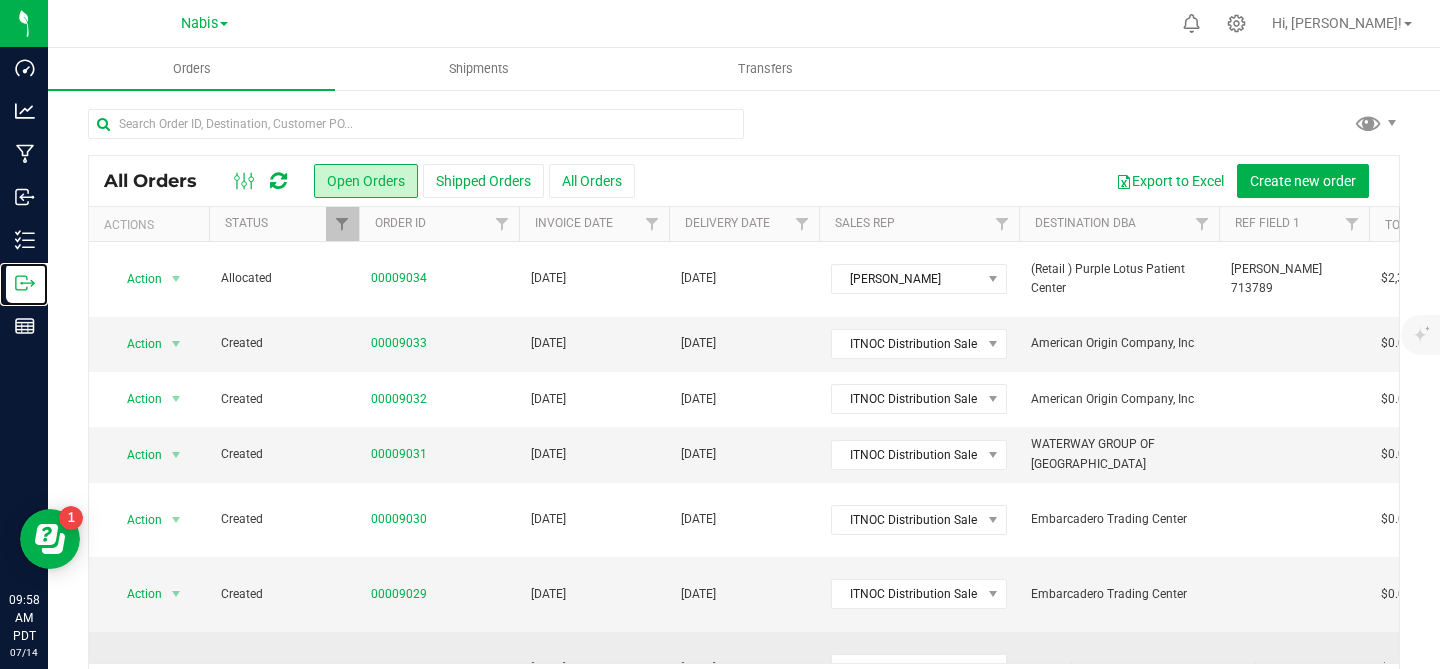 scroll, scrollTop: 685, scrollLeft: 0, axis: vertical 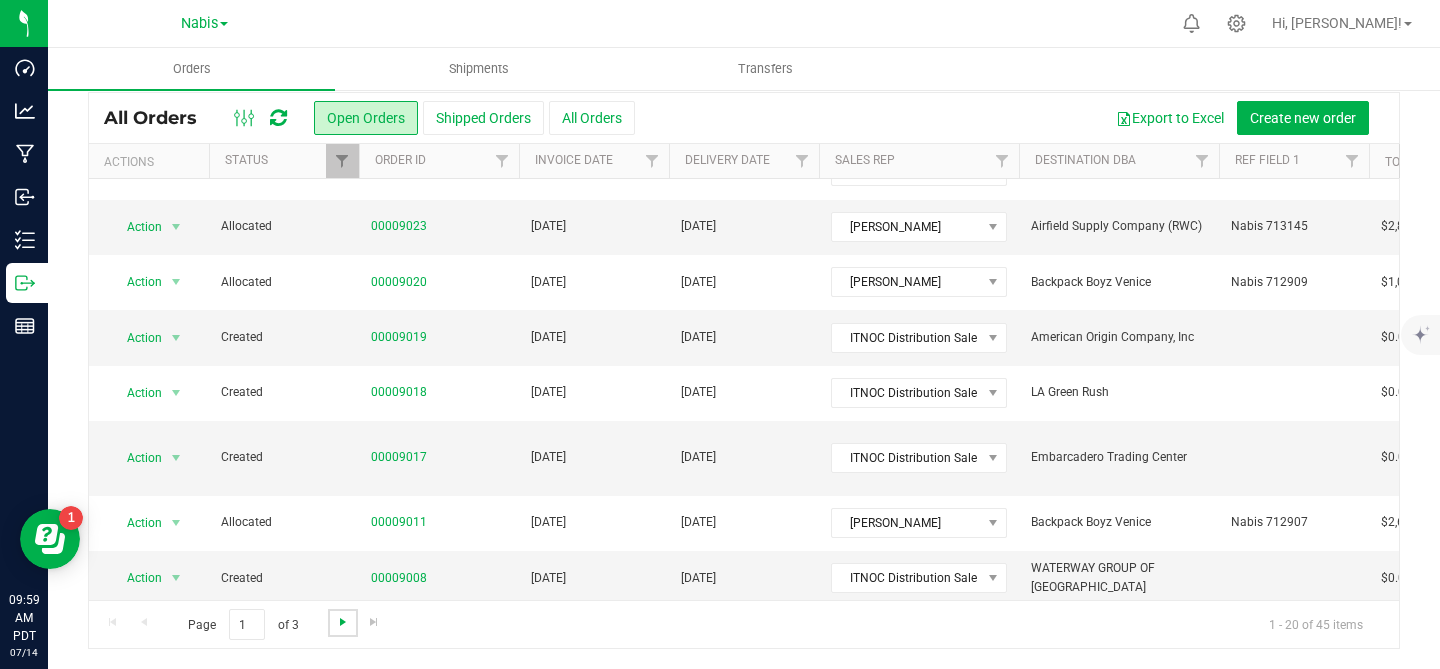 click at bounding box center [343, 622] 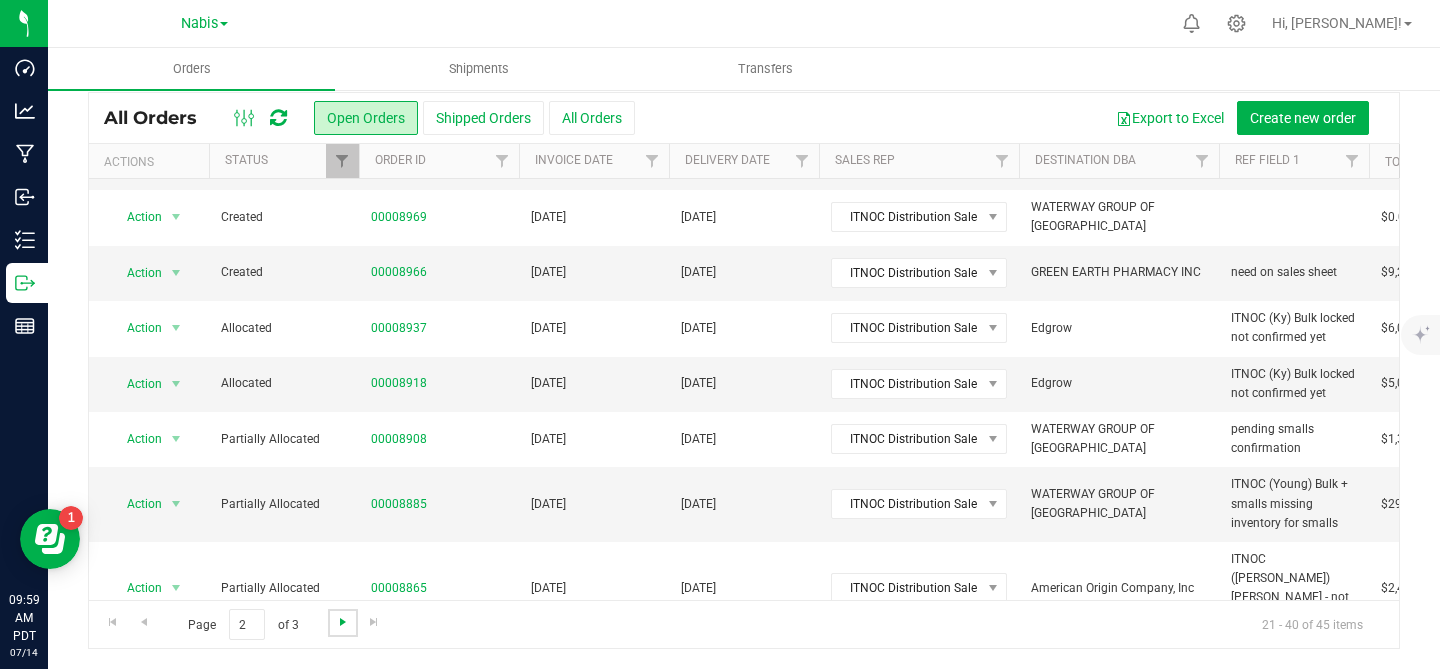 scroll, scrollTop: 762, scrollLeft: 0, axis: vertical 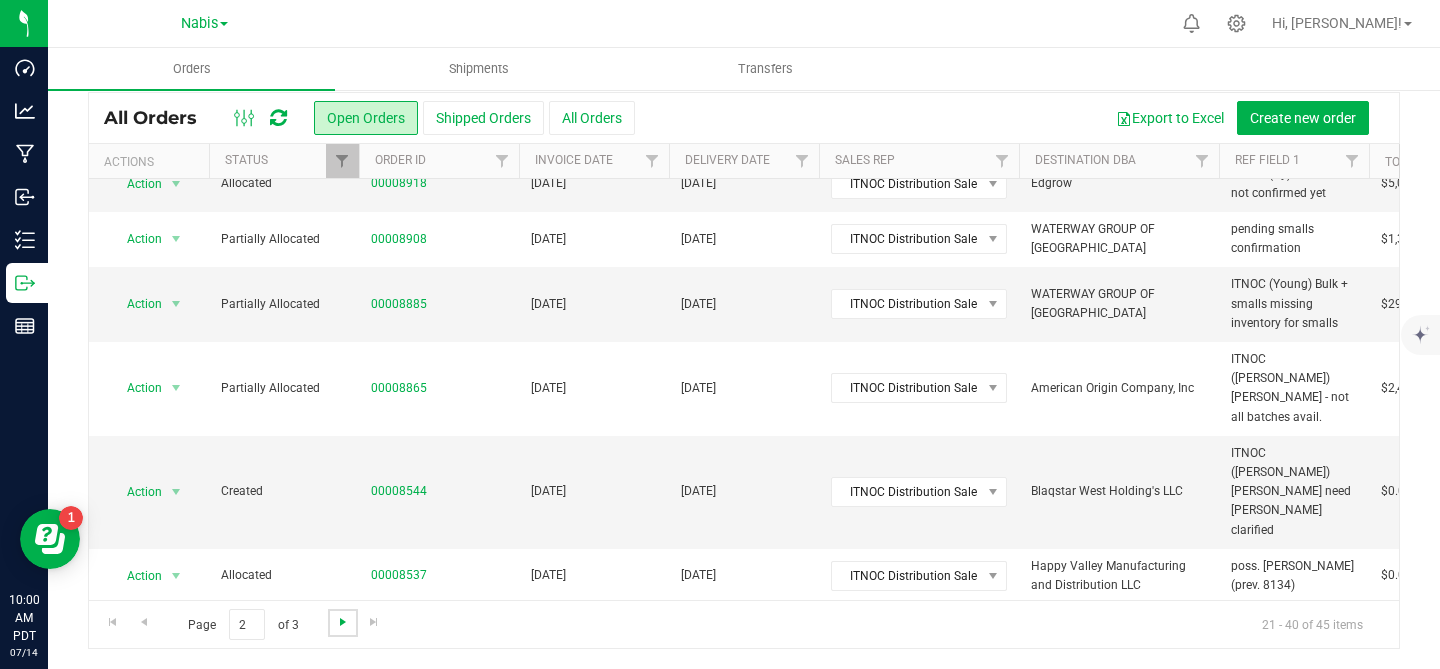 click at bounding box center (343, 622) 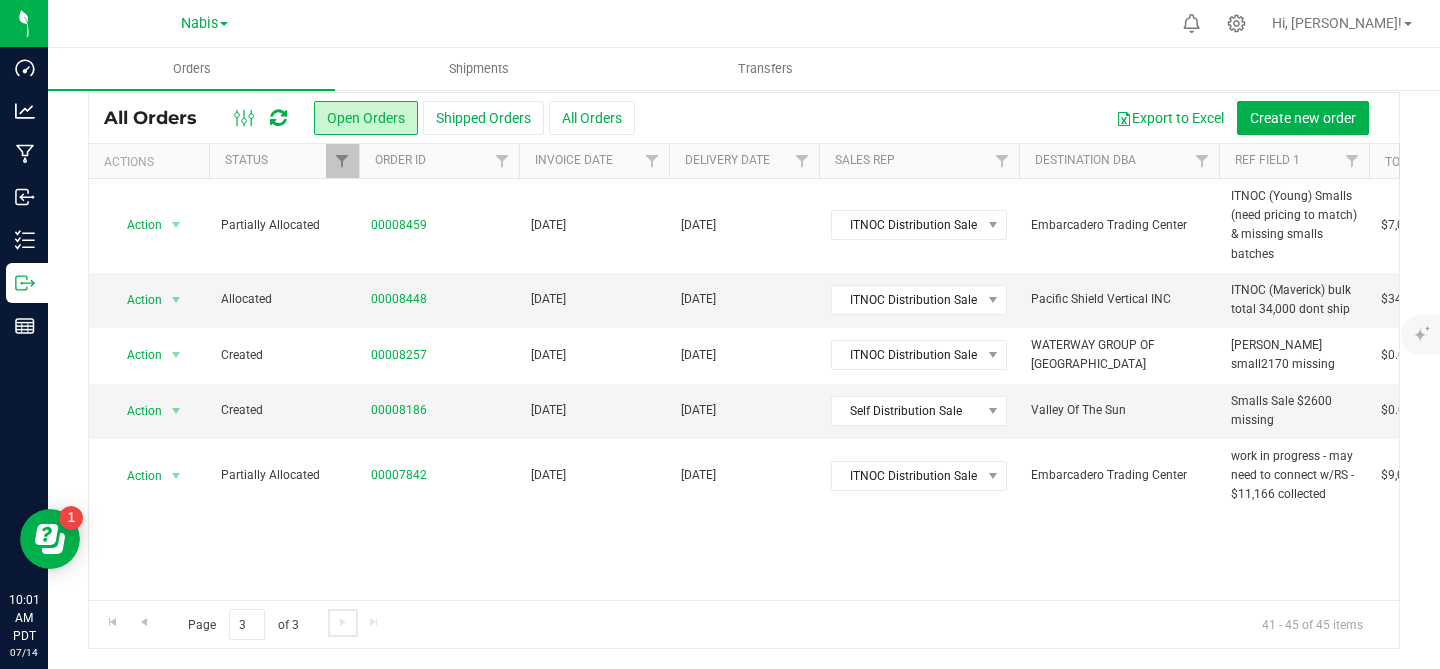 scroll, scrollTop: 0, scrollLeft: 0, axis: both 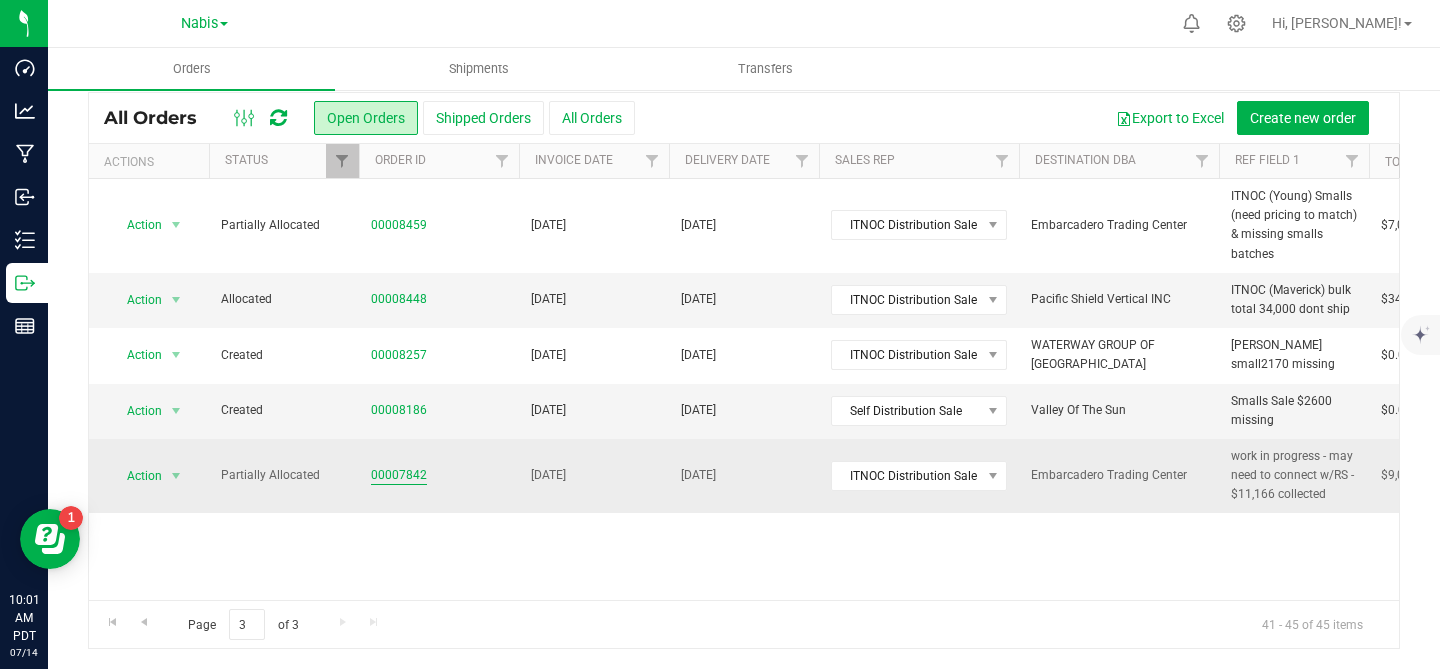 click on "00007842" at bounding box center [399, 475] 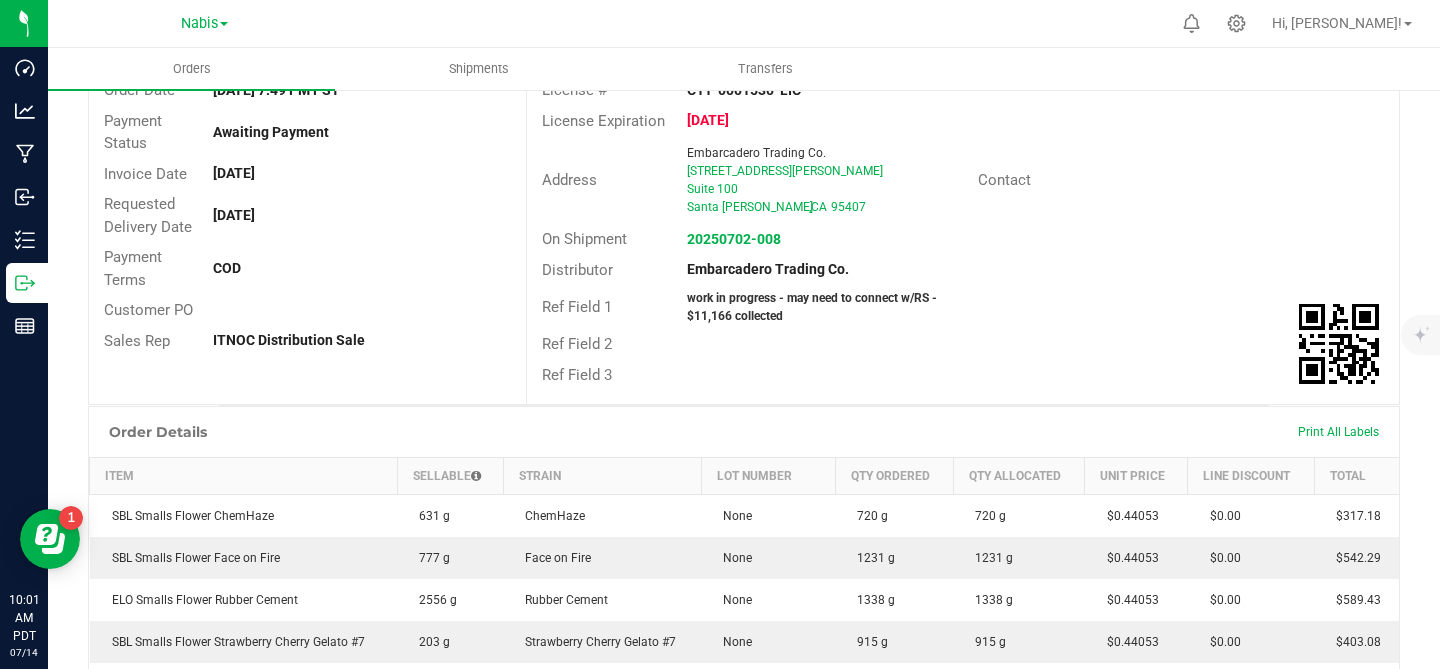 scroll, scrollTop: 0, scrollLeft: 0, axis: both 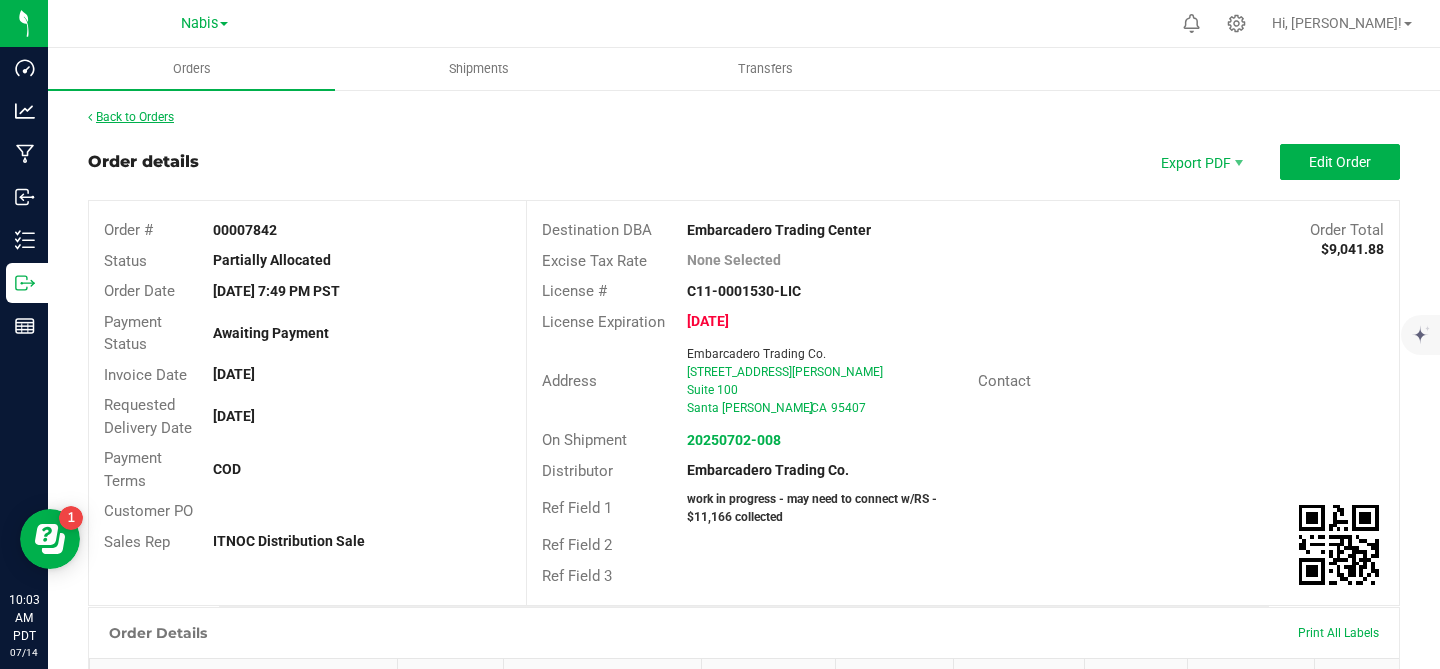 click on "Back to Orders" at bounding box center [131, 117] 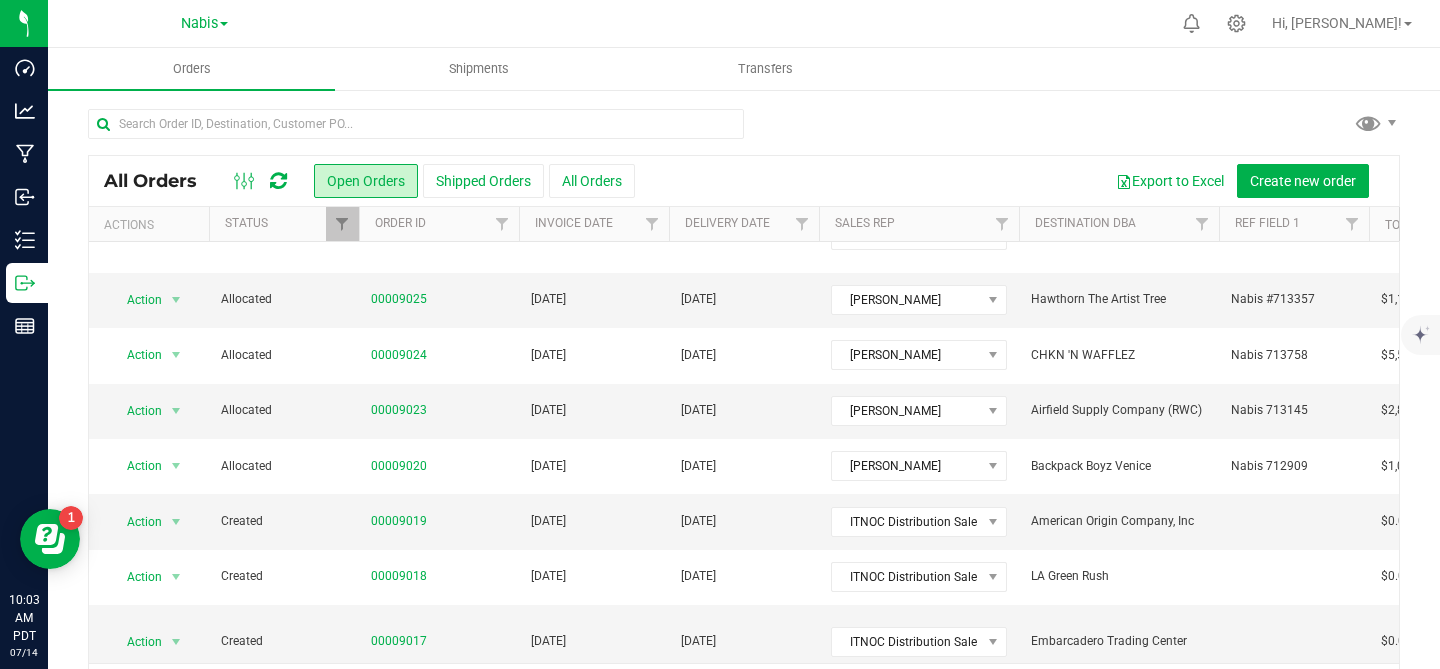 scroll, scrollTop: 685, scrollLeft: 0, axis: vertical 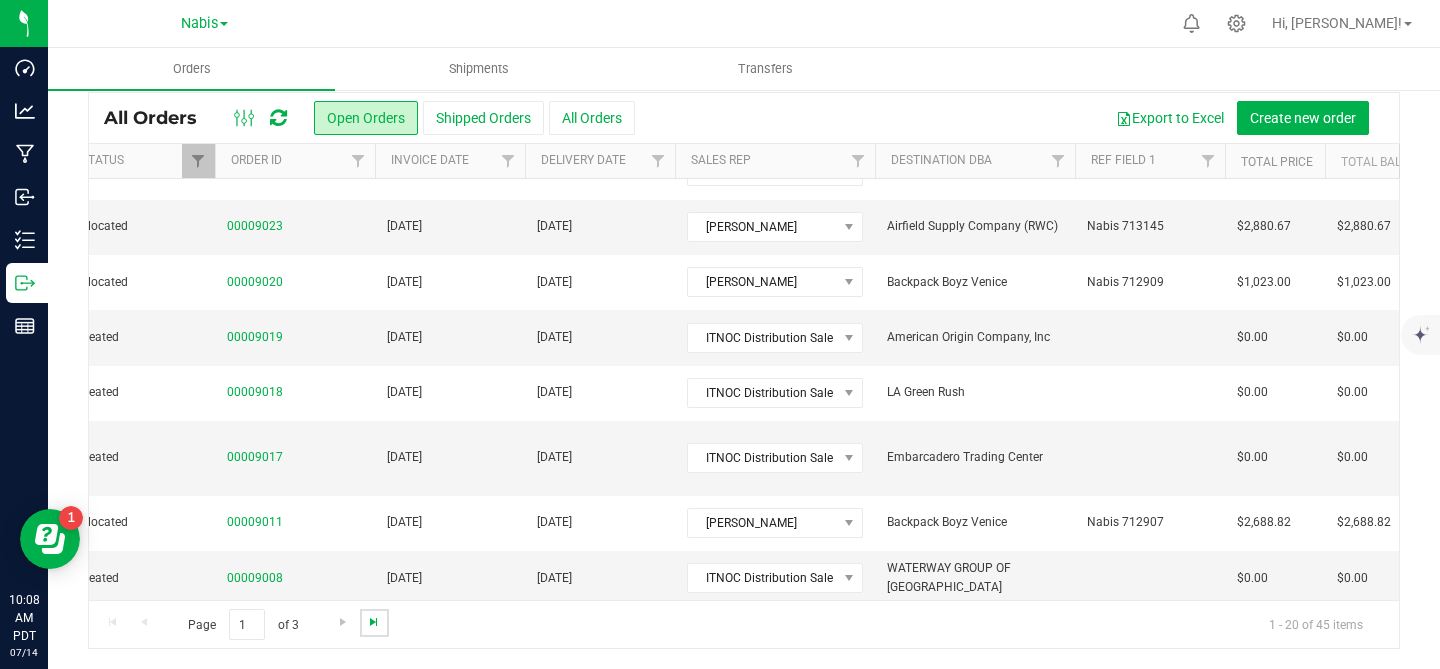 click at bounding box center [374, 622] 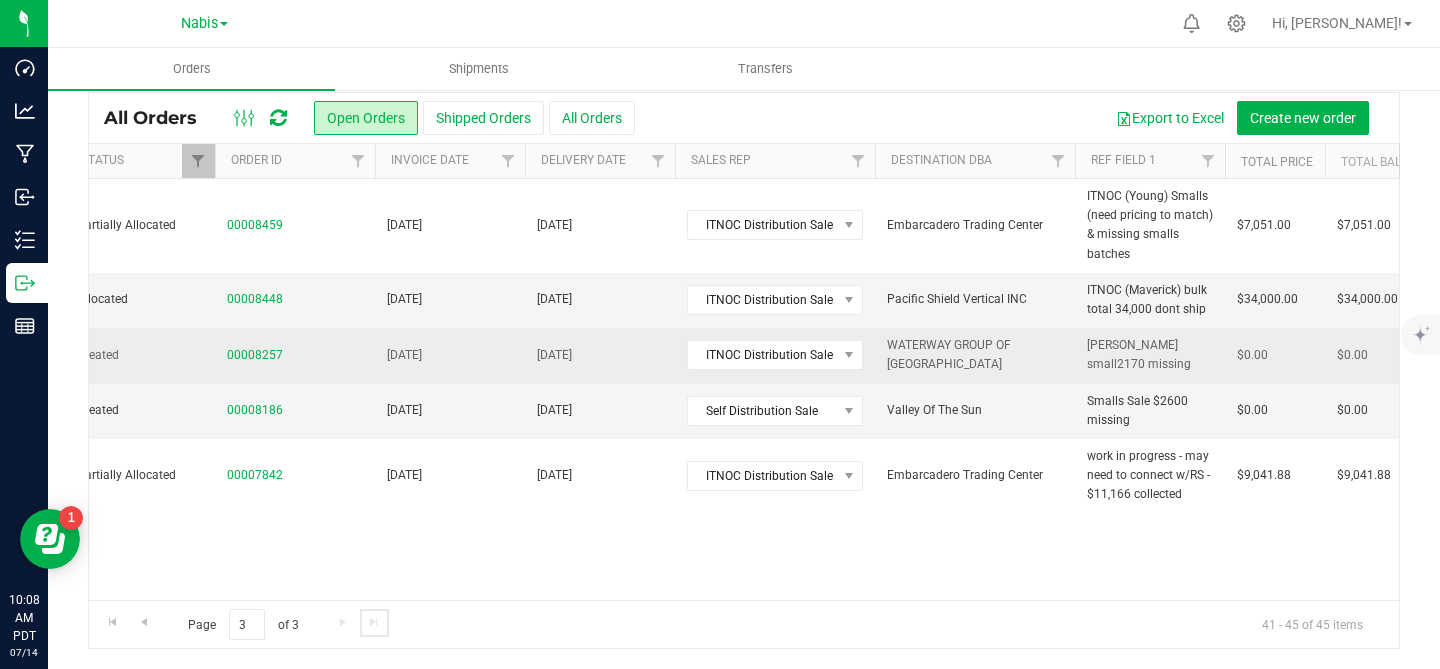 scroll, scrollTop: 0, scrollLeft: 122, axis: horizontal 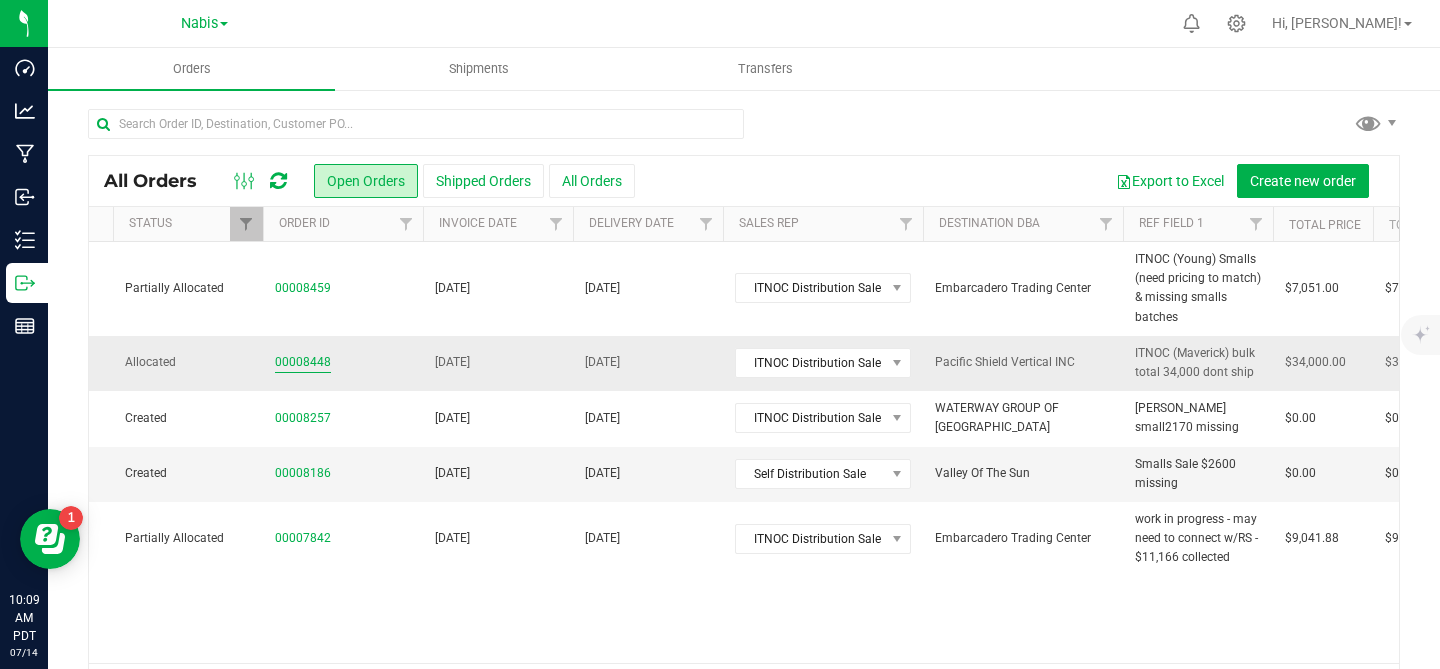 click on "00008448" at bounding box center (303, 362) 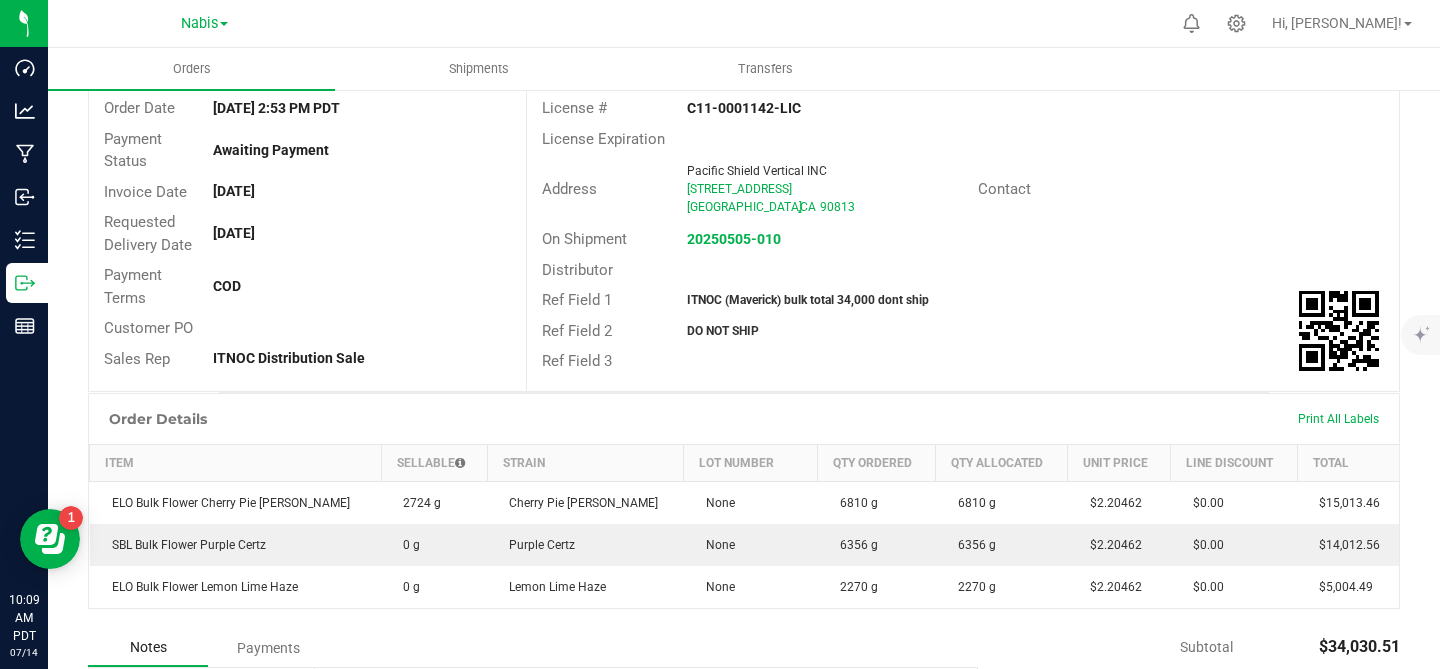 scroll, scrollTop: 182, scrollLeft: 0, axis: vertical 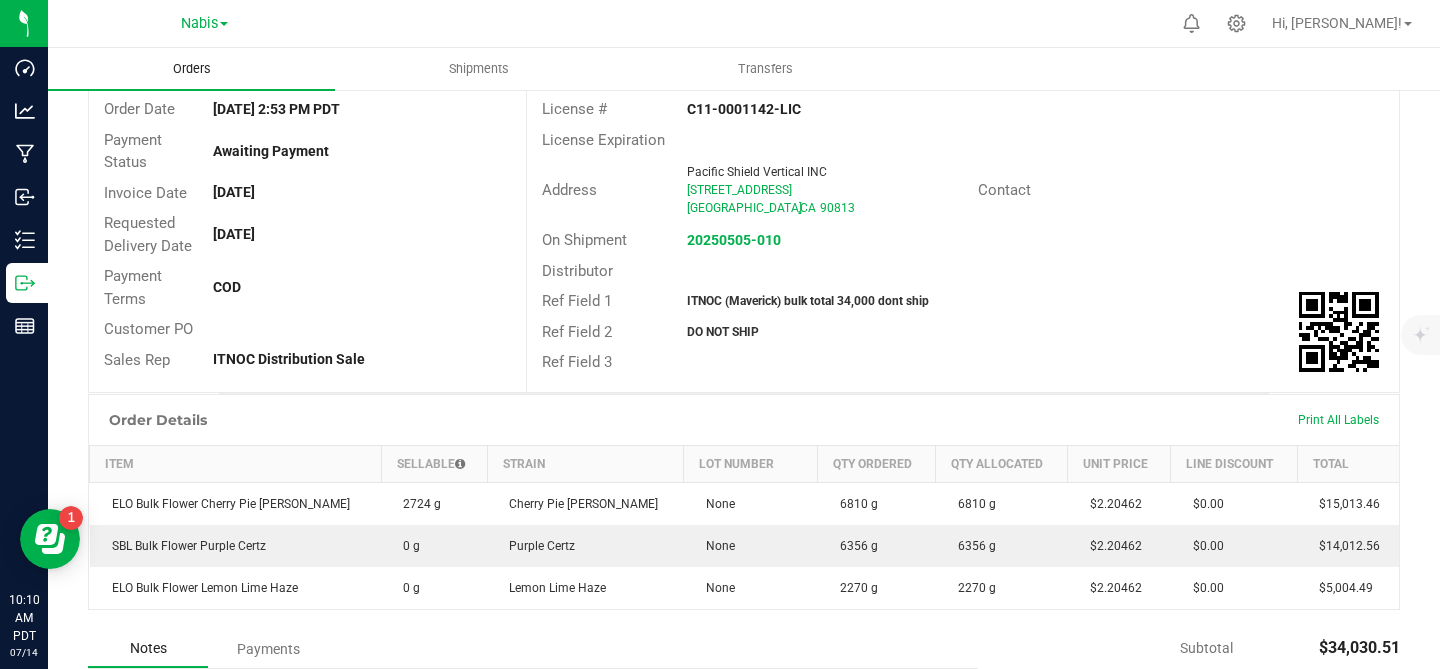 click on "Orders" at bounding box center (192, 69) 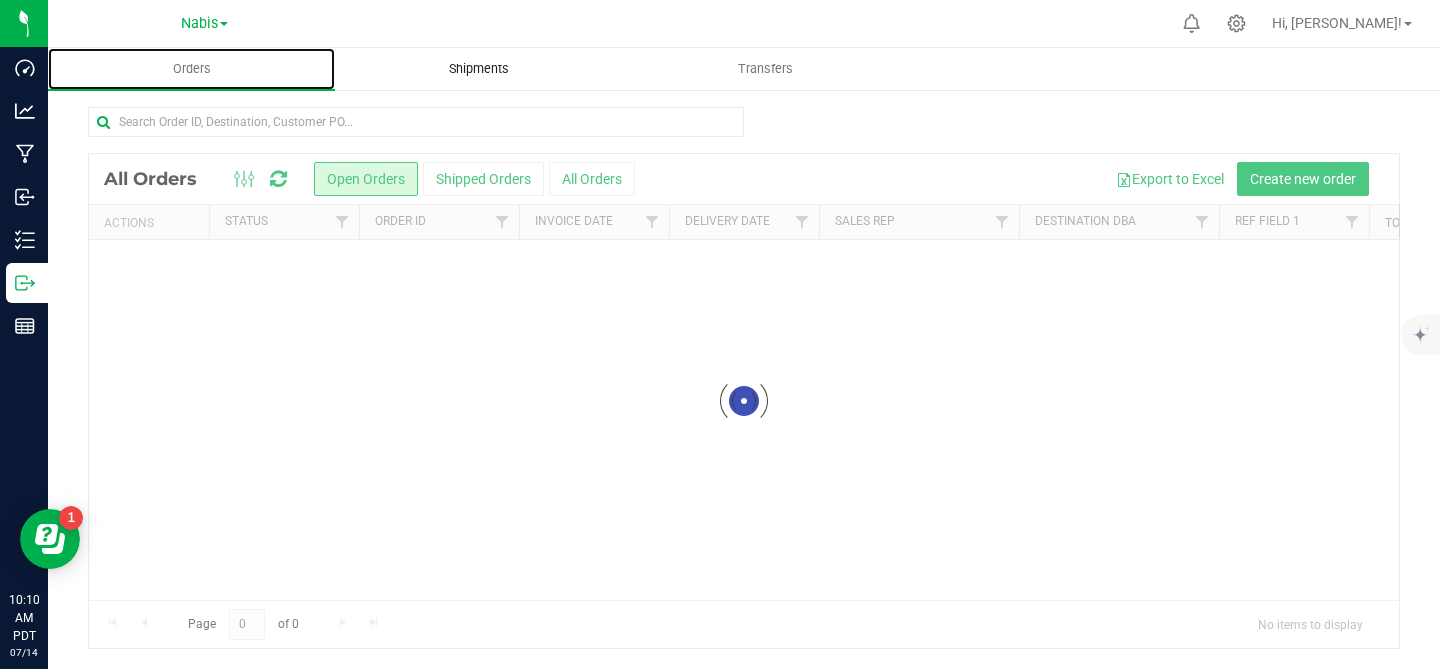 scroll, scrollTop: 0, scrollLeft: 0, axis: both 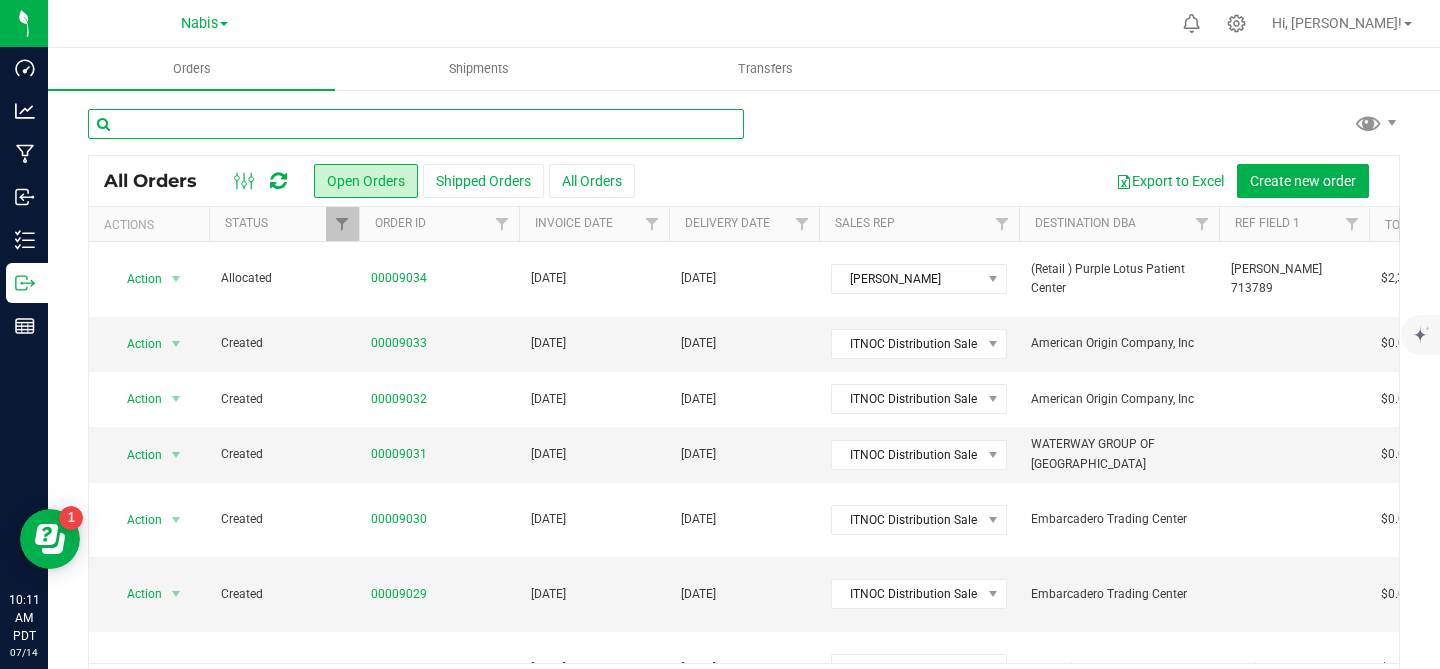 click at bounding box center (416, 124) 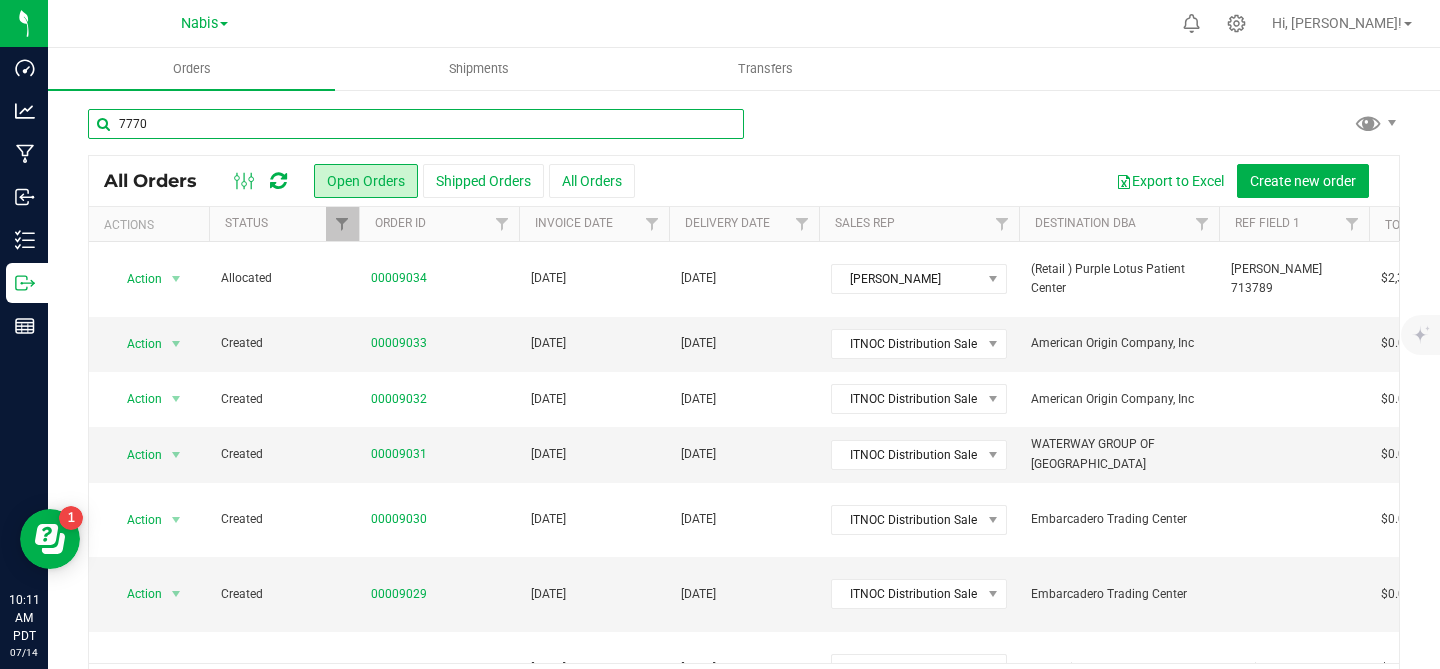 type on "7770" 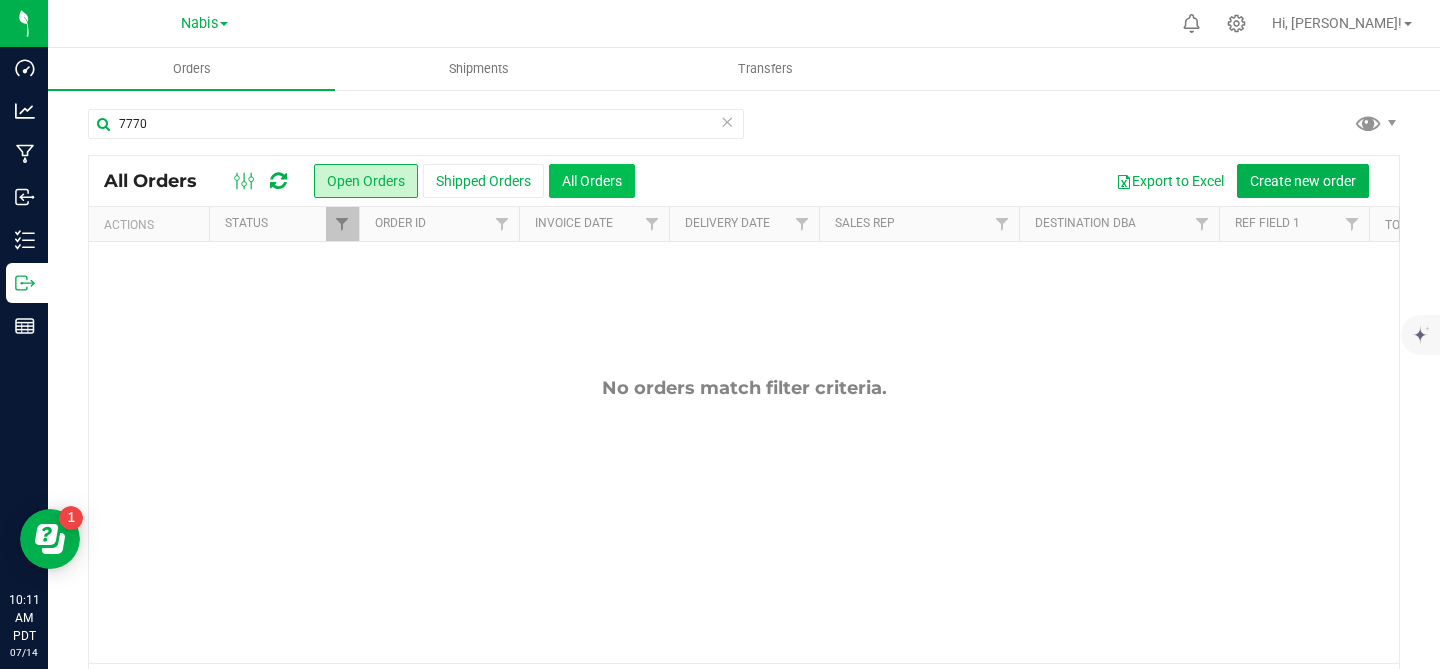 click on "All Orders" at bounding box center [592, 181] 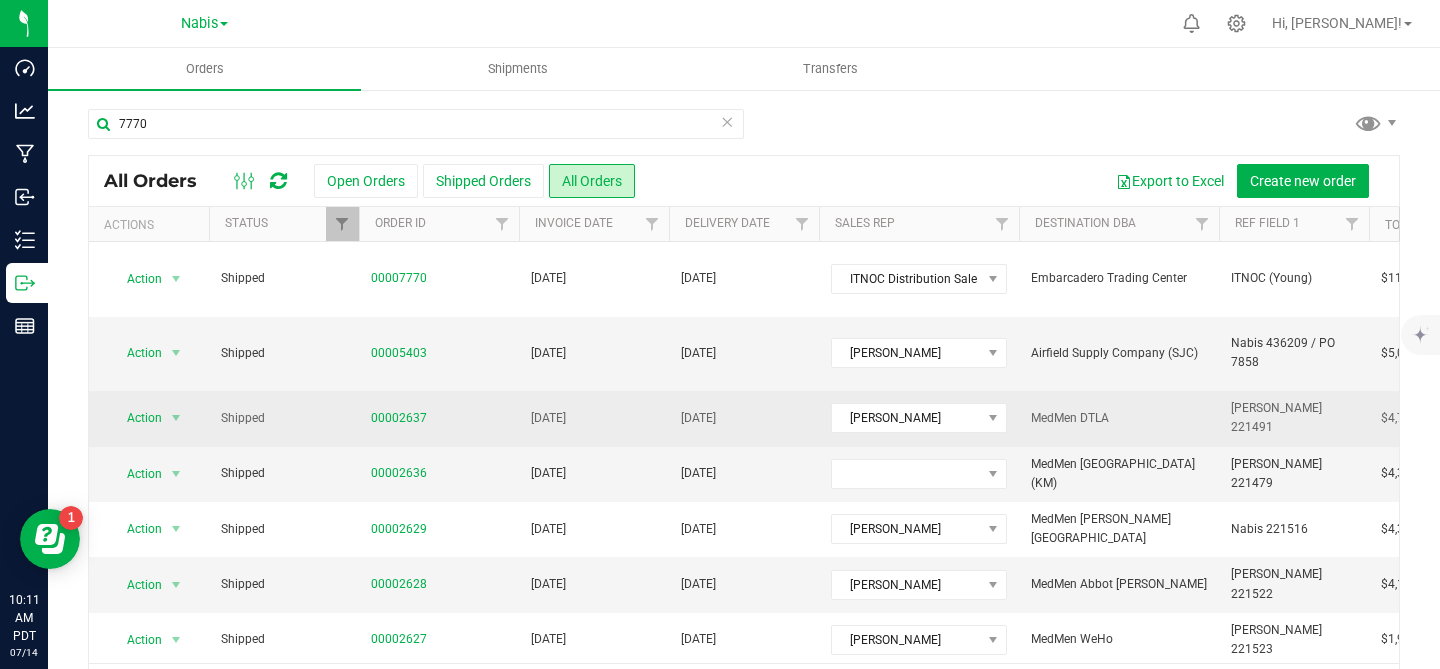 scroll, scrollTop: 0, scrollLeft: 105, axis: horizontal 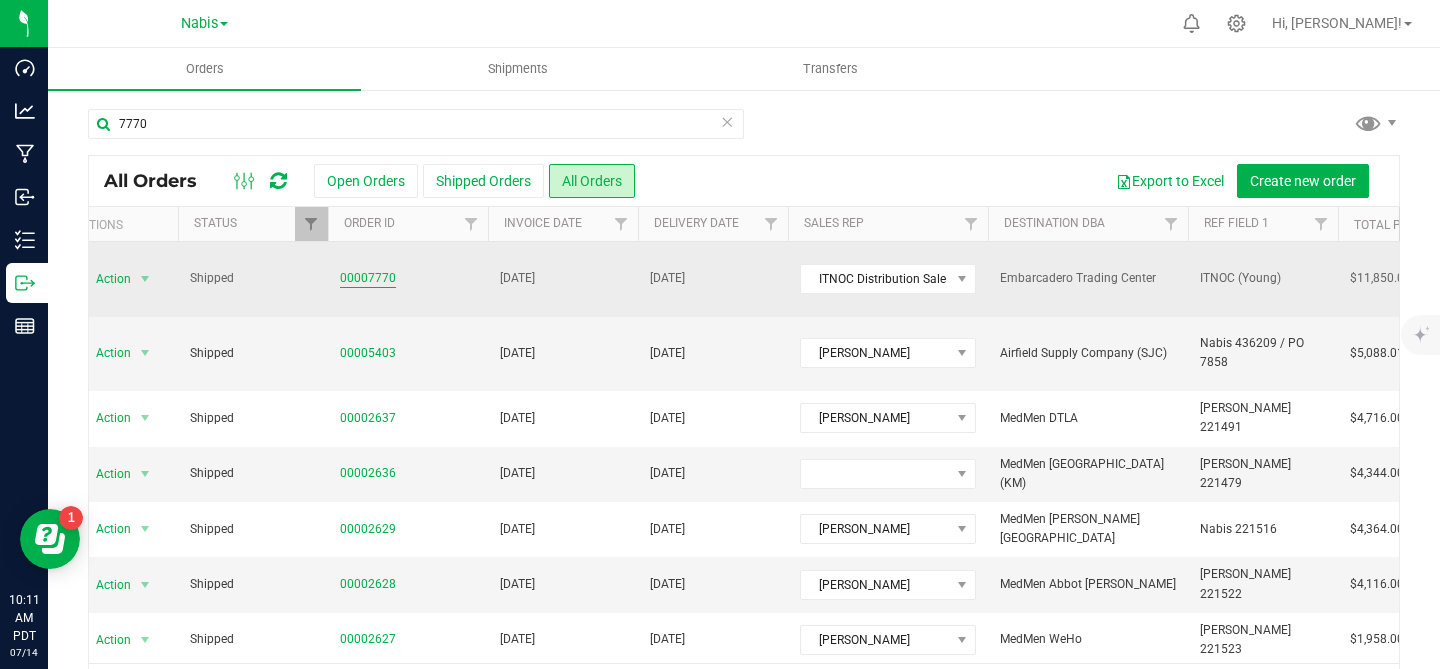 click on "00007770" at bounding box center [368, 278] 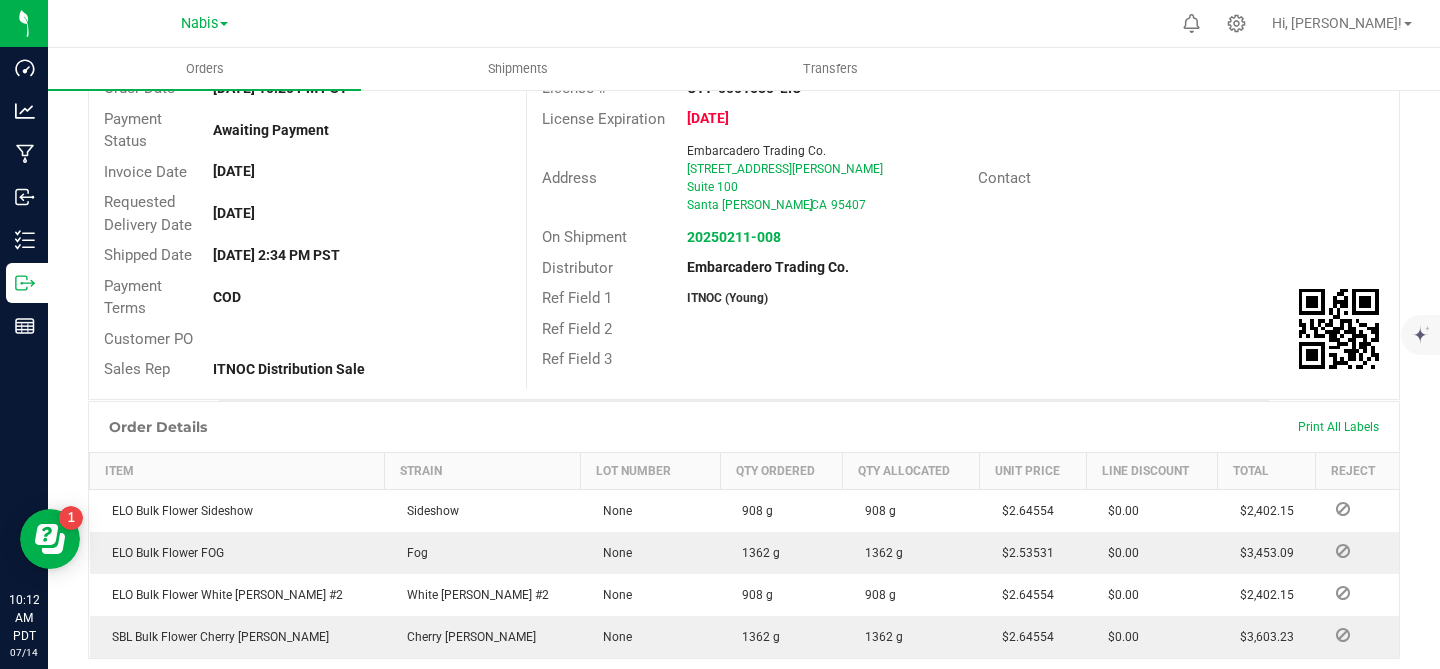 scroll, scrollTop: 0, scrollLeft: 0, axis: both 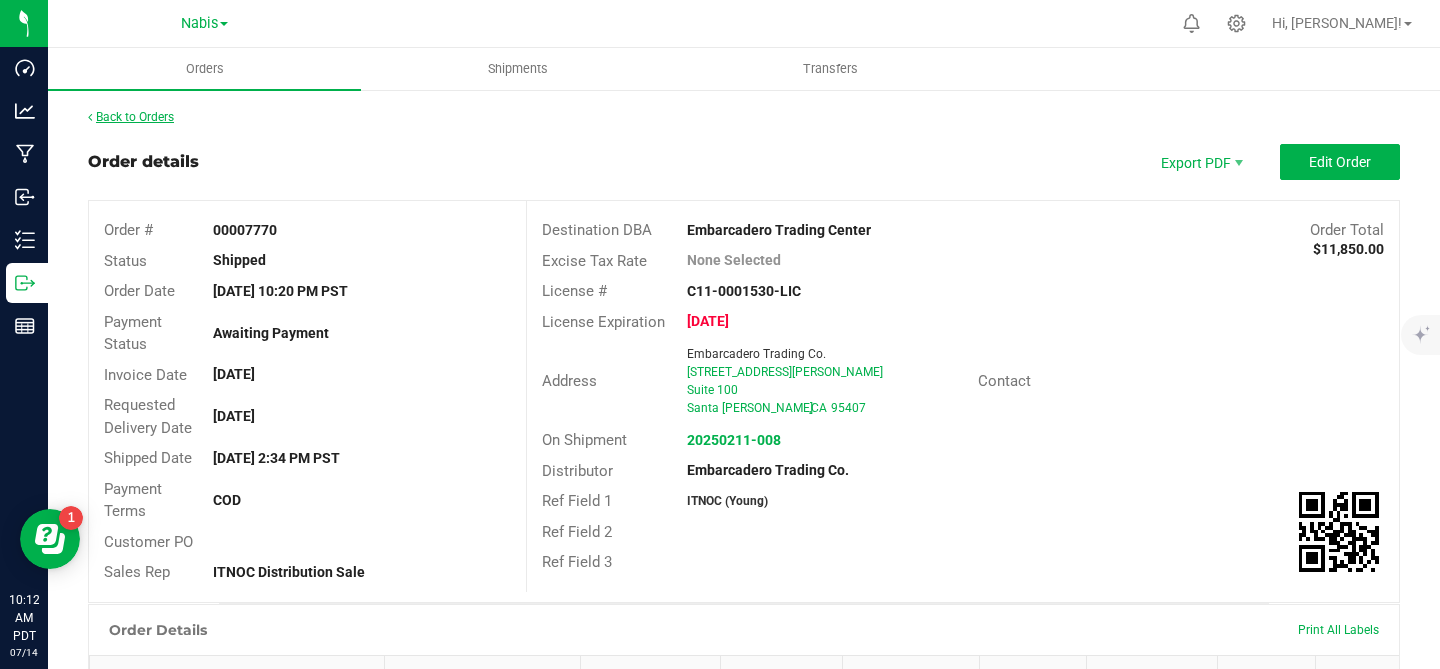 click on "Back to Orders" at bounding box center [131, 117] 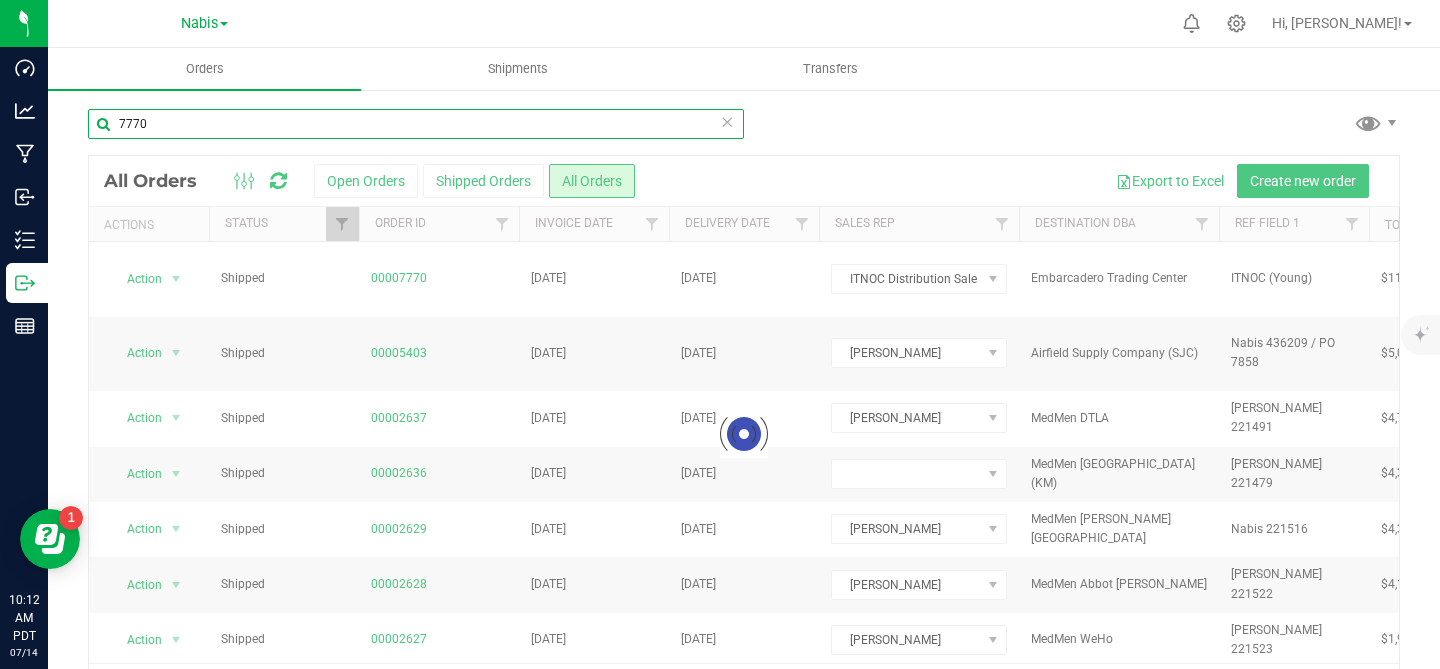 click on "7770" at bounding box center [416, 124] 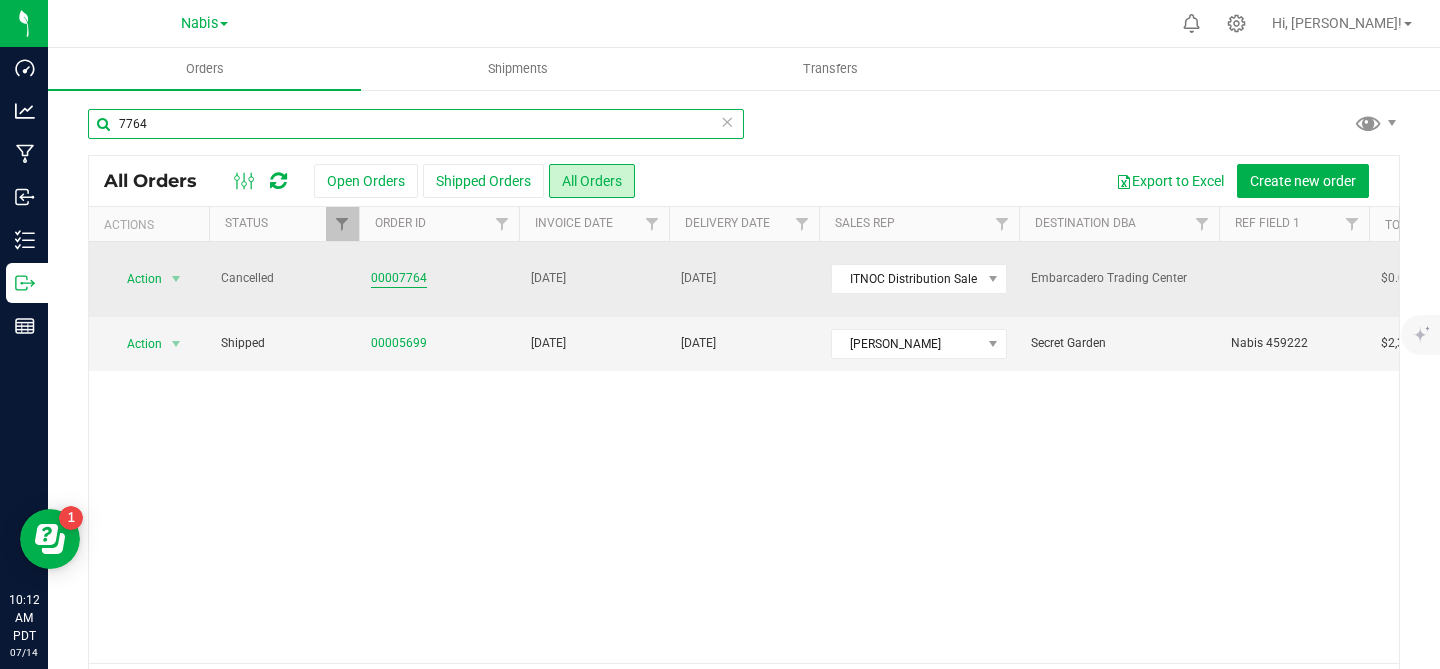 type on "7764" 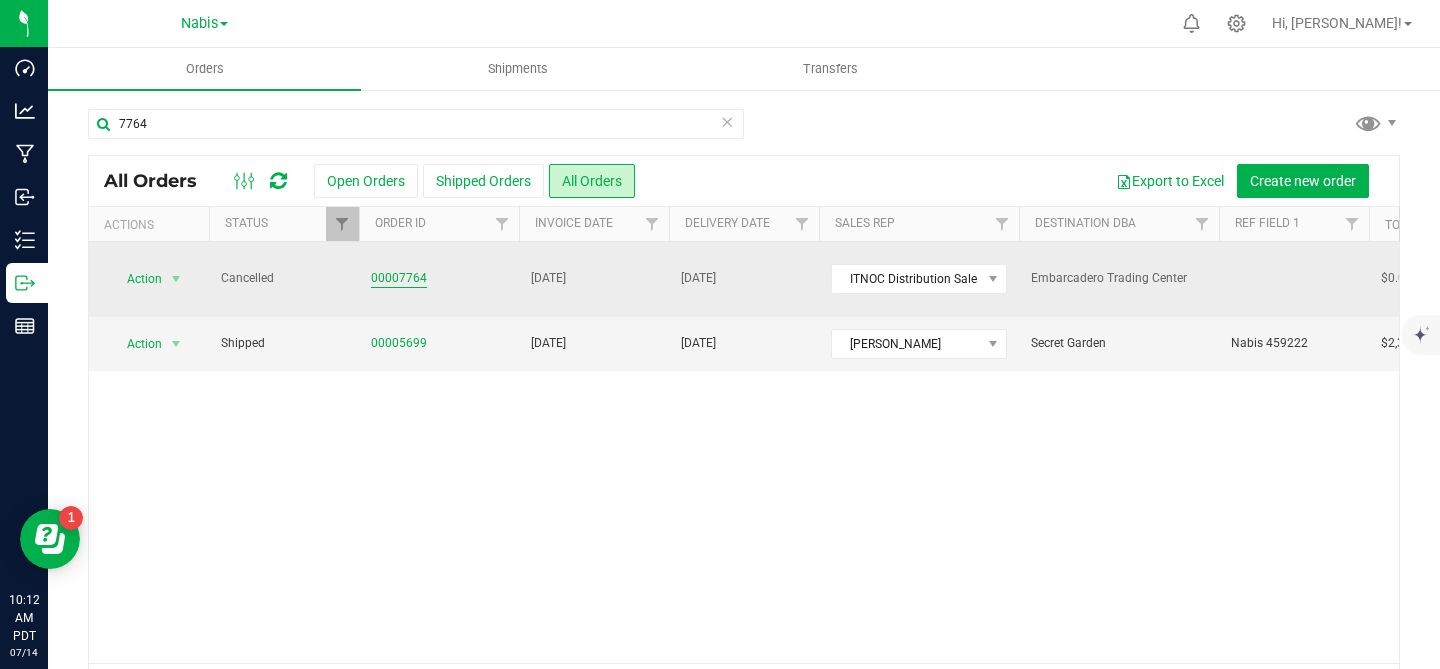 click on "00007764" at bounding box center [399, 278] 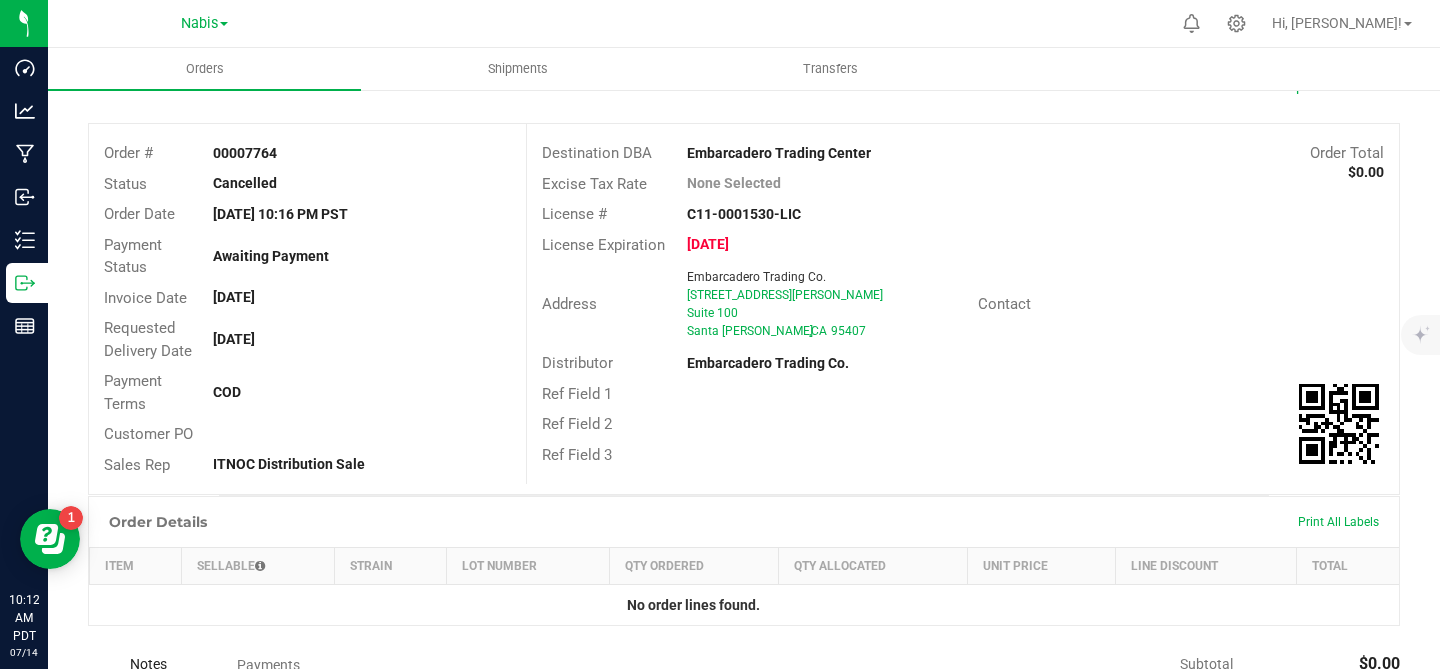 scroll, scrollTop: 0, scrollLeft: 0, axis: both 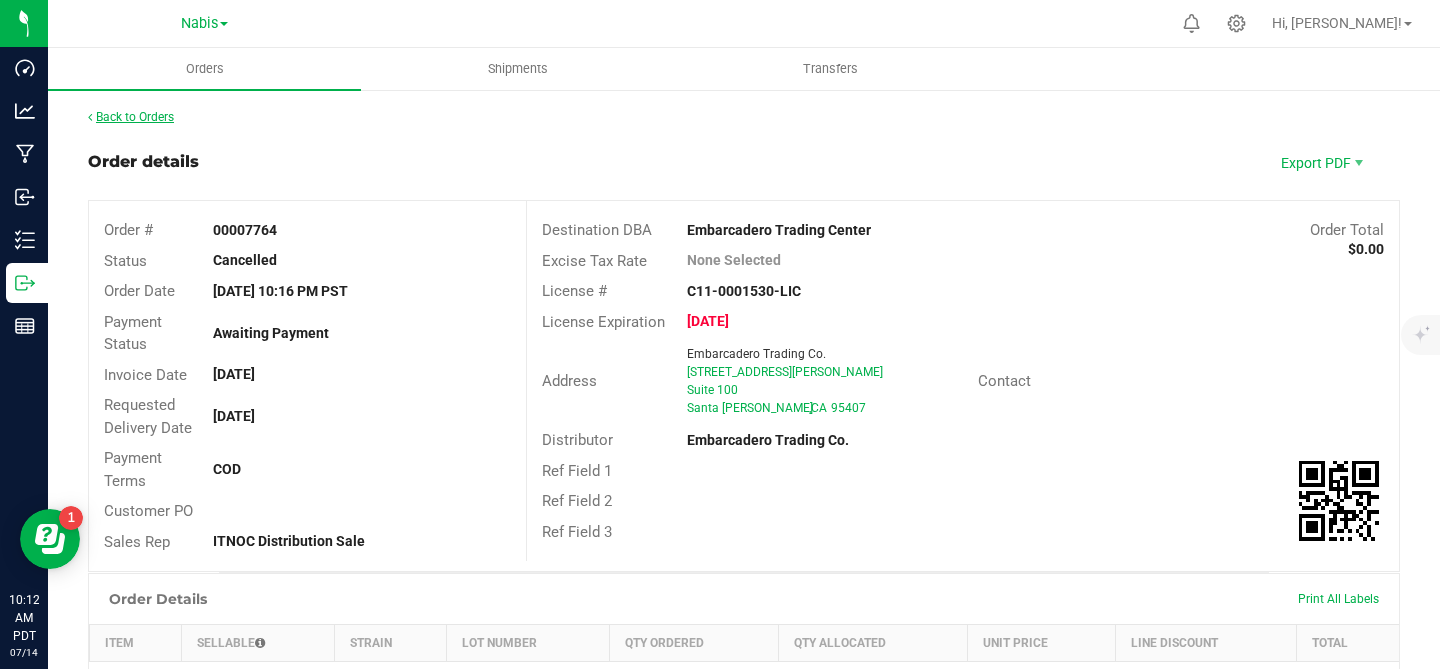 click on "Back to Orders" at bounding box center [131, 117] 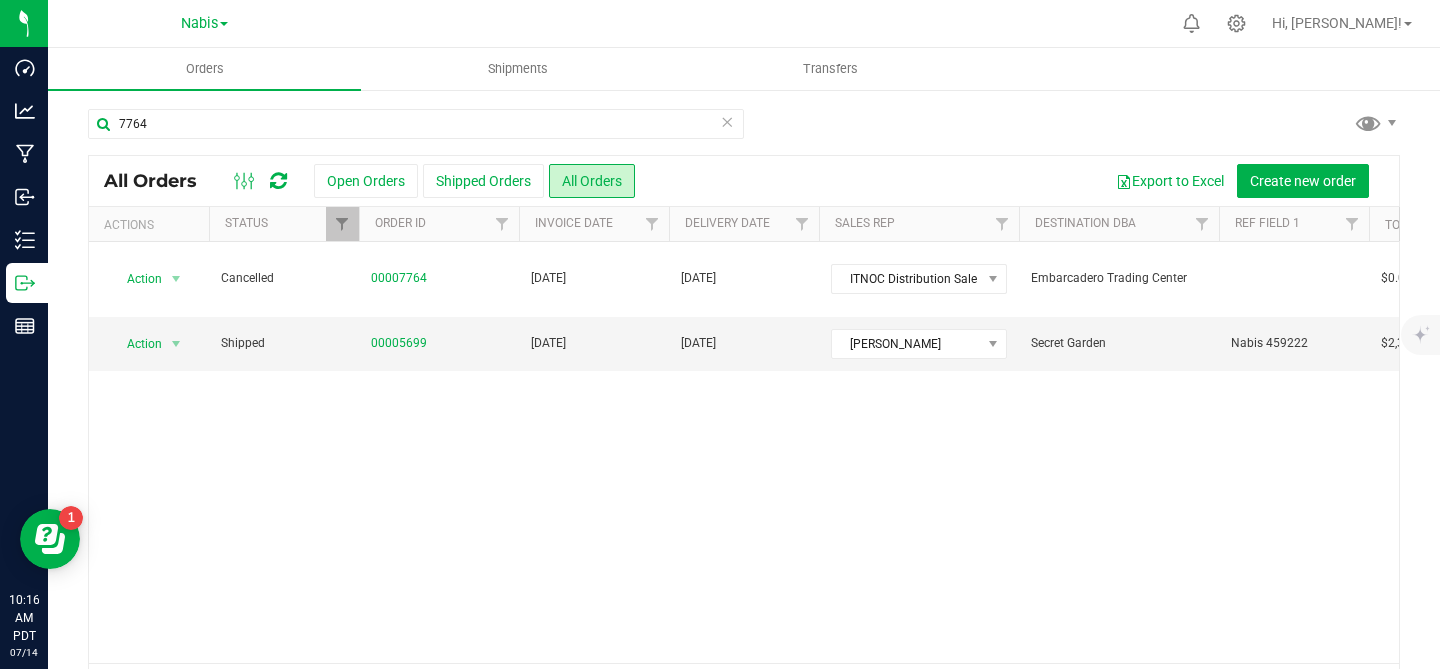 click at bounding box center [727, 121] 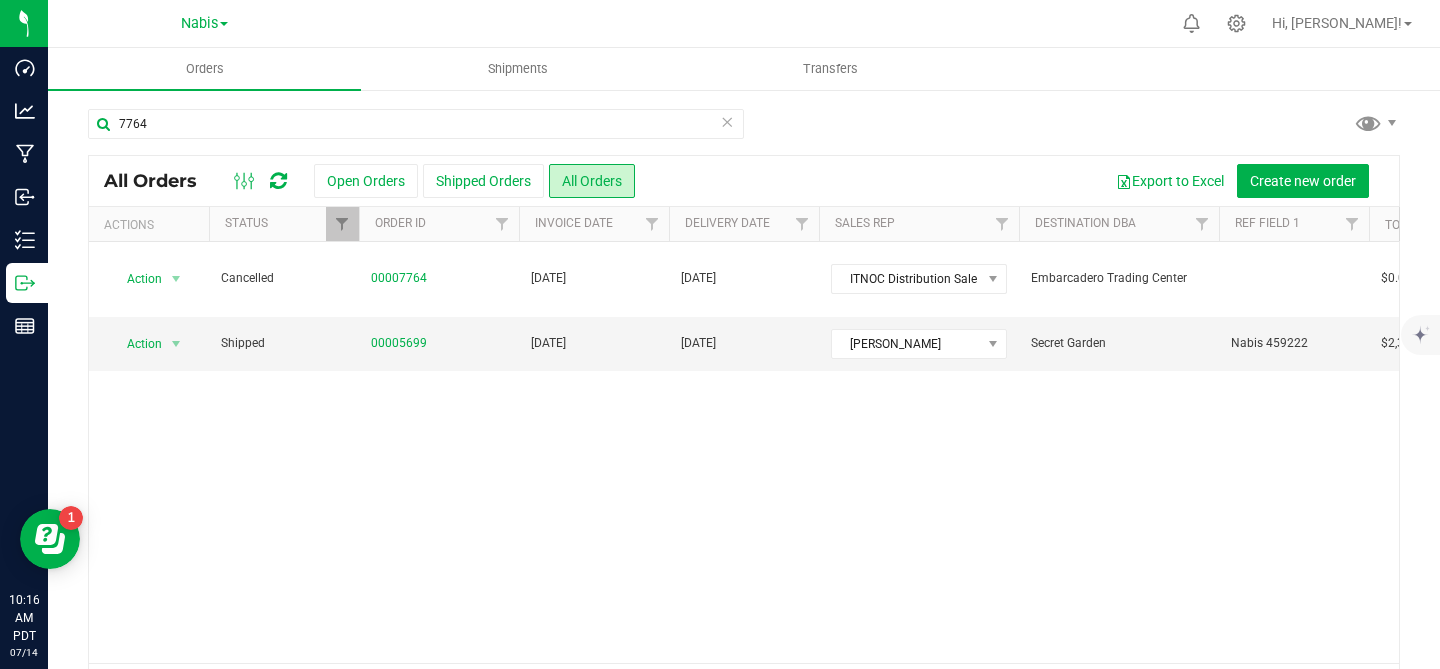 type 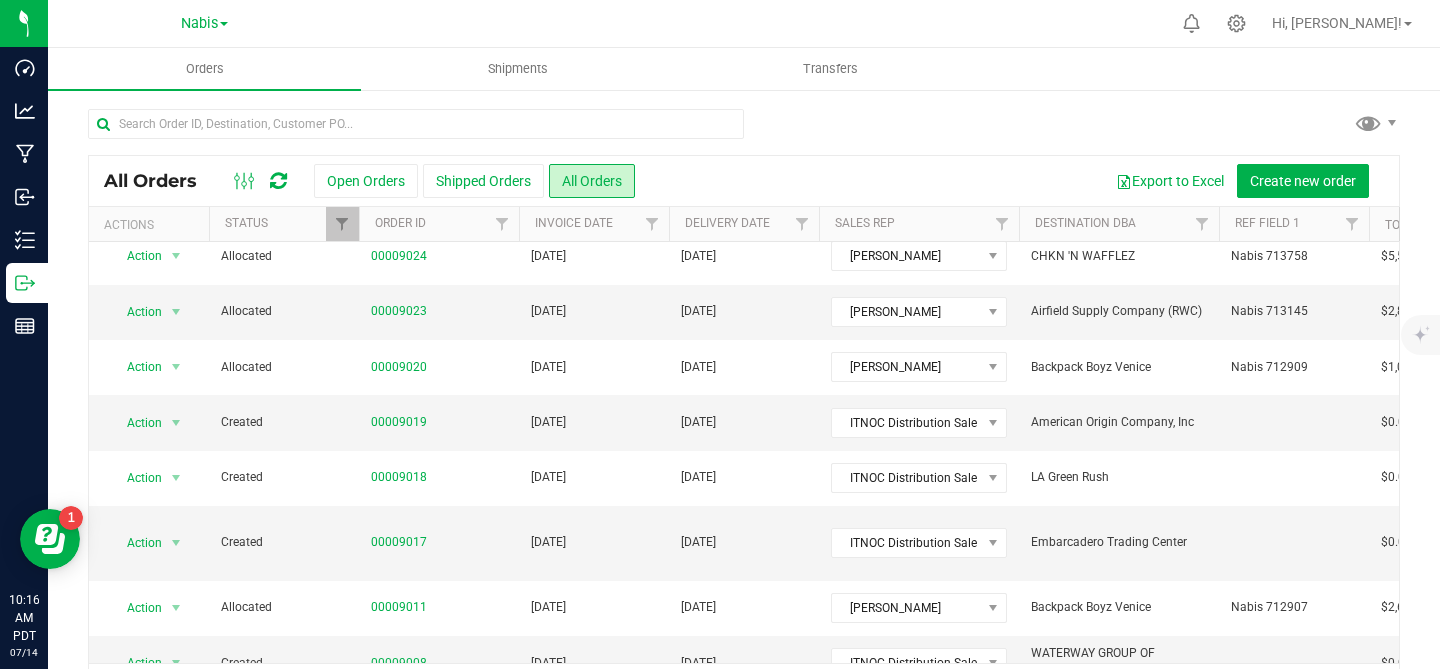 scroll, scrollTop: 685, scrollLeft: 0, axis: vertical 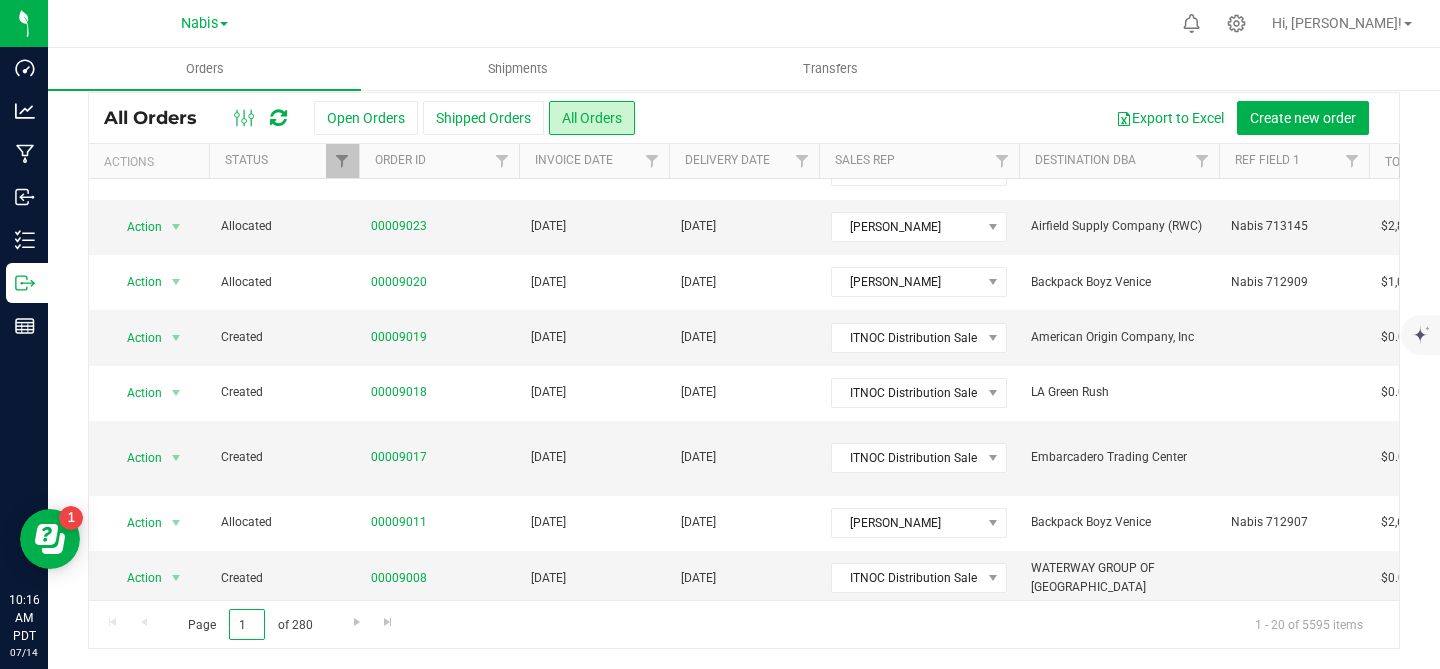 click on "1" at bounding box center [247, 624] 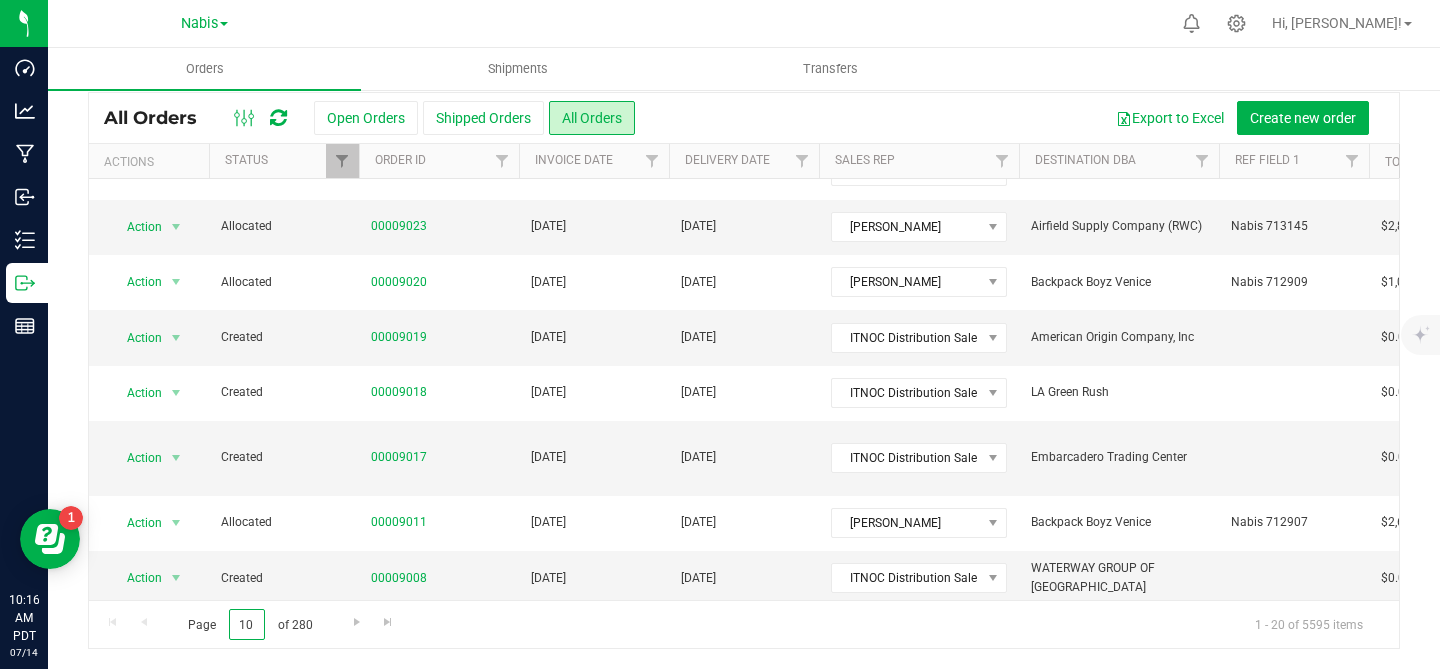 type on "10" 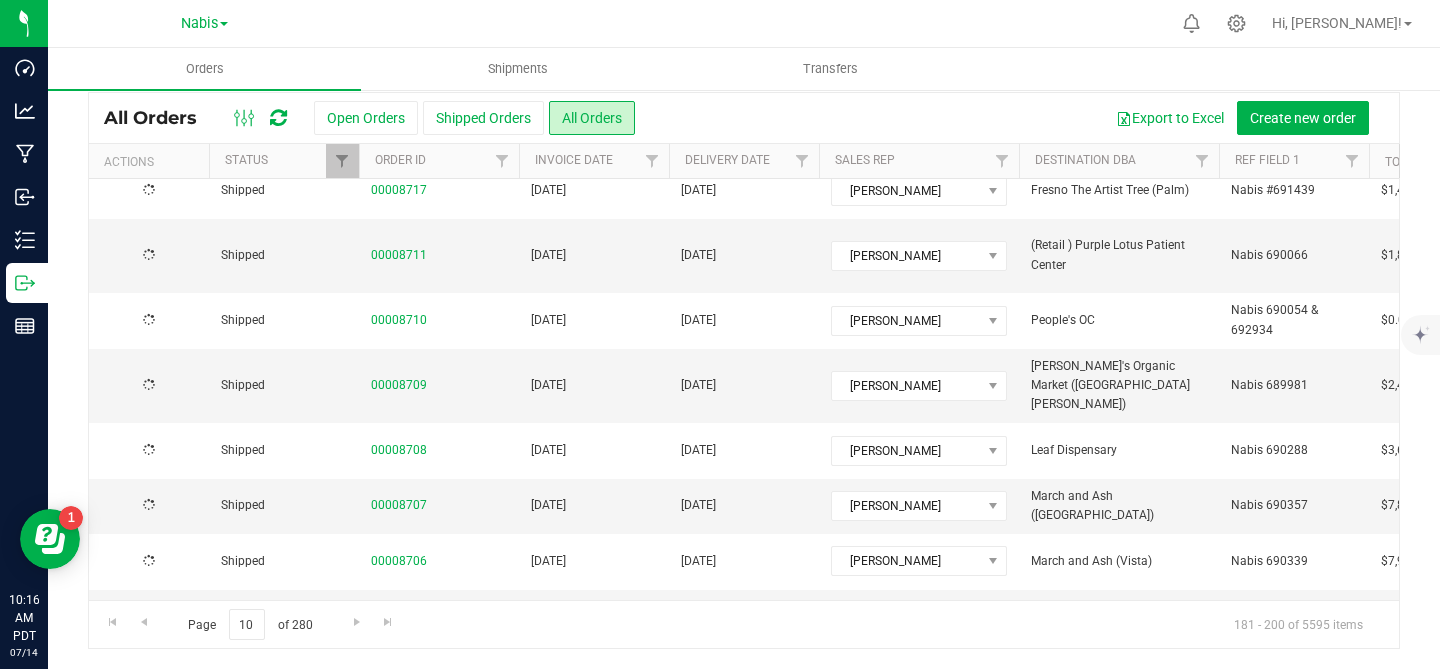 scroll, scrollTop: 0, scrollLeft: 0, axis: both 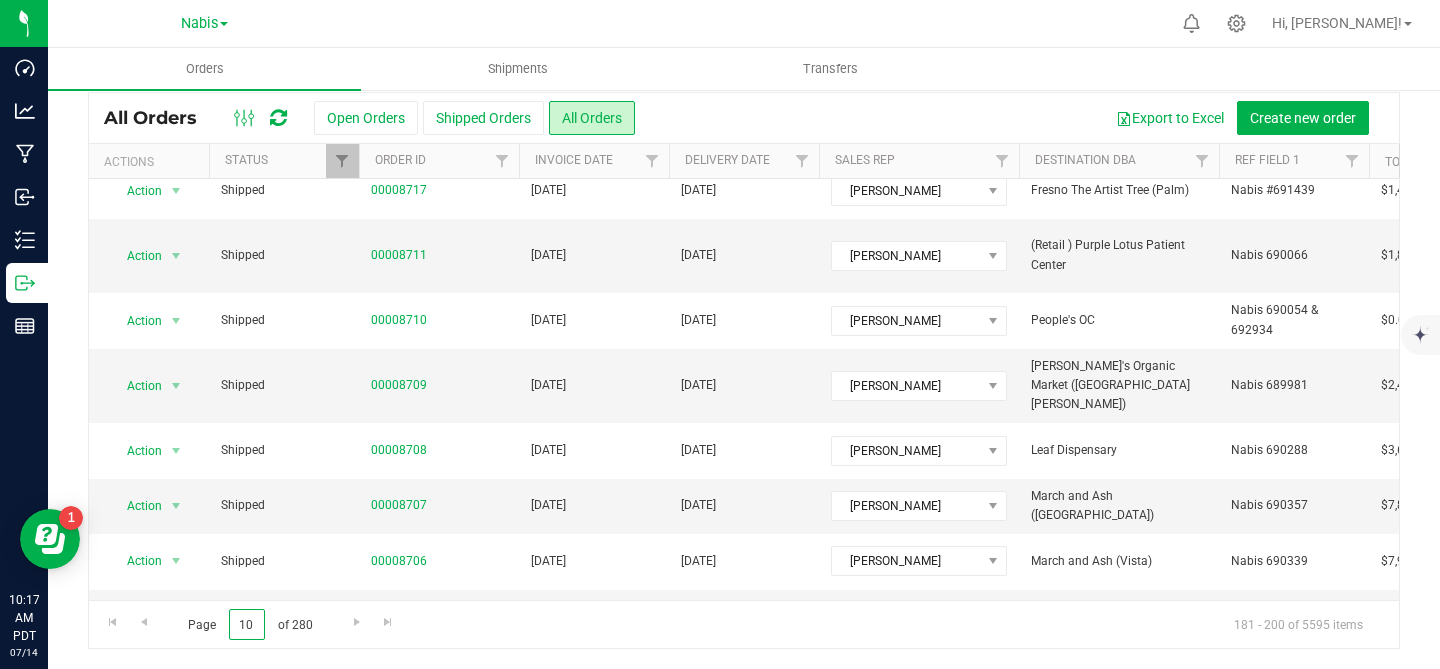 click on "10" at bounding box center [247, 624] 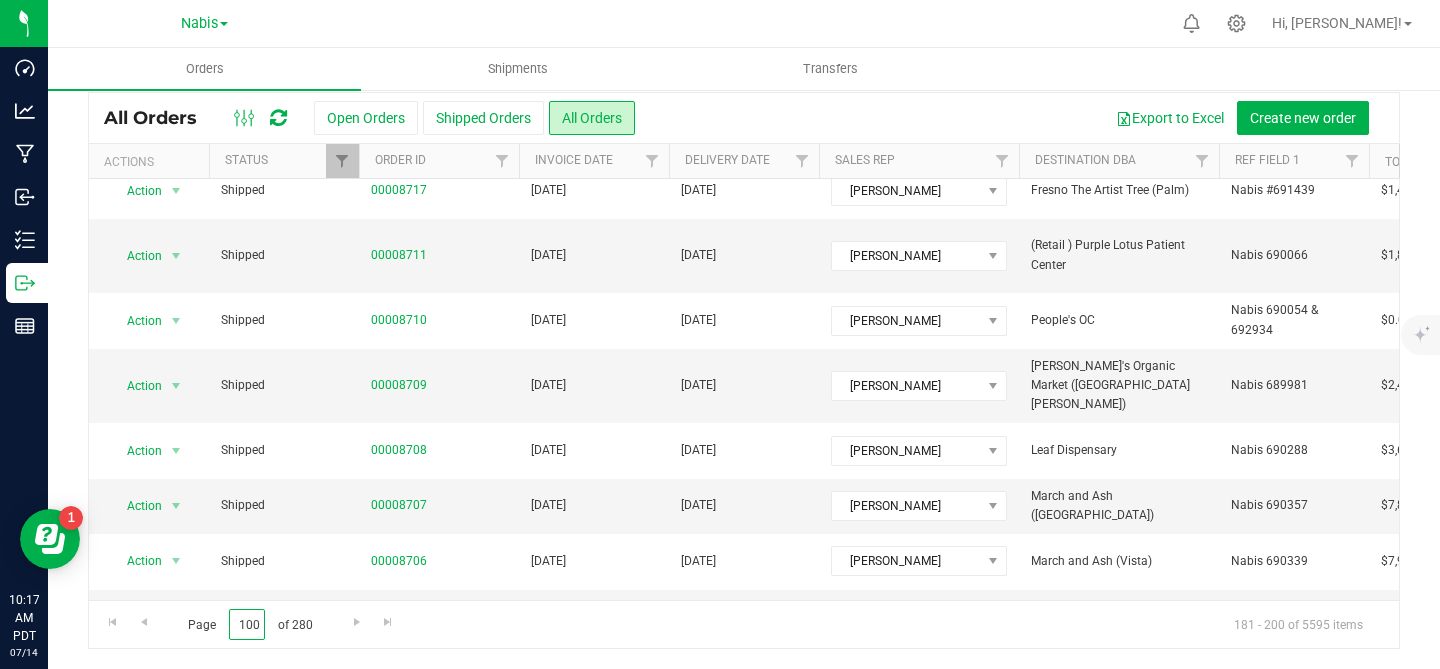 type on "100" 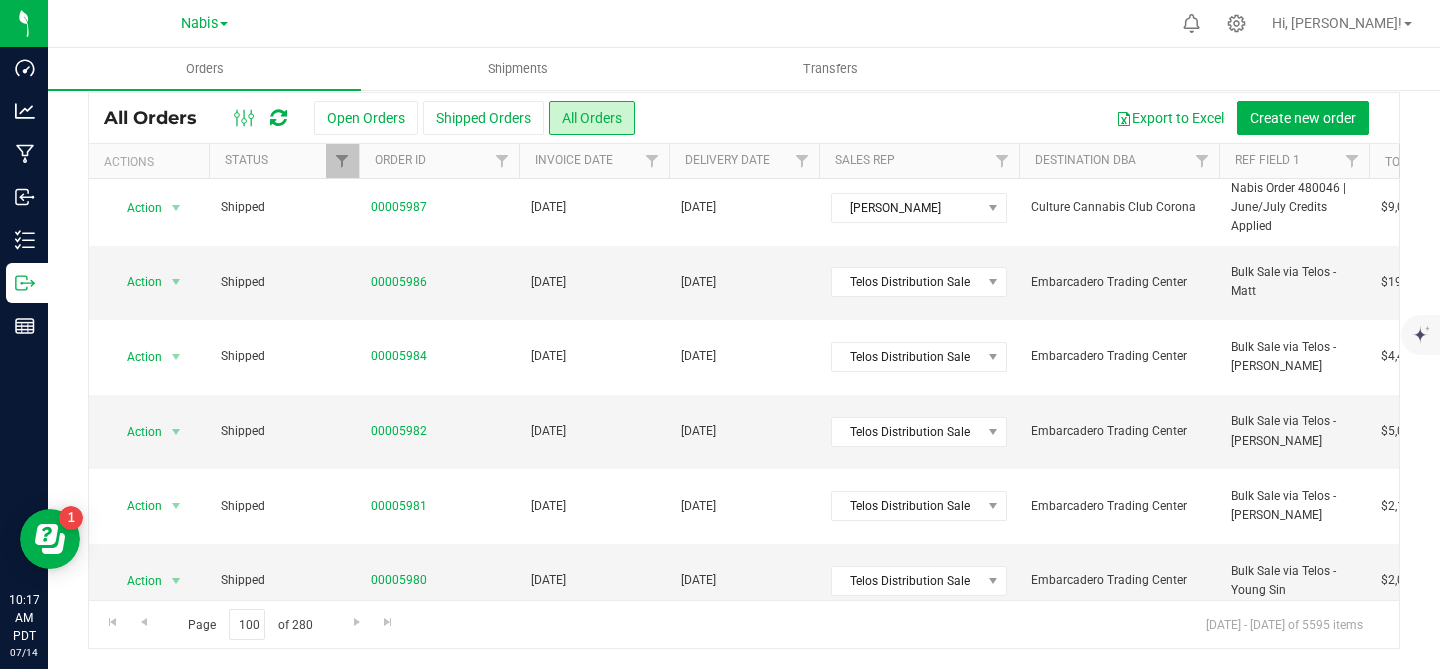 scroll, scrollTop: 0, scrollLeft: 0, axis: both 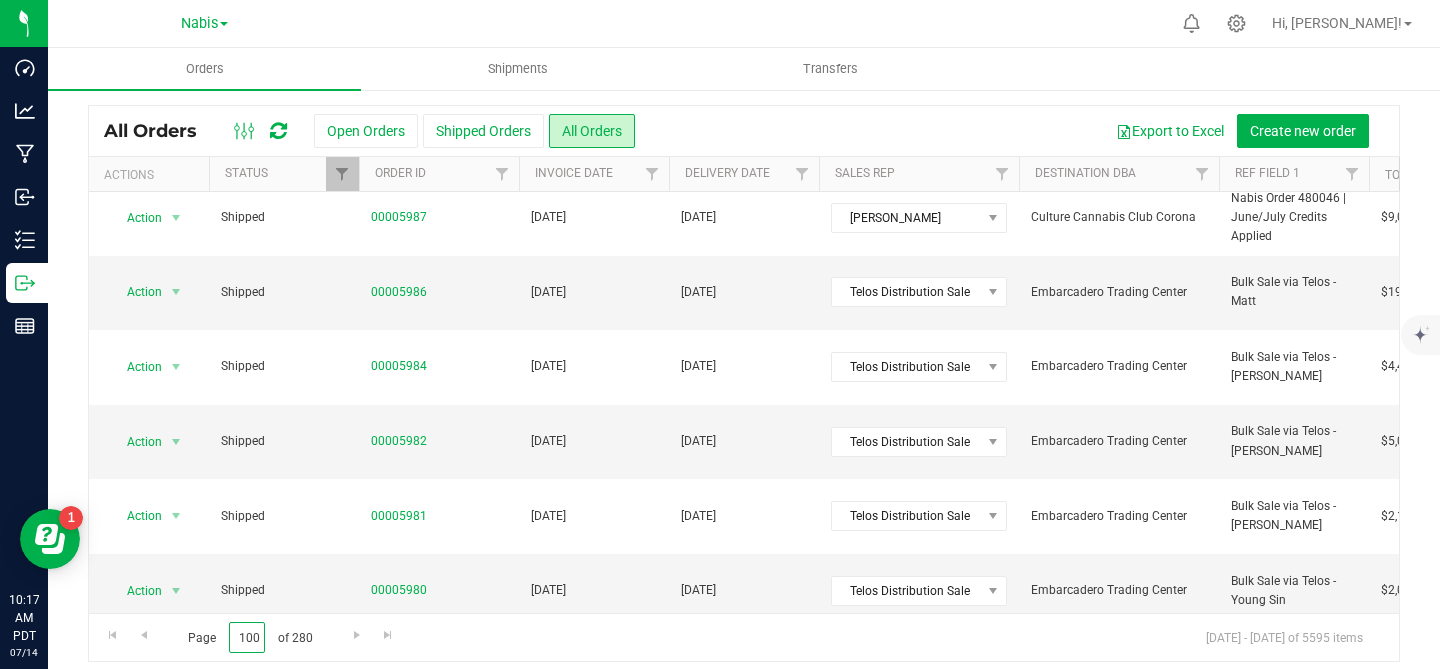 drag, startPoint x: 259, startPoint y: 637, endPoint x: 227, endPoint y: 637, distance: 32 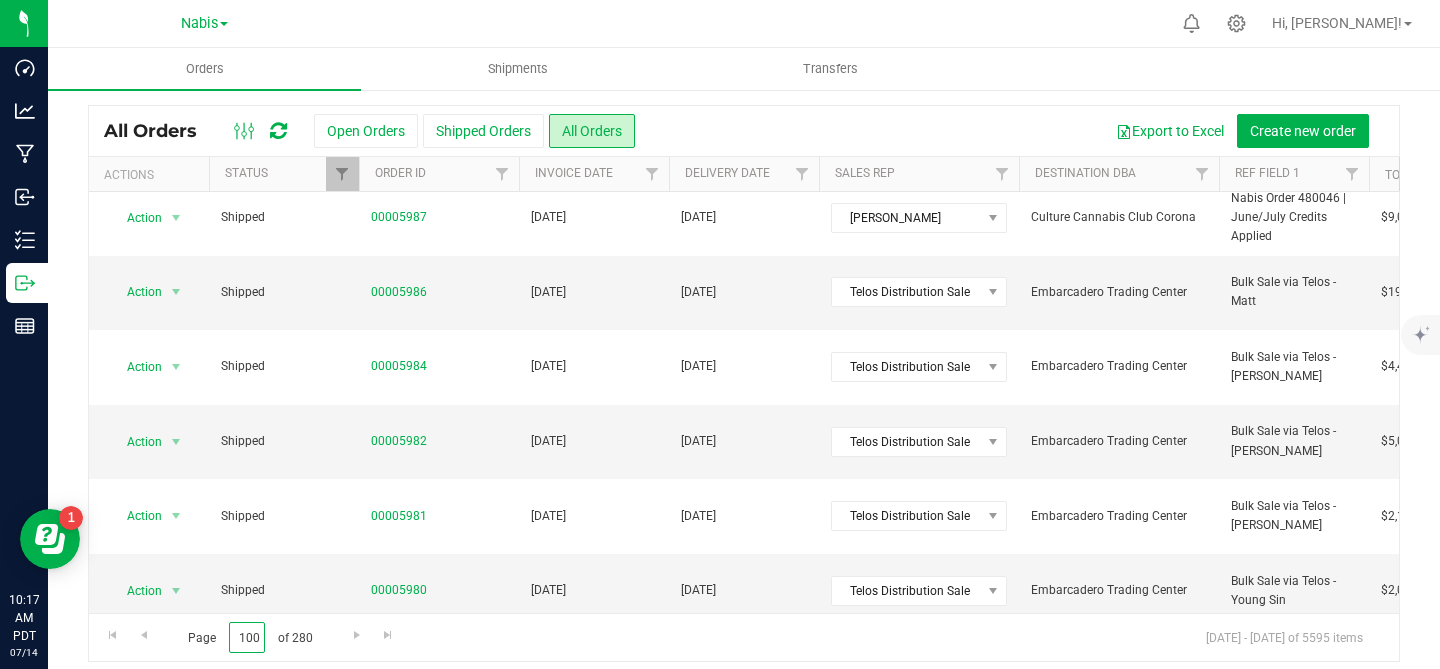 click on "100" at bounding box center (247, 637) 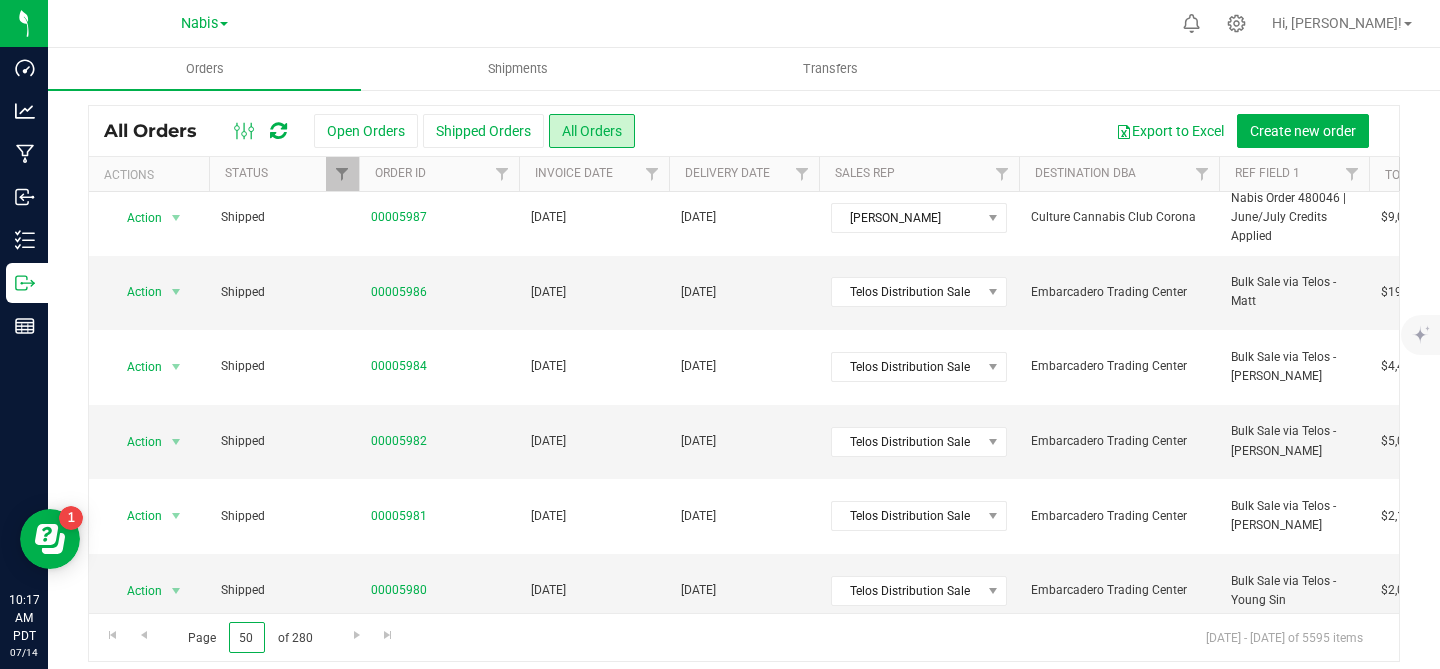 type on "50" 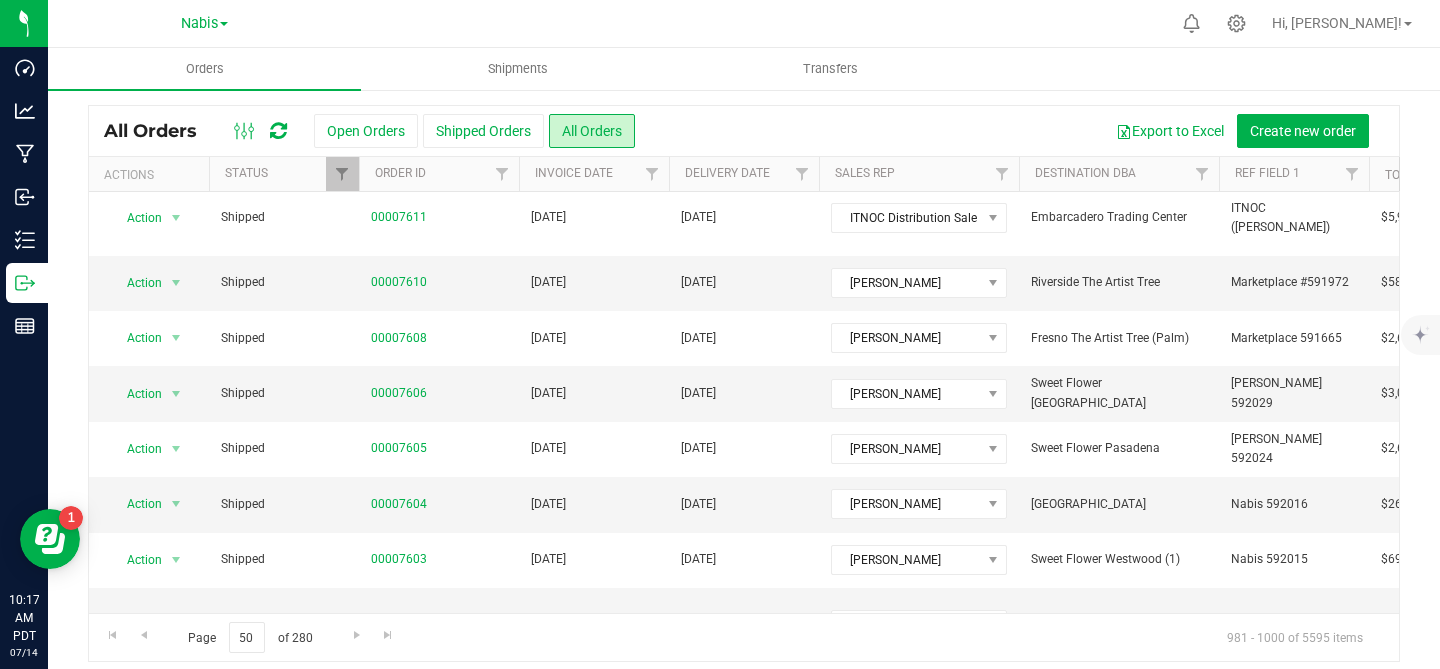 scroll, scrollTop: 0, scrollLeft: 0, axis: both 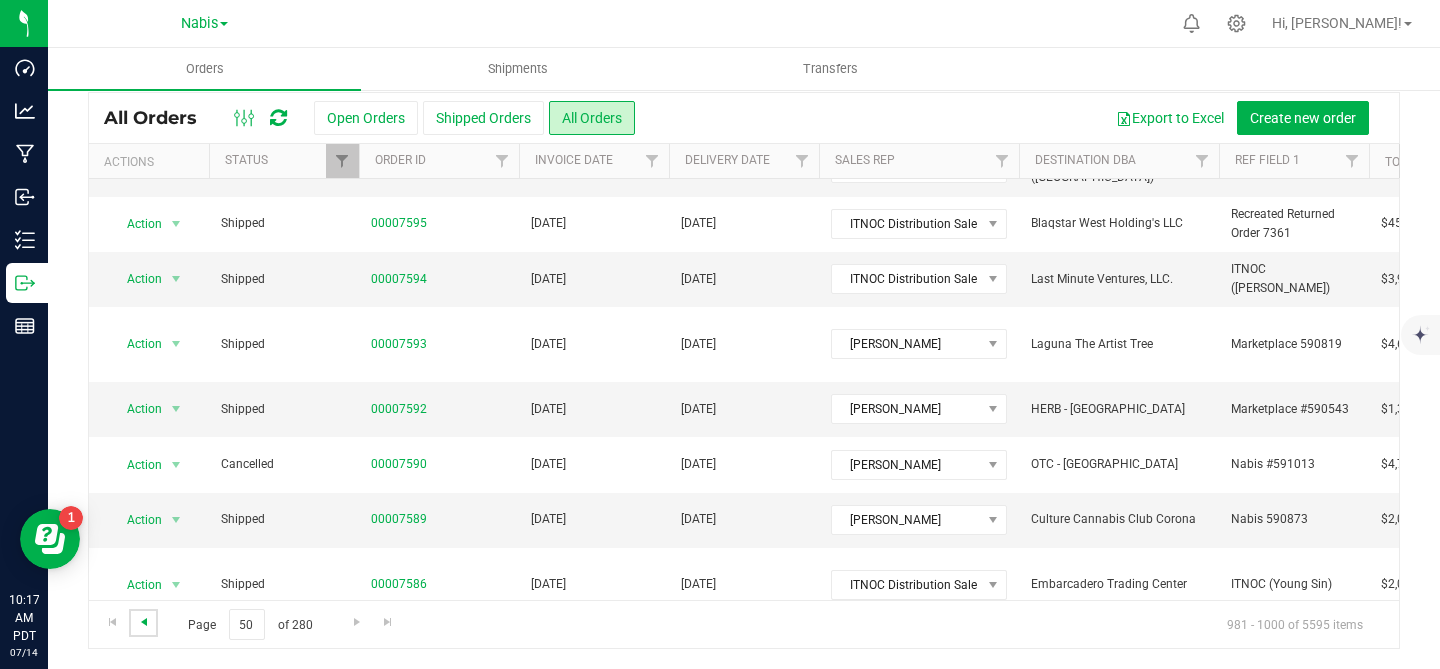 click at bounding box center [144, 622] 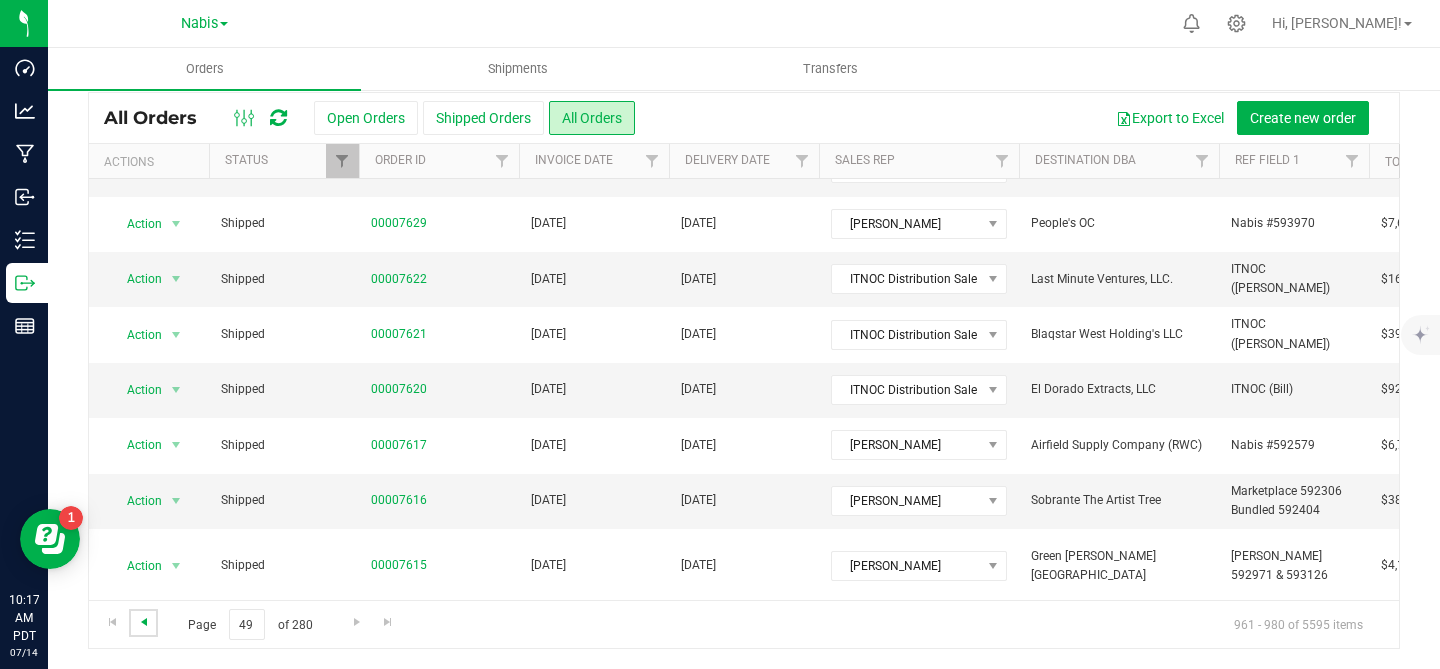 scroll, scrollTop: 0, scrollLeft: 0, axis: both 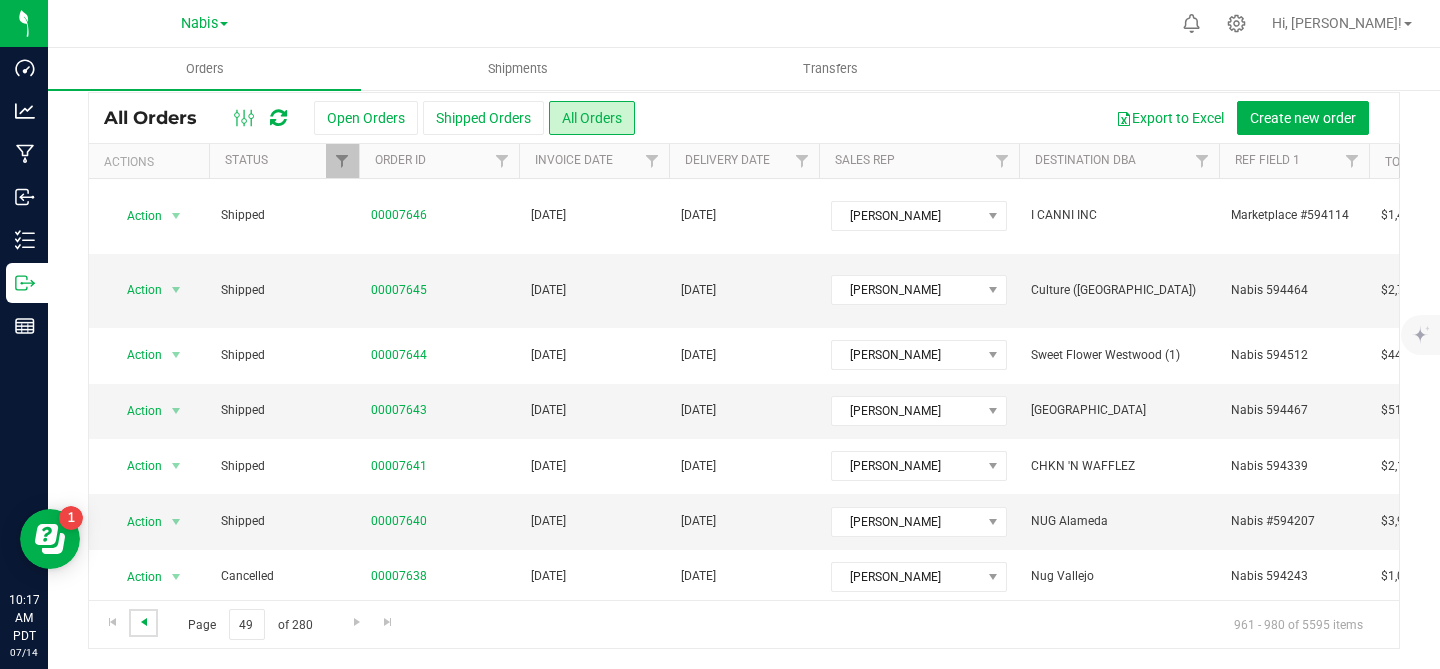 click at bounding box center (144, 622) 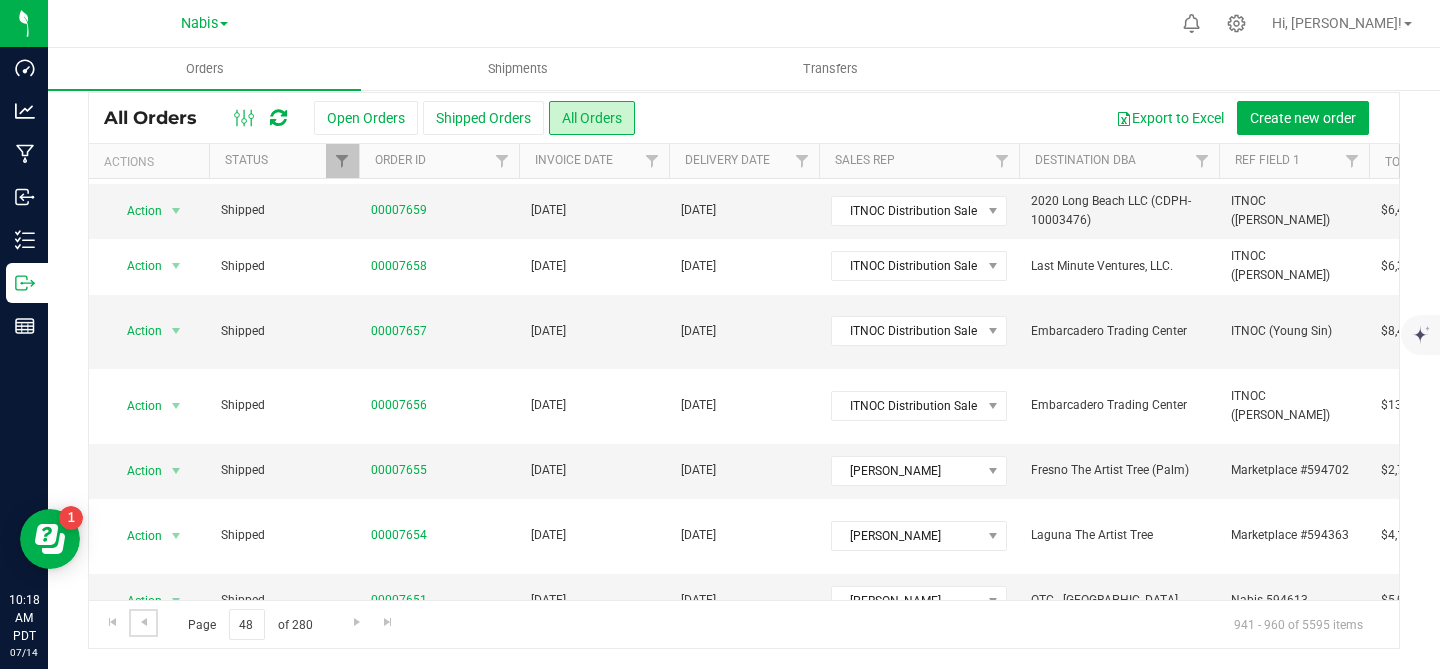 scroll, scrollTop: 685, scrollLeft: 0, axis: vertical 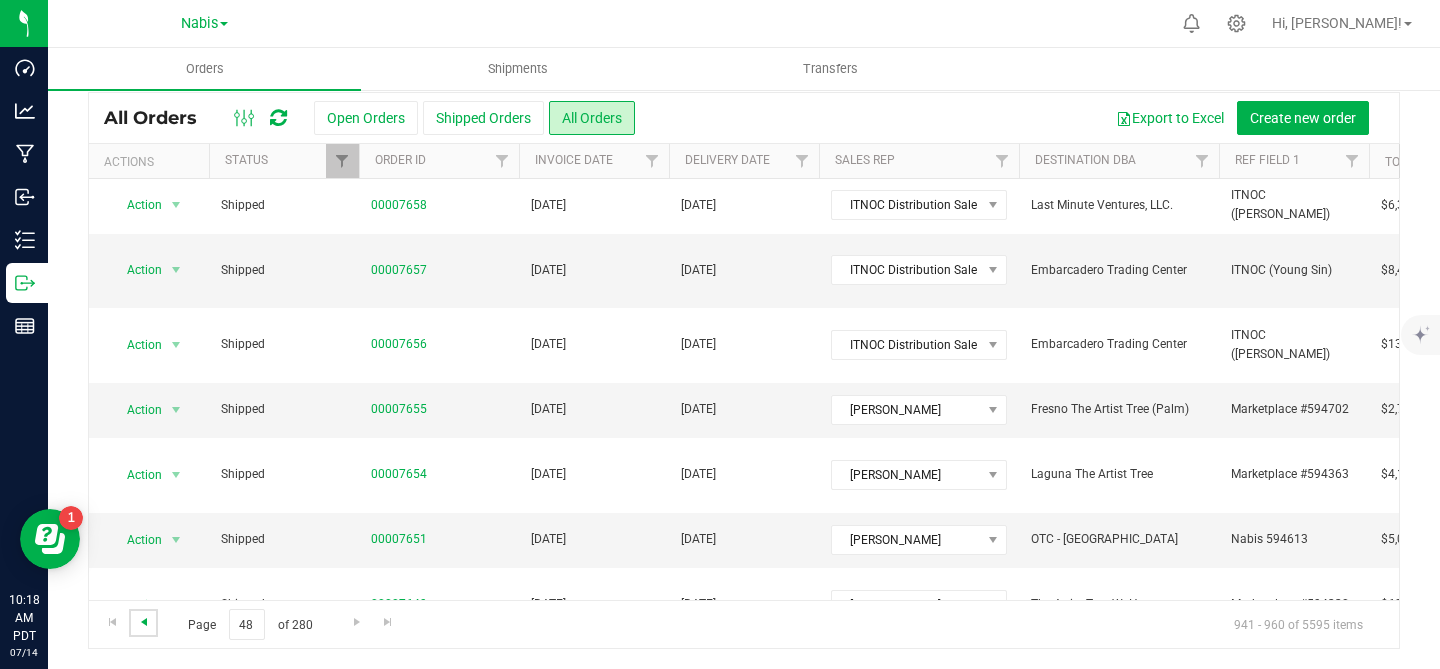 click at bounding box center (144, 622) 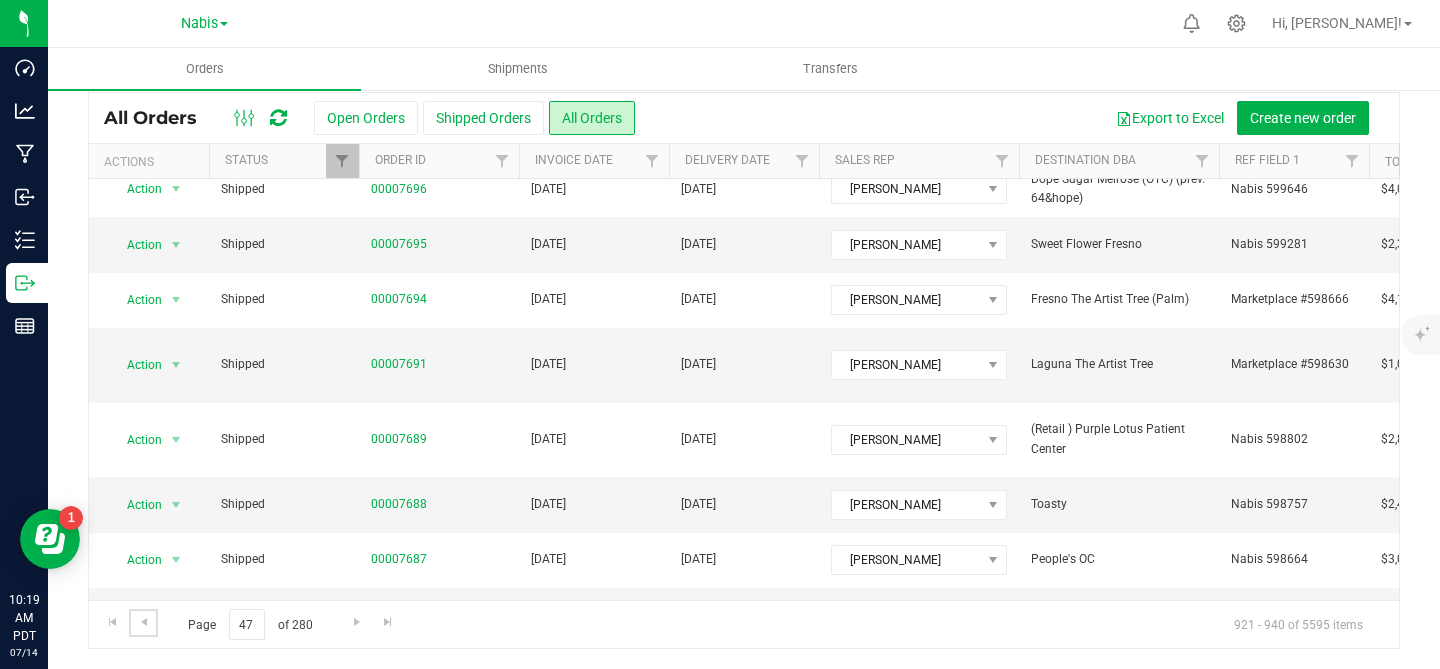 scroll, scrollTop: 0, scrollLeft: 0, axis: both 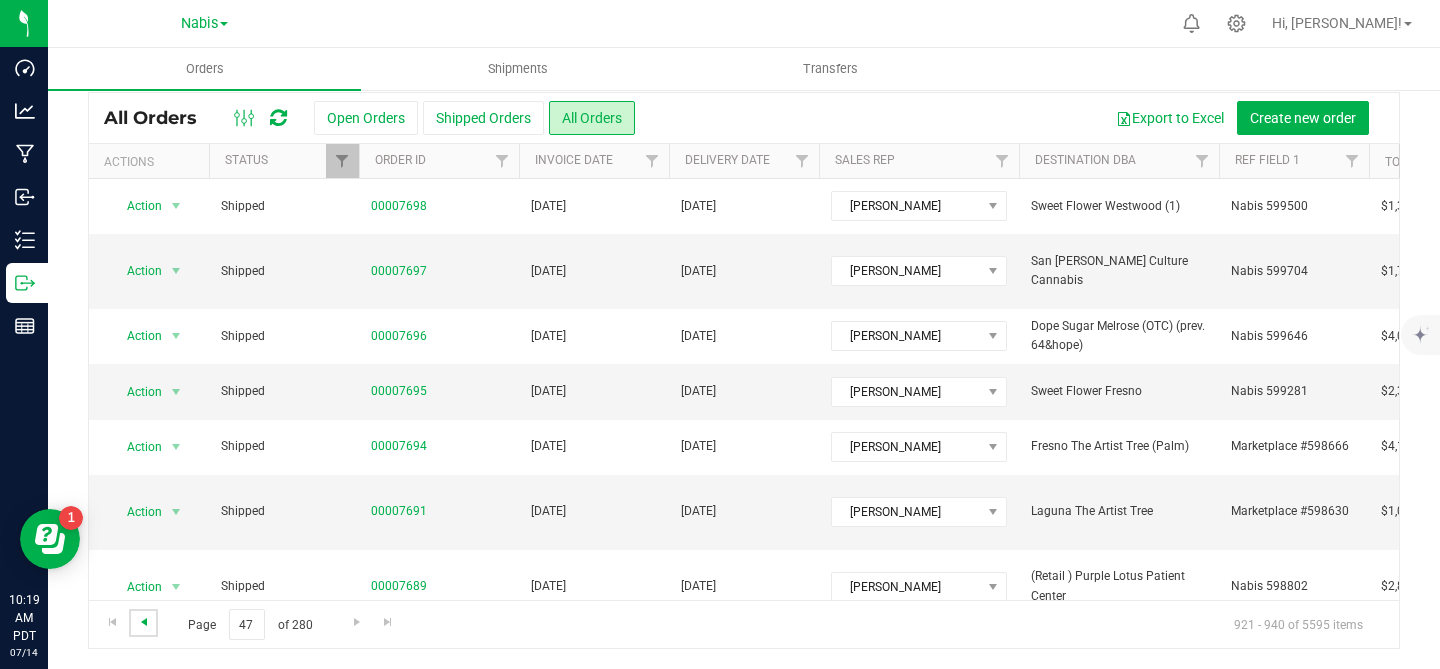 click at bounding box center (144, 622) 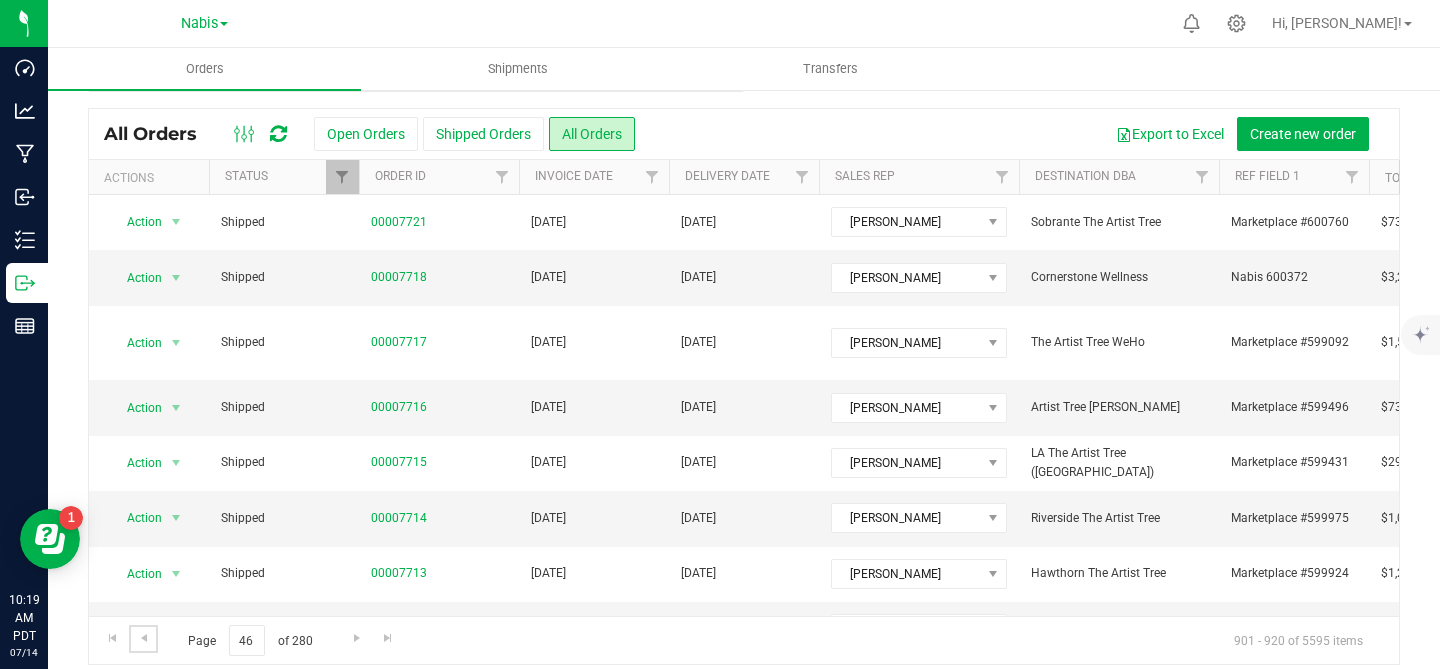 scroll, scrollTop: 44, scrollLeft: 0, axis: vertical 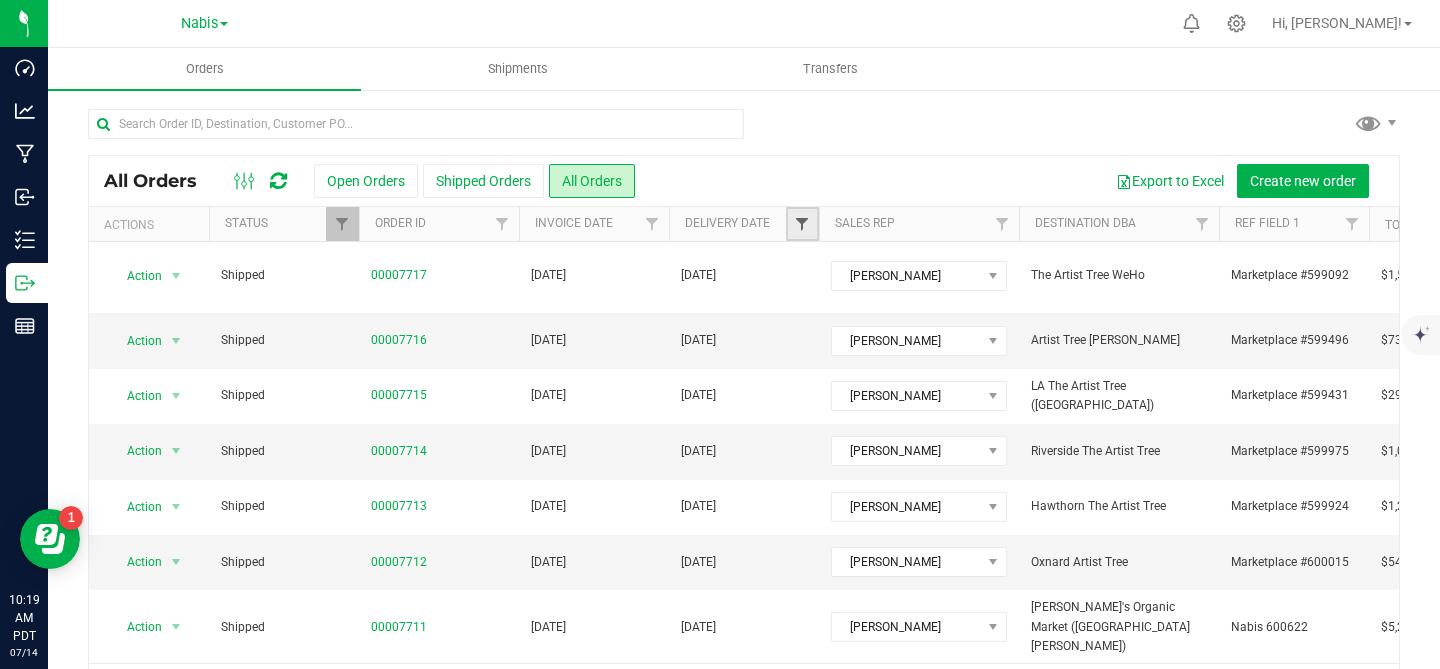 click at bounding box center [802, 224] 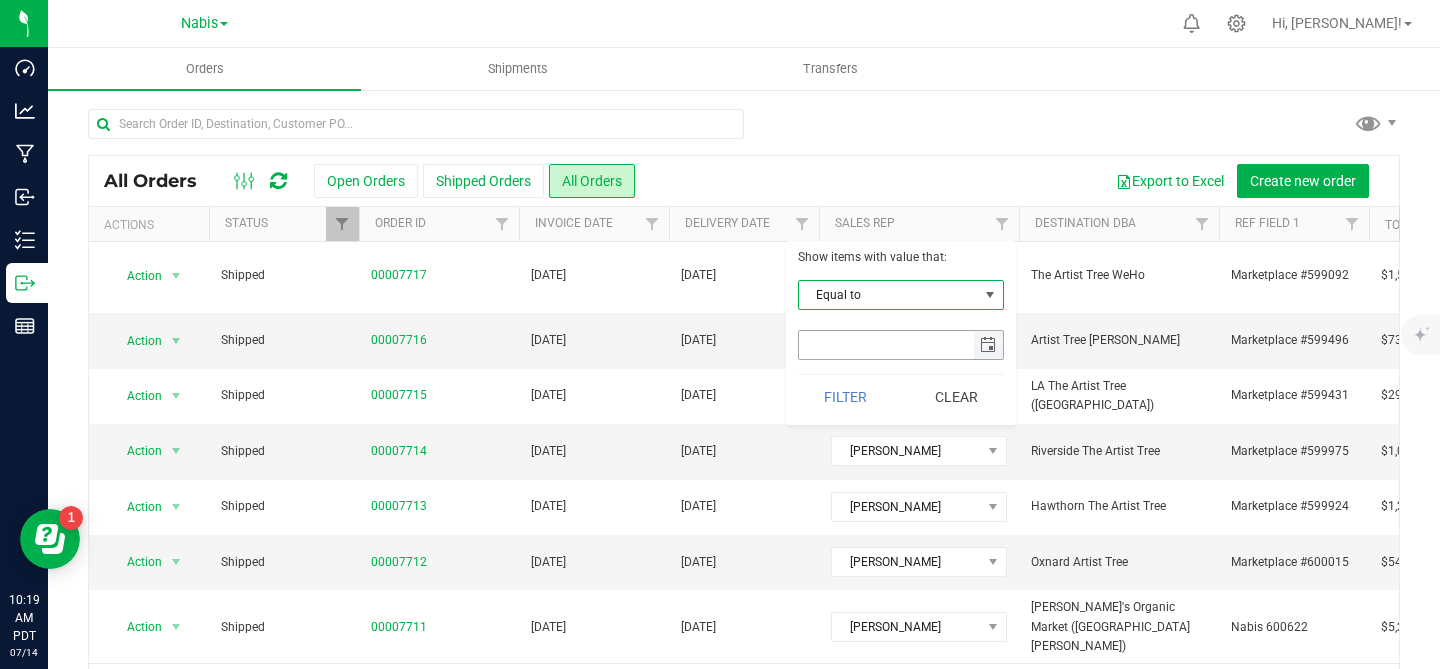 click at bounding box center [988, 345] 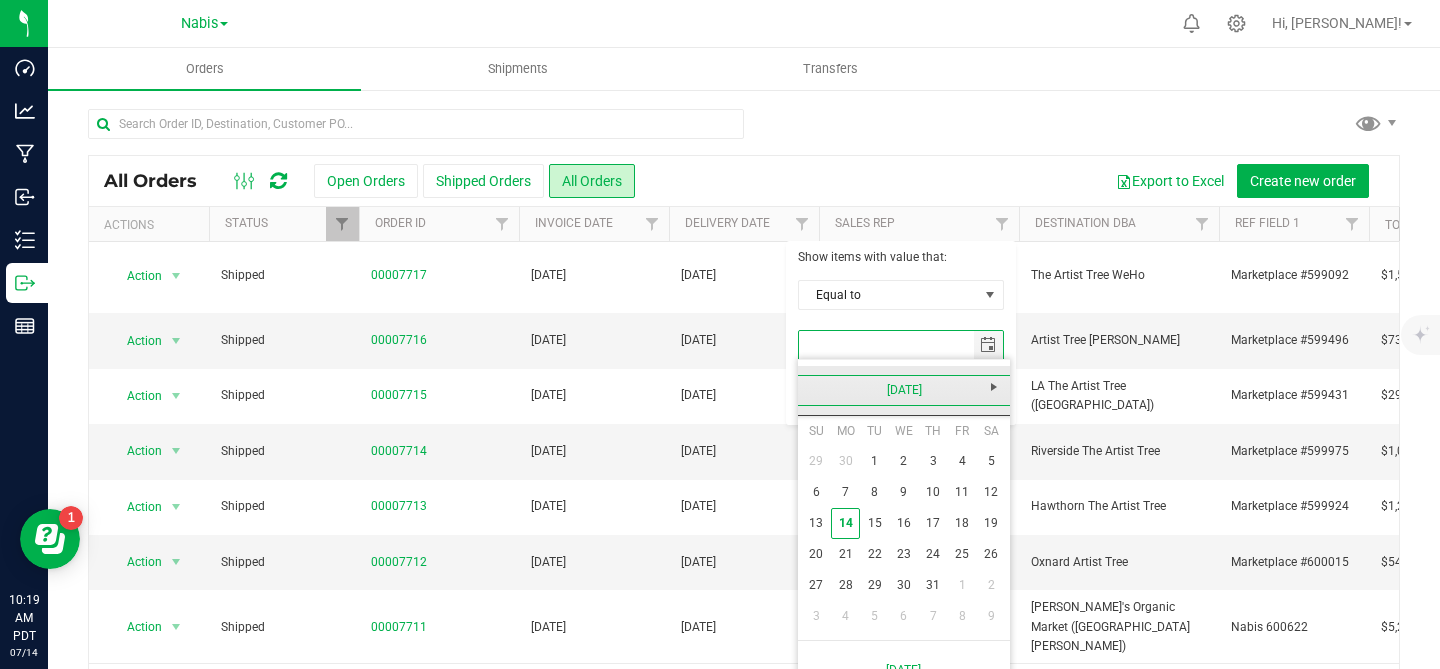 click on "[DATE]" at bounding box center (904, 390) 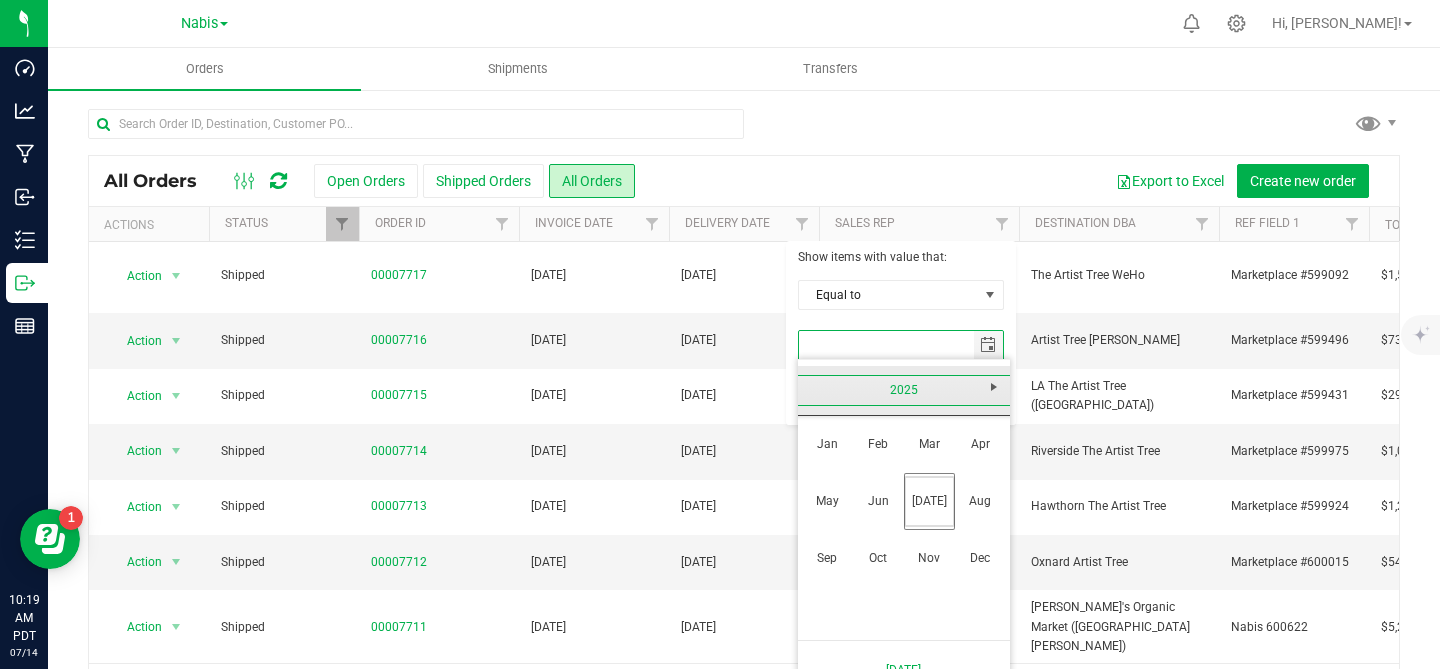 click on "2025" at bounding box center (904, 390) 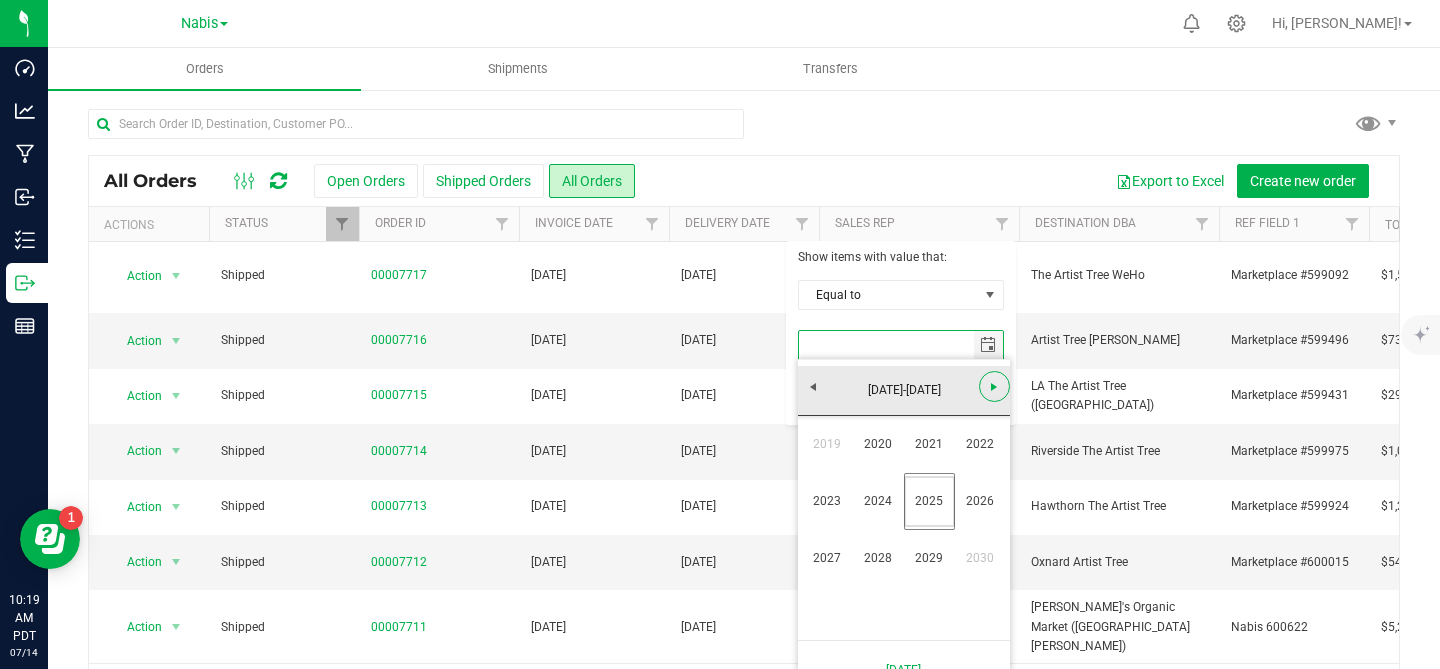 click at bounding box center (994, 387) 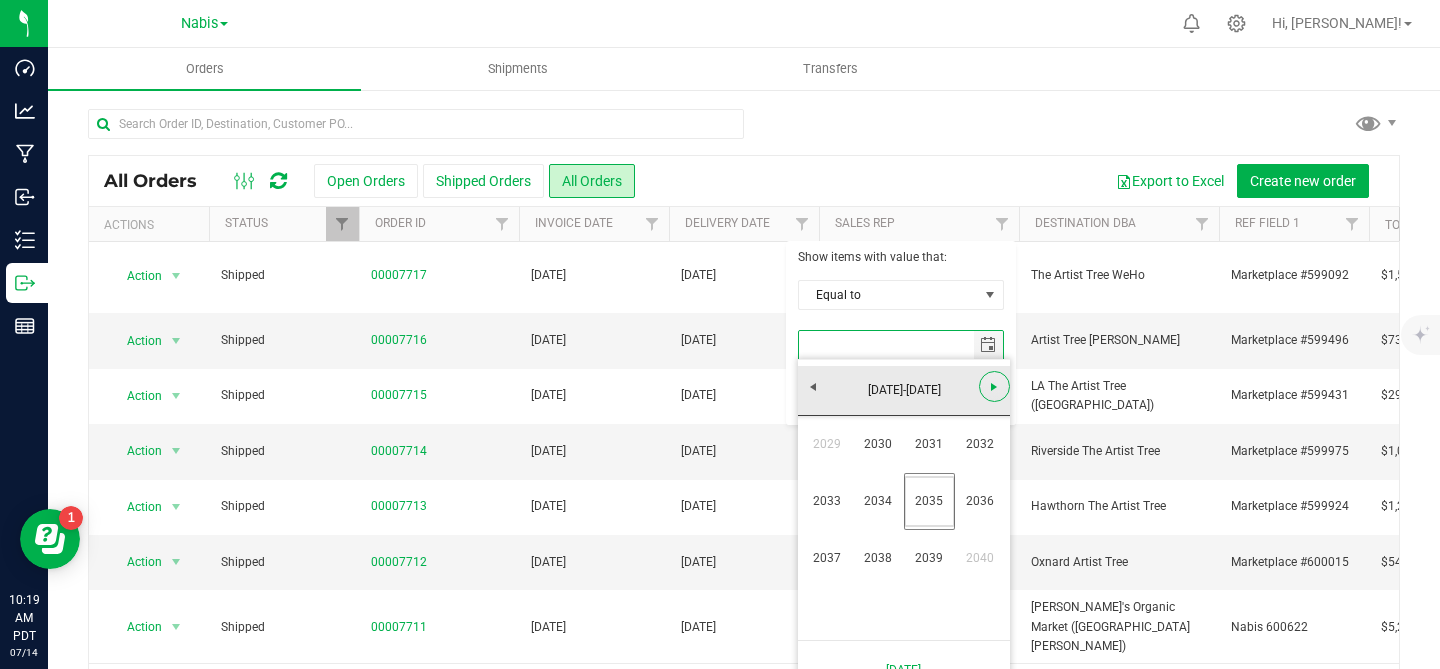 click at bounding box center [994, 387] 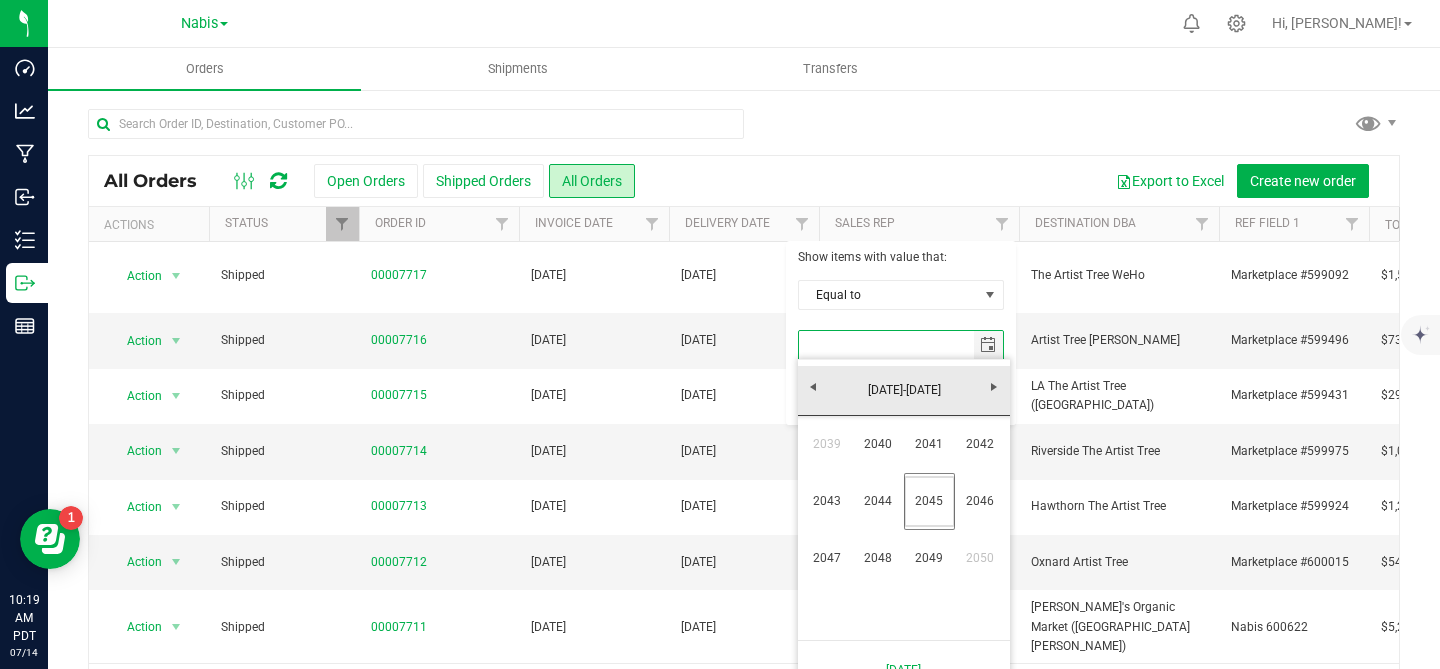 click at bounding box center [744, 132] 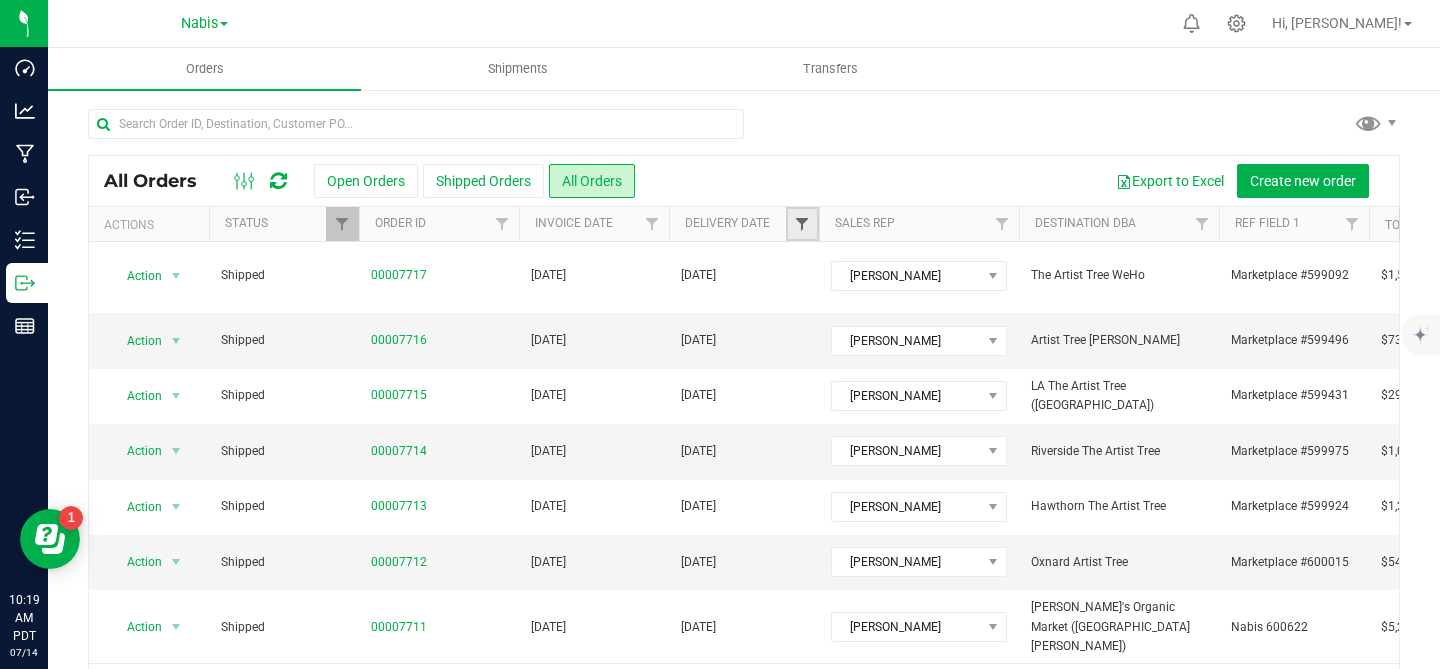click at bounding box center (802, 224) 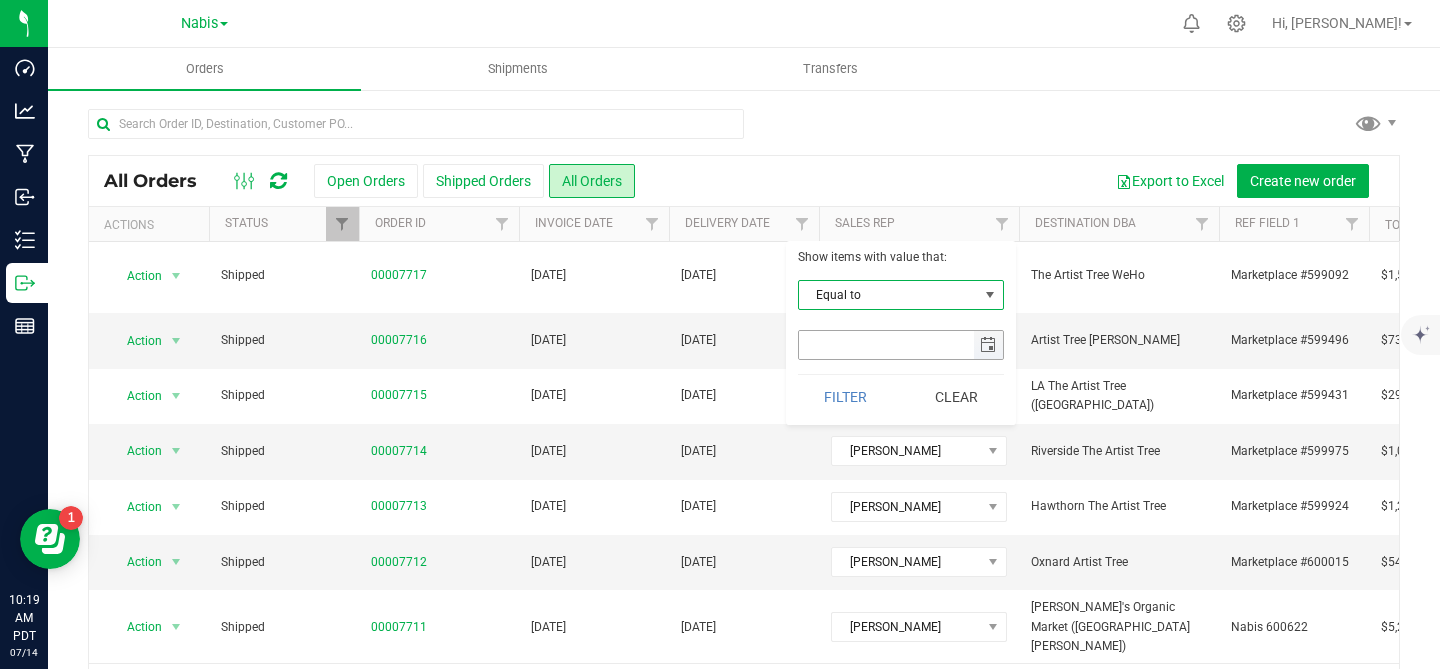 click at bounding box center (988, 345) 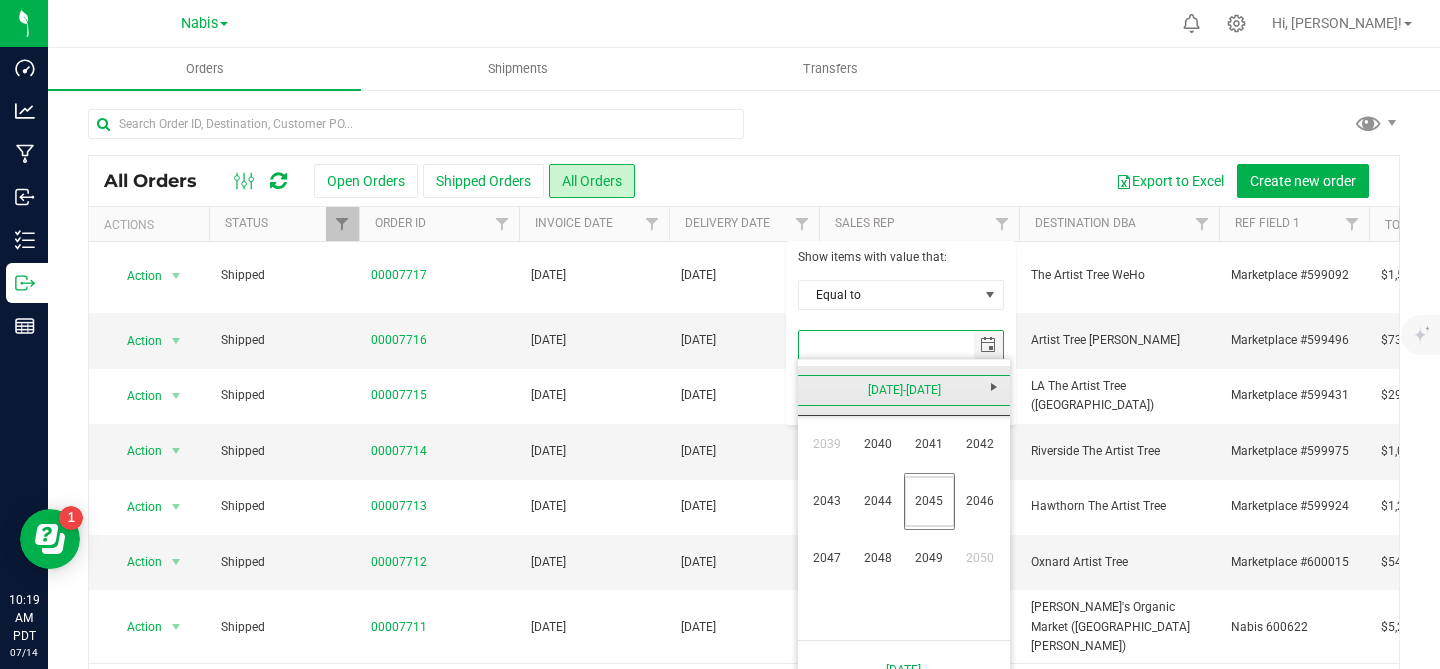 click on "[DATE]-[DATE]" at bounding box center (904, 390) 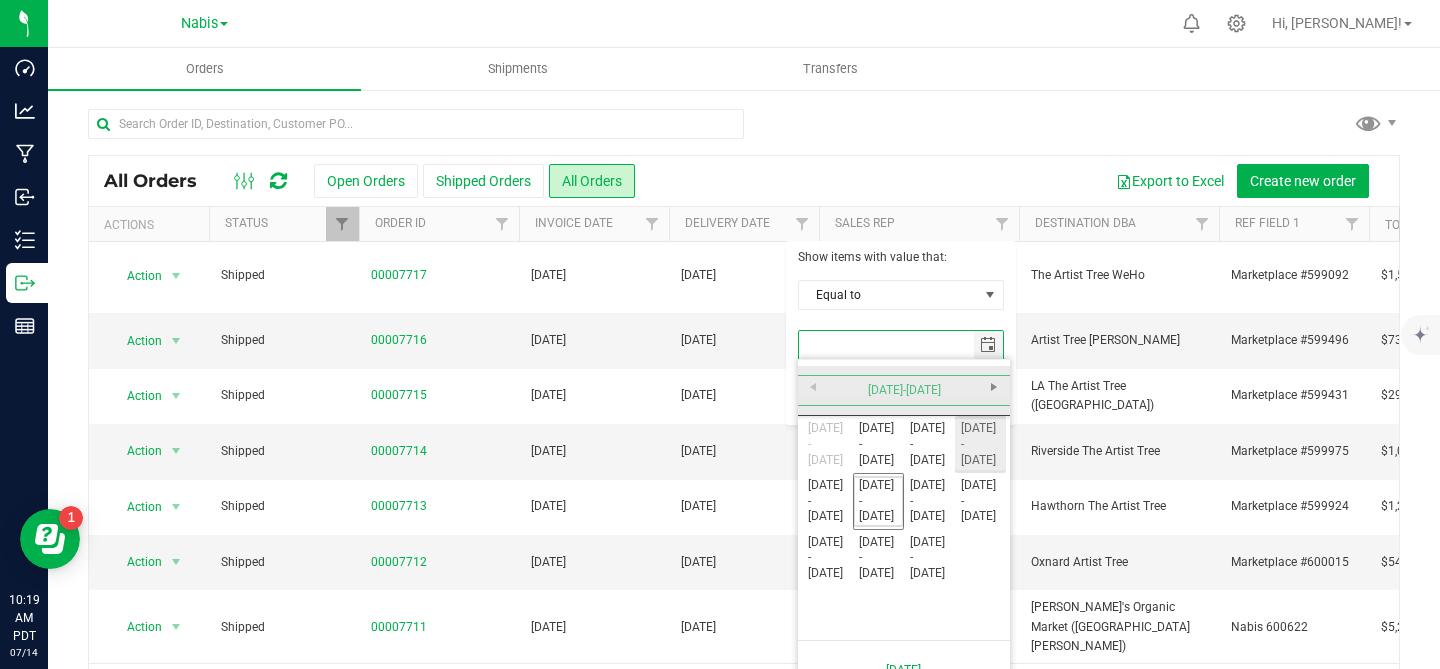 click on "[DATE] - [DATE]" at bounding box center [980, 444] 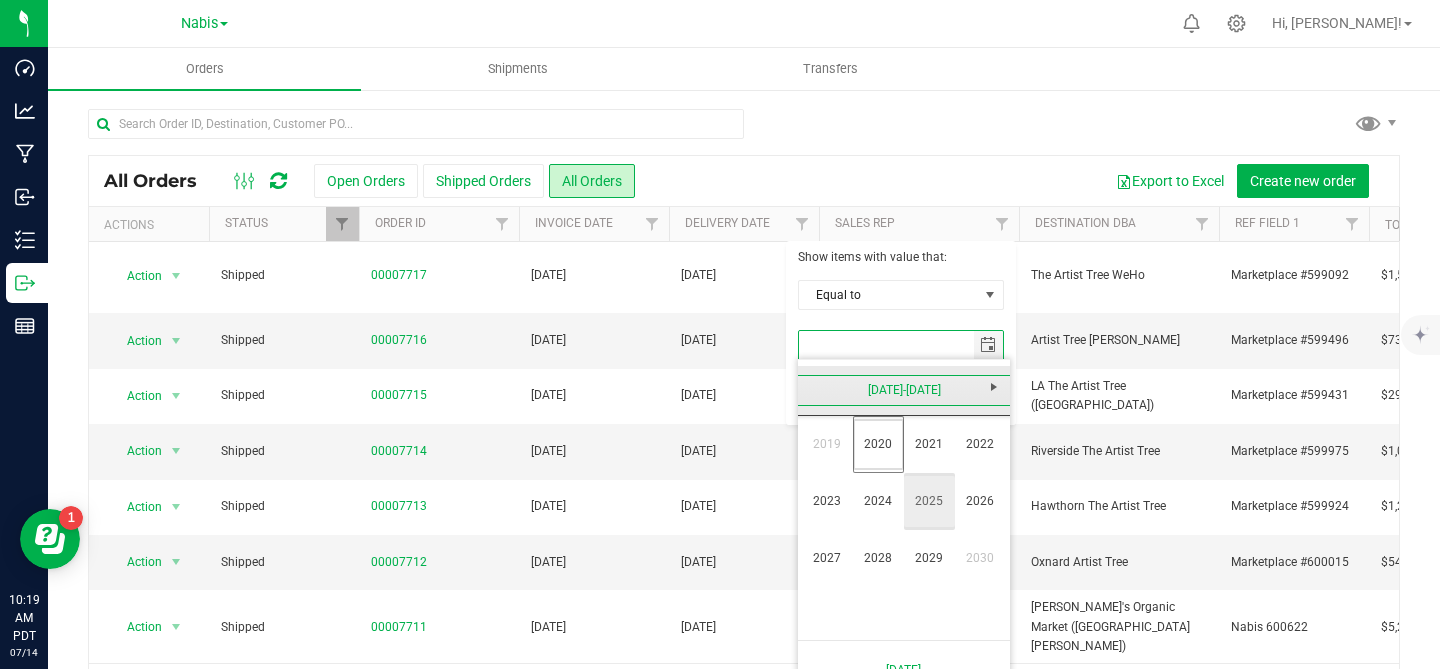 click on "2025" at bounding box center [929, 501] 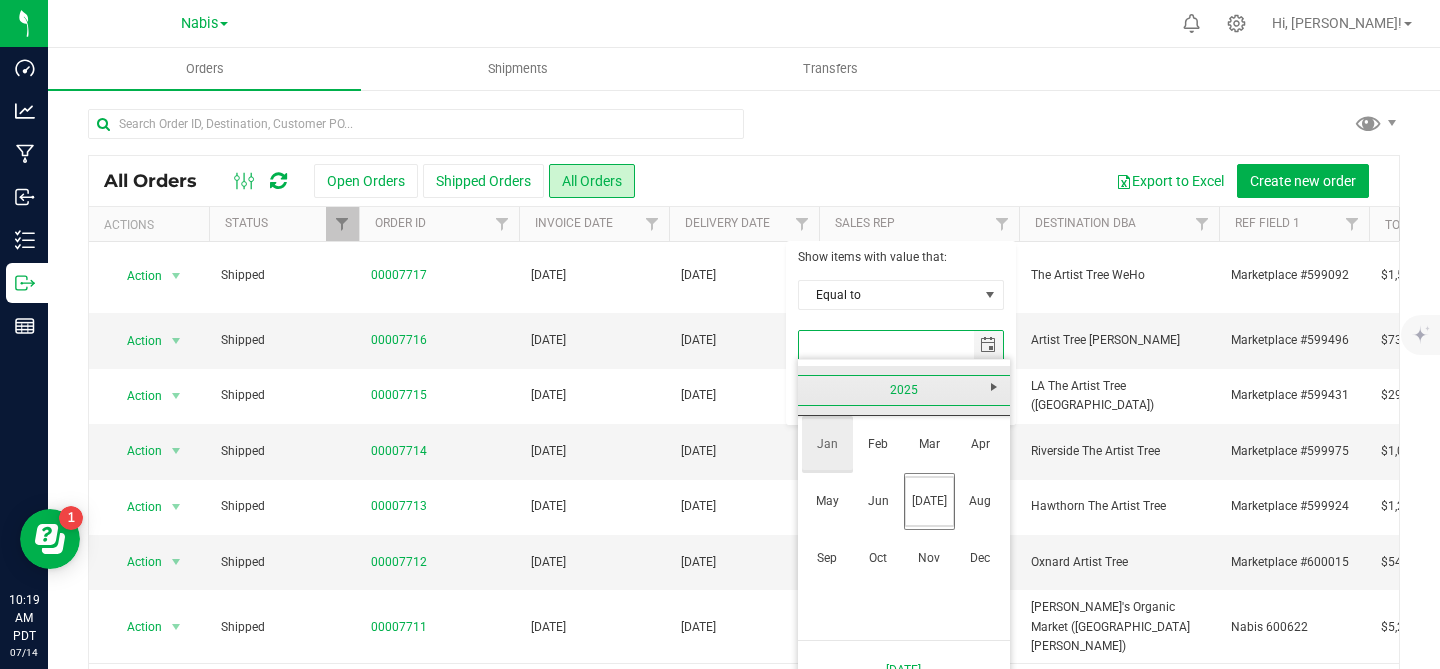 click on "Jan" at bounding box center (827, 444) 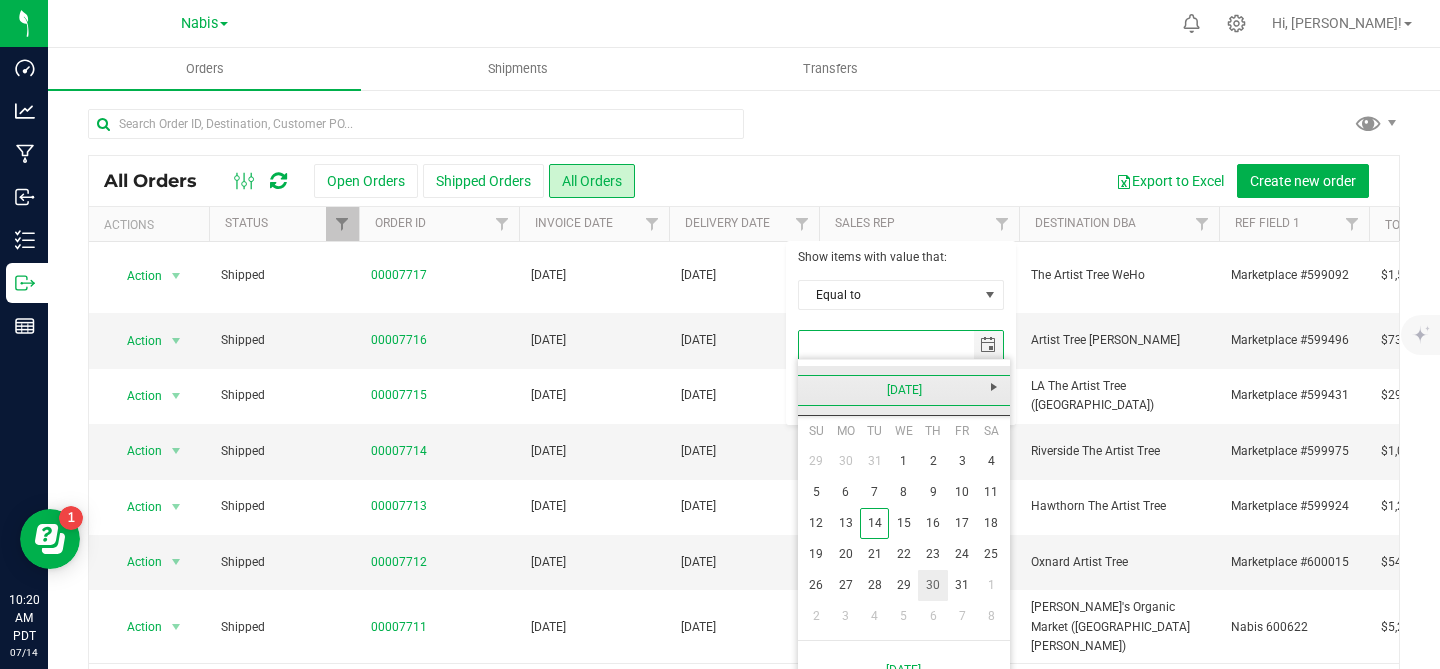 click on "30" at bounding box center [932, 585] 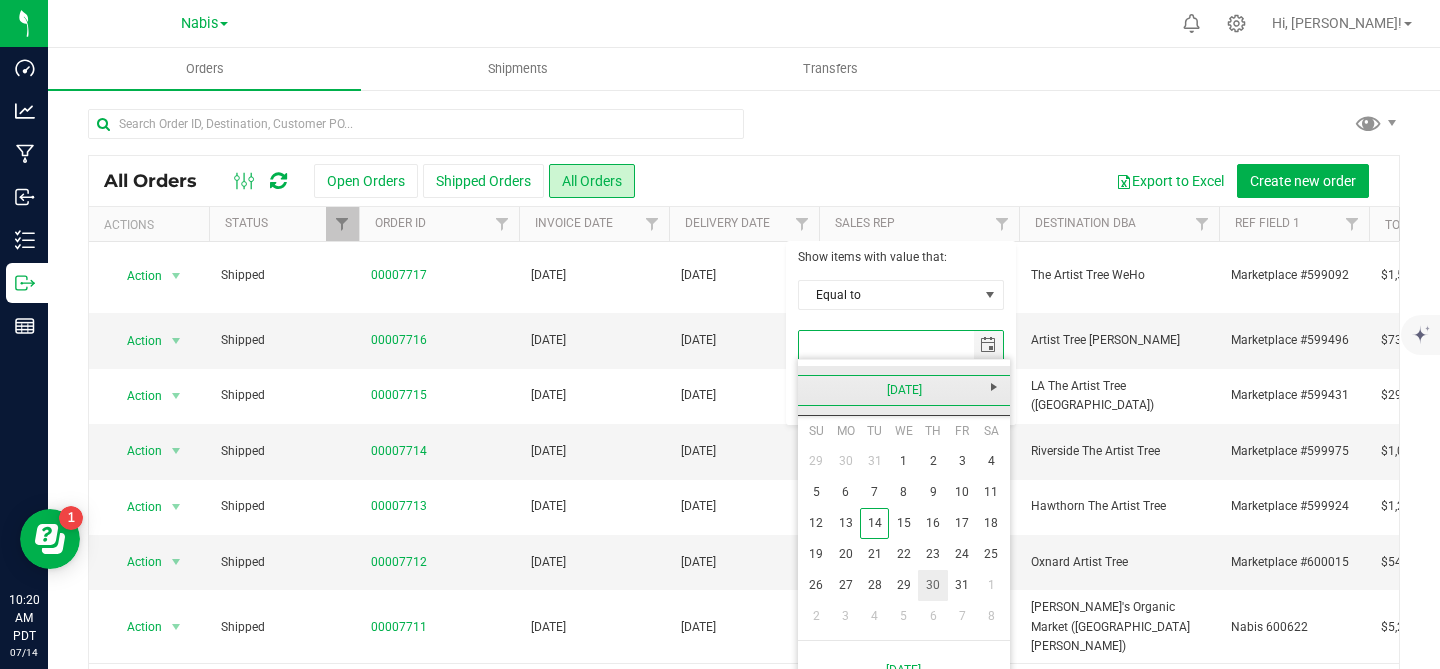 type on "[DATE]" 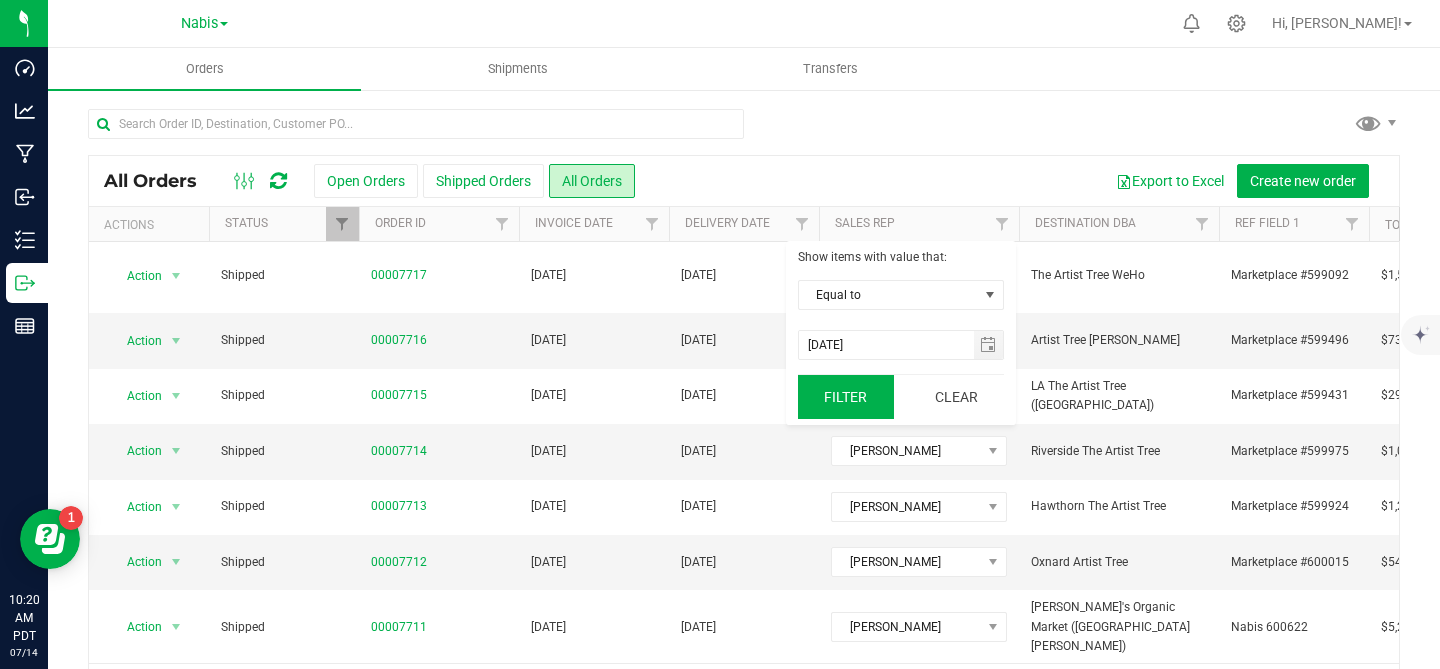 click on "Filter" at bounding box center (846, 397) 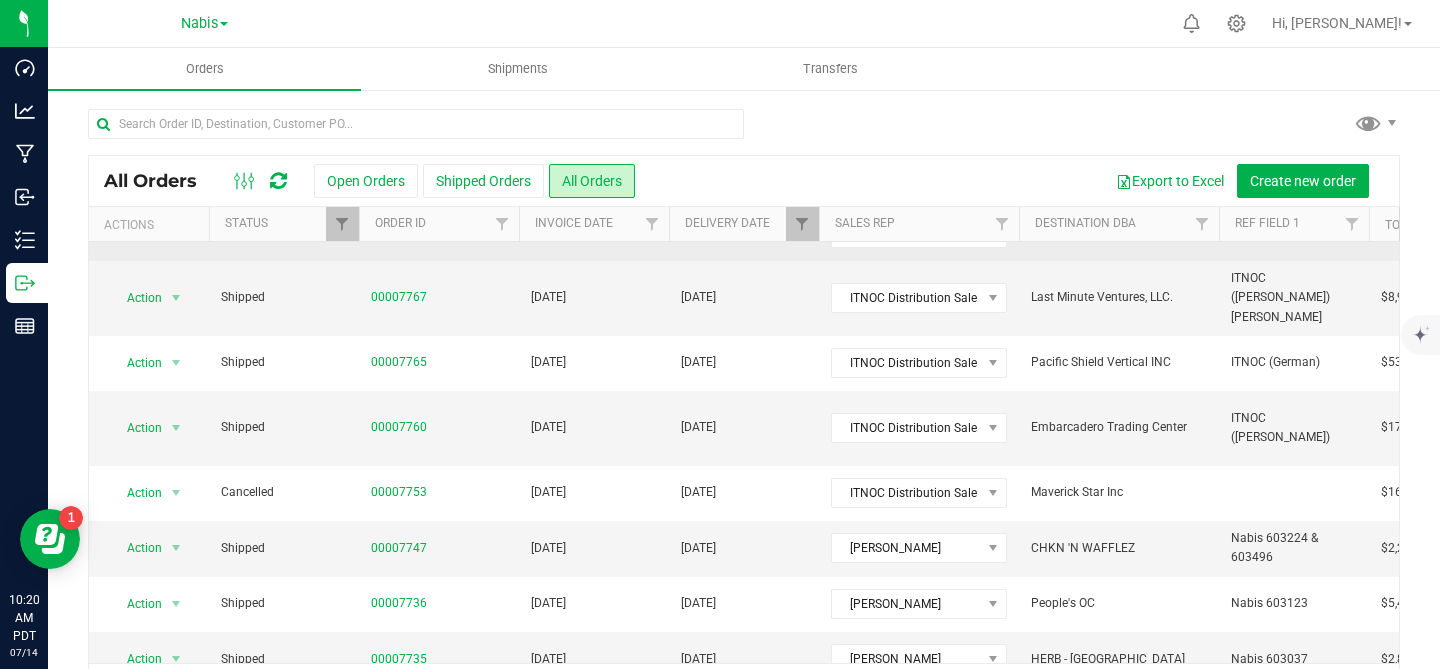 scroll, scrollTop: 298, scrollLeft: 0, axis: vertical 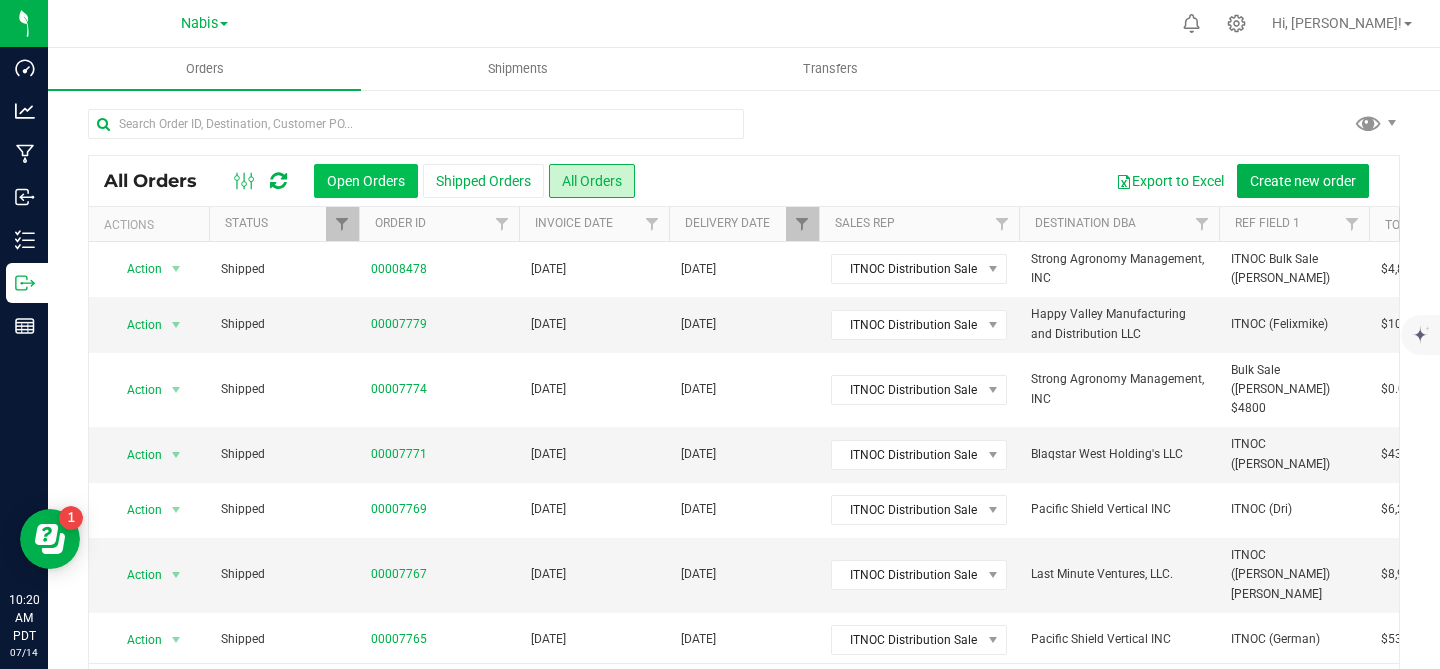 click on "Open Orders" at bounding box center (366, 181) 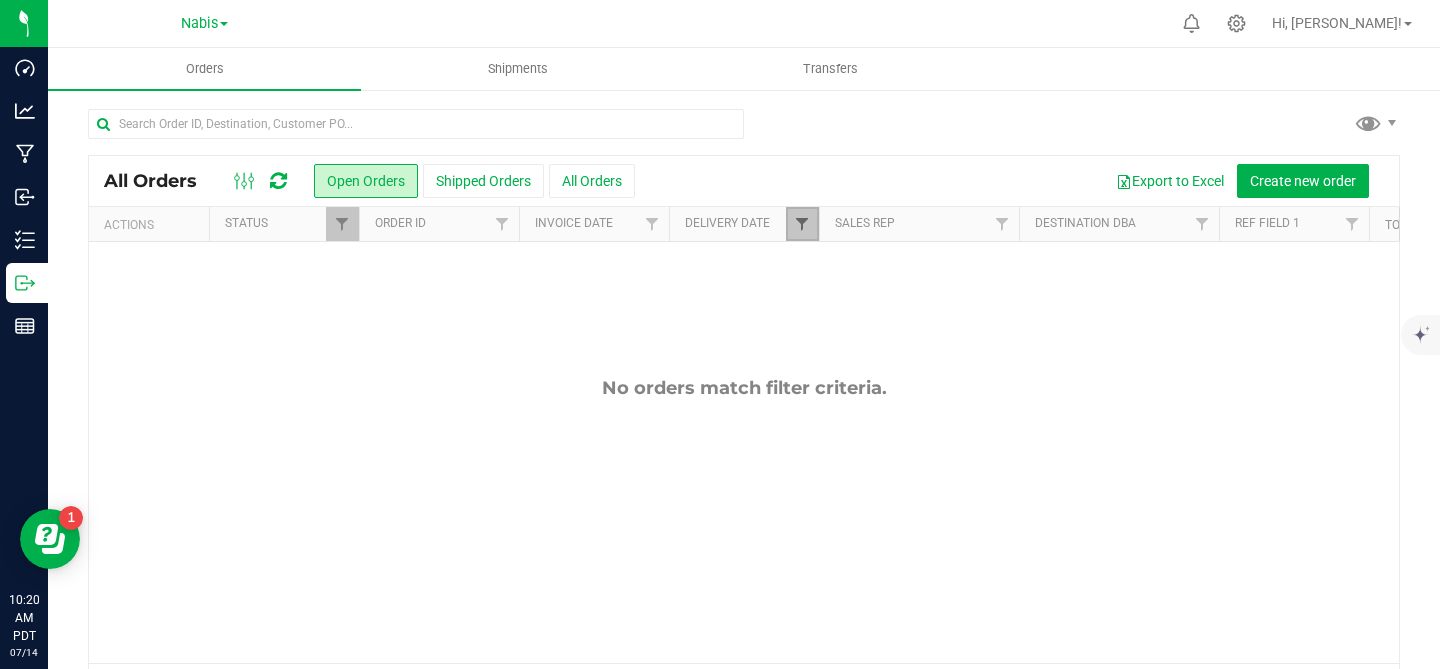 click at bounding box center [802, 224] 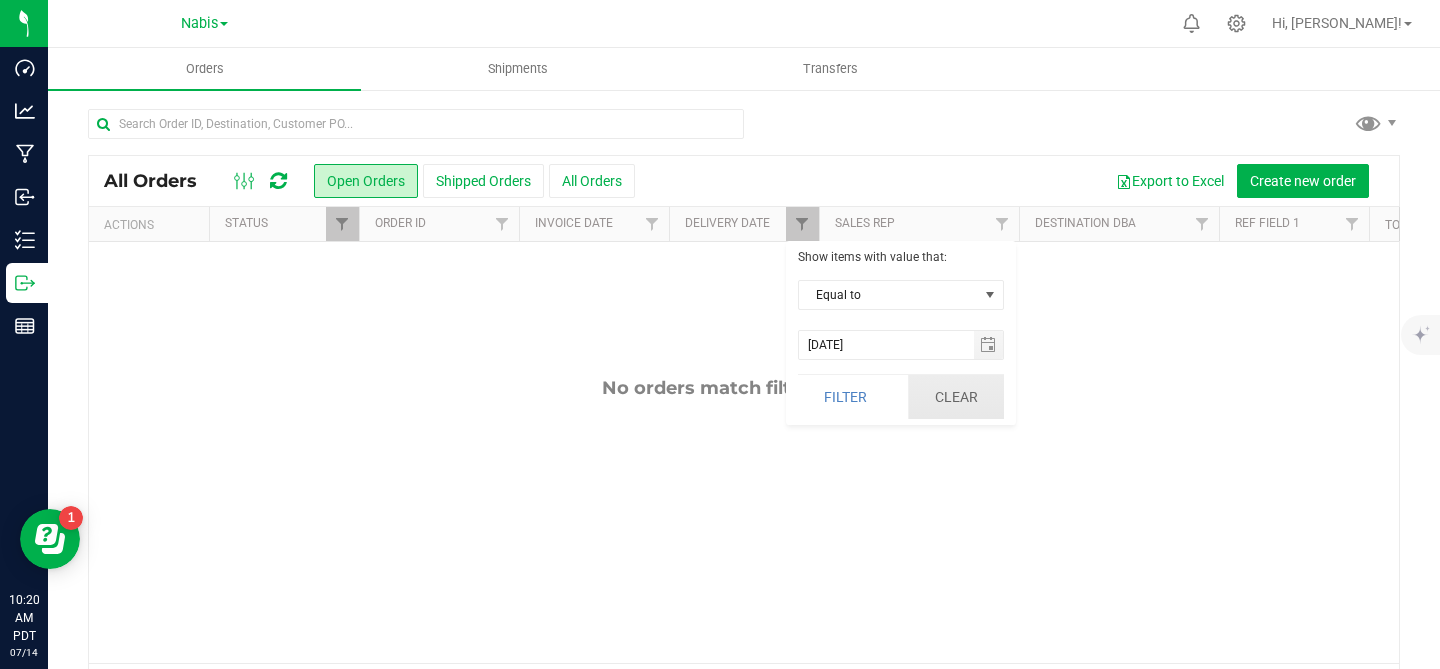 click on "Clear" at bounding box center (956, 397) 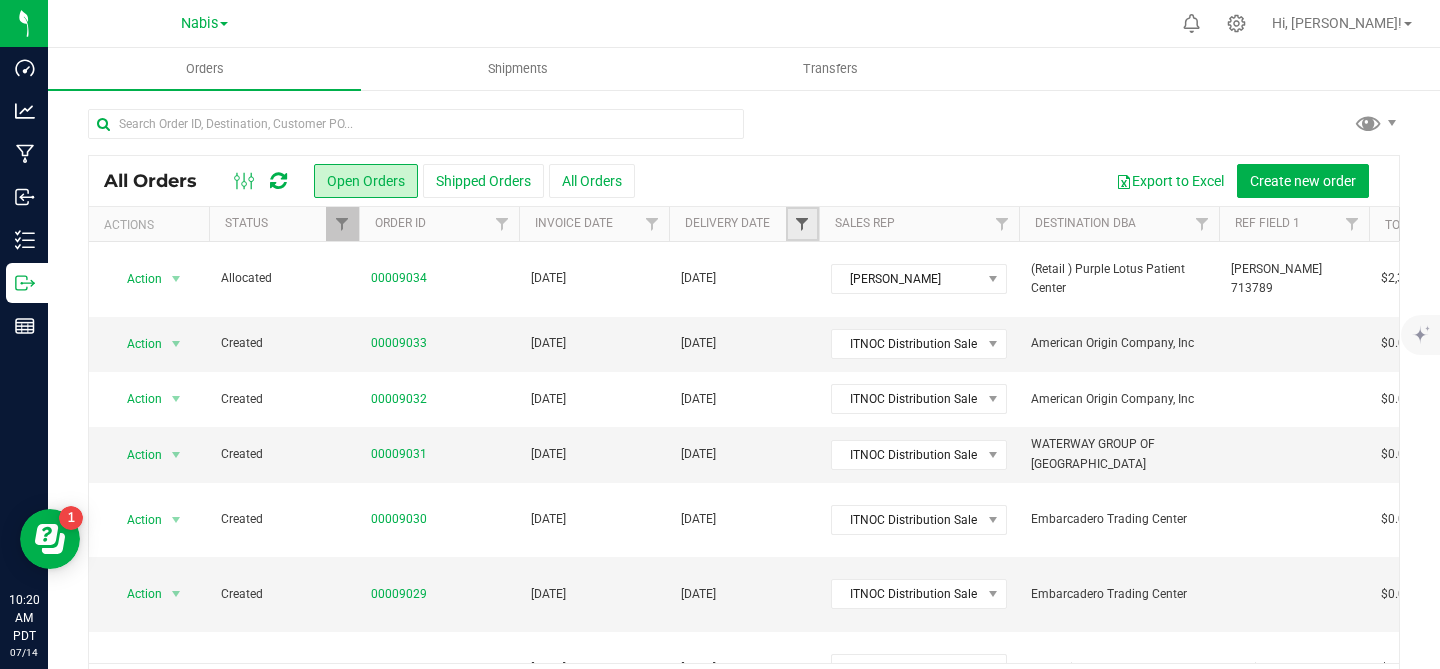 click at bounding box center [802, 224] 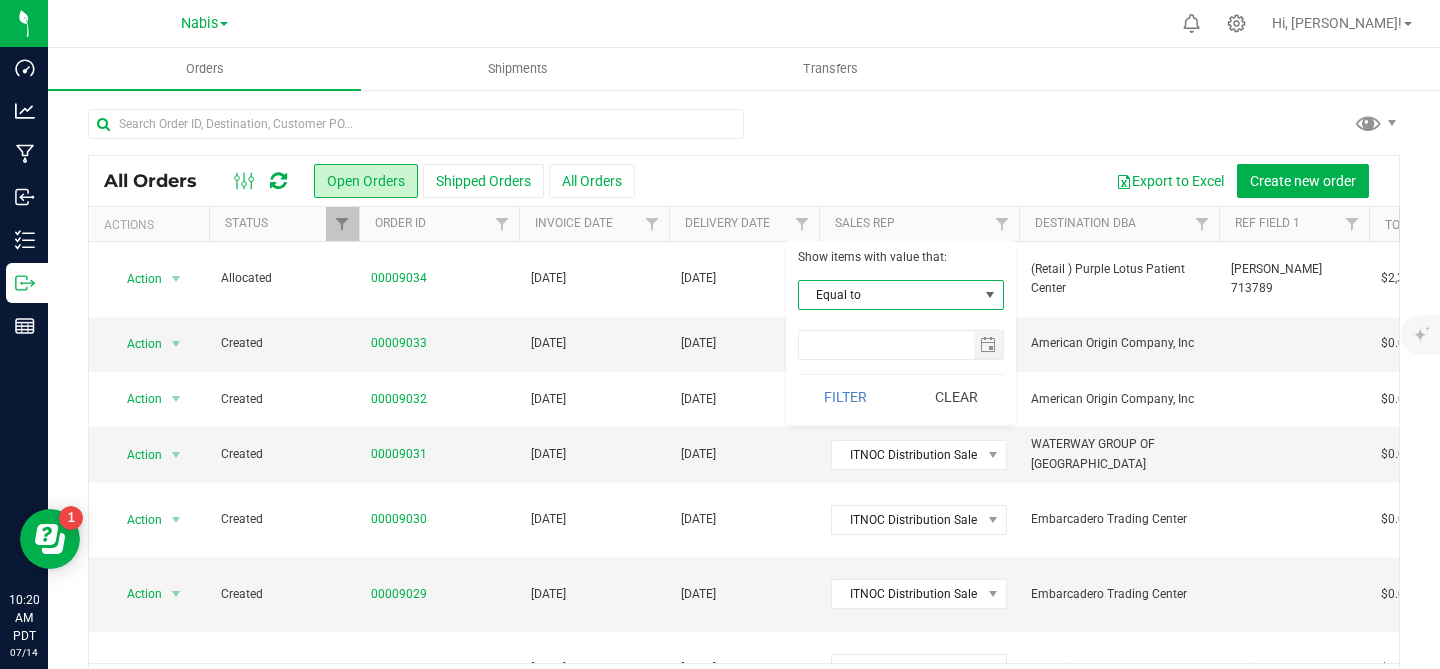 click at bounding box center (990, 295) 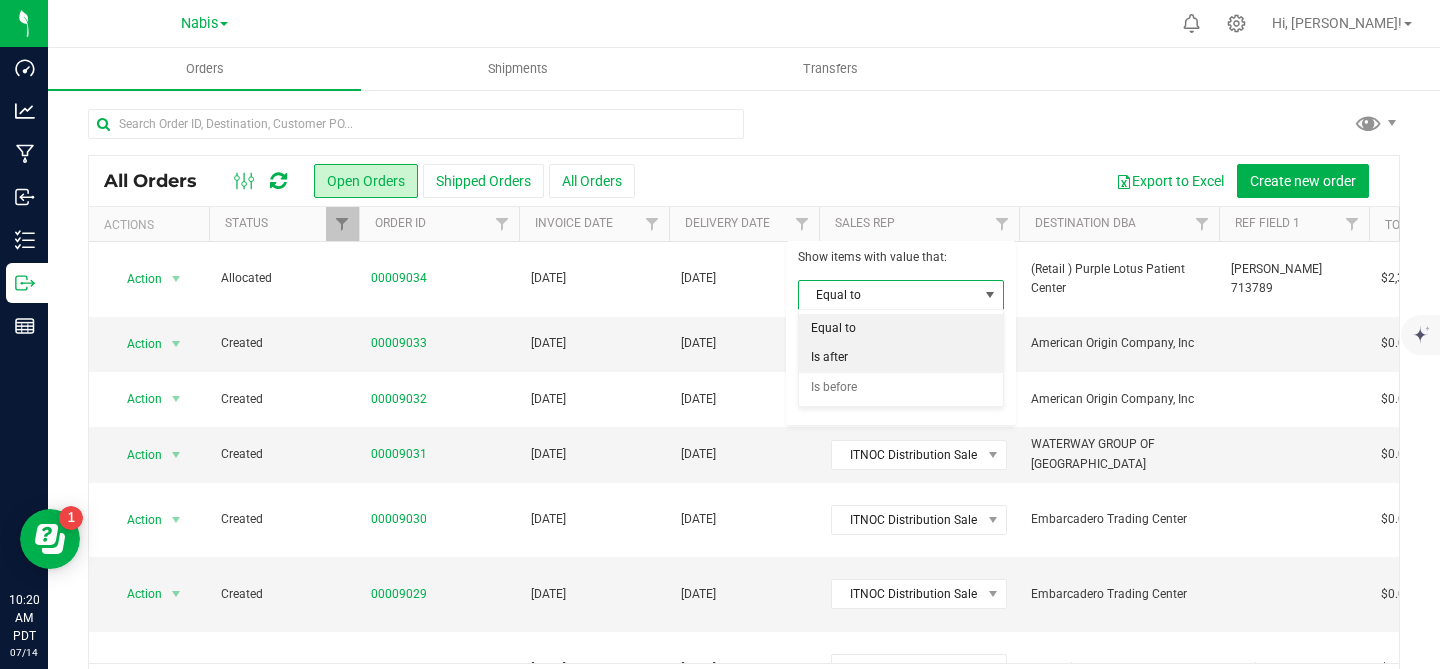 click on "Is after" at bounding box center (901, 358) 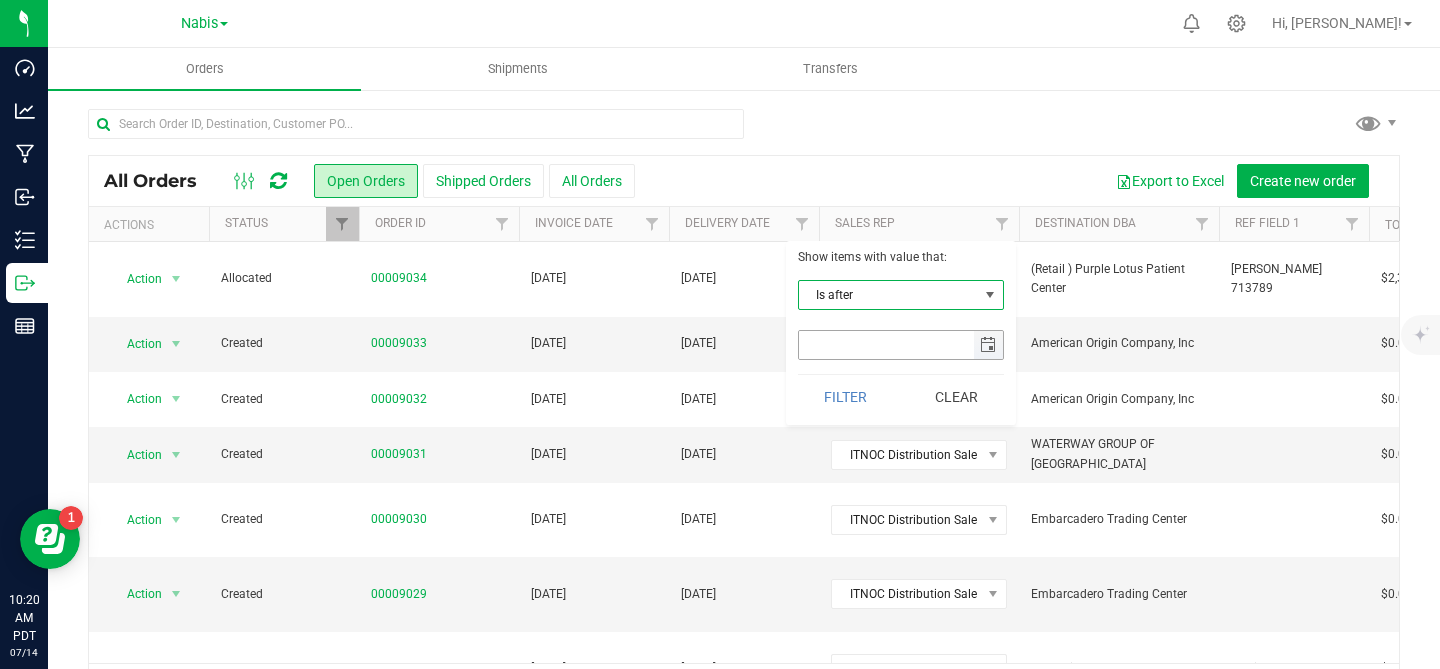click at bounding box center [988, 345] 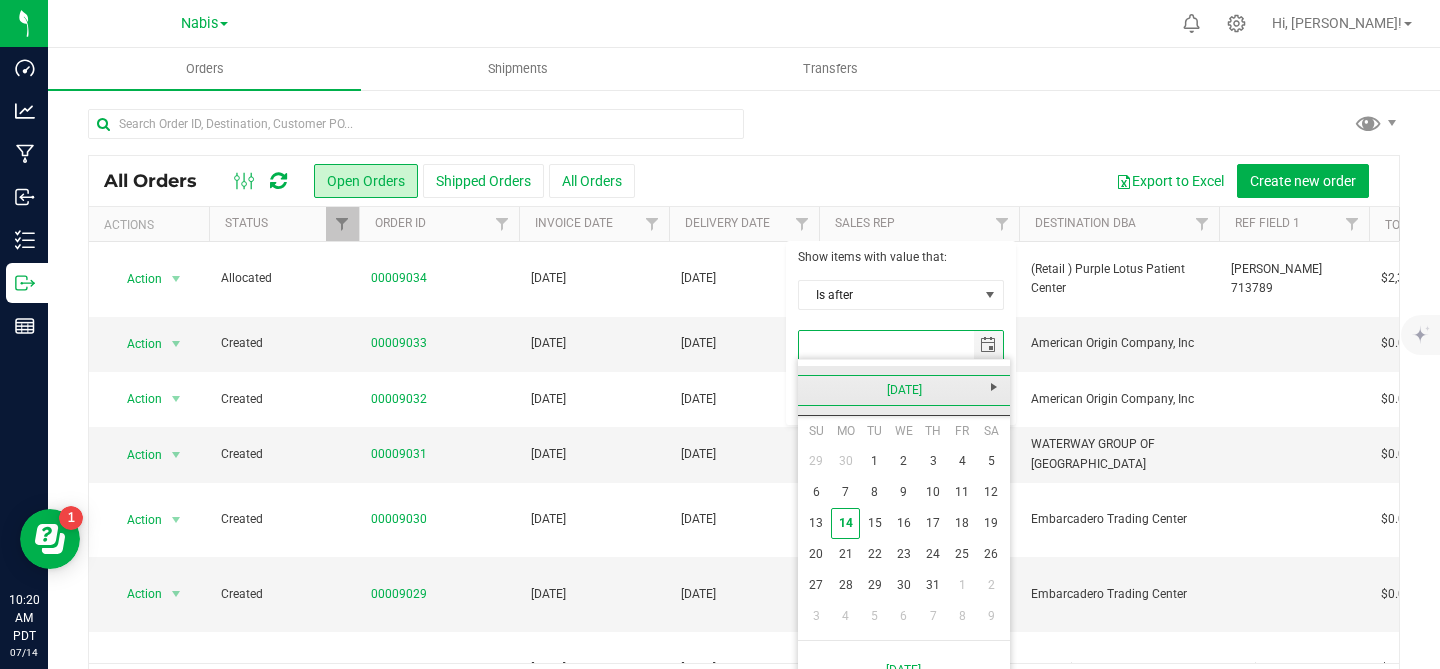 click on "[DATE]" at bounding box center [904, 390] 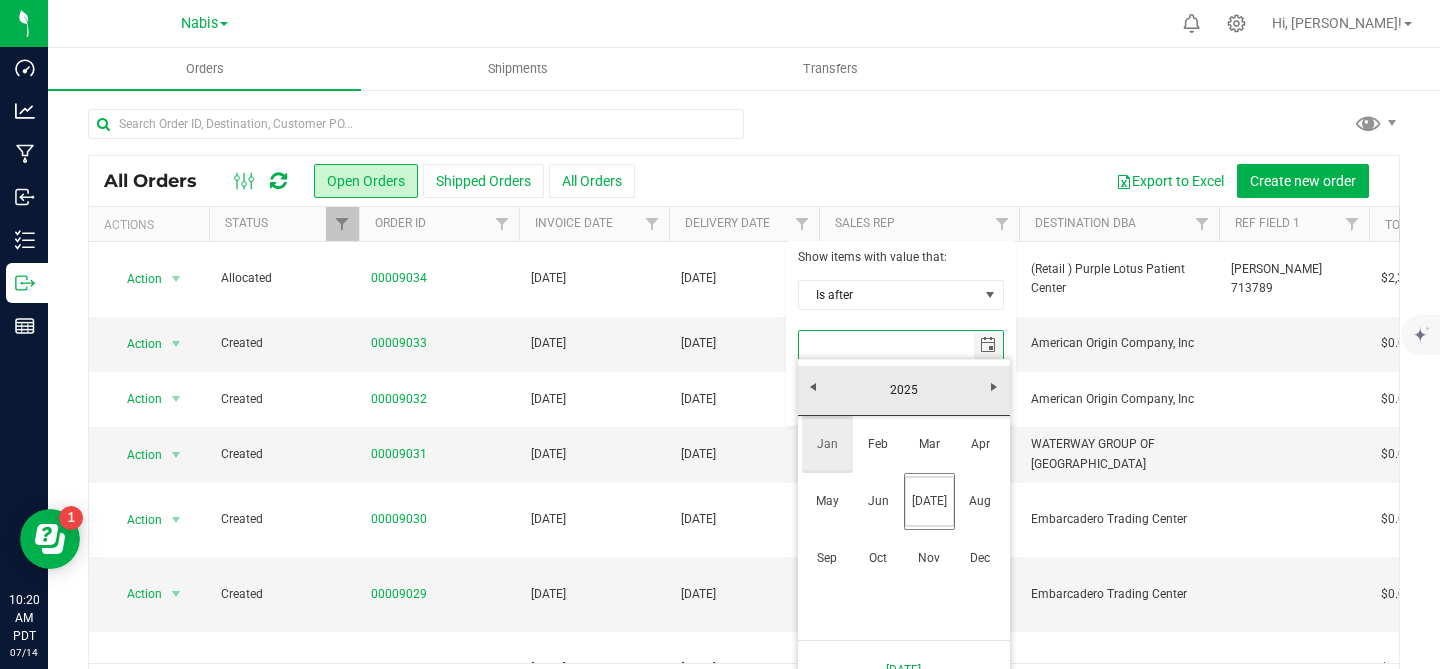 click on "Jan" at bounding box center (827, 444) 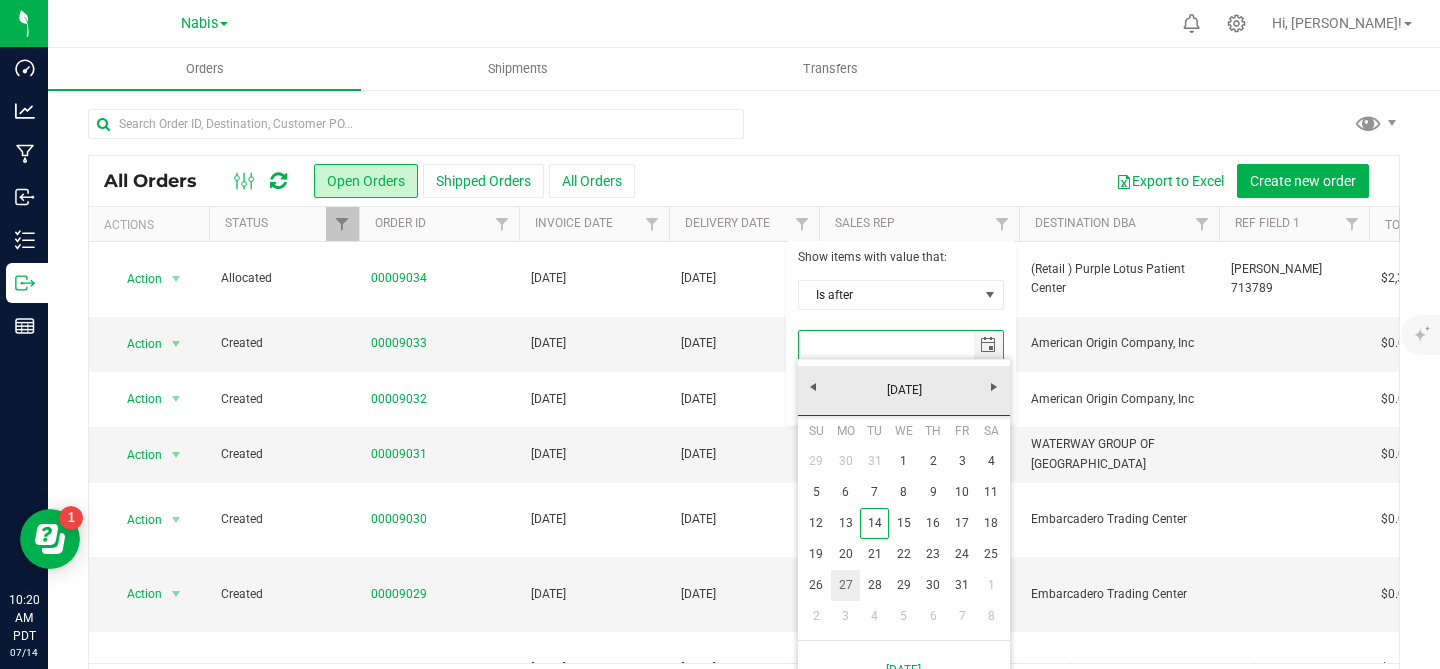 click on "27" at bounding box center [845, 585] 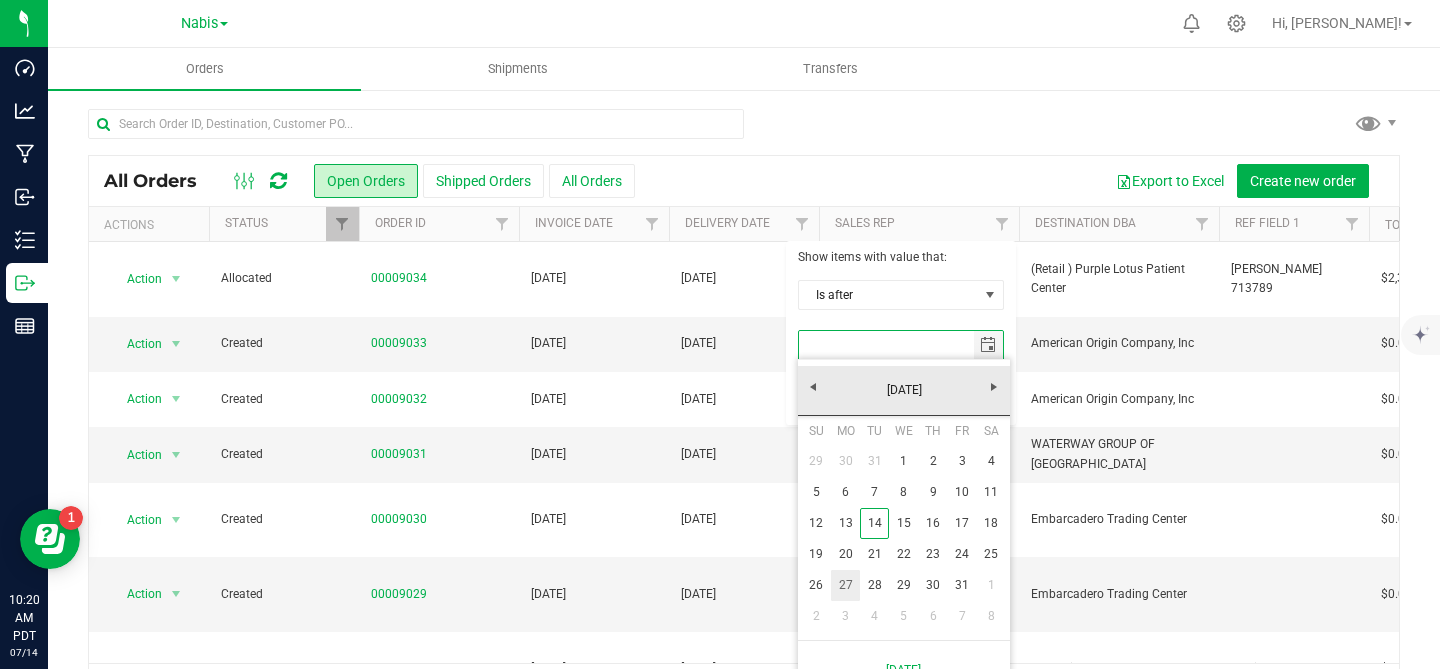 type on "[DATE]" 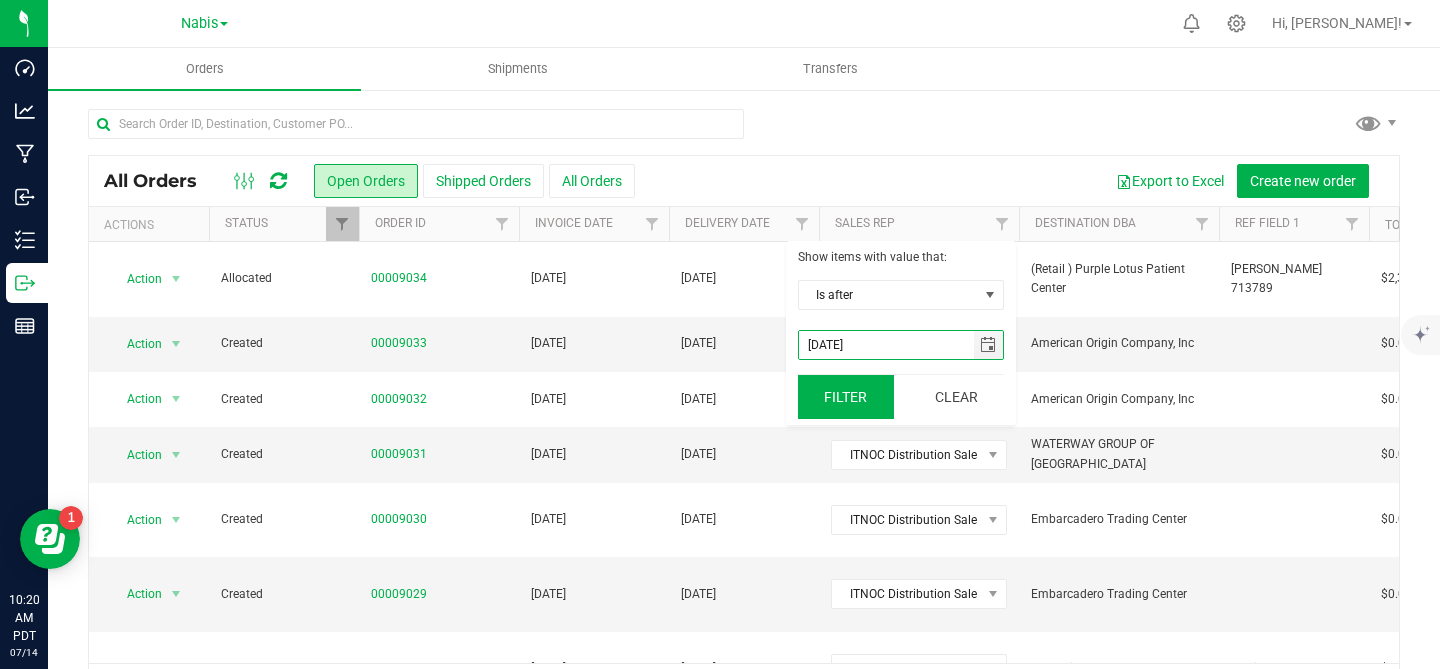 click on "Filter" at bounding box center [846, 397] 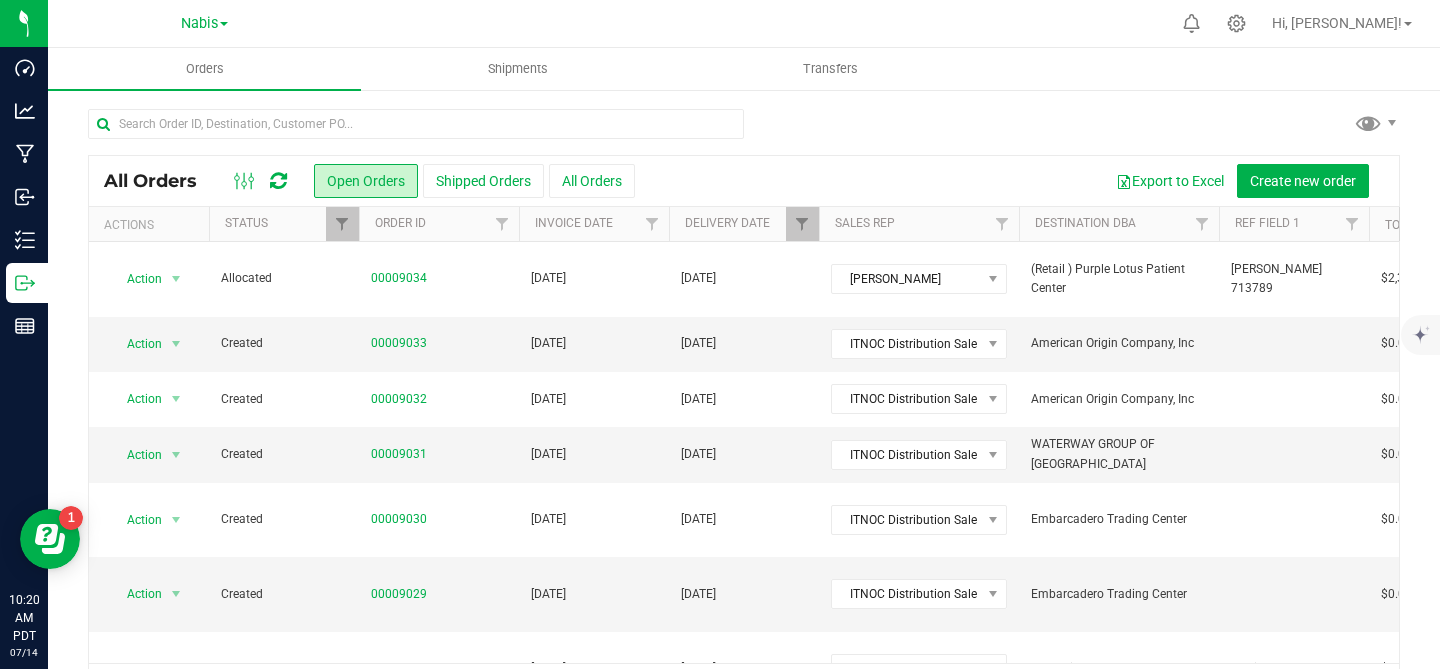 scroll, scrollTop: 63, scrollLeft: 0, axis: vertical 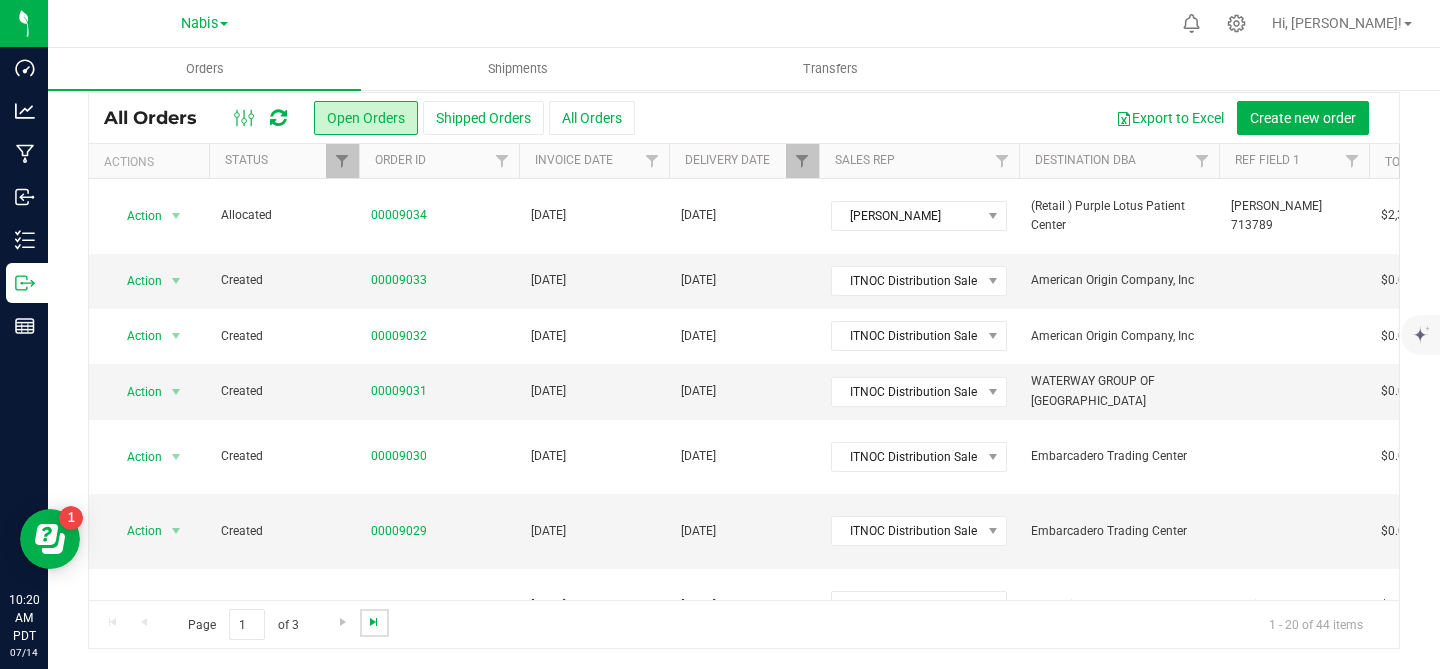 click at bounding box center (374, 622) 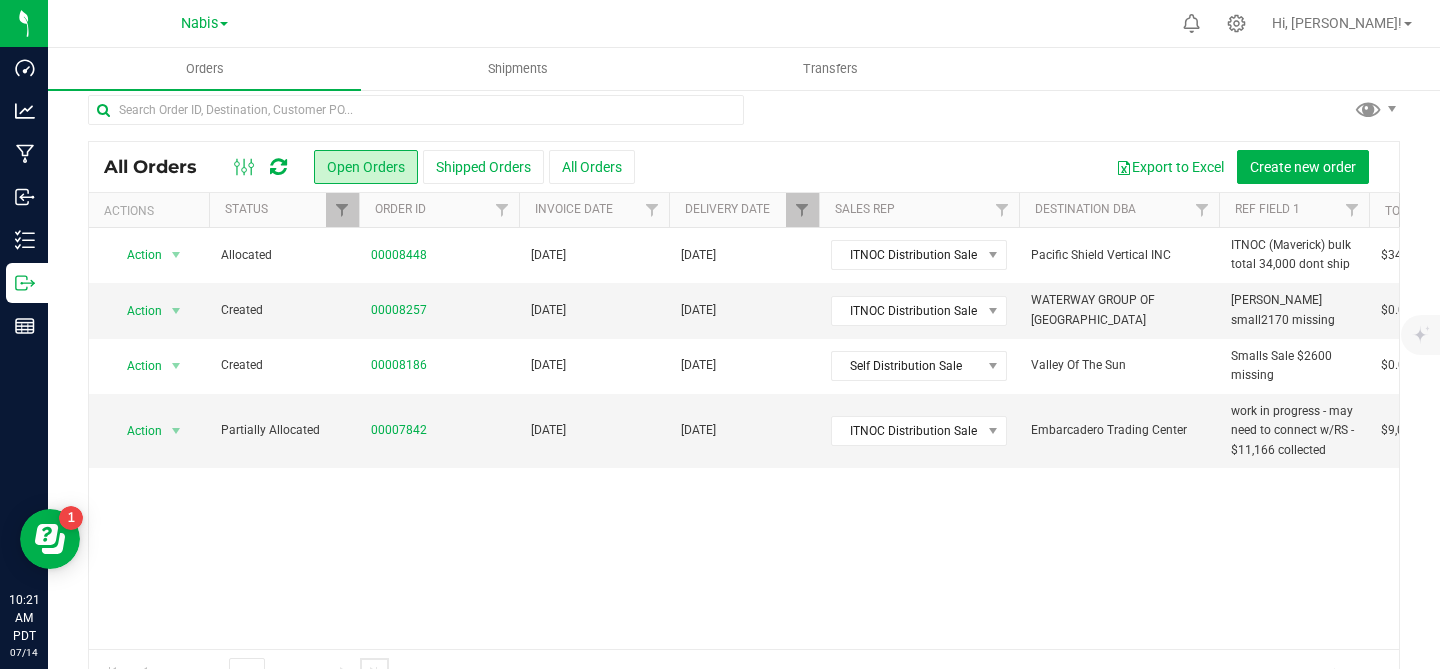 scroll, scrollTop: 5, scrollLeft: 0, axis: vertical 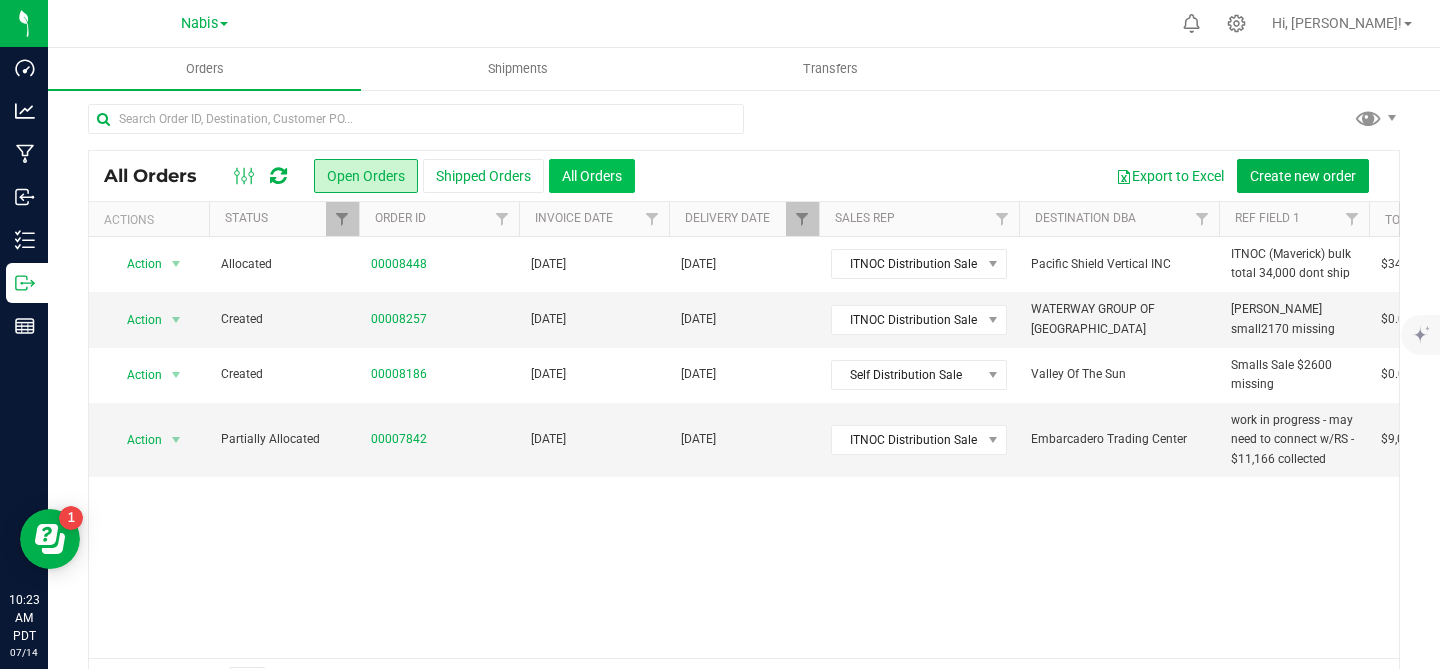 click on "All Orders" at bounding box center (592, 176) 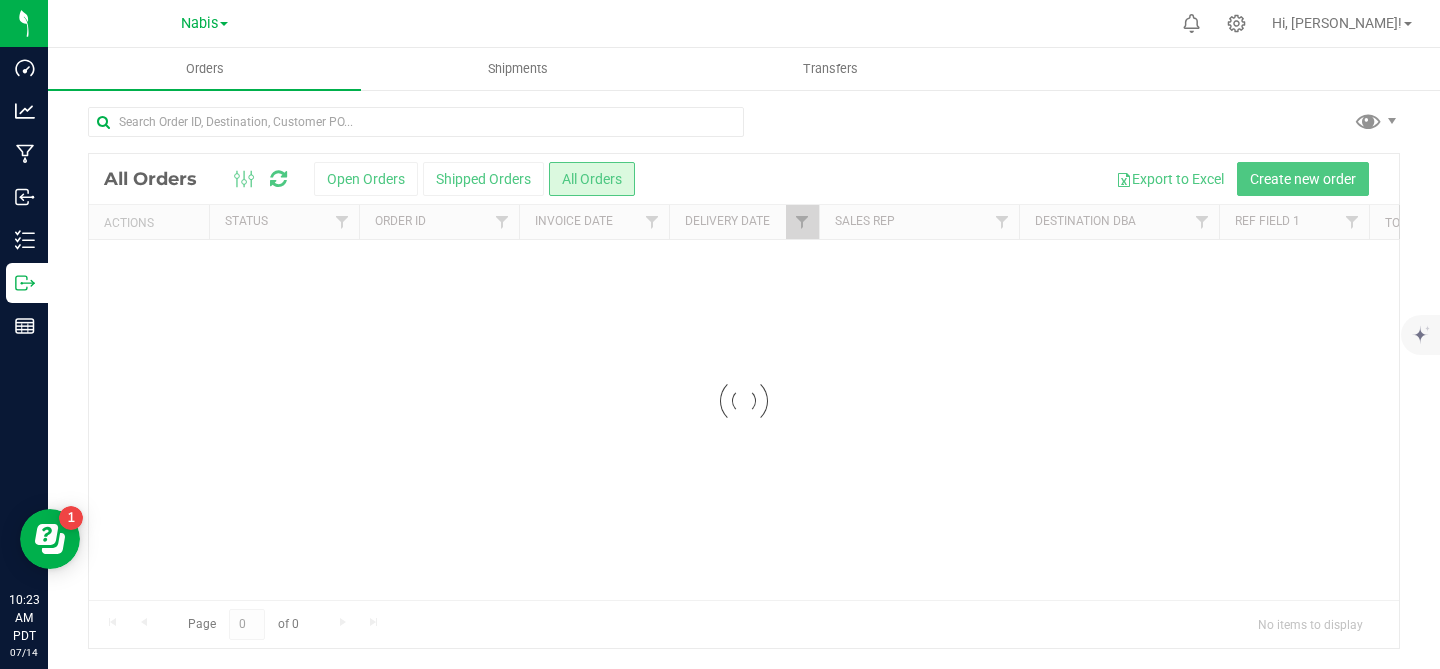 scroll, scrollTop: 0, scrollLeft: 0, axis: both 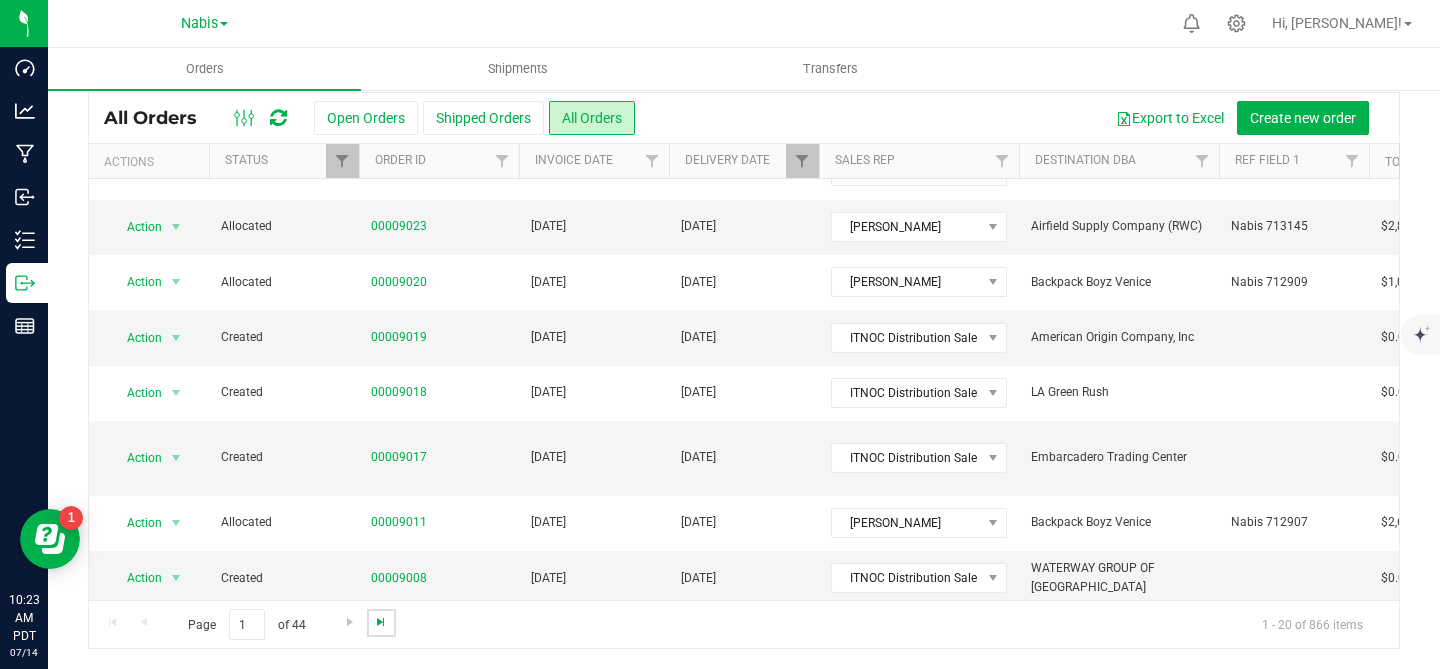click at bounding box center [381, 622] 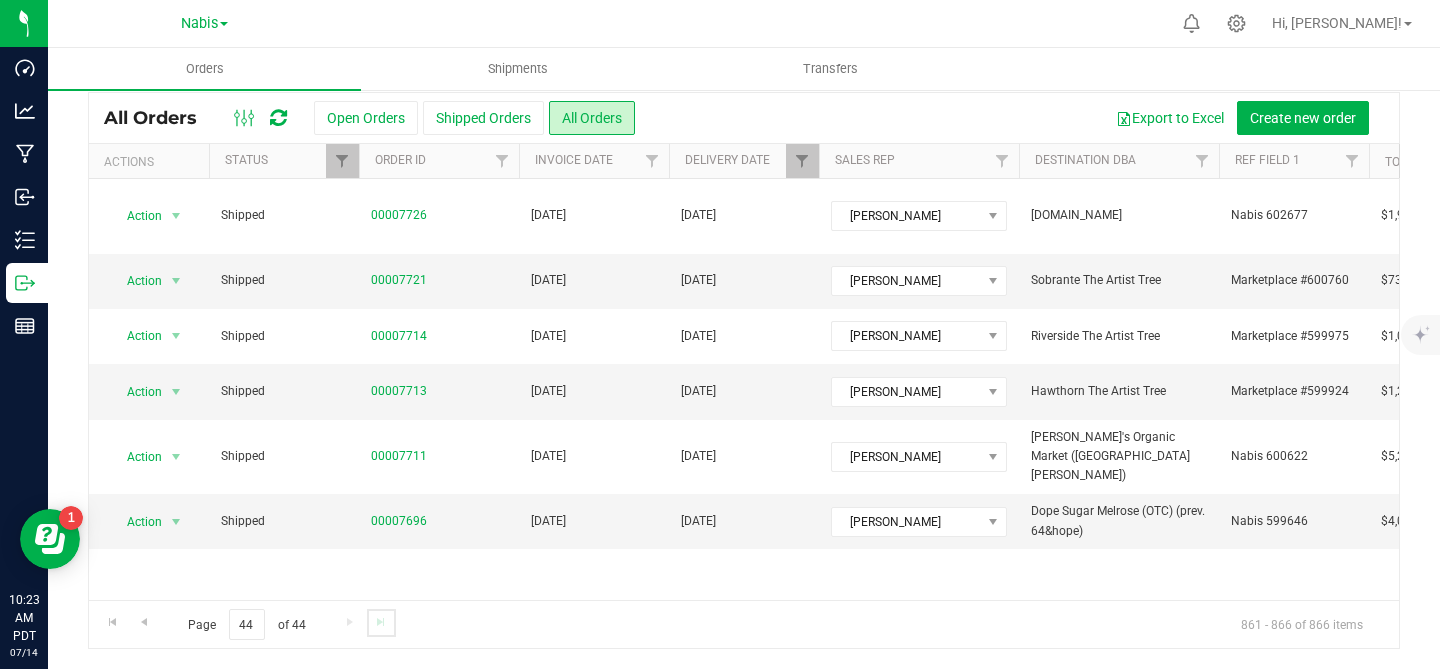 scroll, scrollTop: 0, scrollLeft: 0, axis: both 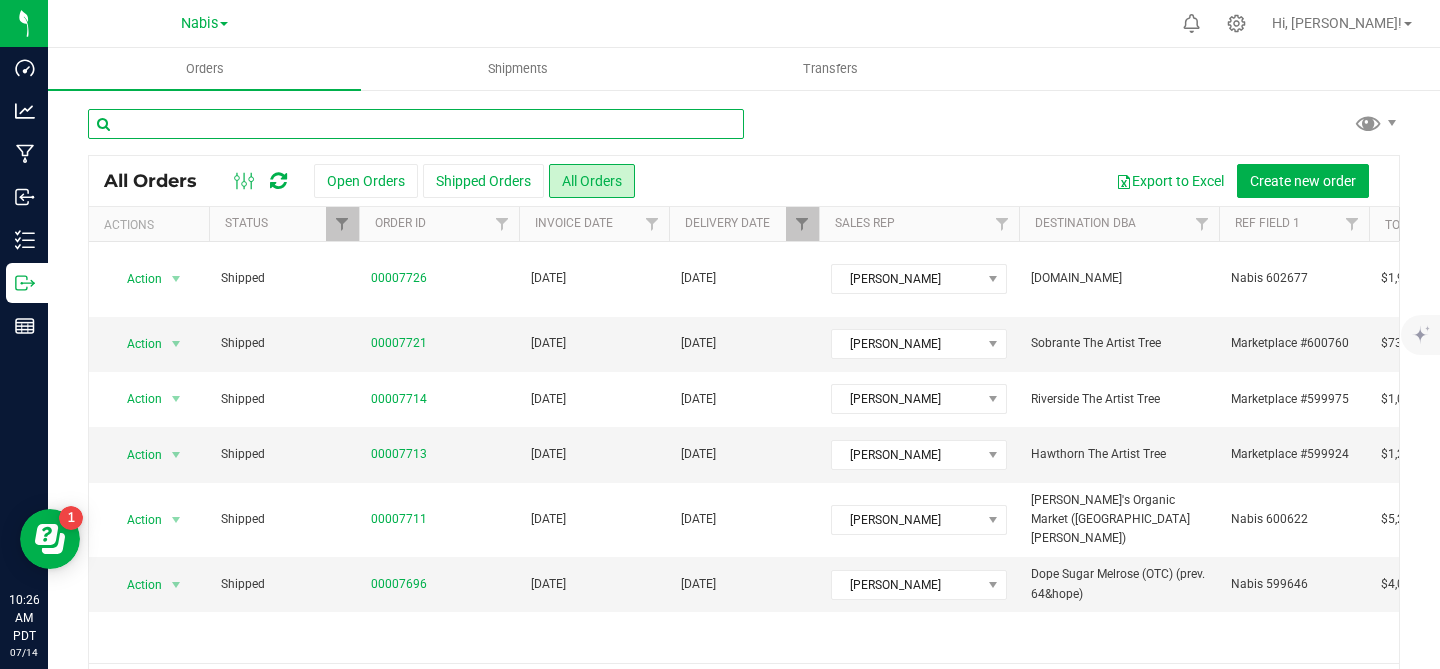 click at bounding box center (416, 124) 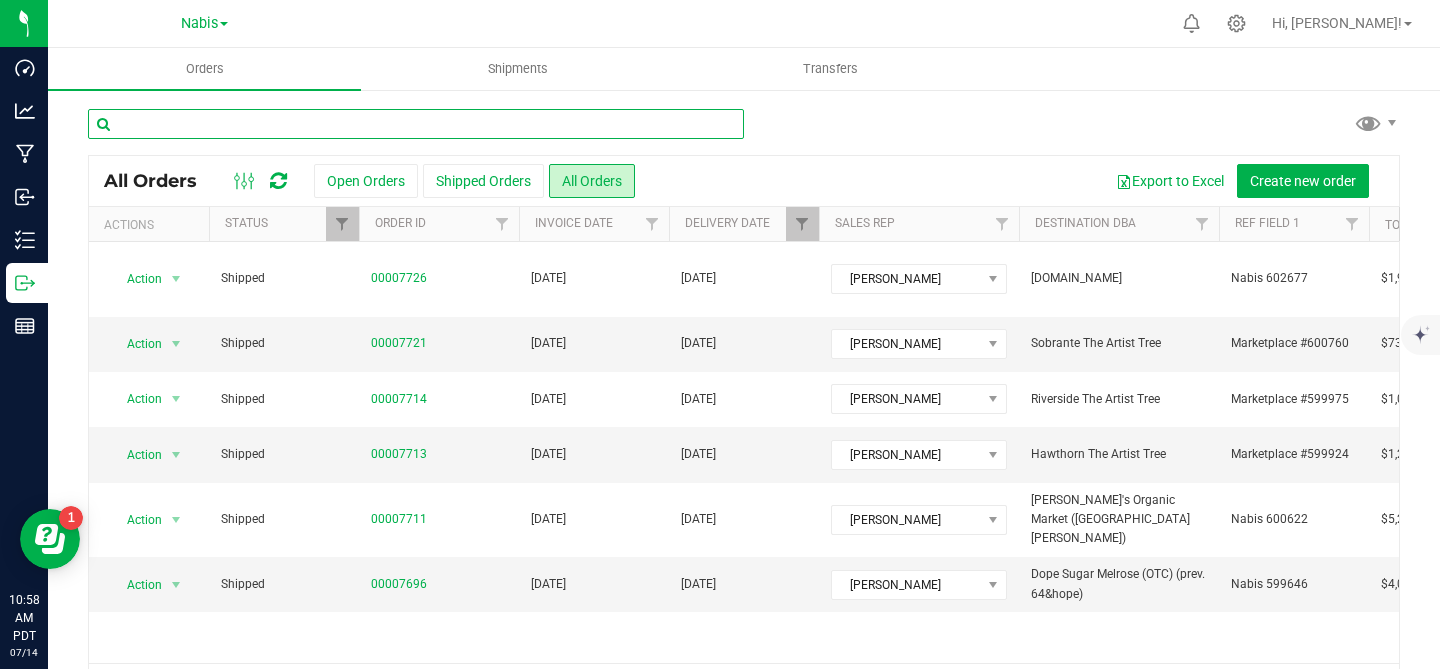 click at bounding box center [416, 124] 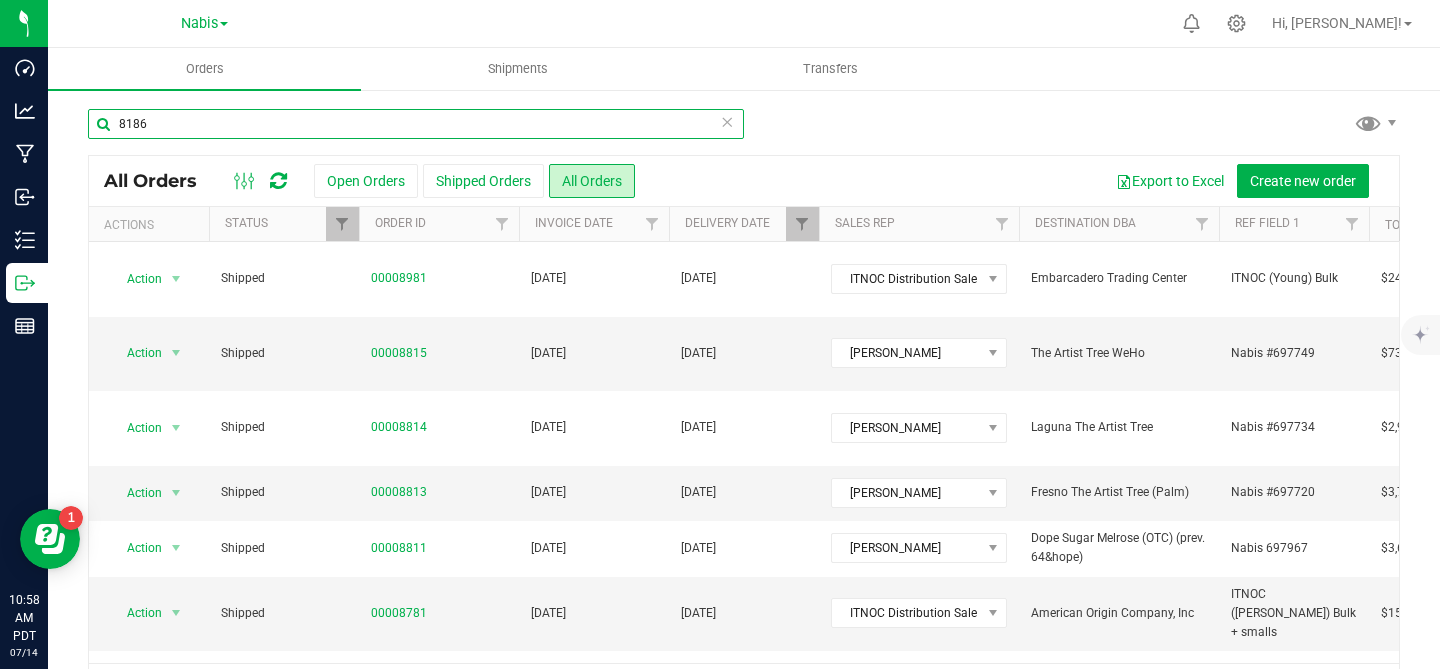 type on "8186" 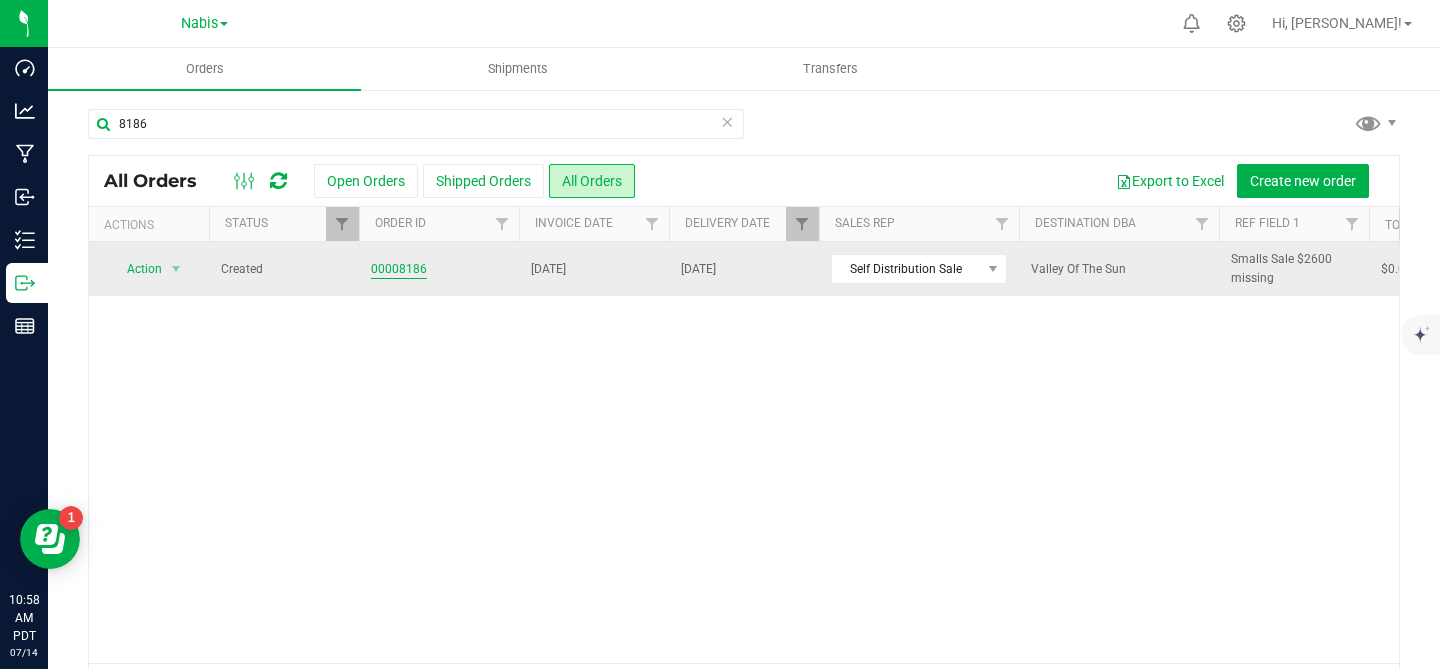 click on "00008186" at bounding box center [399, 269] 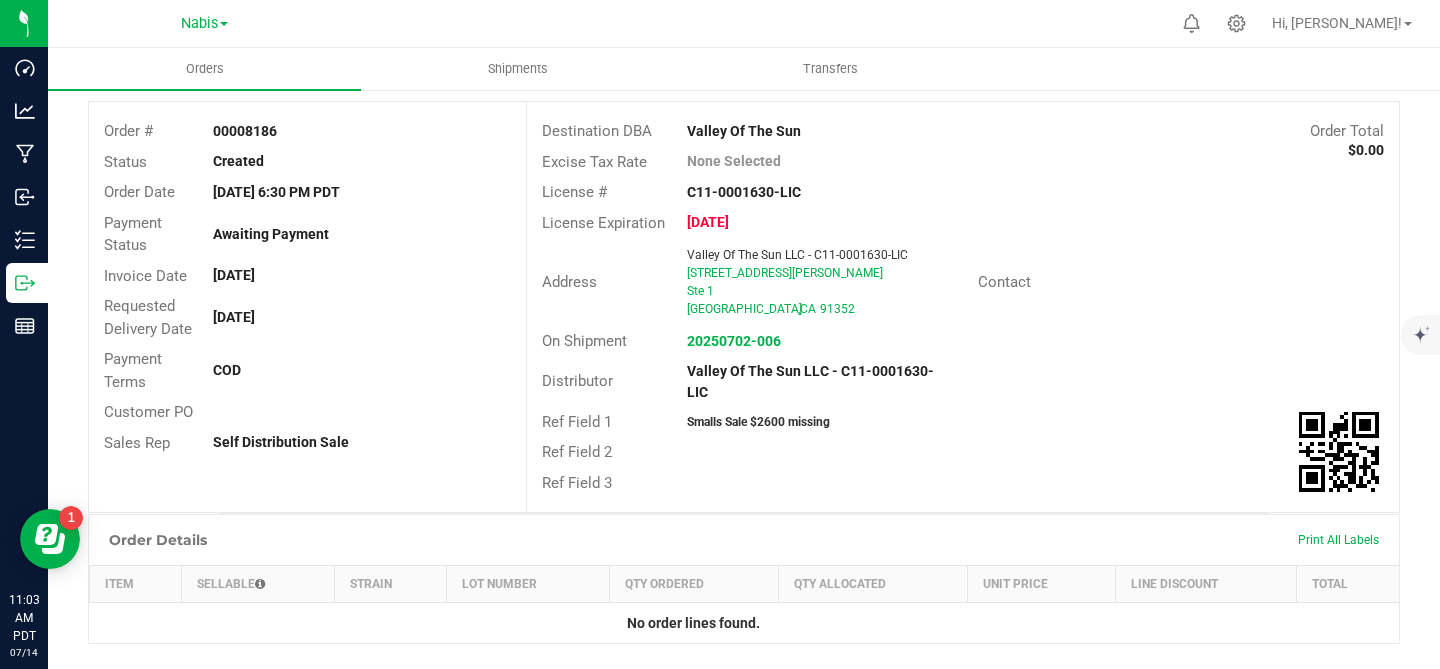 scroll, scrollTop: 0, scrollLeft: 0, axis: both 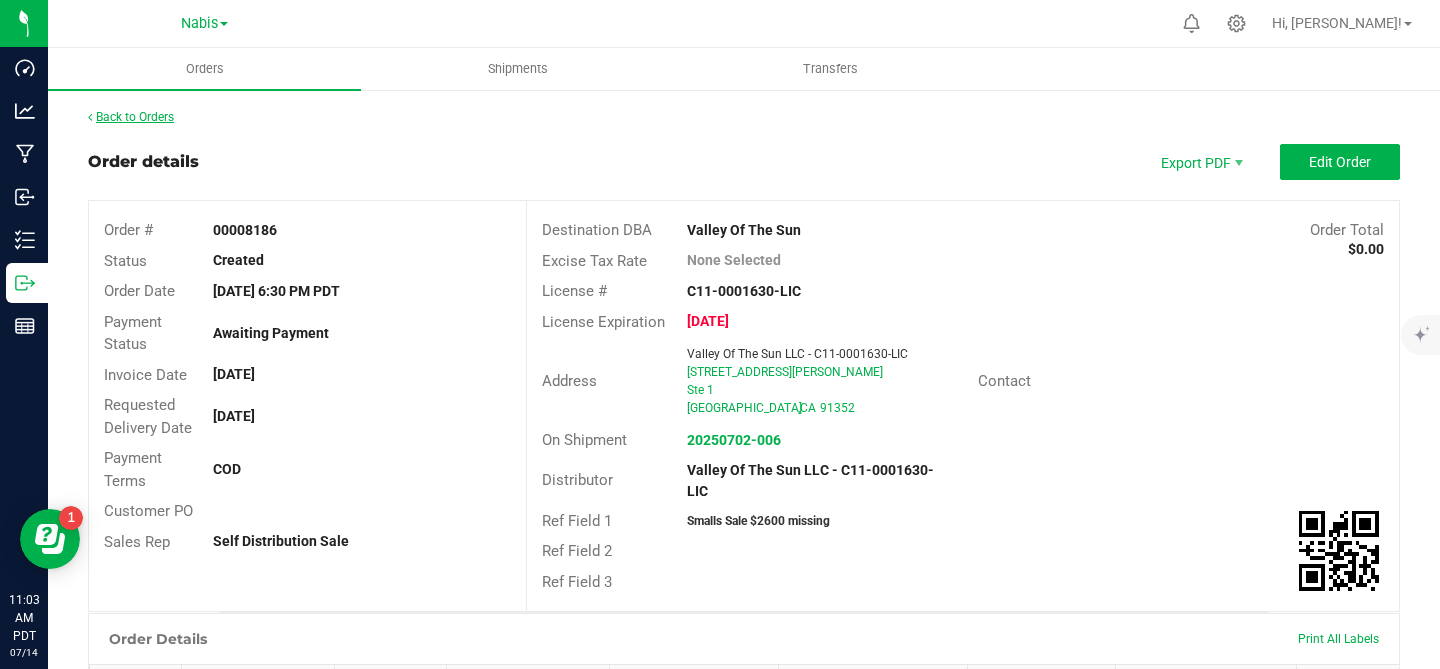 click on "Back to Orders" at bounding box center [131, 117] 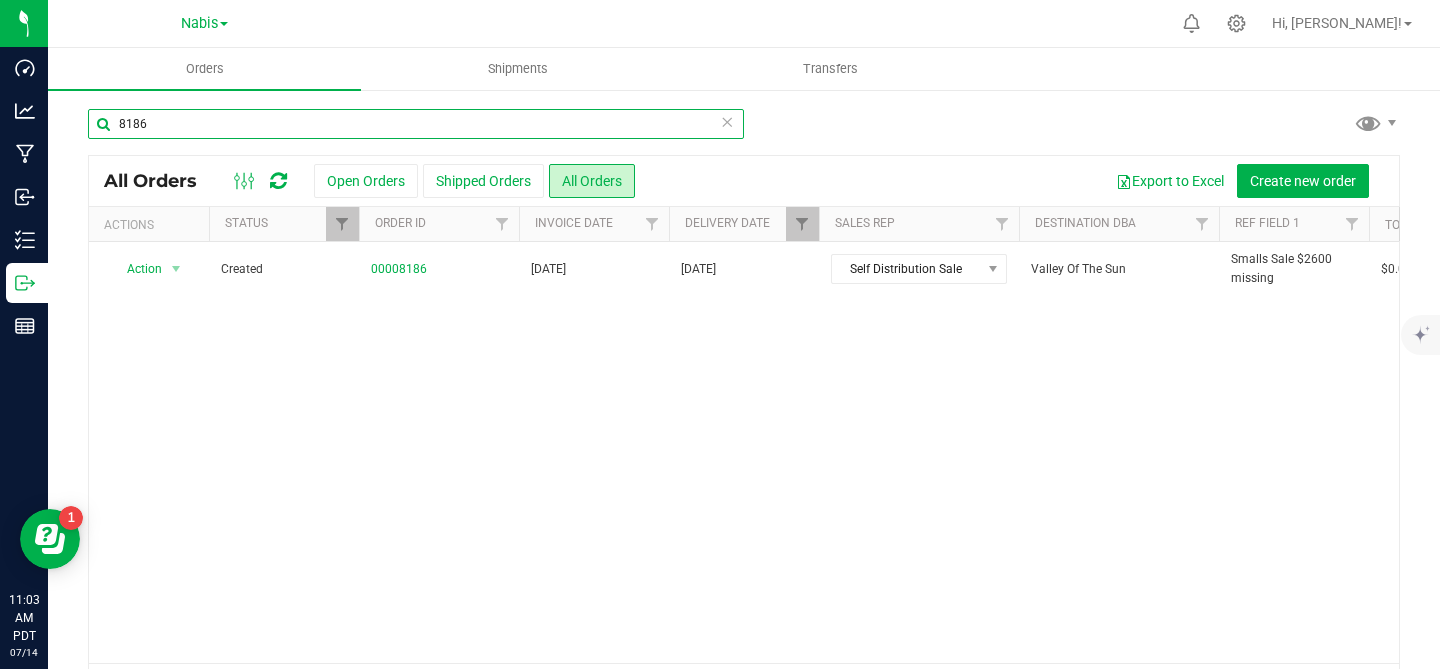 click on "8186" at bounding box center (416, 124) 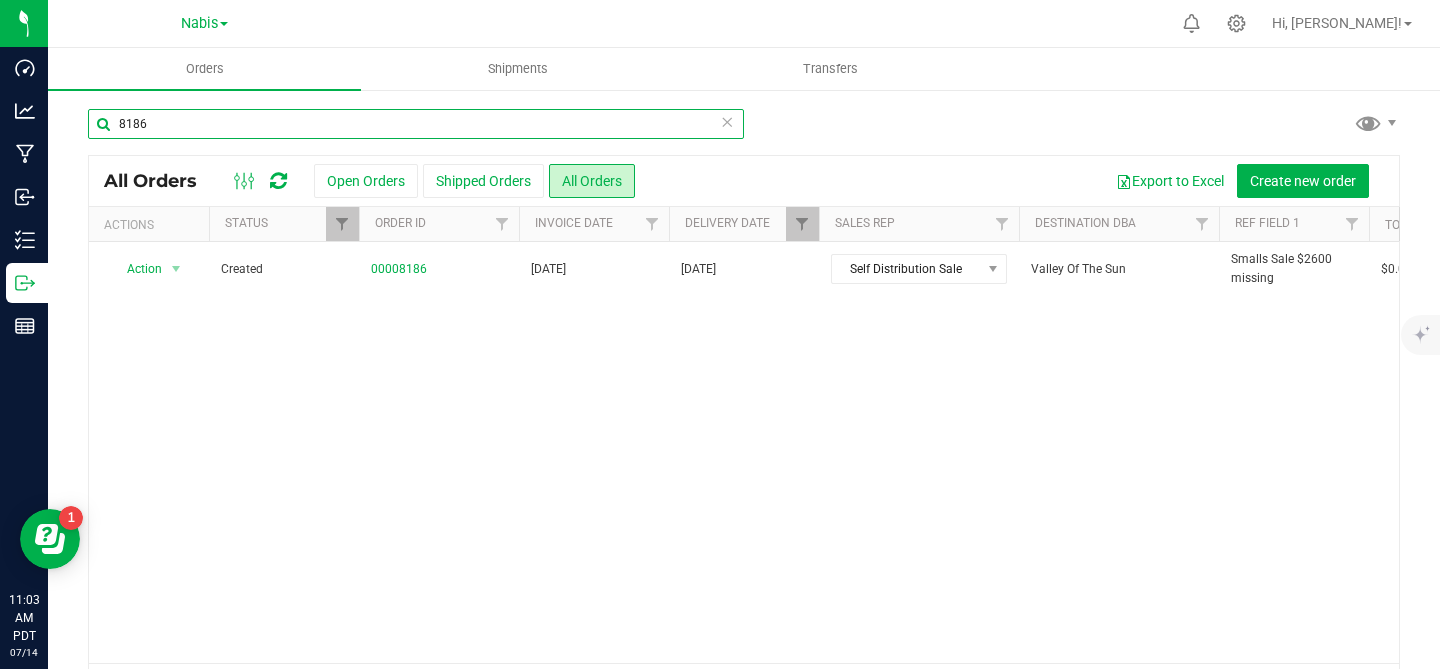 click on "8186" at bounding box center (416, 124) 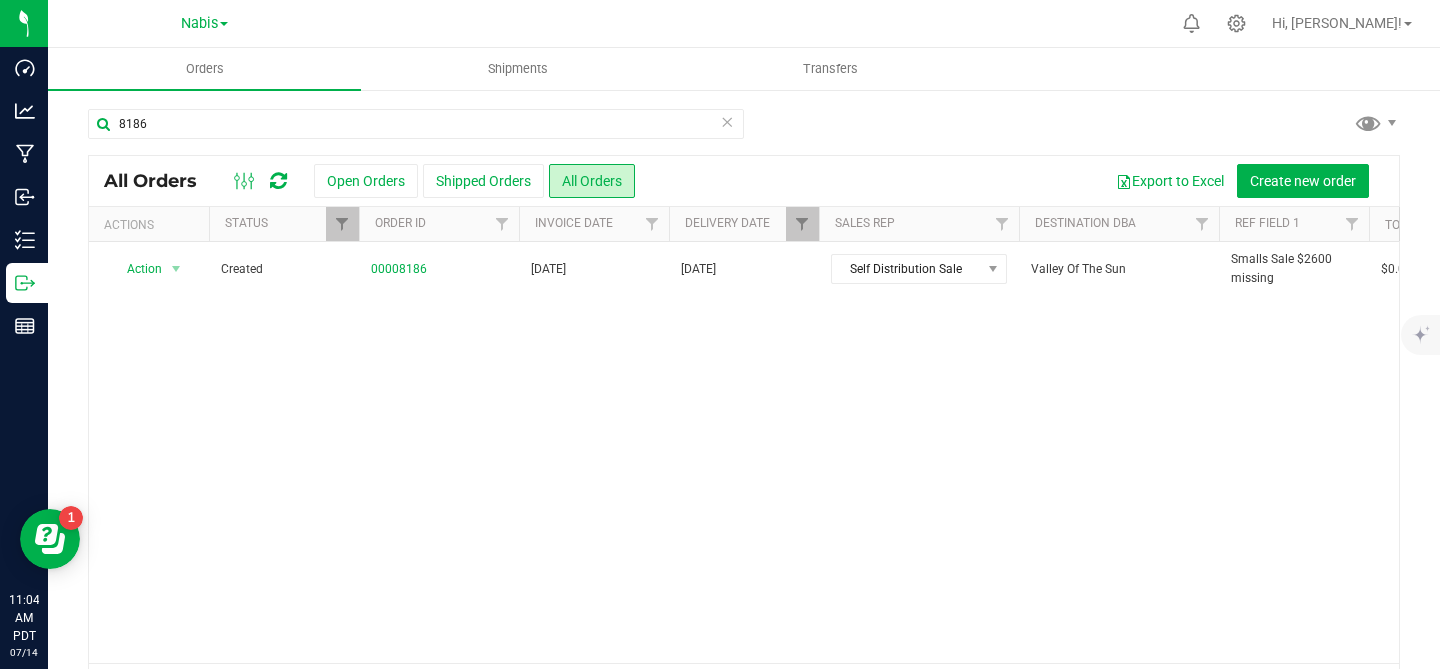 click at bounding box center [727, 121] 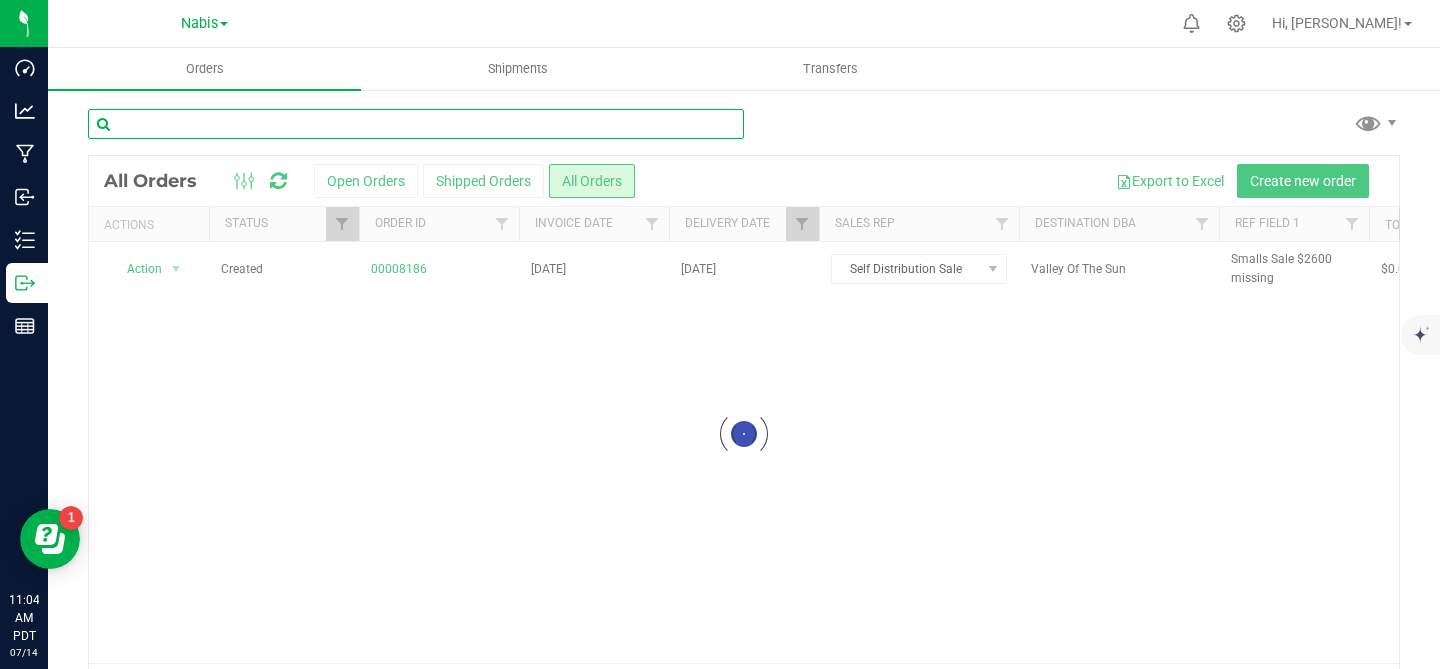 click at bounding box center (416, 124) 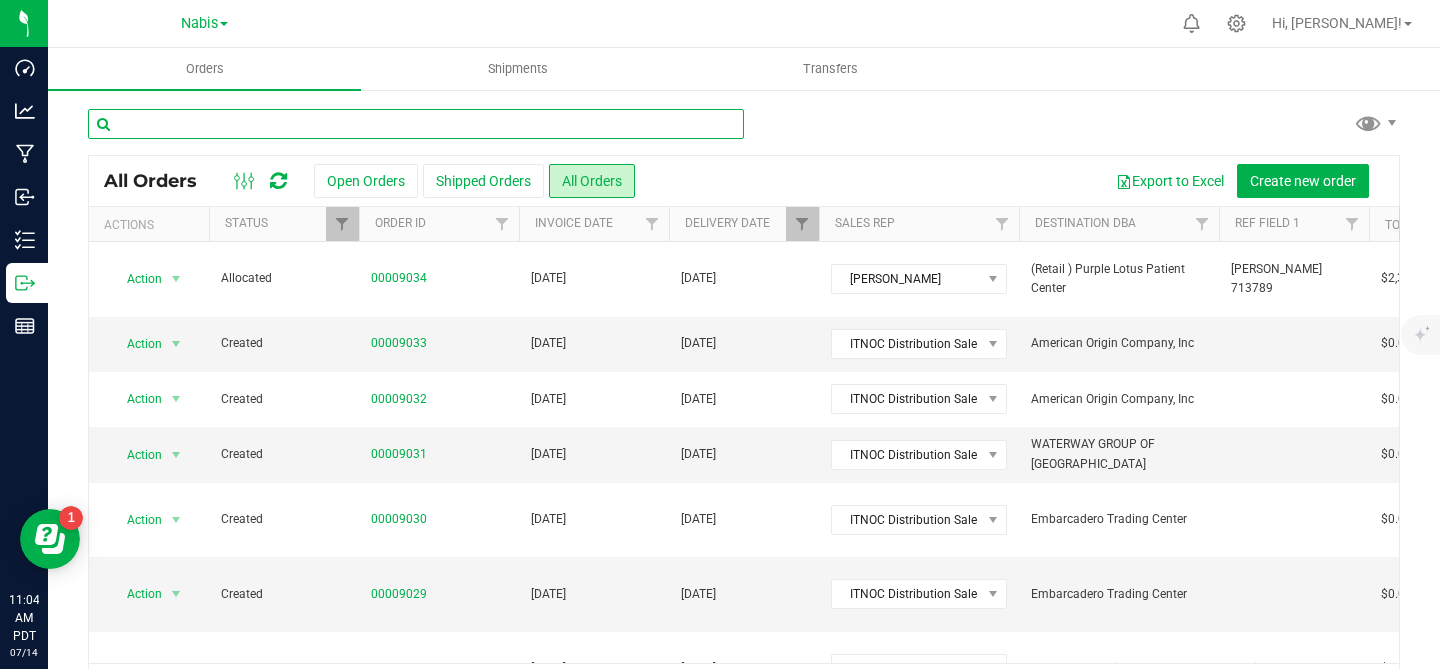 paste on "8514" 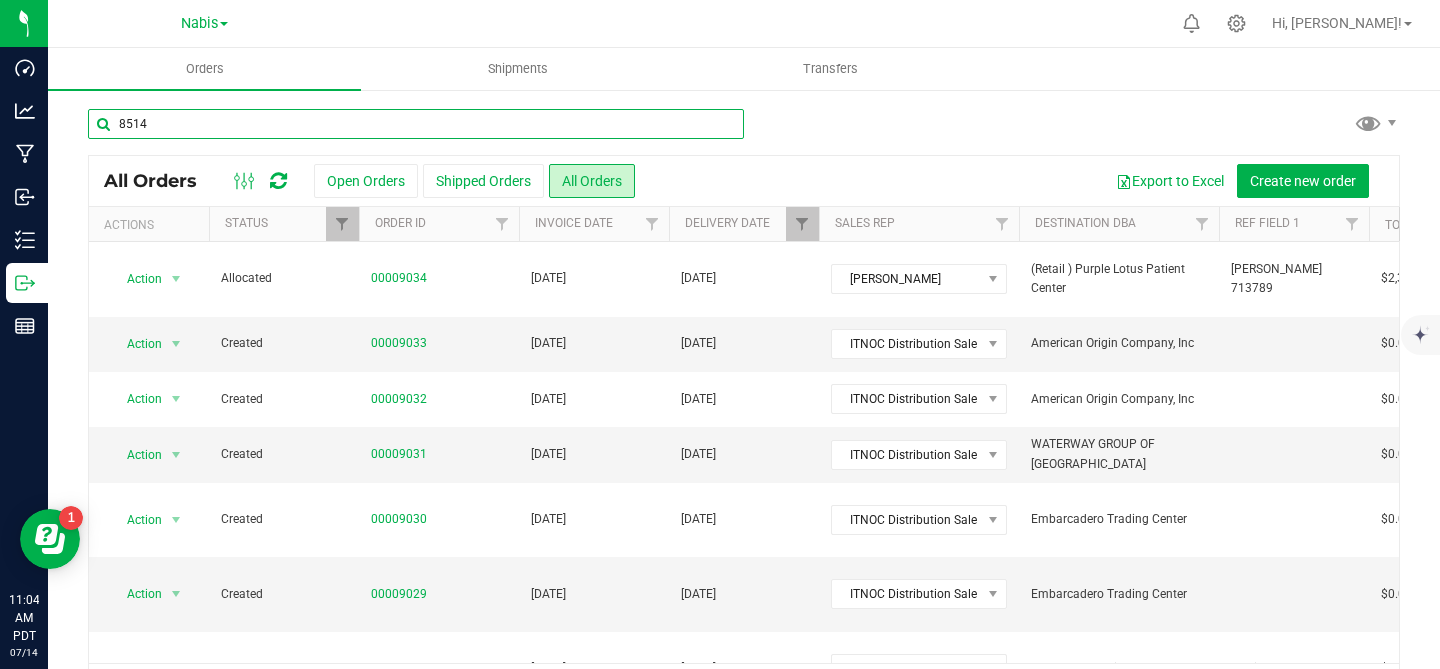 type on "8514" 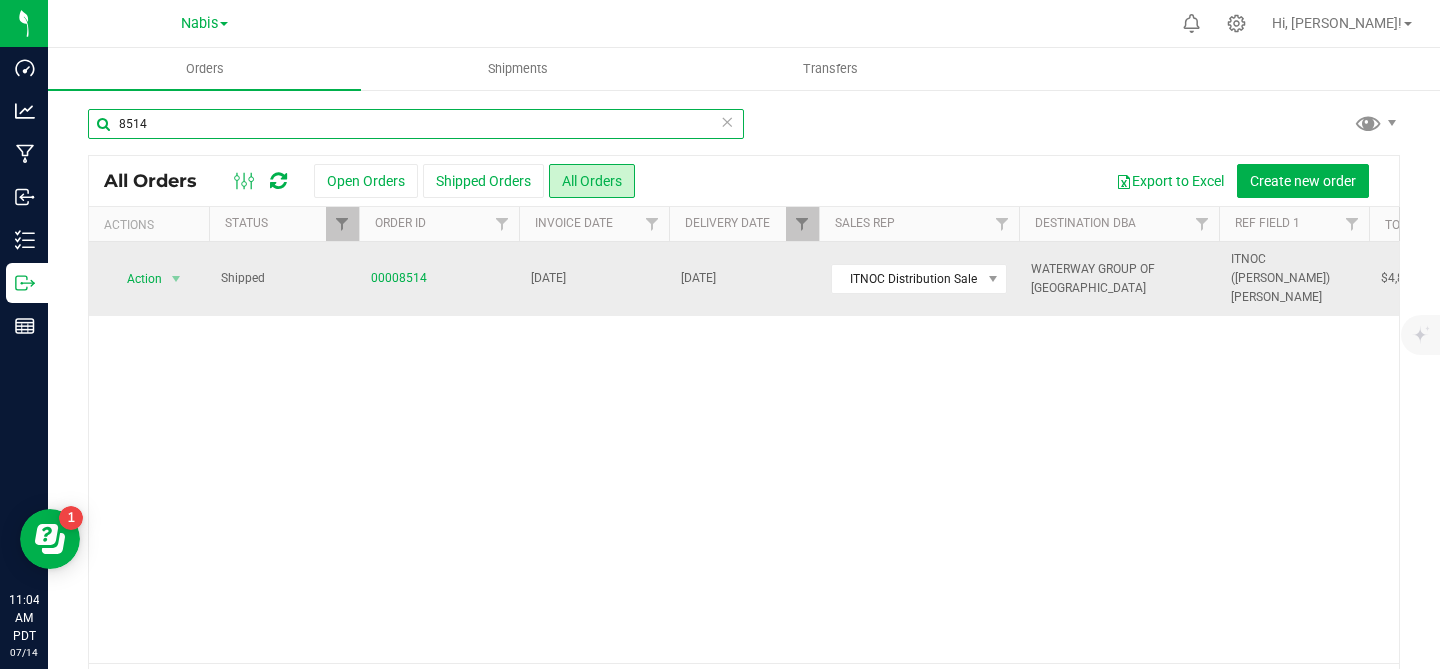 scroll, scrollTop: 0, scrollLeft: 99, axis: horizontal 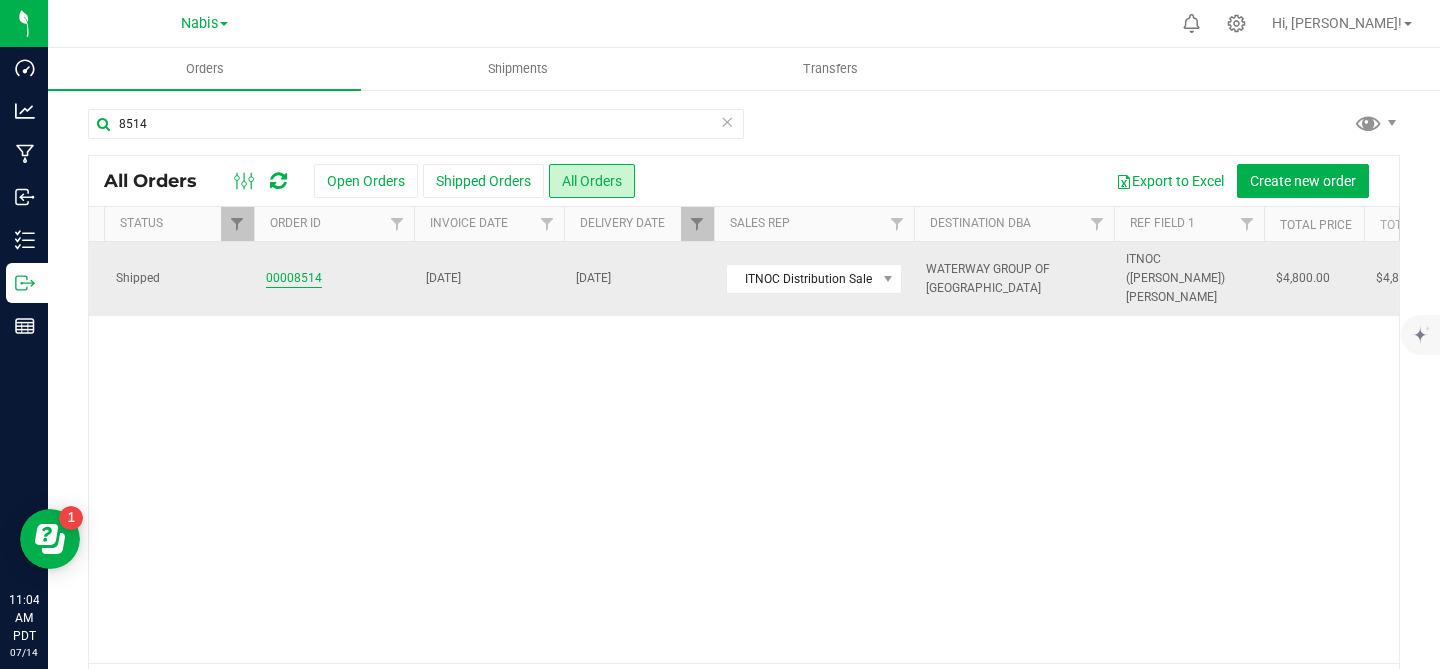 click on "00008514" at bounding box center (294, 278) 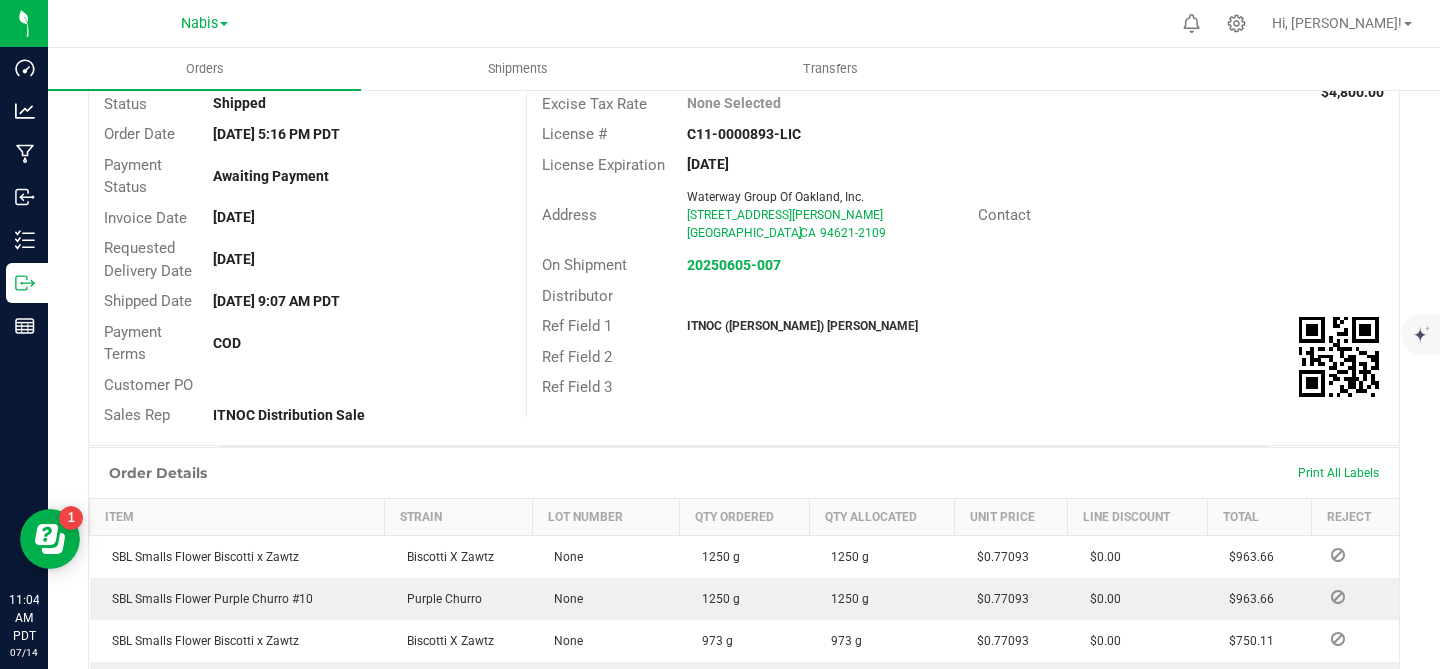scroll, scrollTop: 0, scrollLeft: 0, axis: both 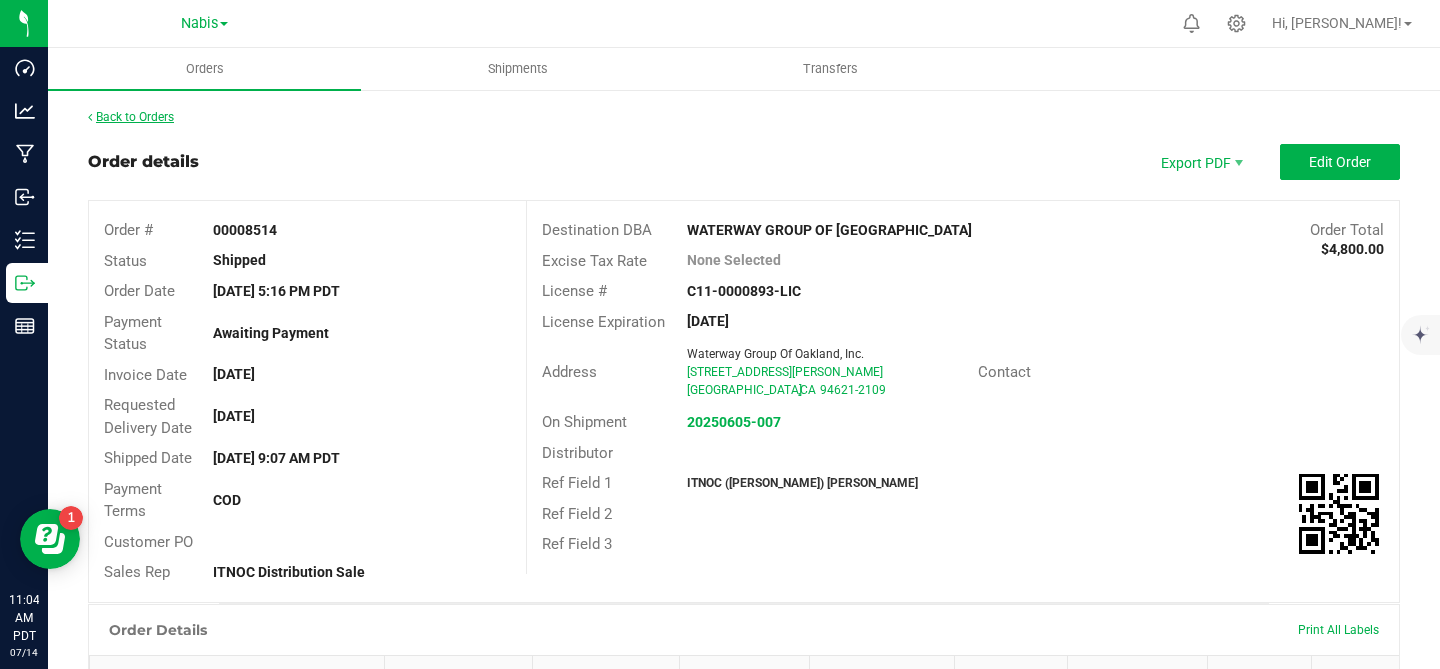 click on "Back to Orders" at bounding box center [131, 117] 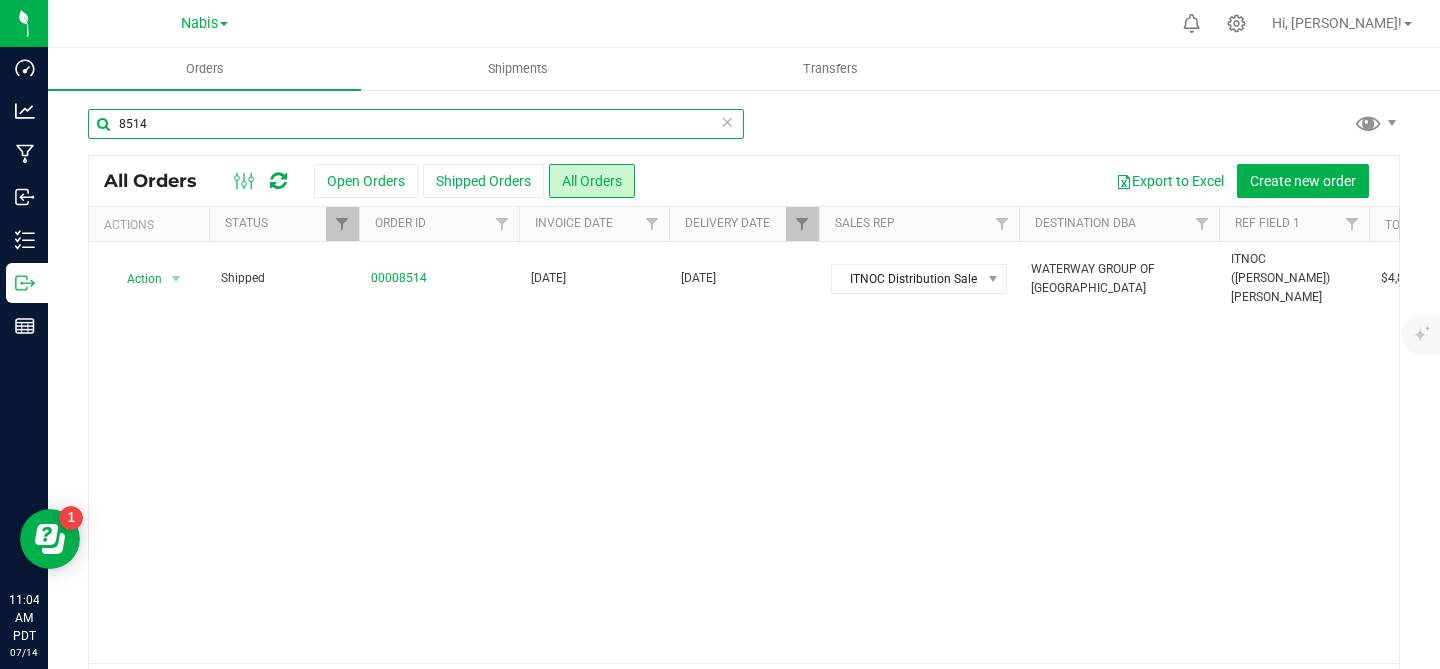 click on "8514" at bounding box center [416, 124] 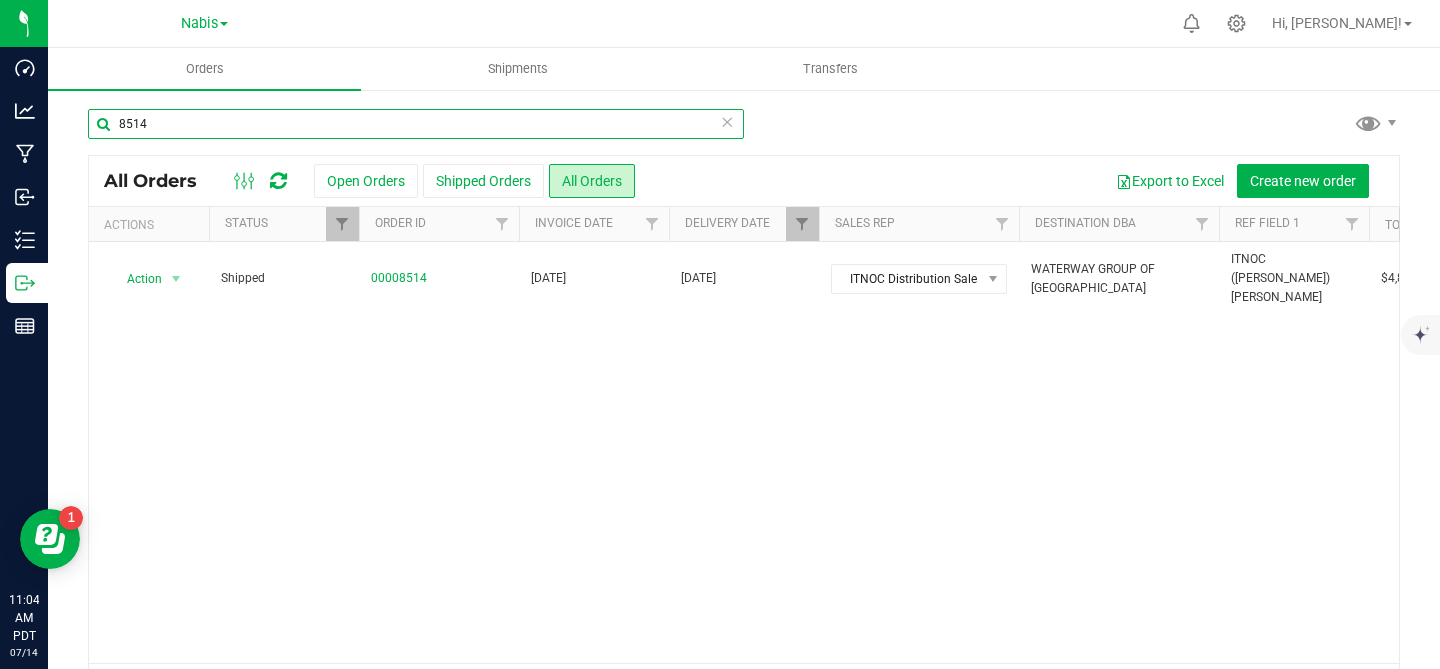 click on "8514" at bounding box center [416, 124] 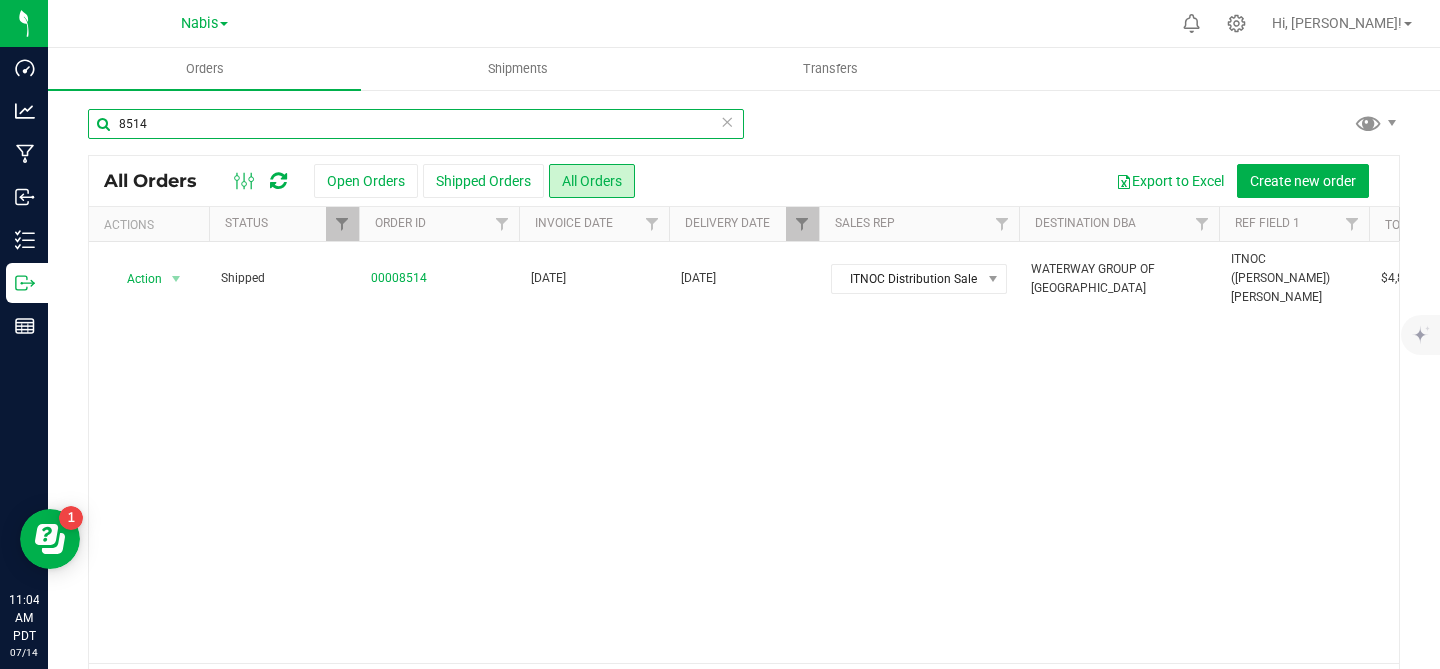 paste on "25" 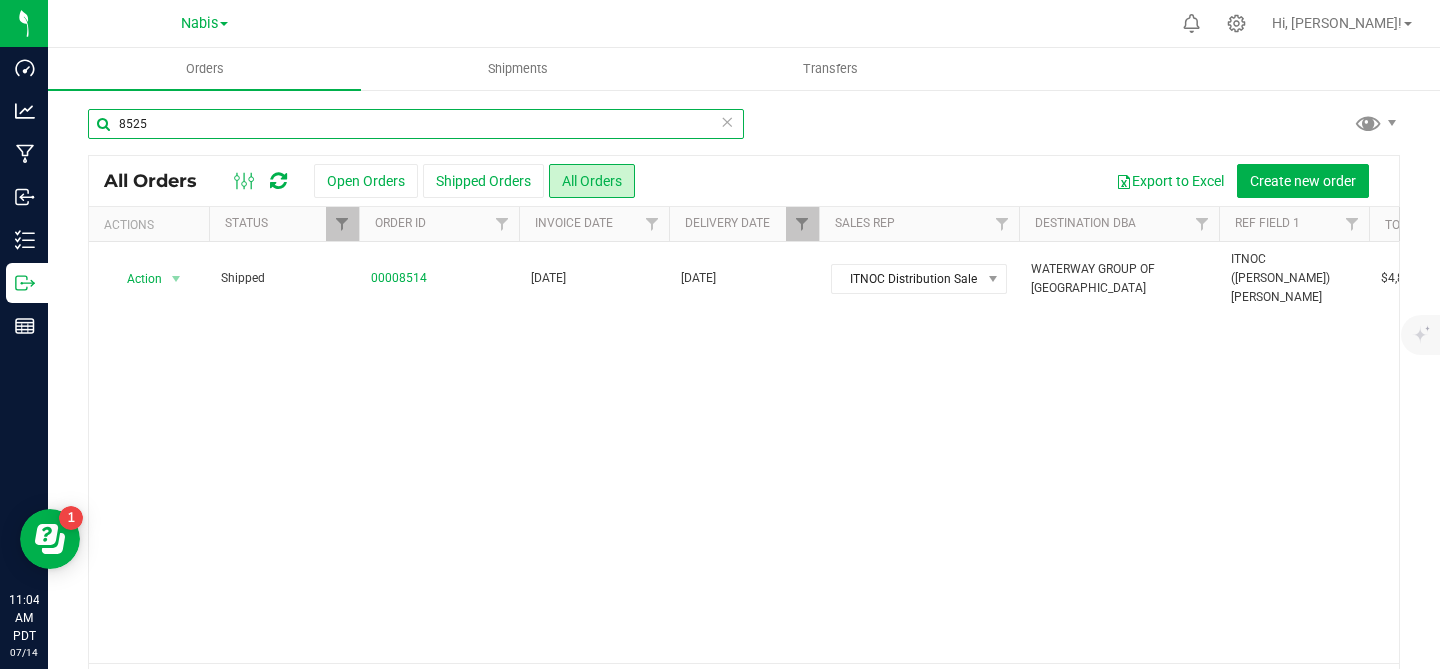 type on "8525" 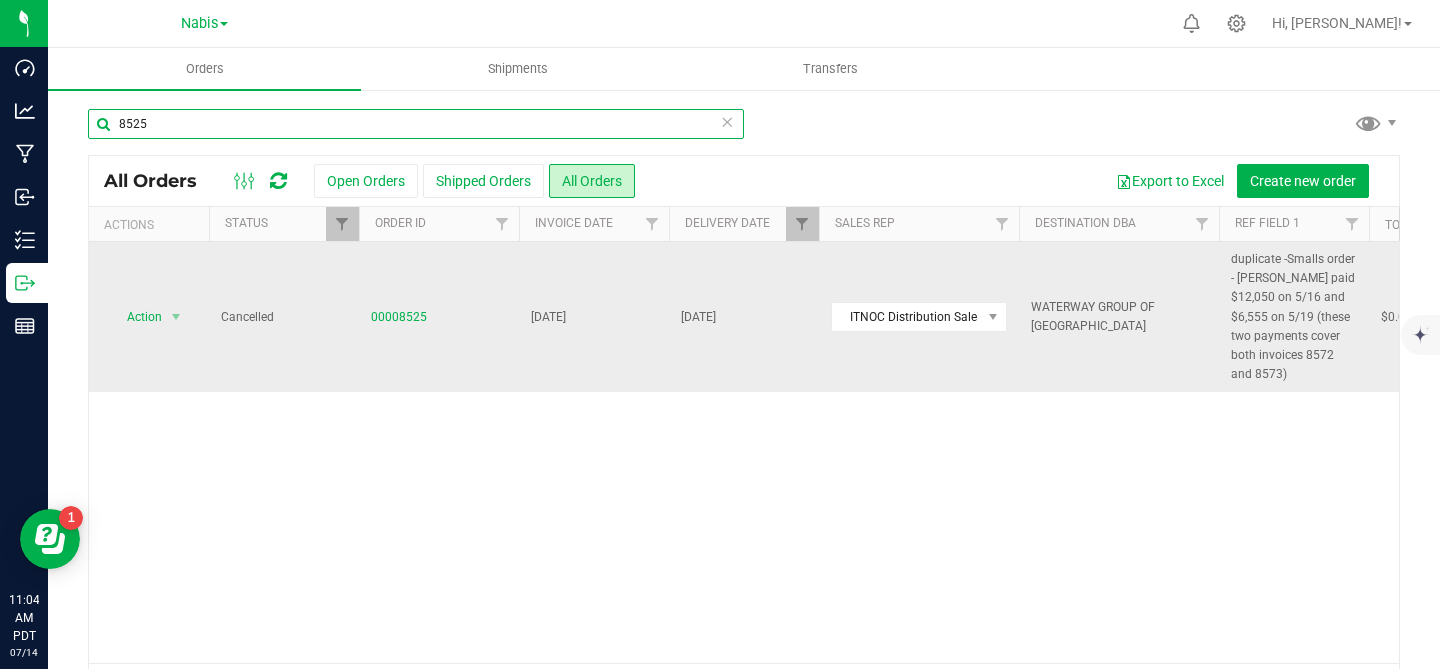 scroll, scrollTop: 0, scrollLeft: 18, axis: horizontal 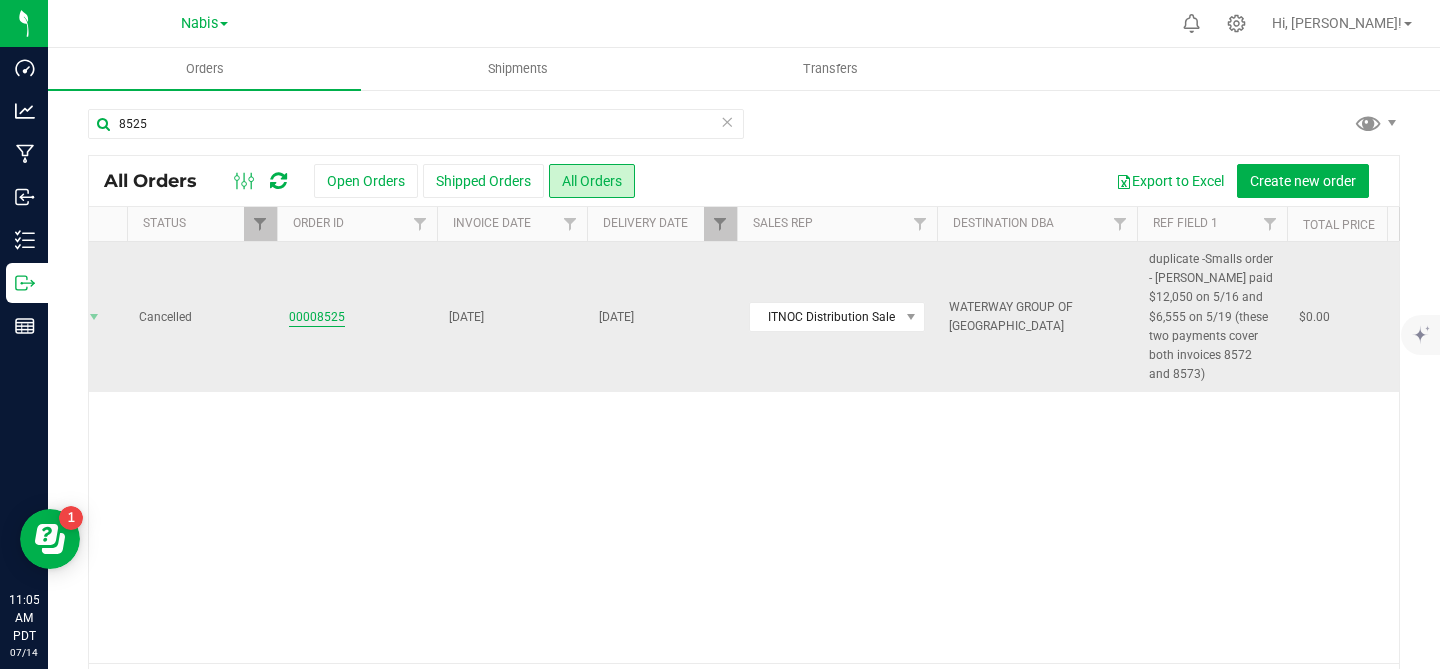 click on "00008525" at bounding box center (317, 317) 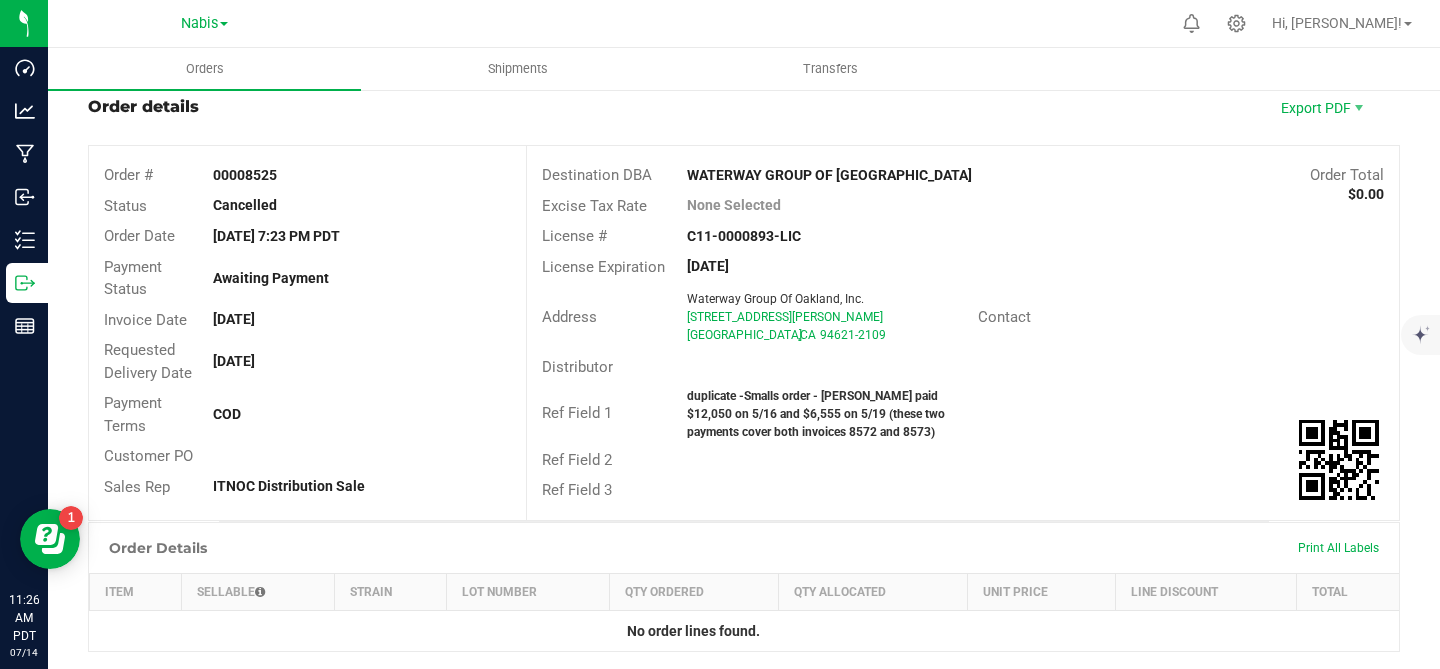 scroll, scrollTop: 0, scrollLeft: 0, axis: both 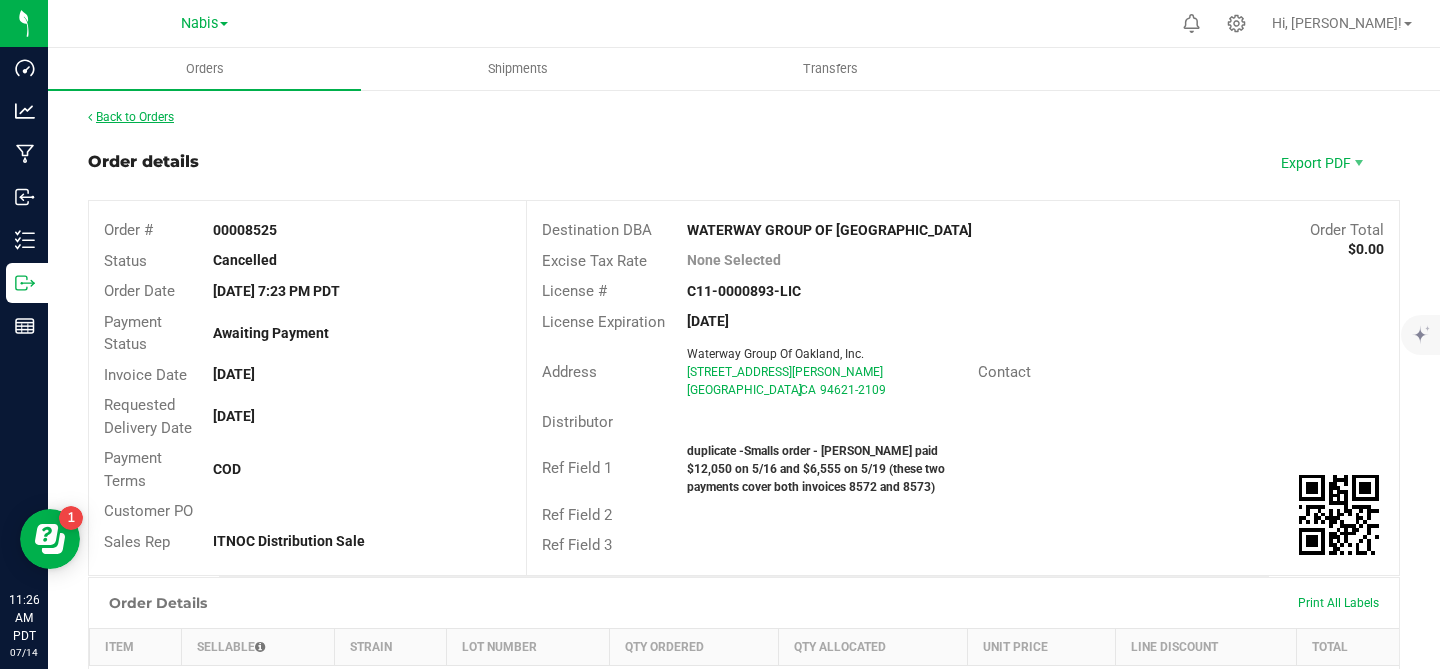 click on "Back to Orders" at bounding box center [131, 117] 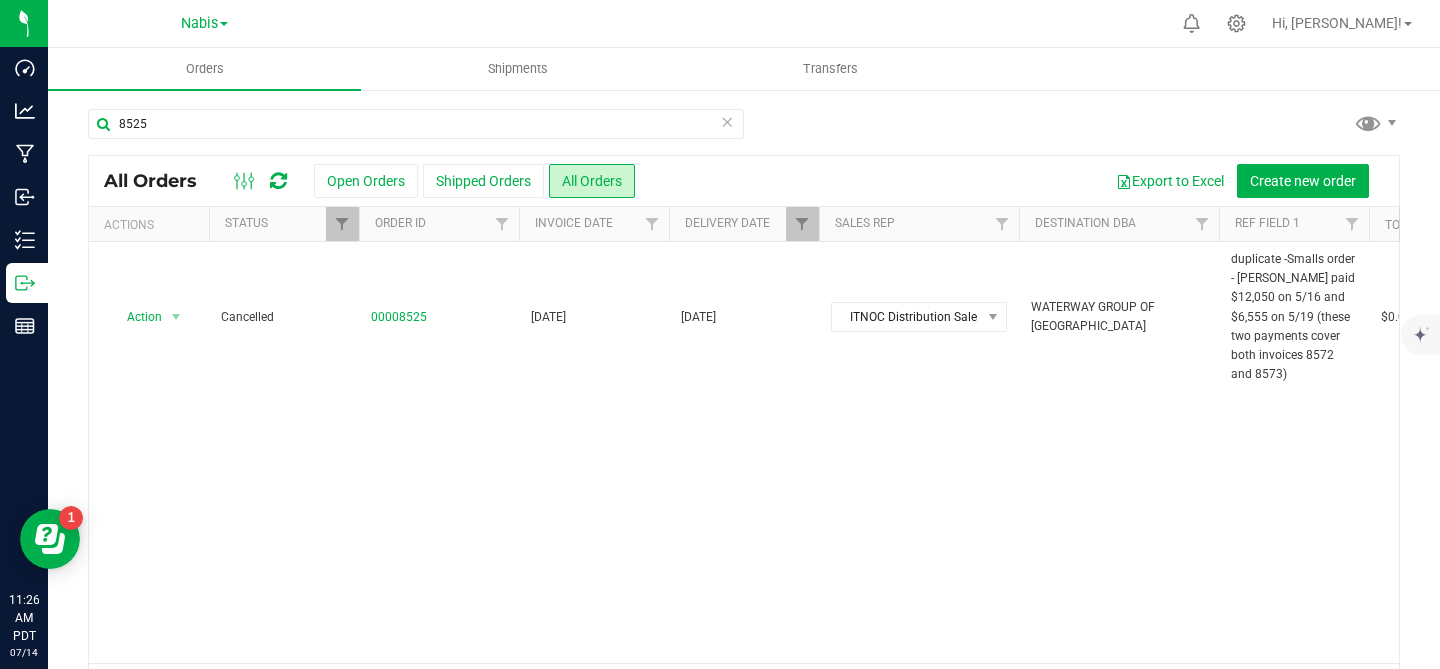 click at bounding box center [727, 121] 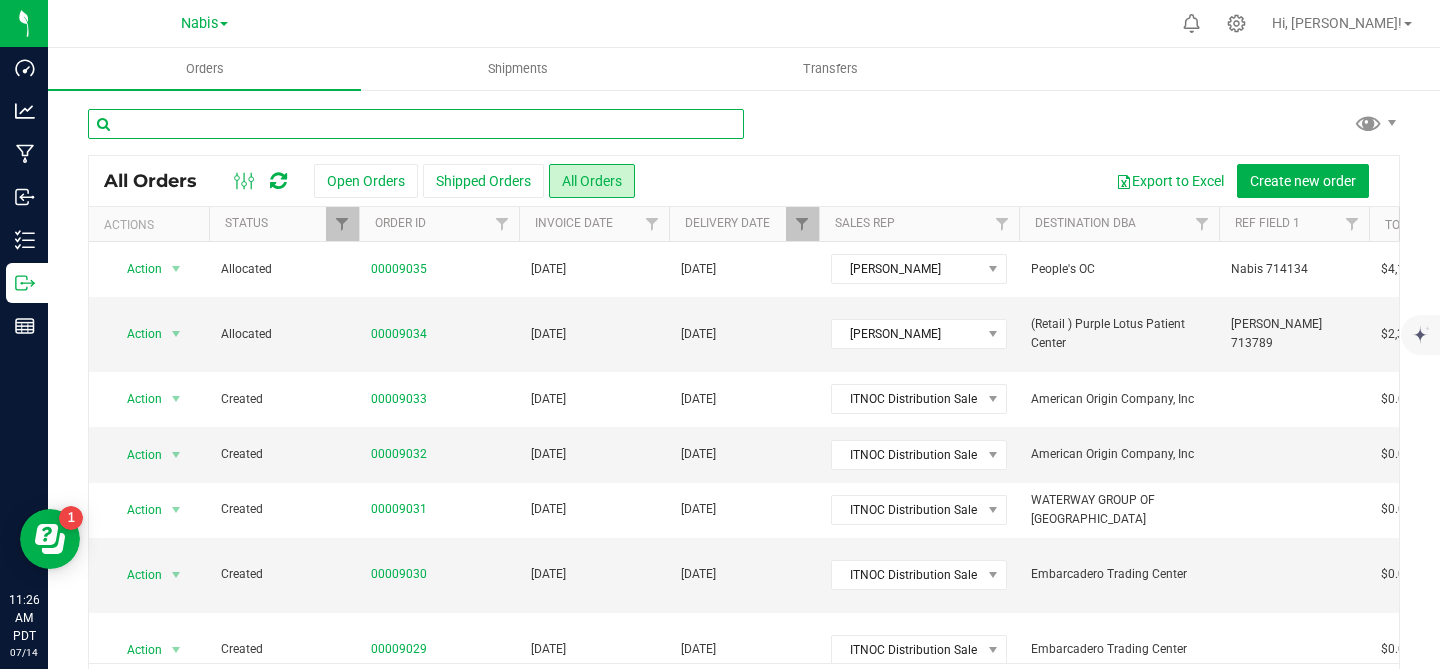 click at bounding box center (416, 124) 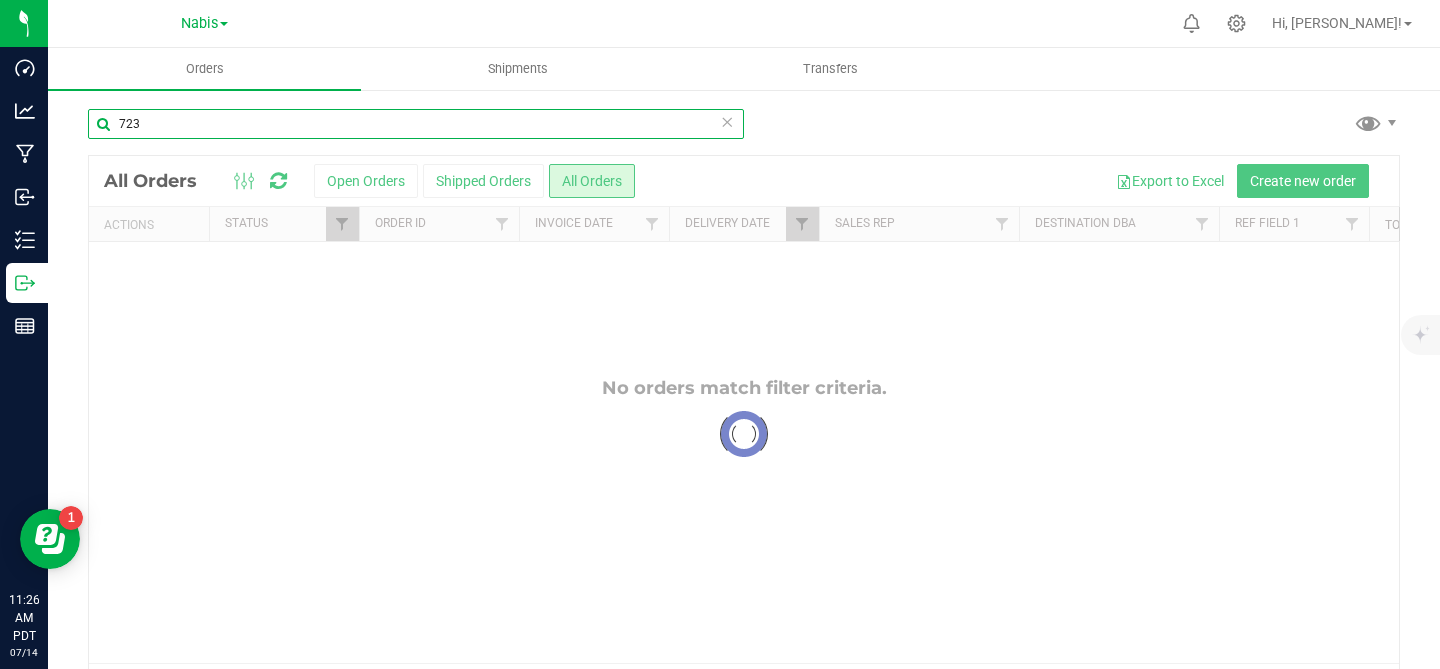 type on "7232" 